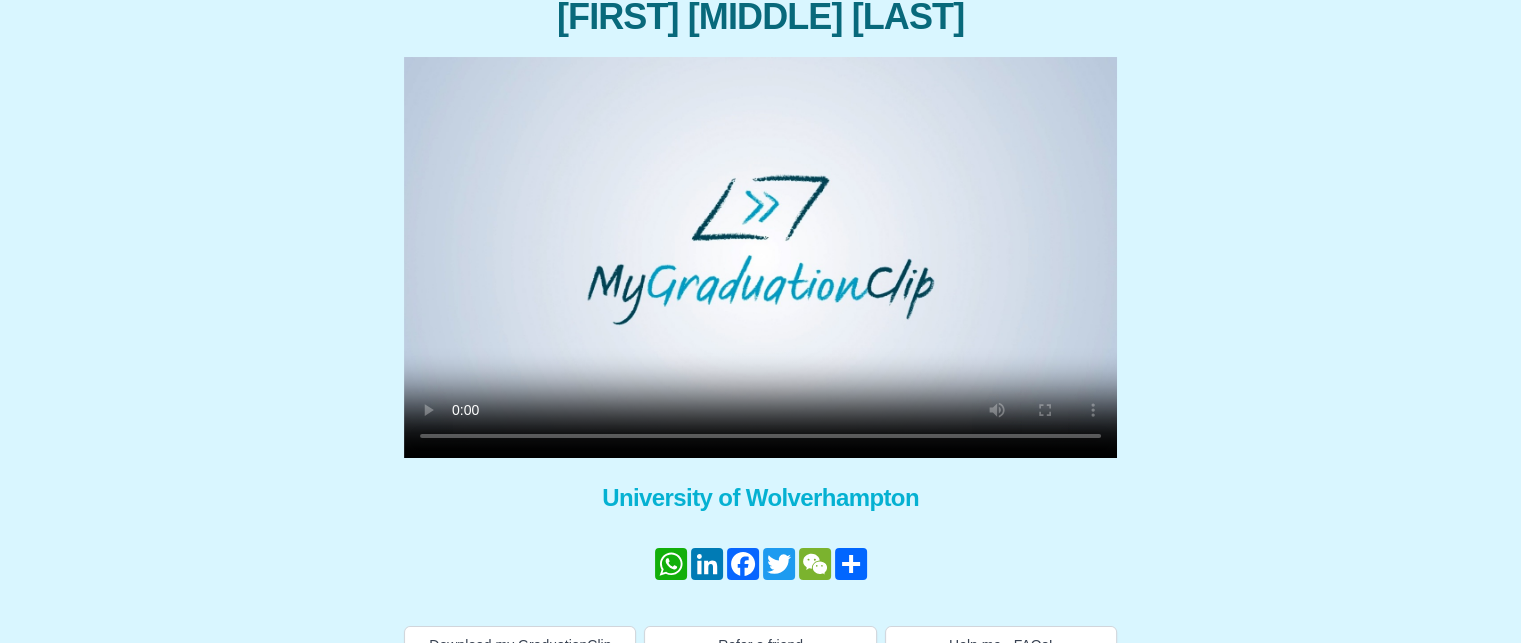 scroll, scrollTop: 308, scrollLeft: 0, axis: vertical 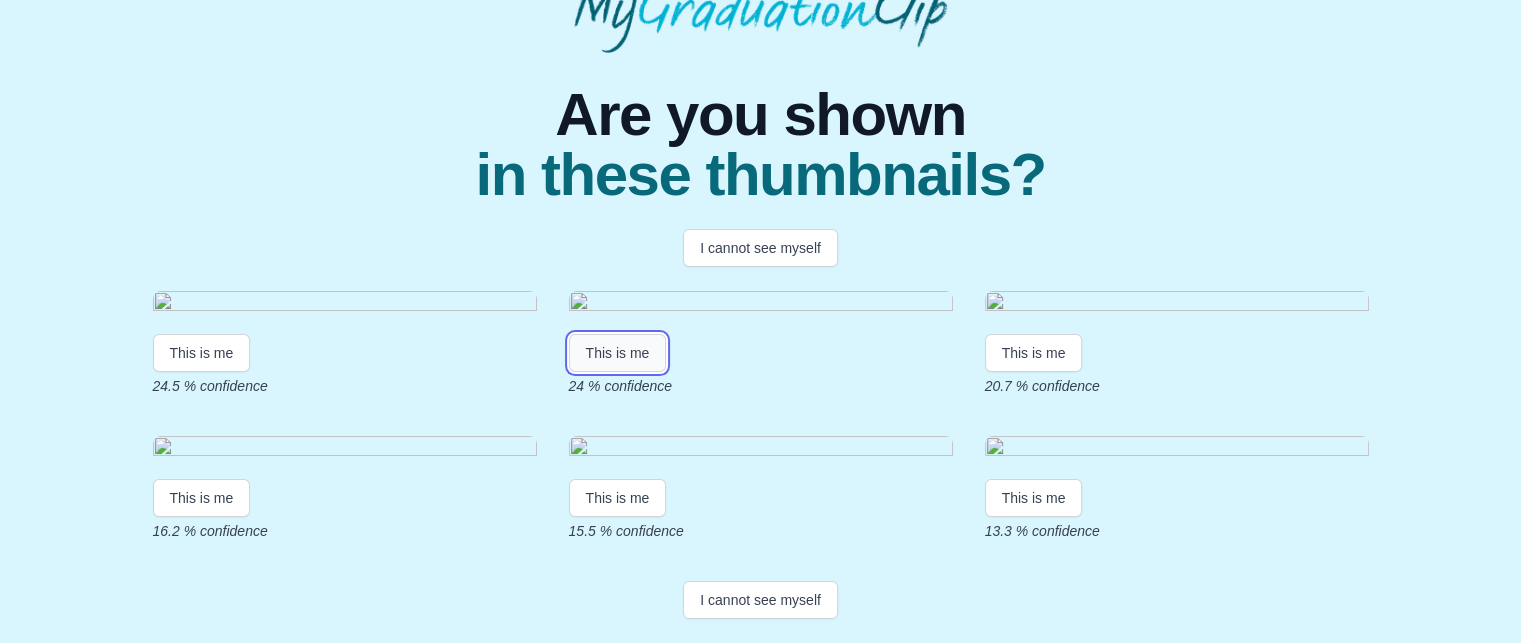 click on "This is me" at bounding box center (618, 353) 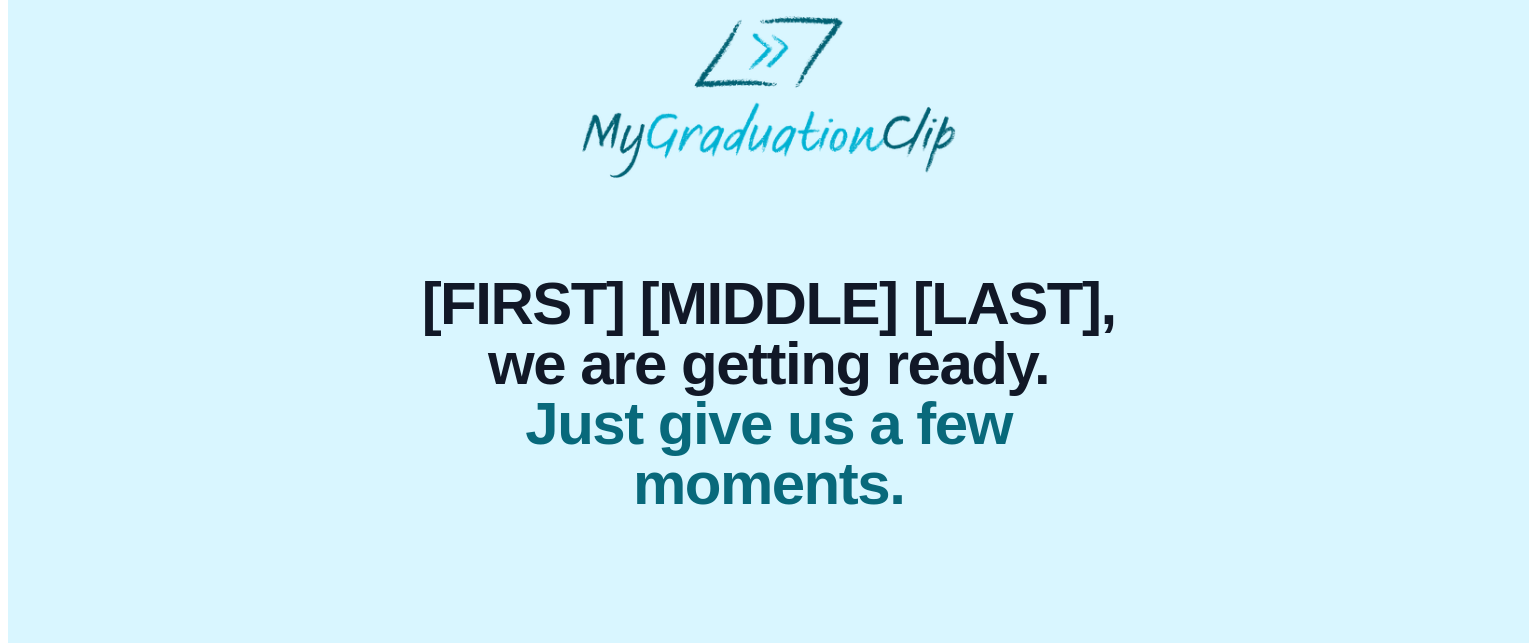 scroll, scrollTop: 0, scrollLeft: 0, axis: both 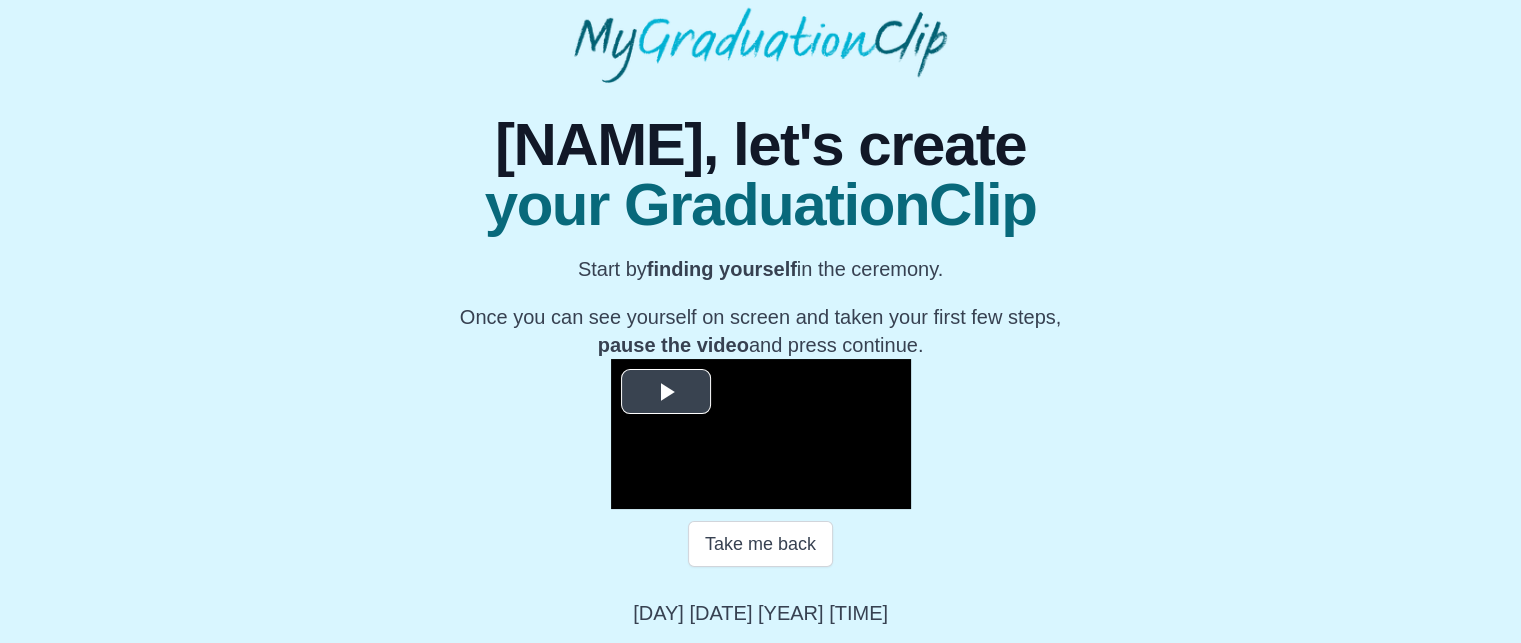 click at bounding box center [666, 391] 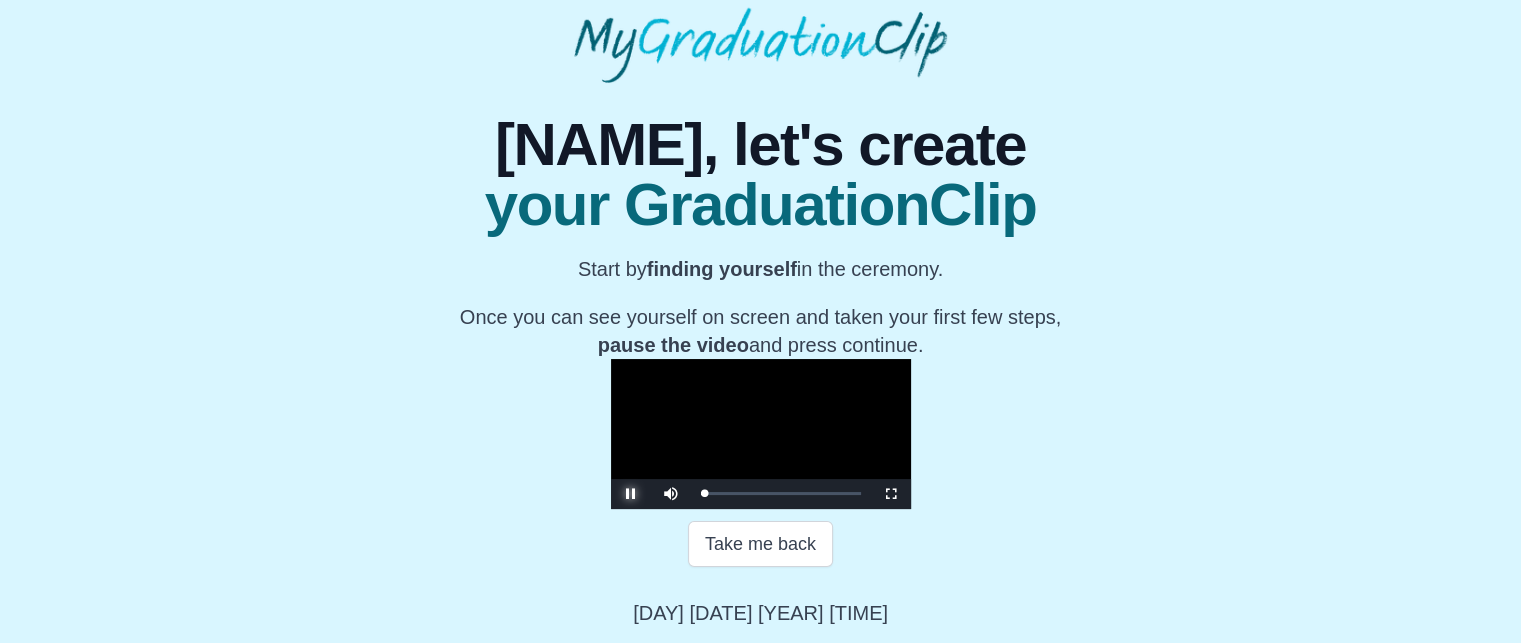 click at bounding box center (631, 494) 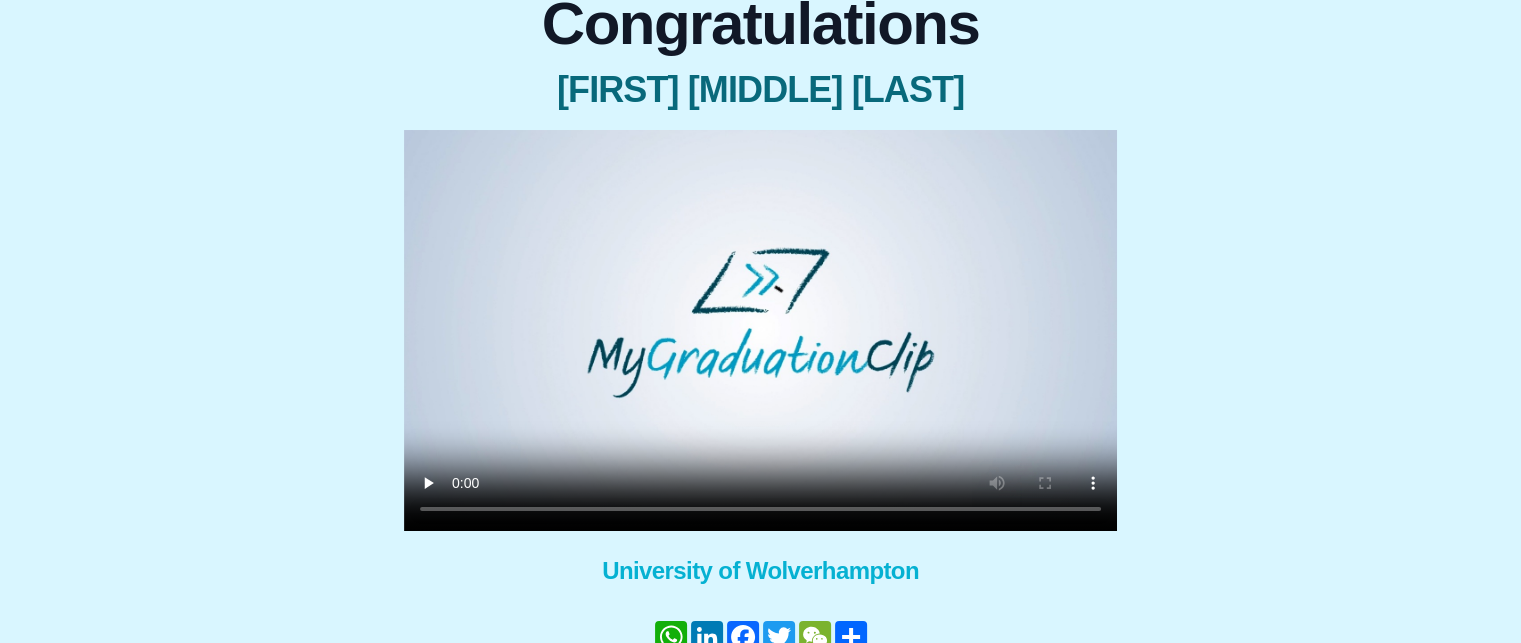 scroll, scrollTop: 300, scrollLeft: 0, axis: vertical 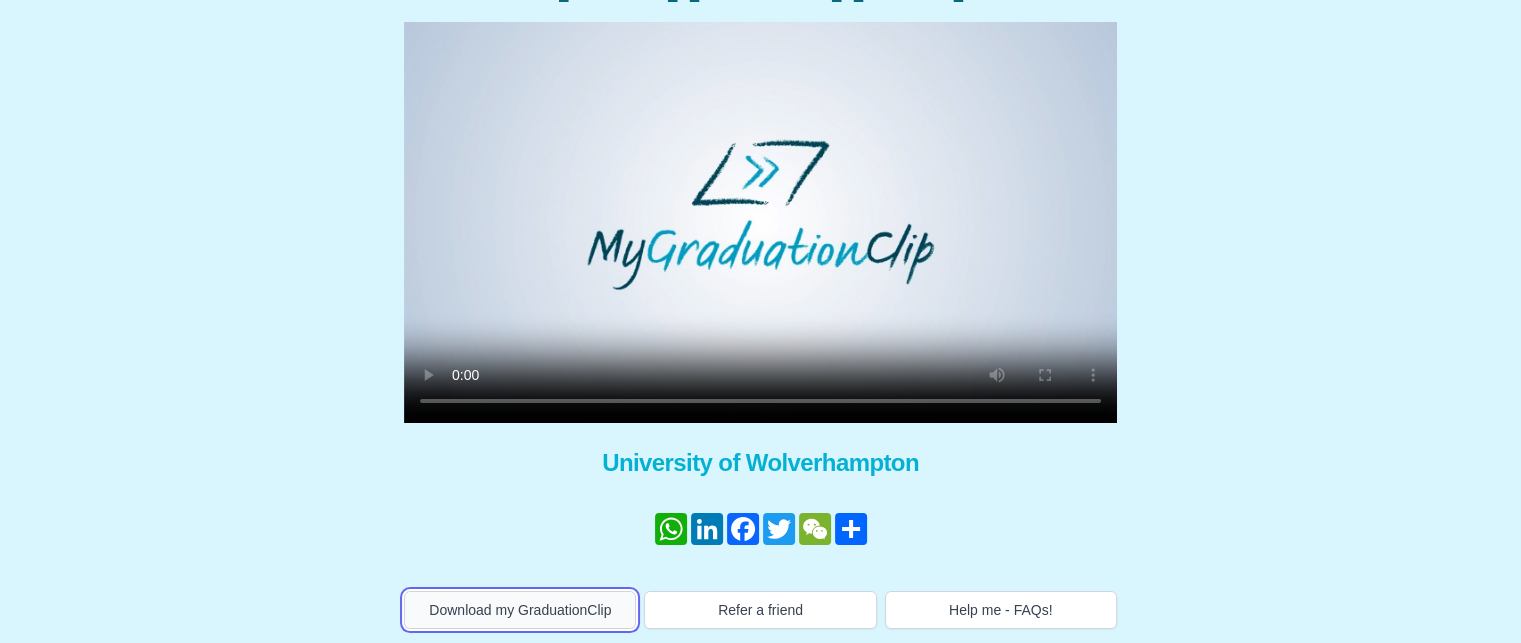 click on "Download my GraduationClip" at bounding box center (520, 610) 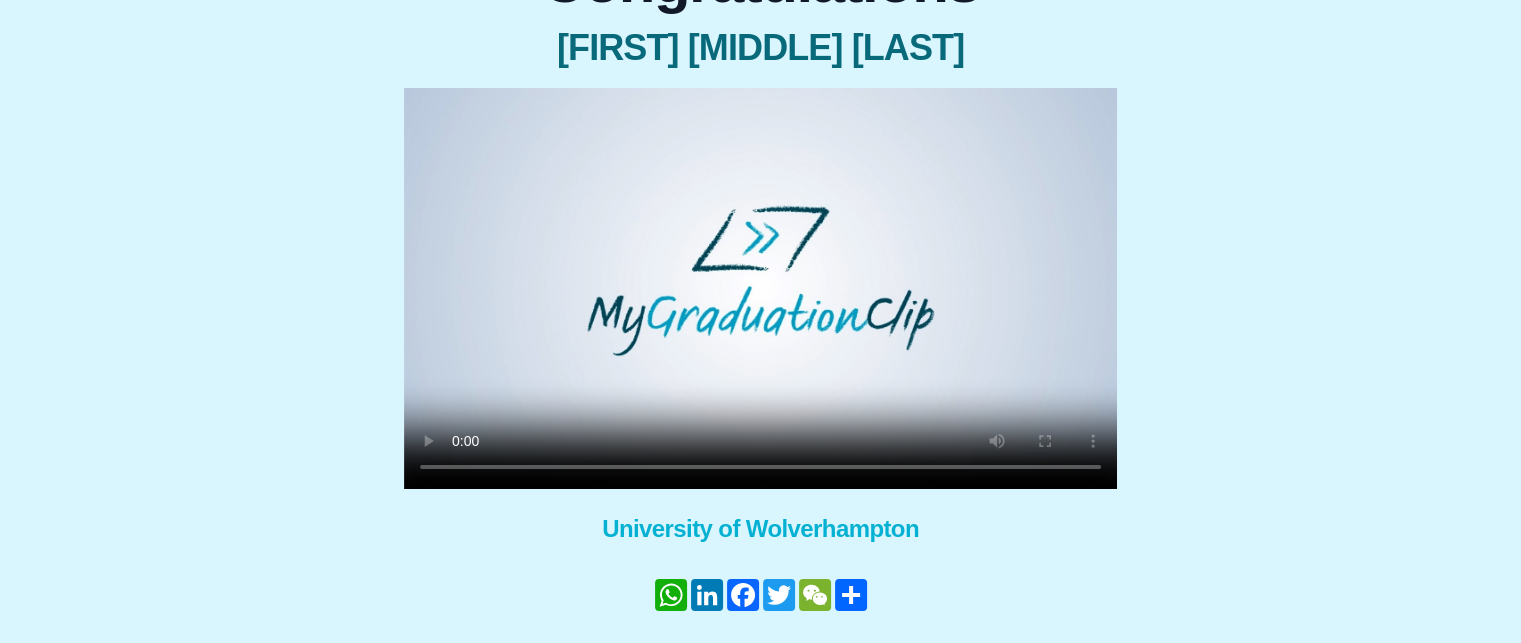 scroll, scrollTop: 308, scrollLeft: 0, axis: vertical 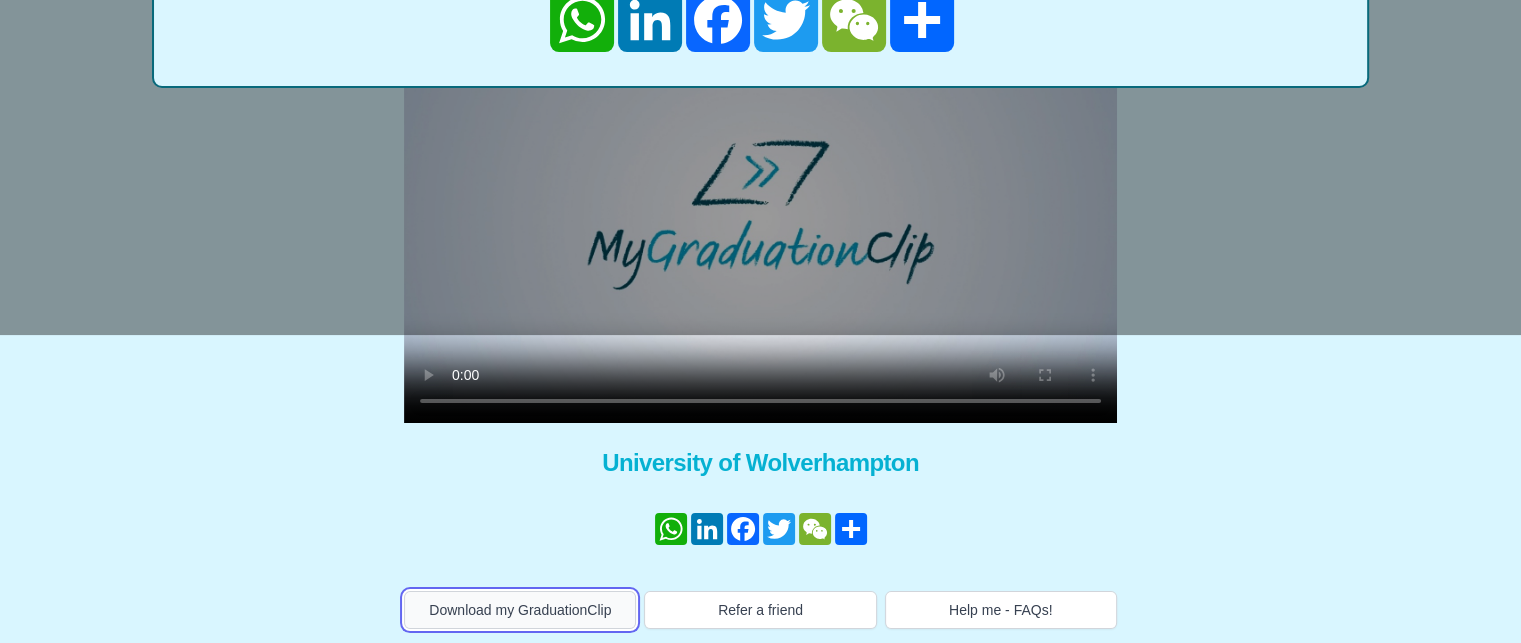 click on "Download my GraduationClip" at bounding box center [520, 610] 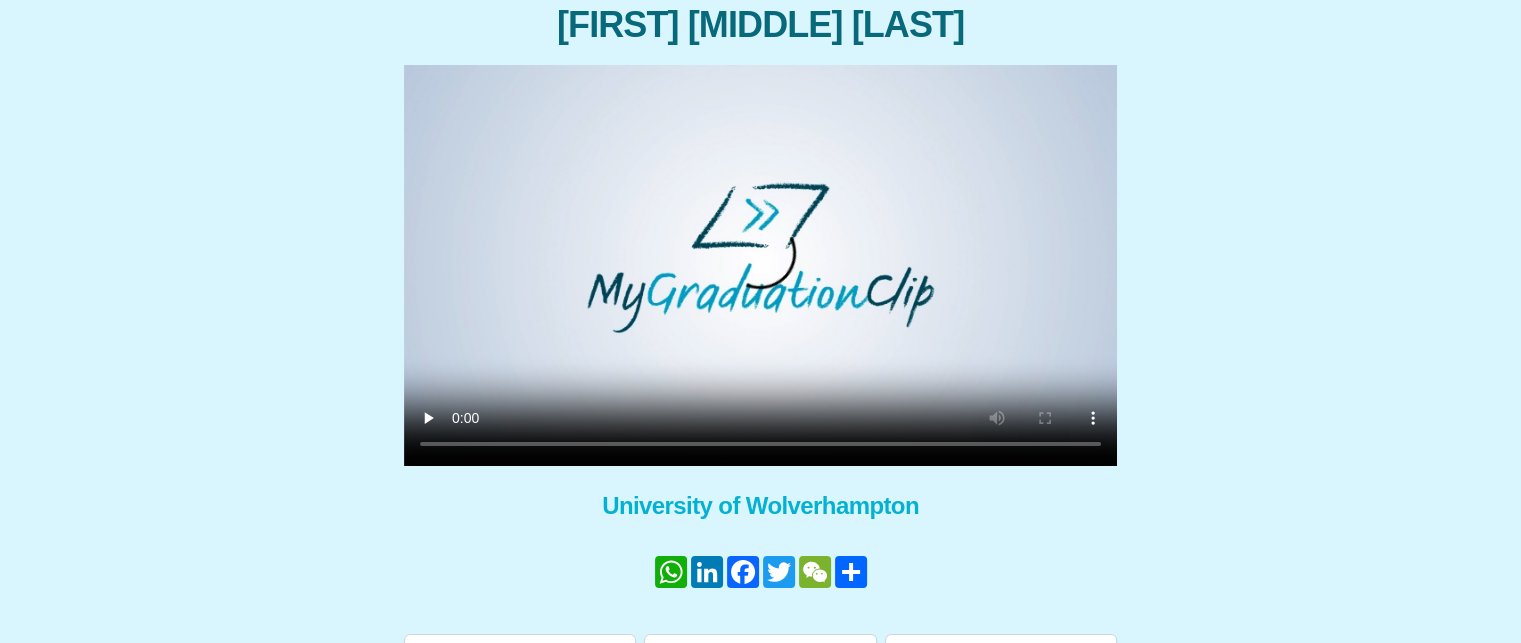 scroll, scrollTop: 300, scrollLeft: 0, axis: vertical 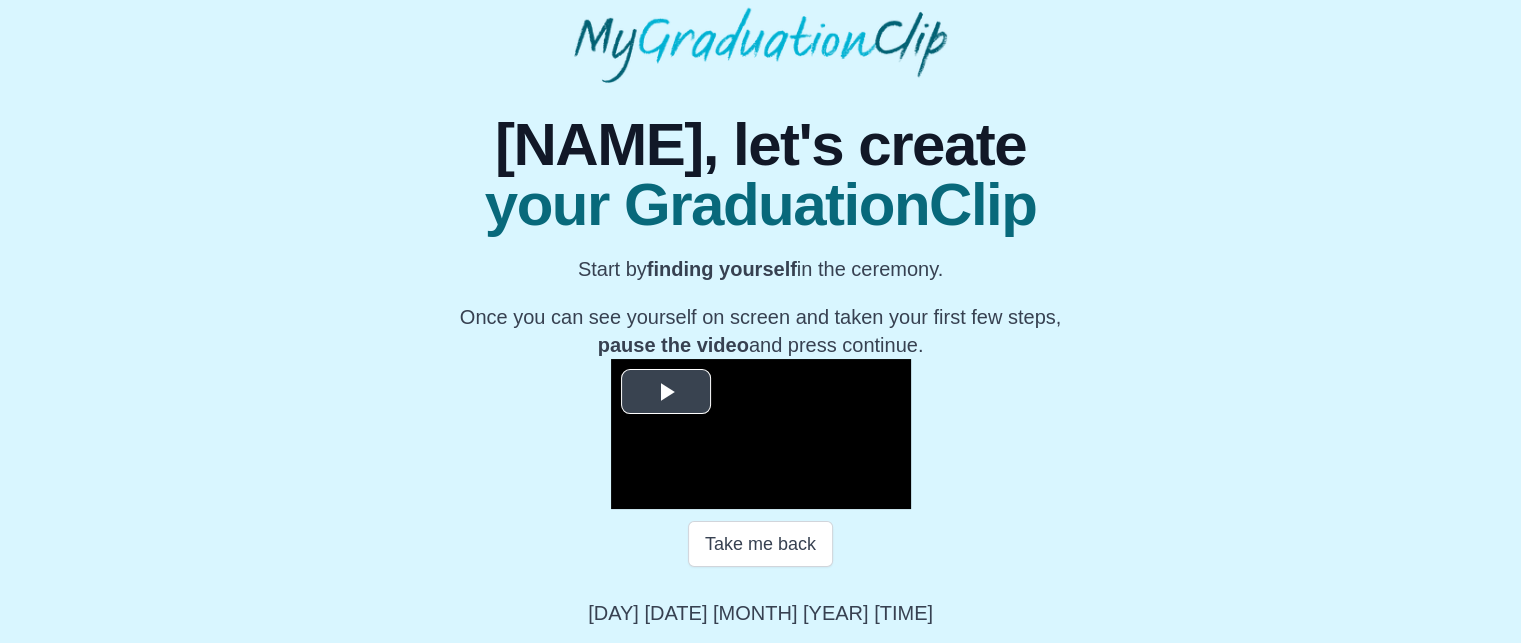 click at bounding box center [666, 391] 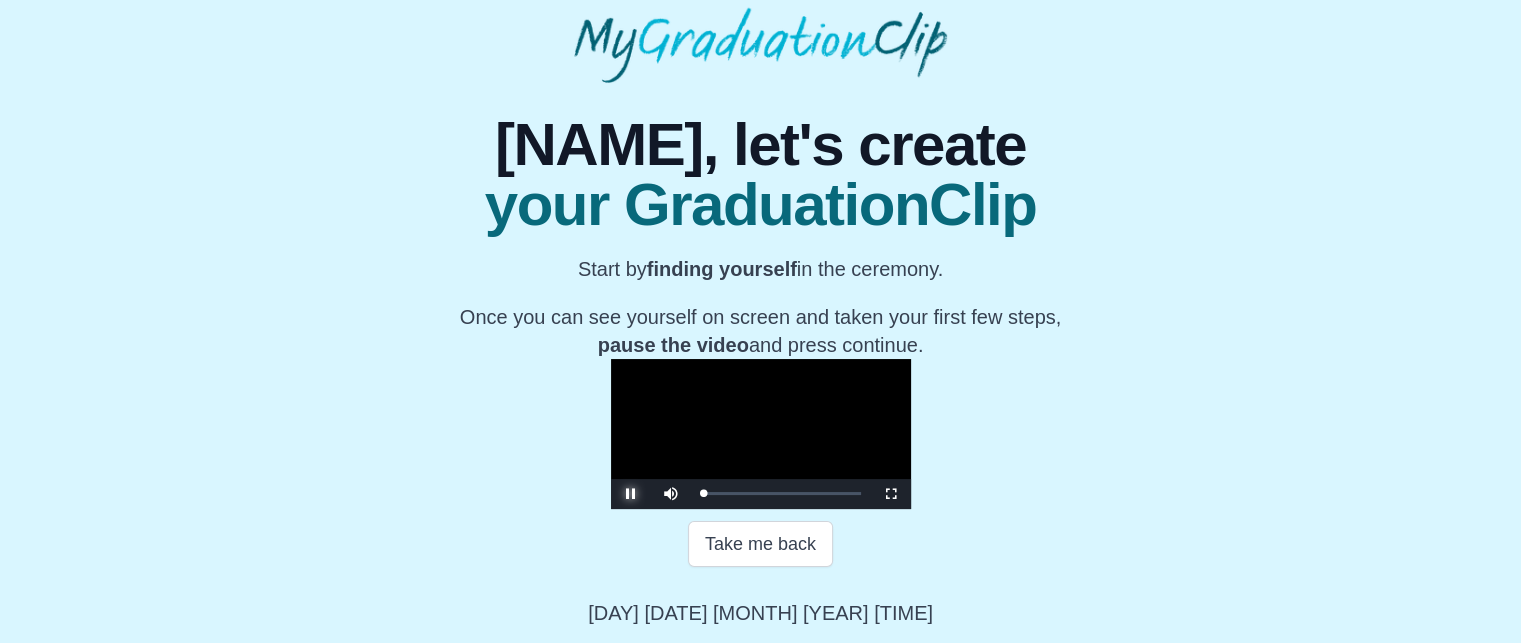 click at bounding box center (631, 494) 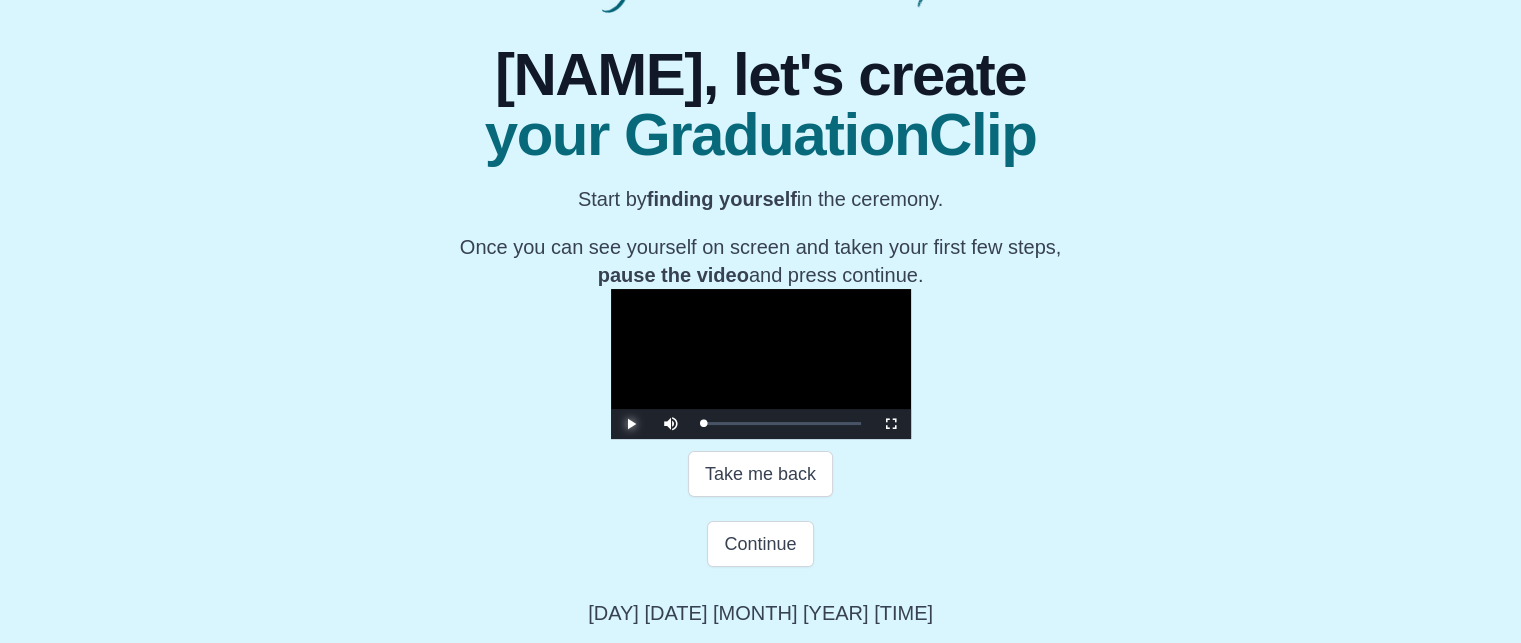 scroll, scrollTop: 142, scrollLeft: 0, axis: vertical 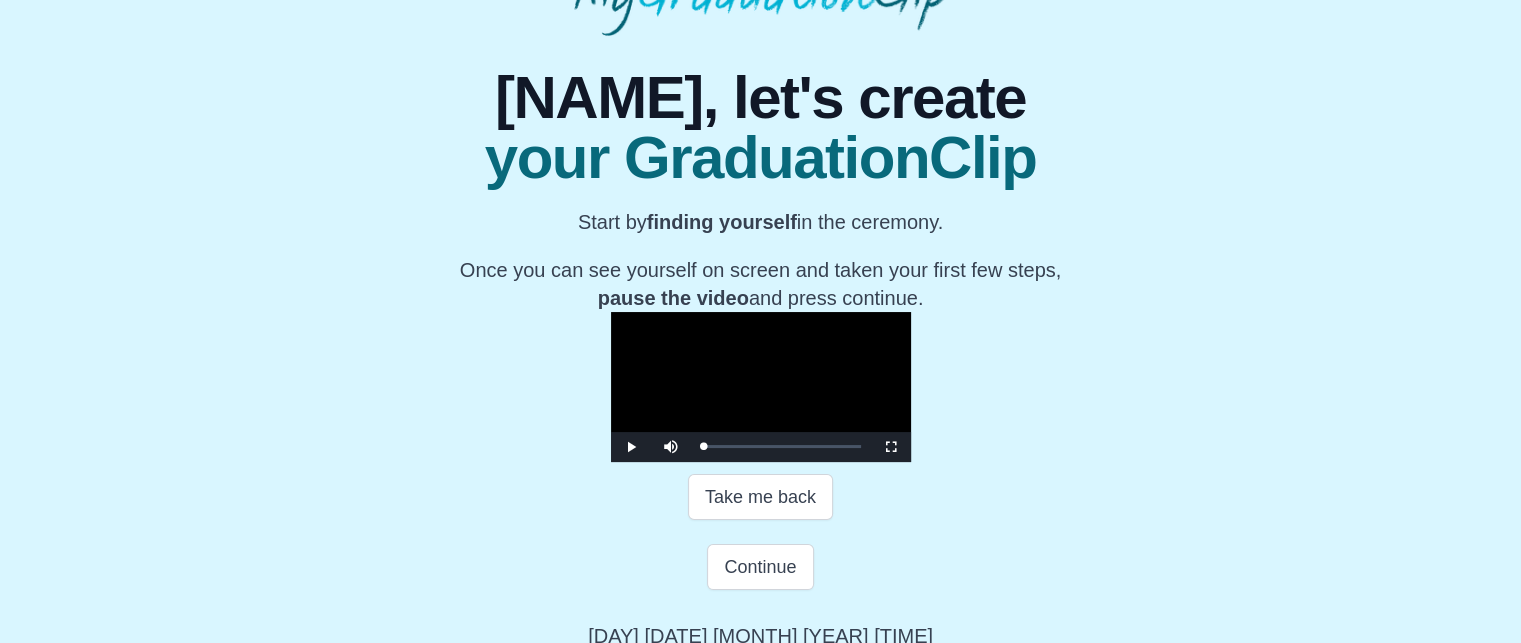 click on "finding yourself" at bounding box center (722, 222) 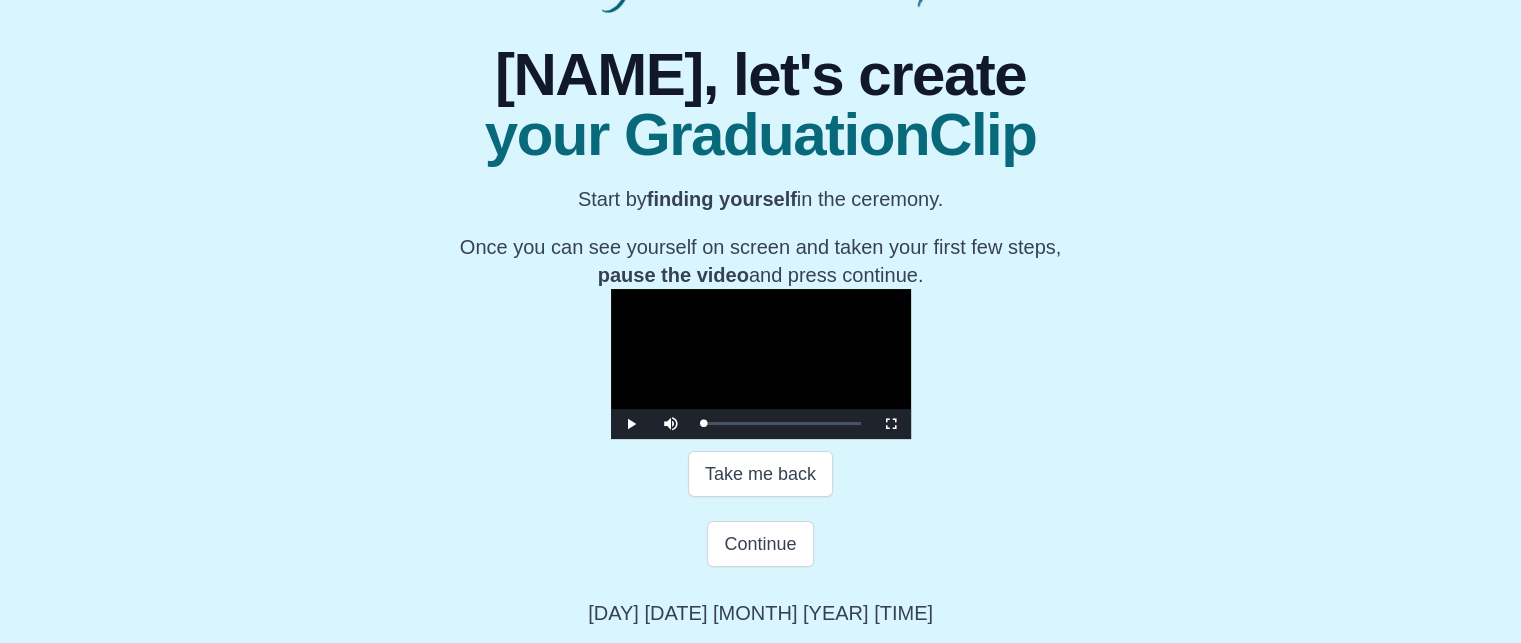 scroll, scrollTop: 442, scrollLeft: 0, axis: vertical 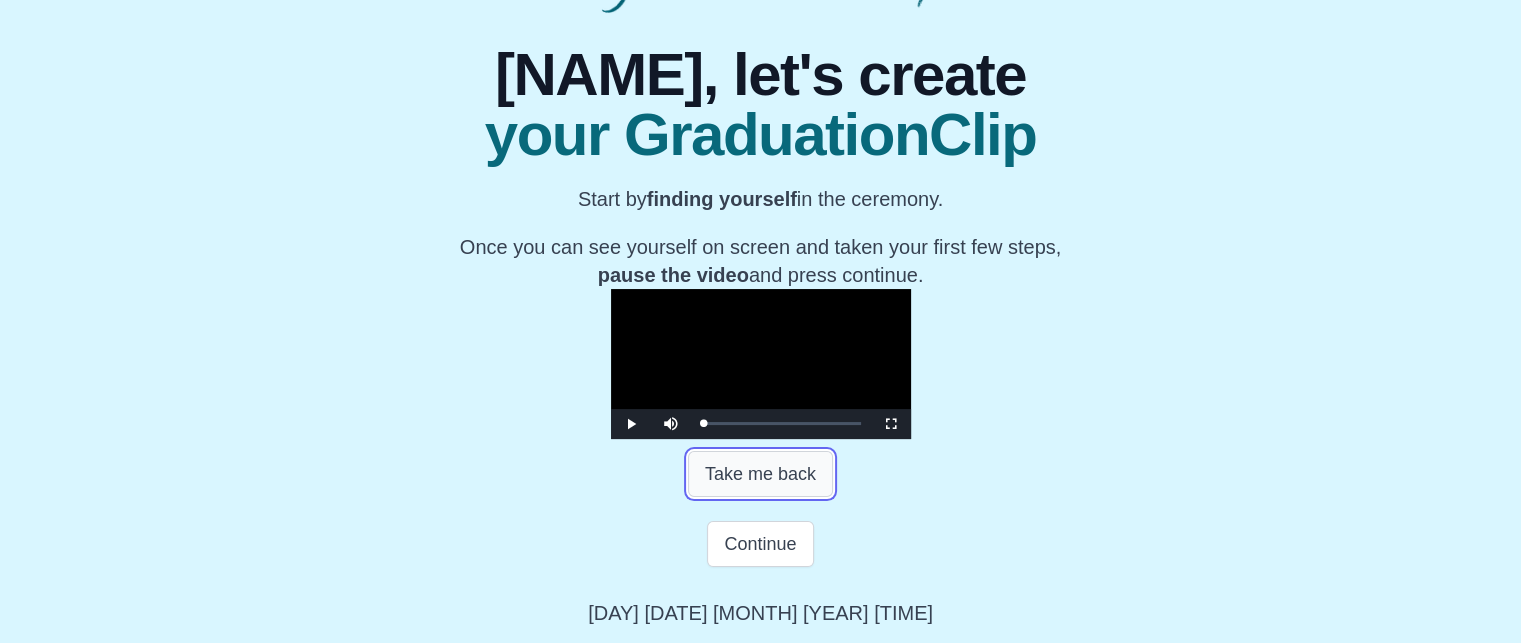 click on "Take me back" at bounding box center [760, 474] 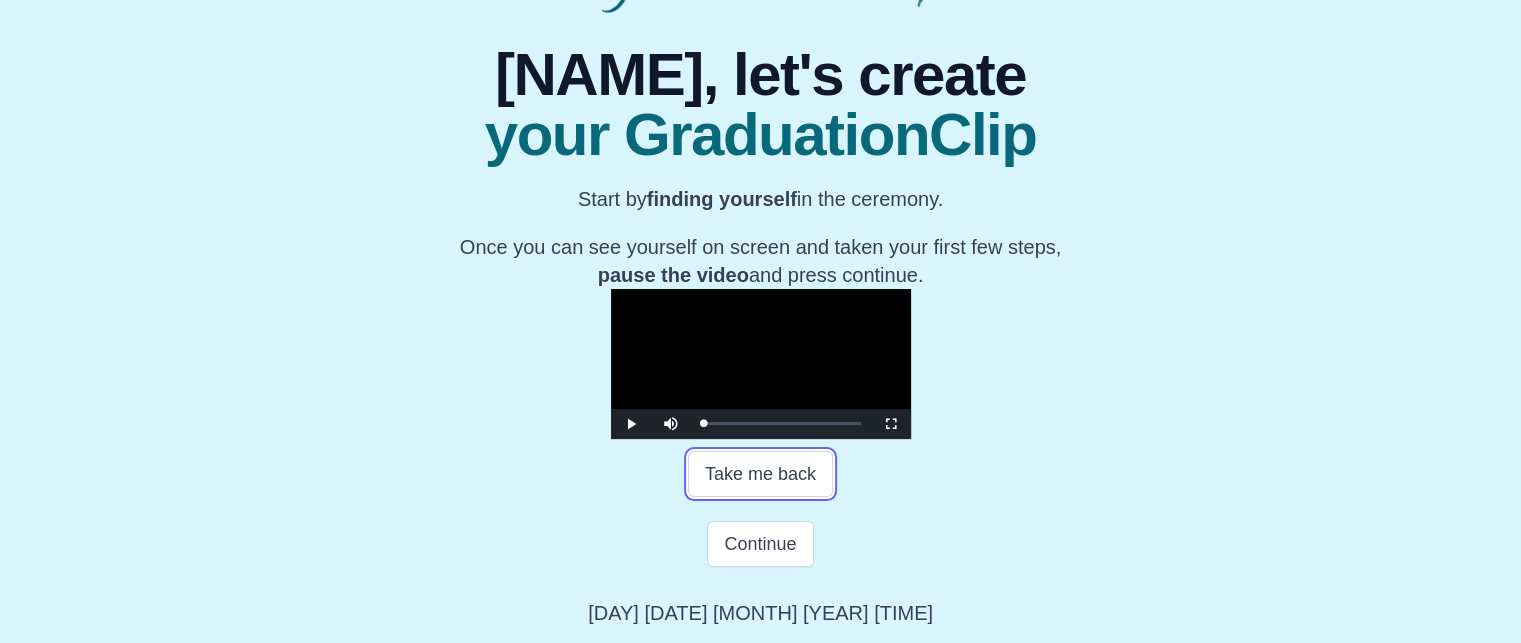 scroll, scrollTop: 442, scrollLeft: 0, axis: vertical 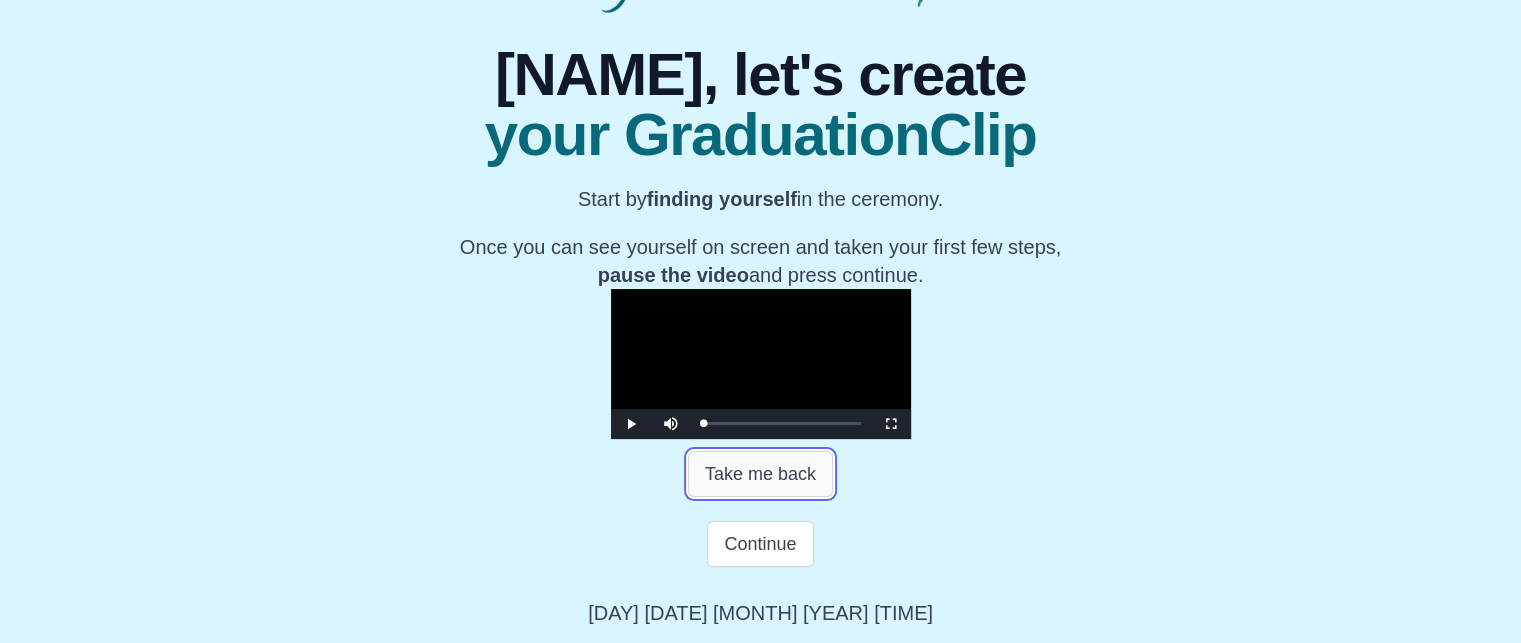 click on "Take me back" at bounding box center [760, 474] 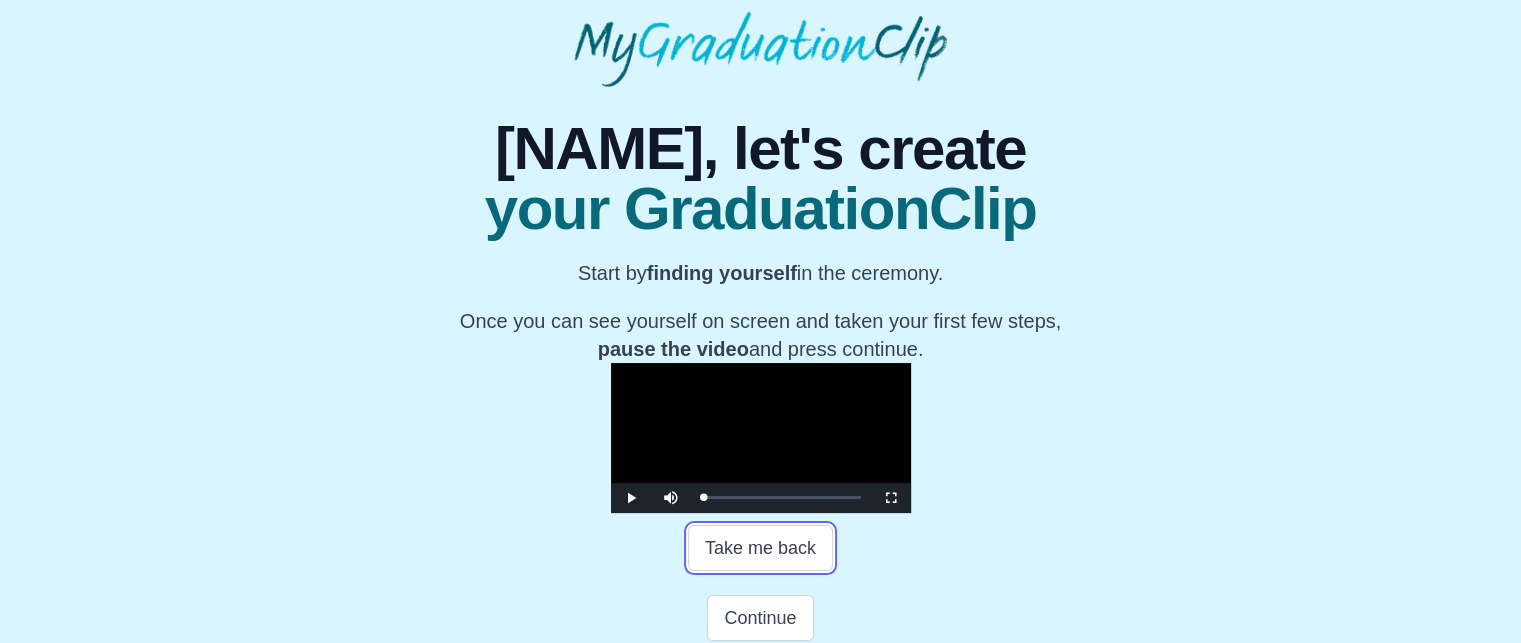 scroll, scrollTop: 42, scrollLeft: 0, axis: vertical 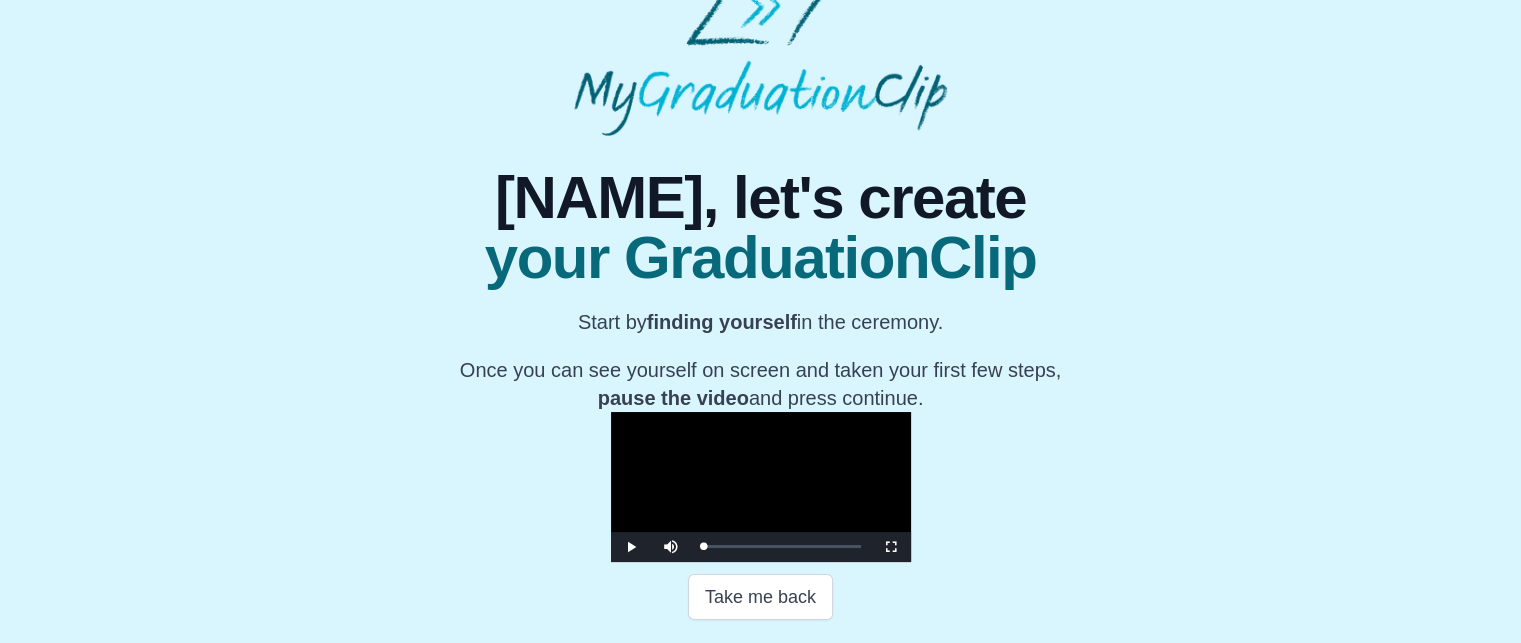 click on "finding yourself" at bounding box center (722, 322) 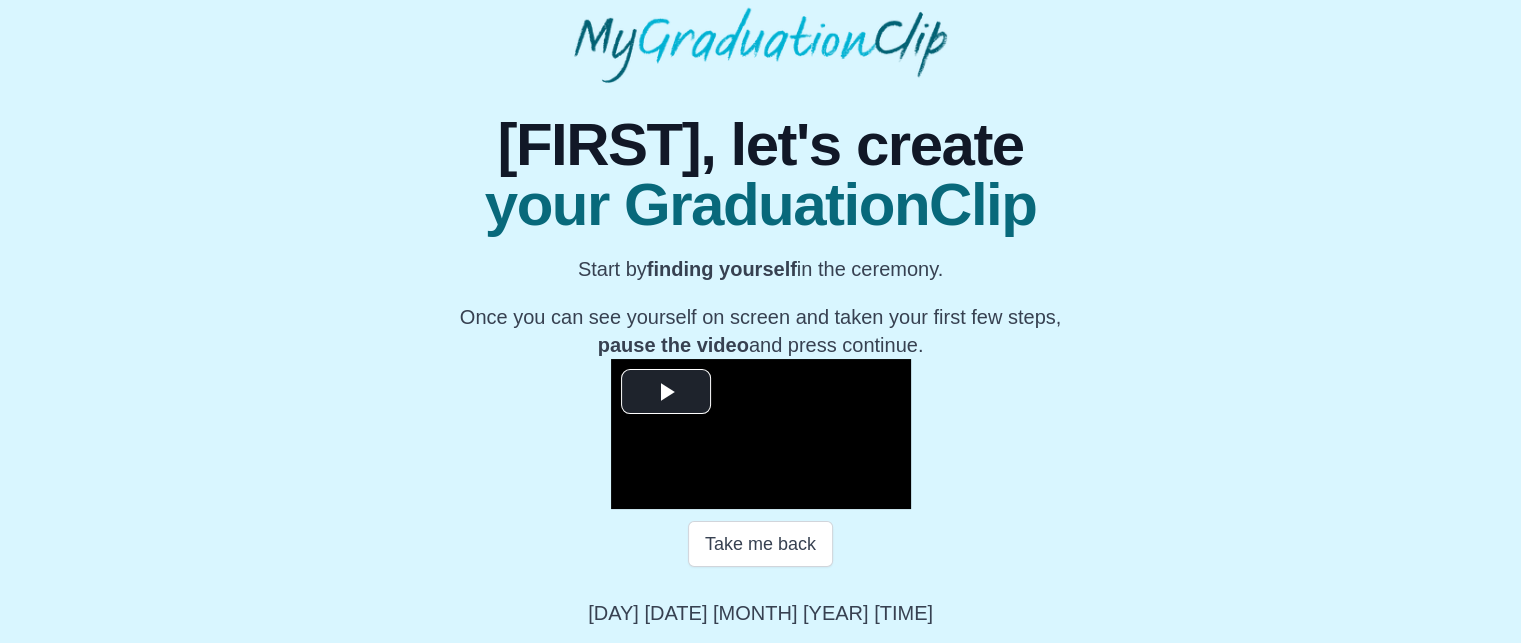 scroll, scrollTop: 300, scrollLeft: 0, axis: vertical 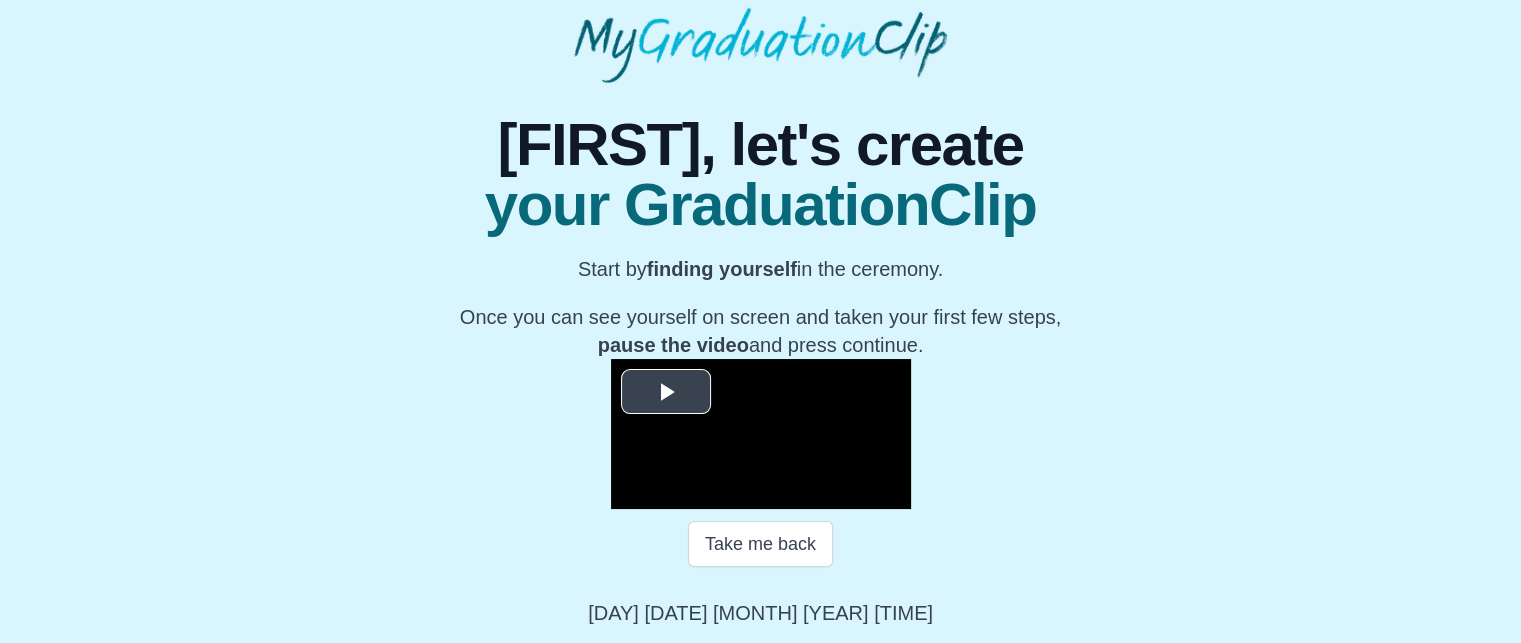 click at bounding box center [666, 391] 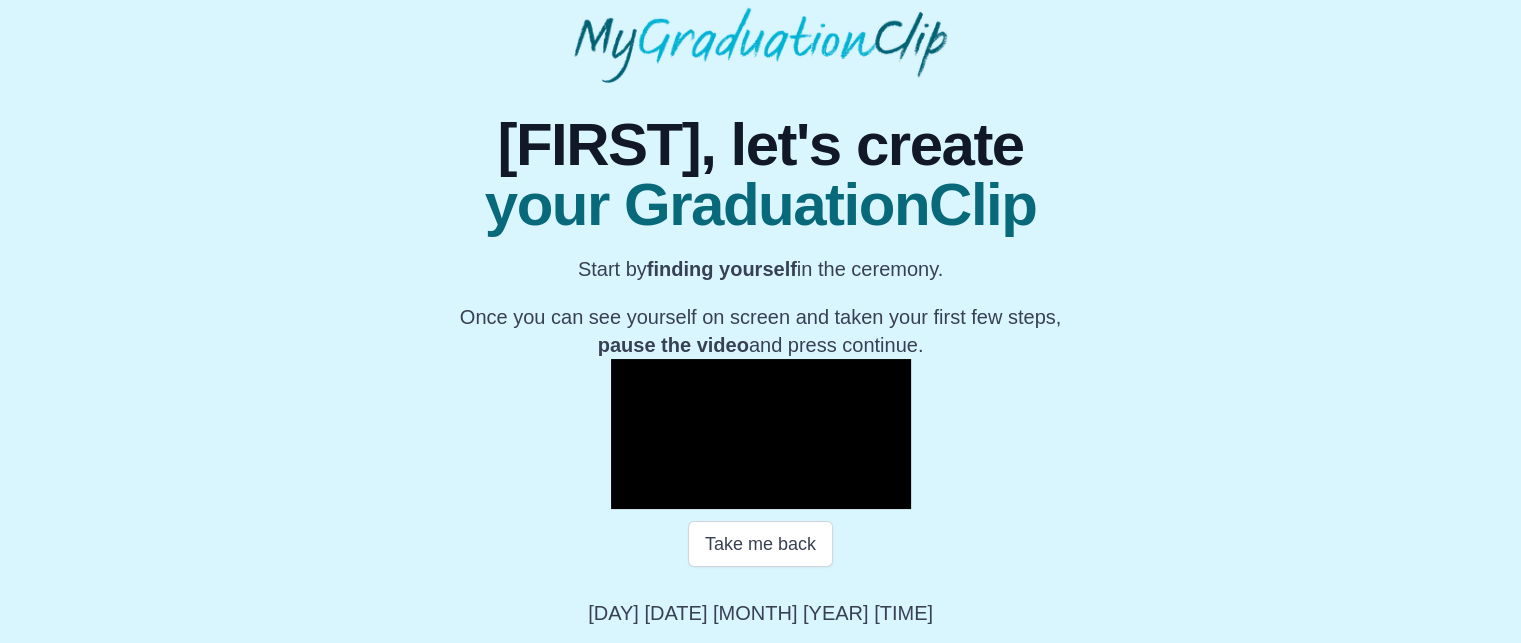 scroll, scrollTop: 372, scrollLeft: 0, axis: vertical 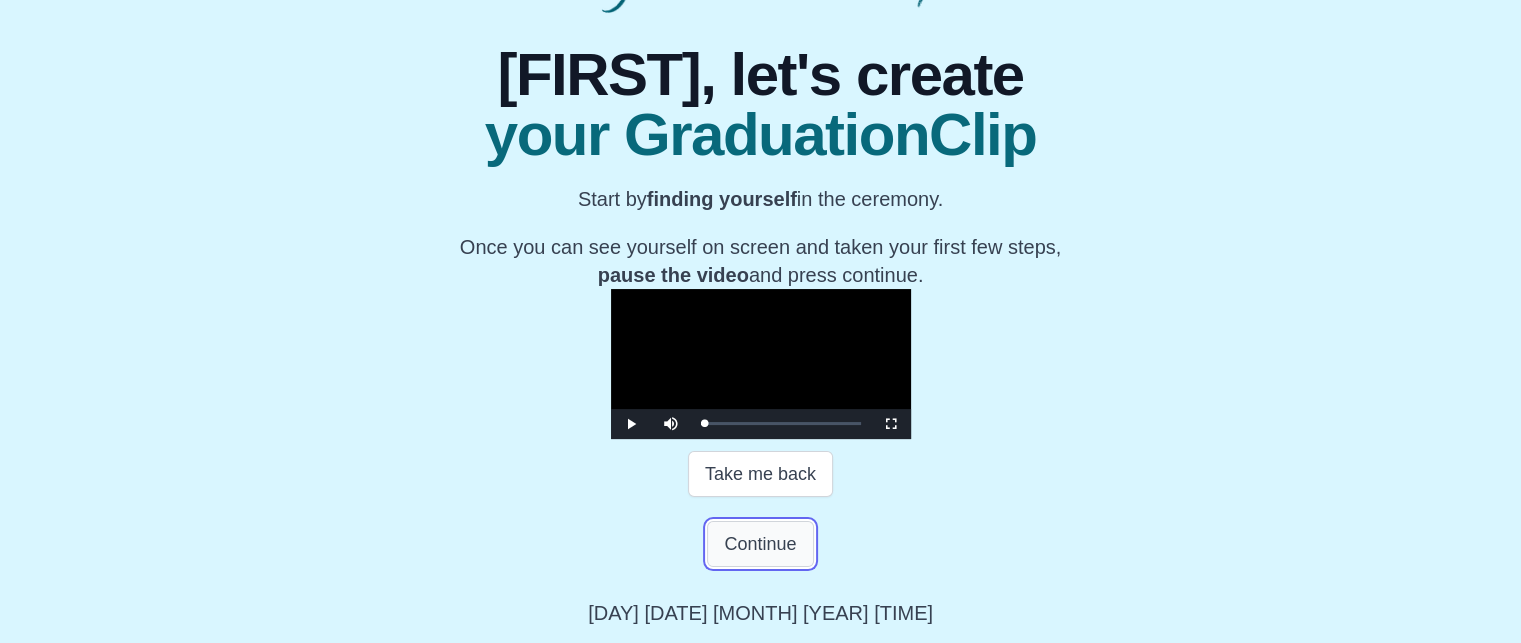 click on "Continue" at bounding box center (760, 544) 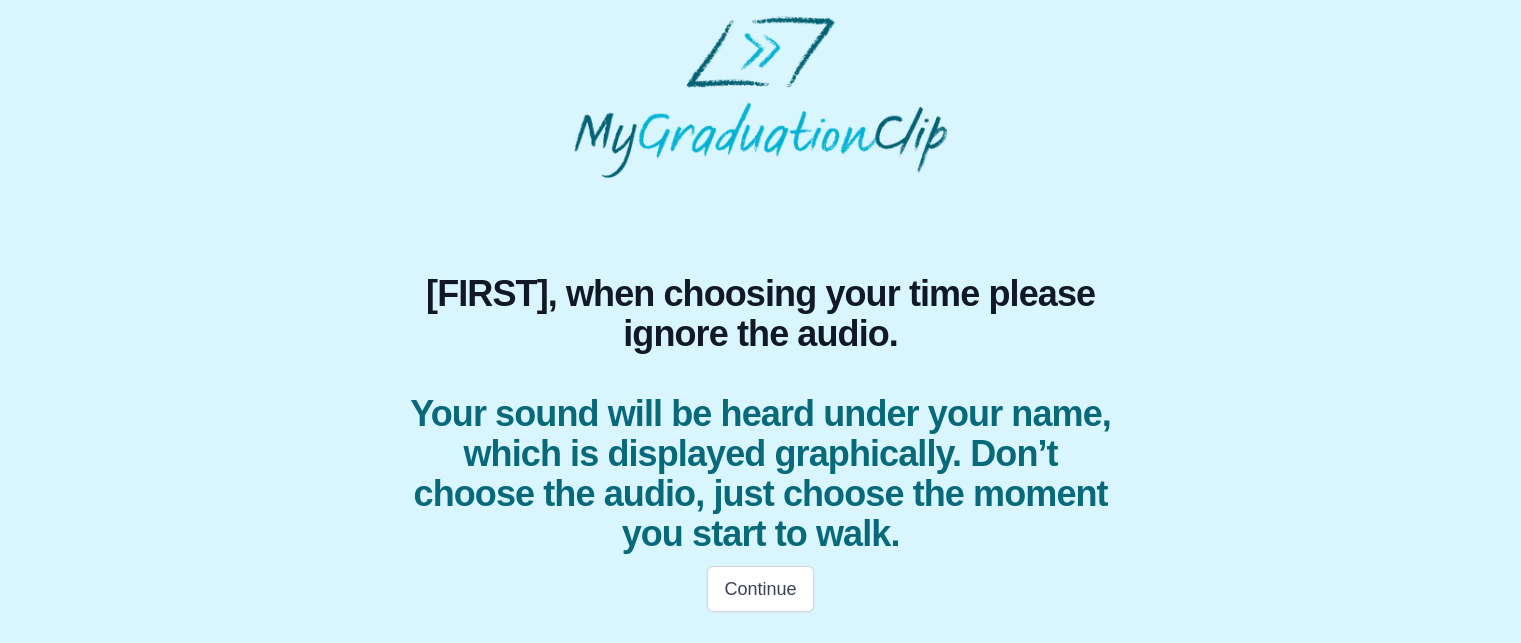 scroll, scrollTop: 0, scrollLeft: 0, axis: both 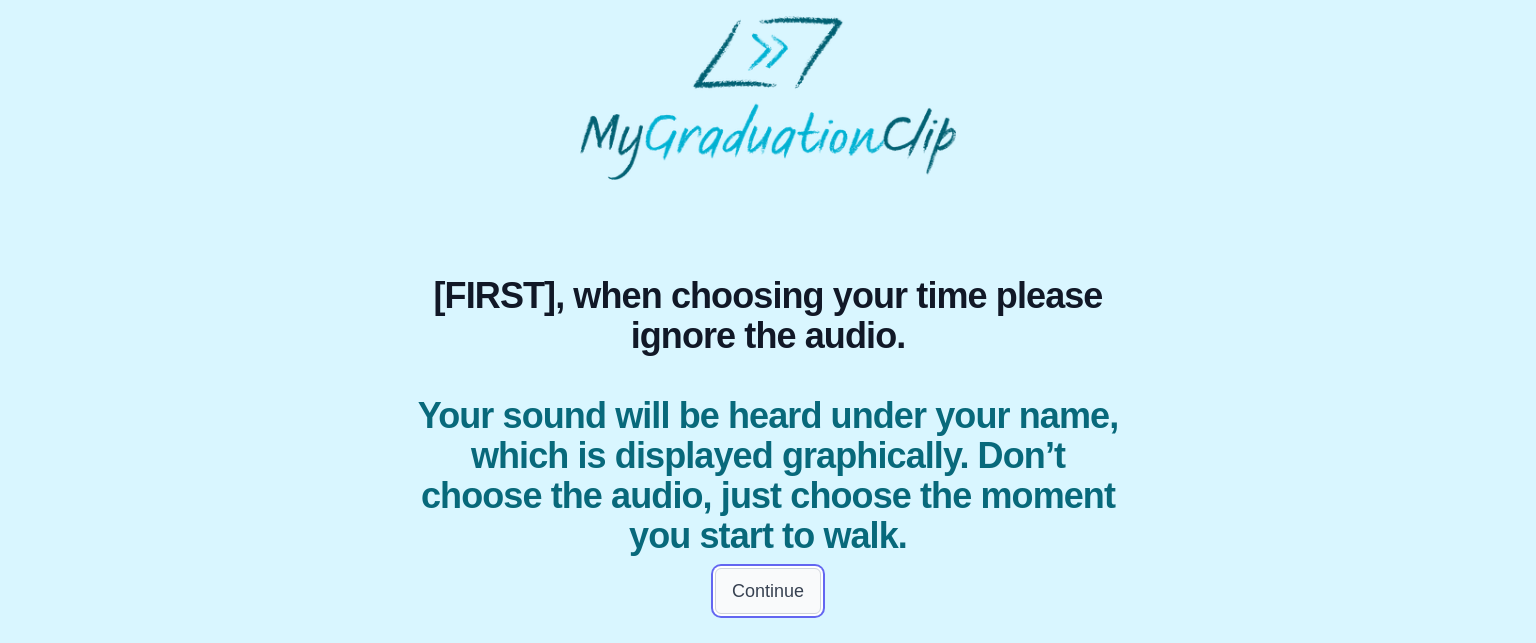 click on "Continue" at bounding box center [768, 591] 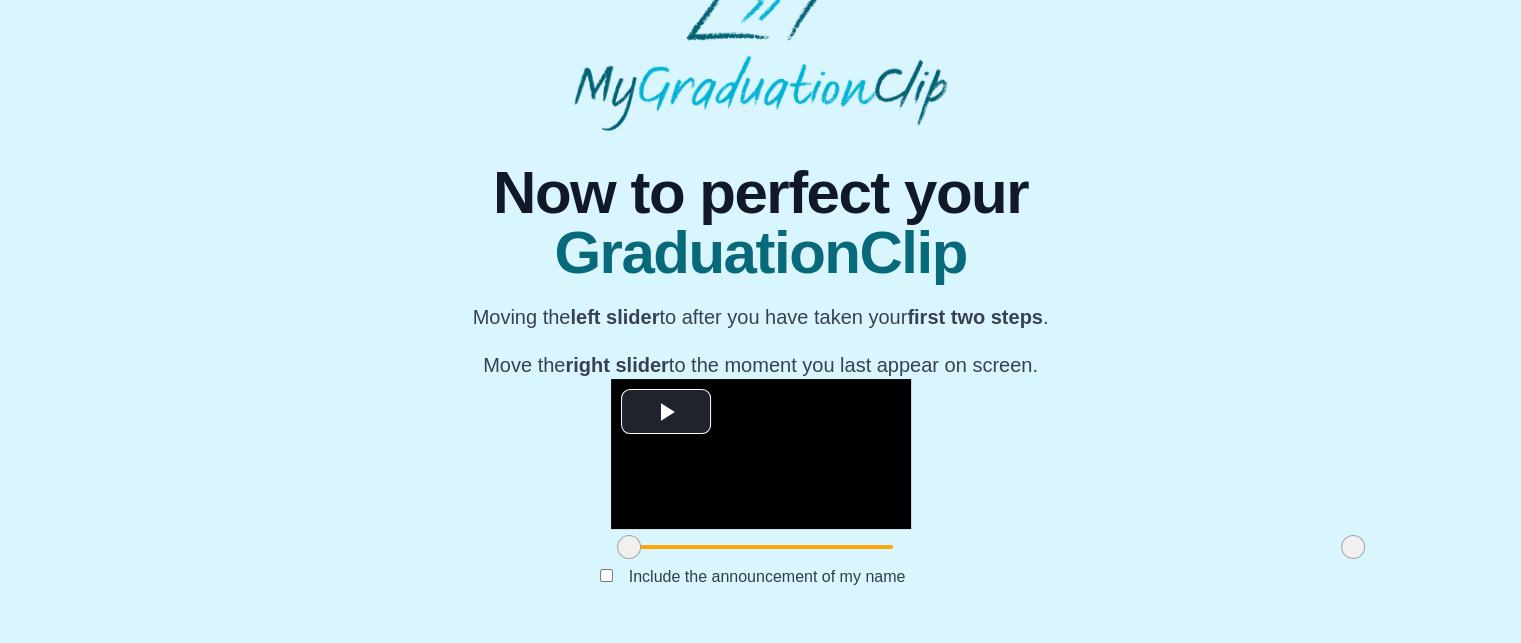 scroll, scrollTop: 300, scrollLeft: 0, axis: vertical 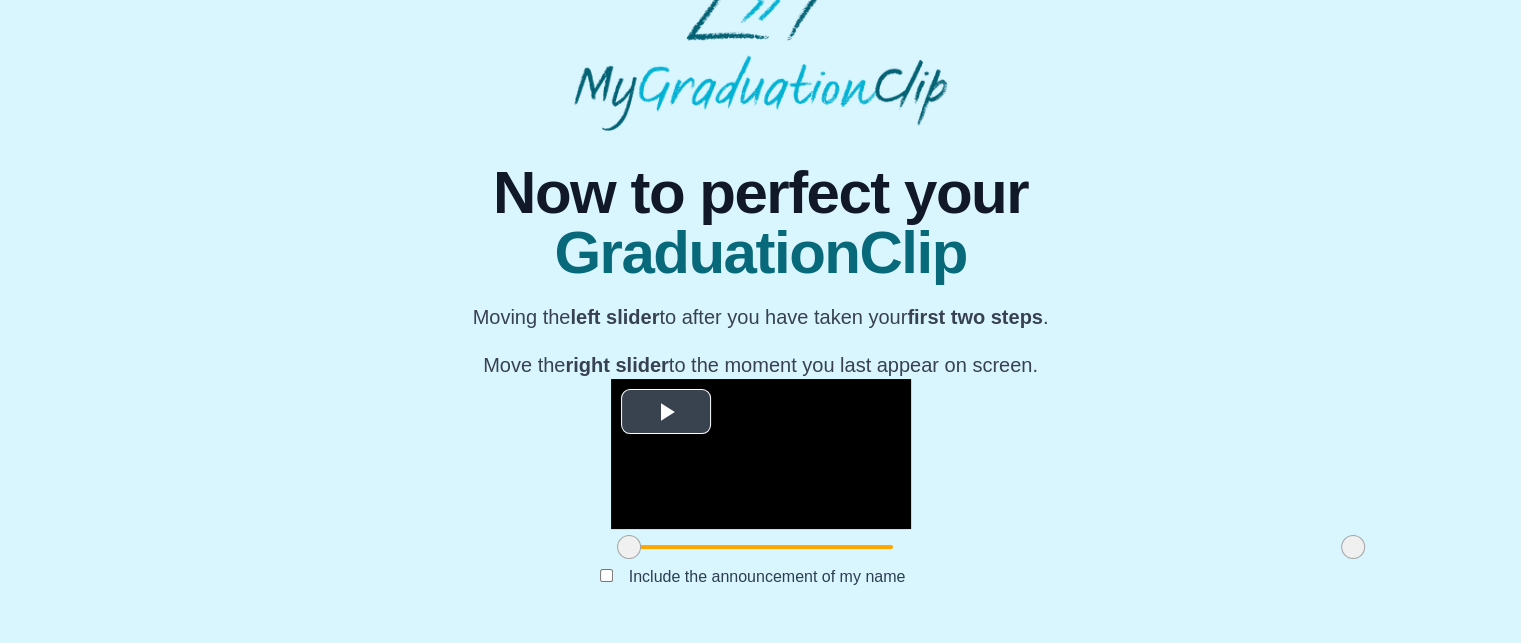 click at bounding box center (666, 411) 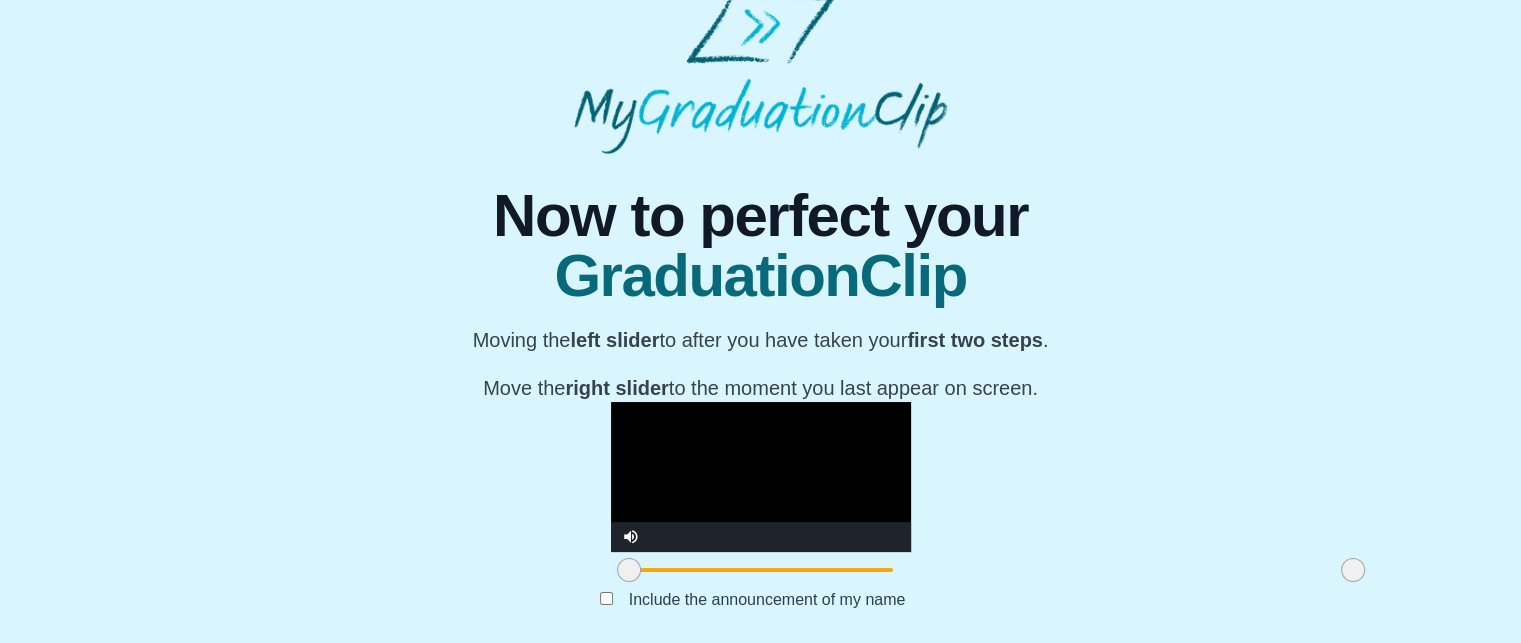 scroll, scrollTop: 0, scrollLeft: 0, axis: both 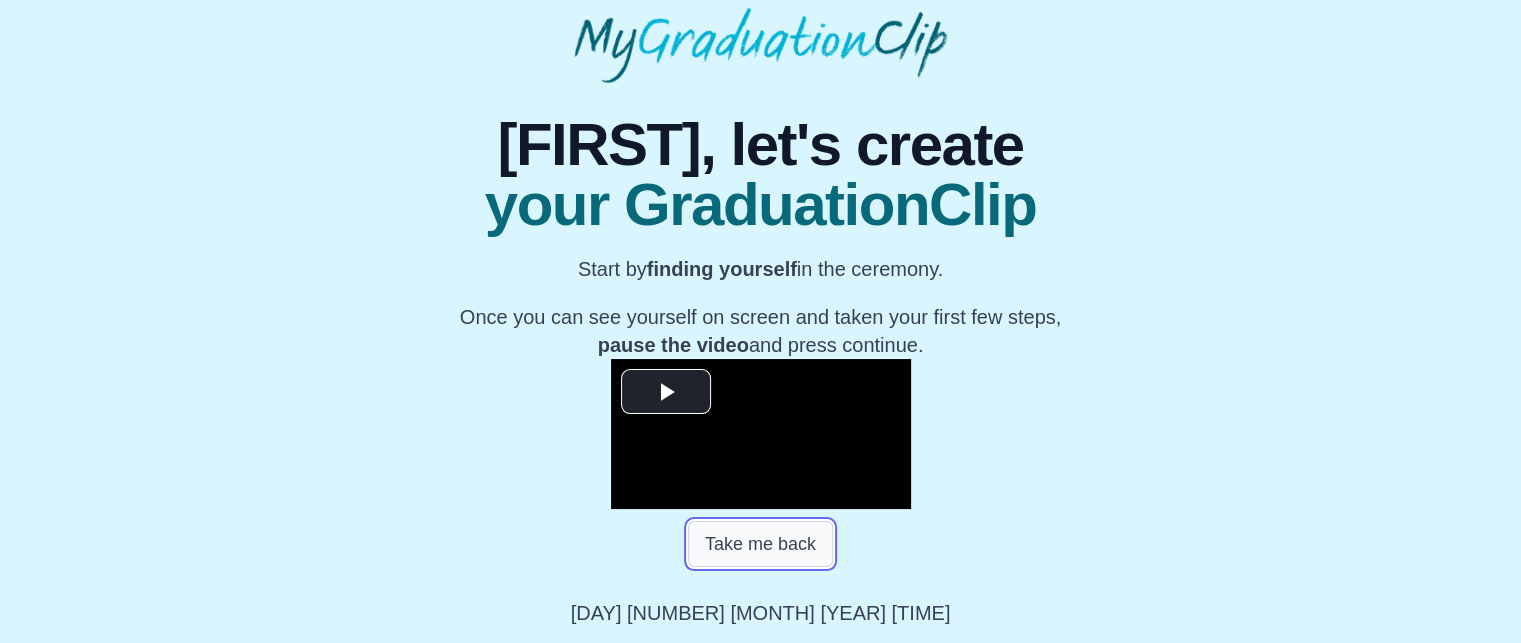 click on "Take me back" at bounding box center (760, 544) 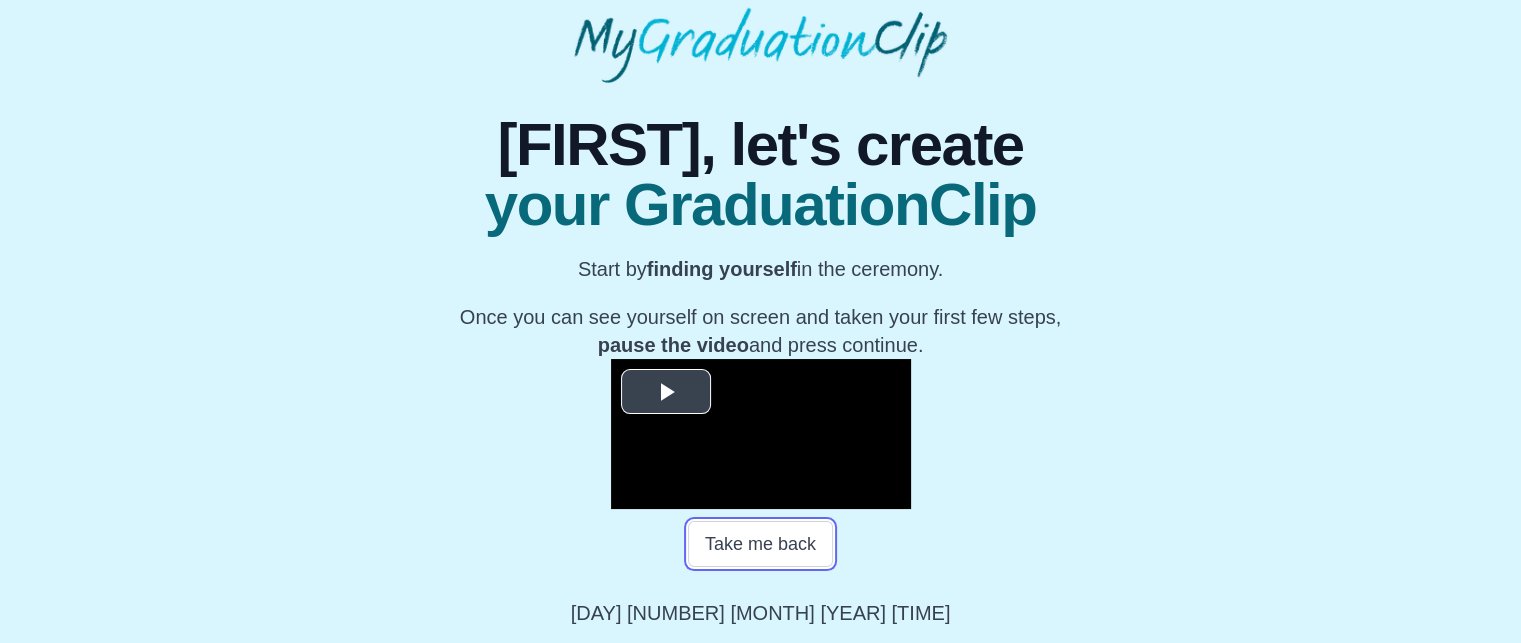 scroll, scrollTop: 372, scrollLeft: 0, axis: vertical 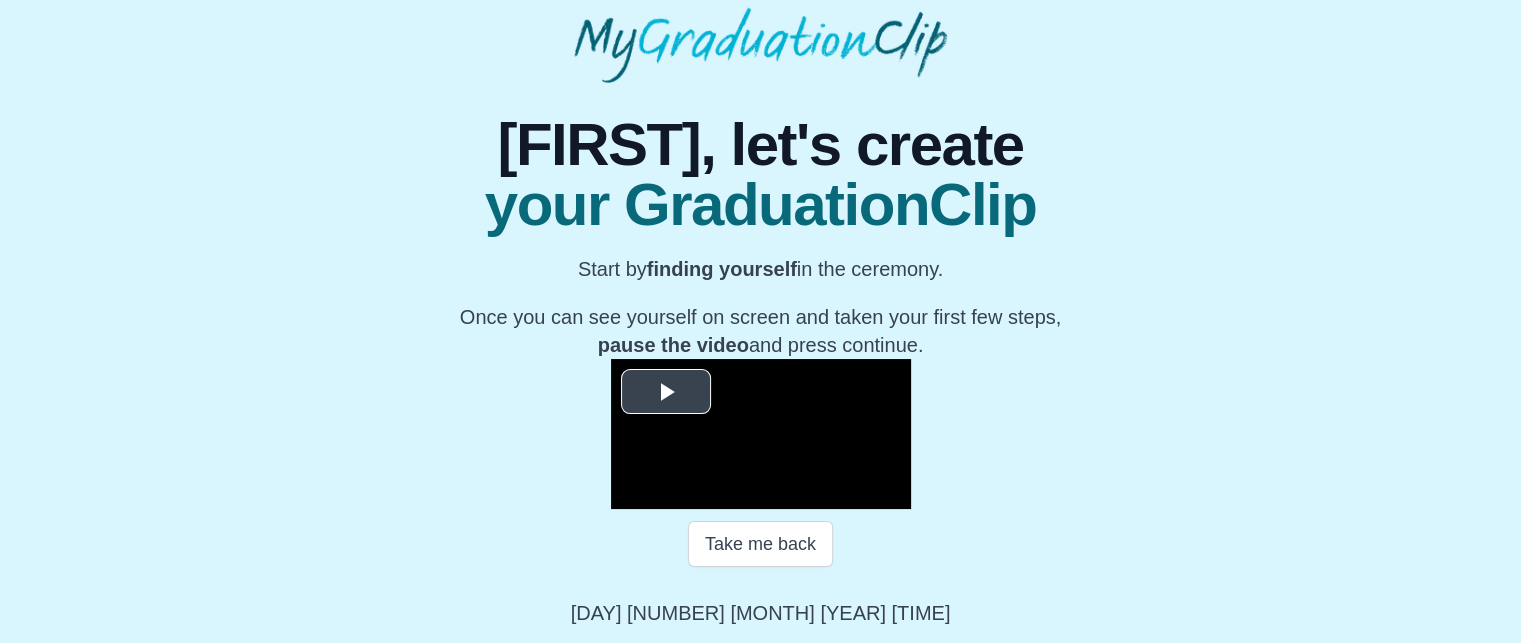 click at bounding box center (666, 391) 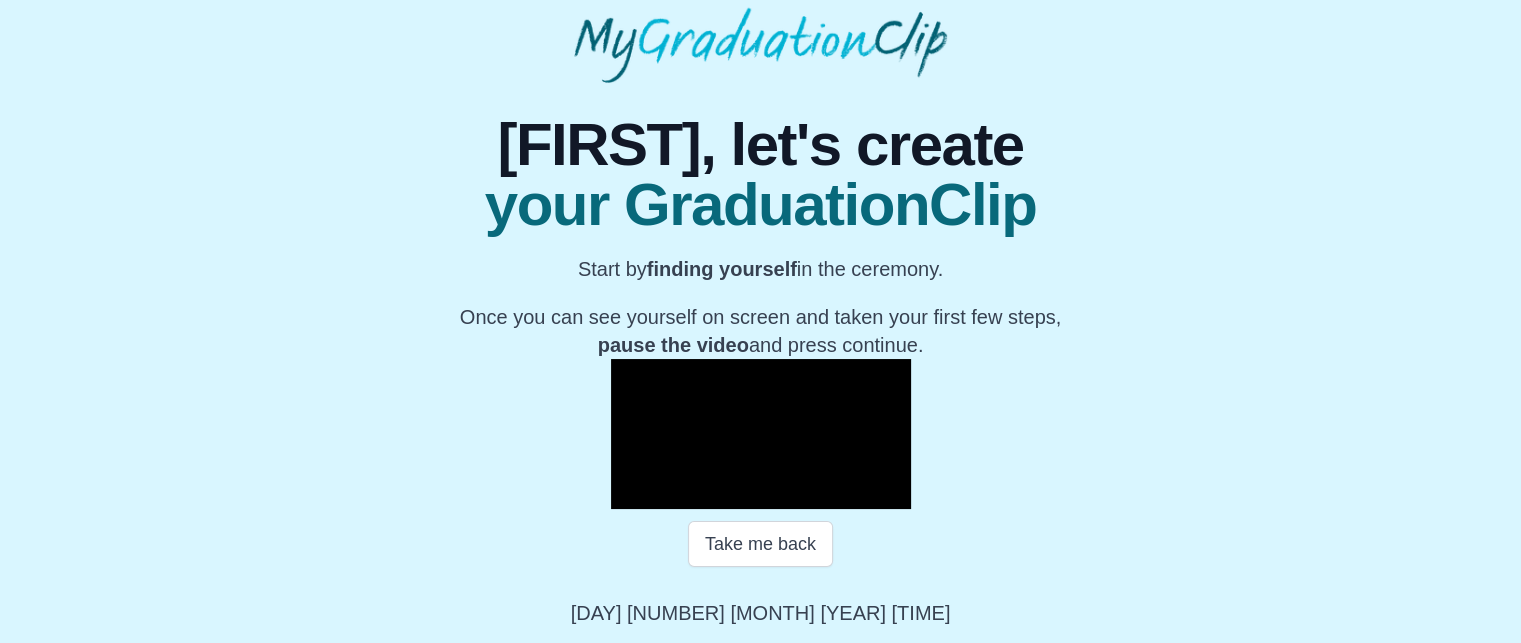 click at bounding box center [631, 494] 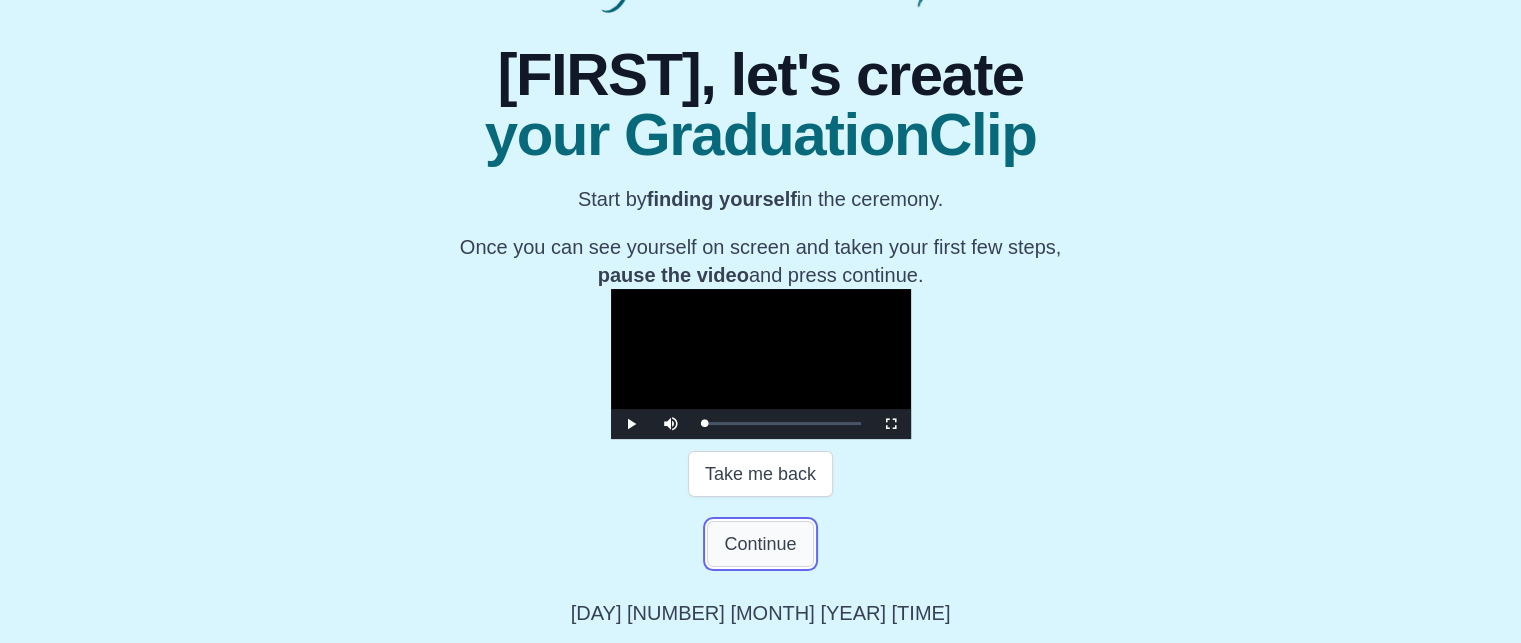 click on "Continue" at bounding box center (760, 544) 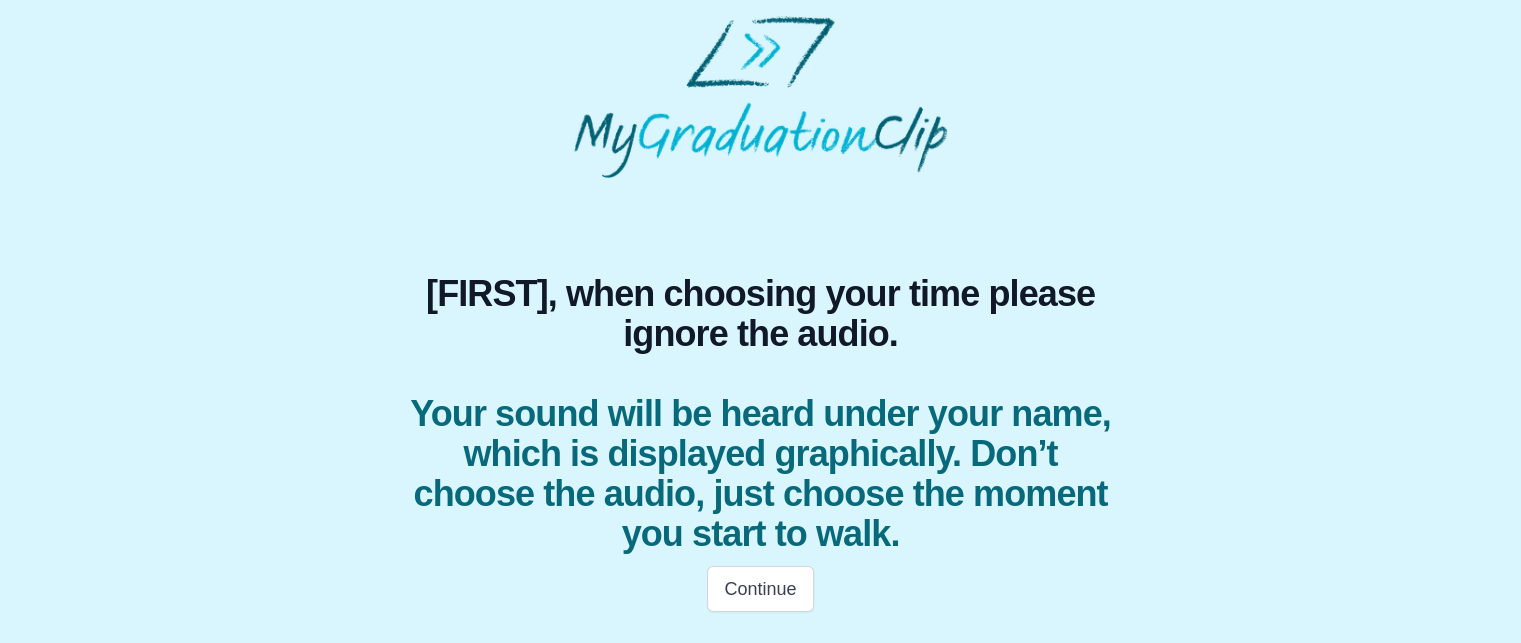scroll, scrollTop: 0, scrollLeft: 0, axis: both 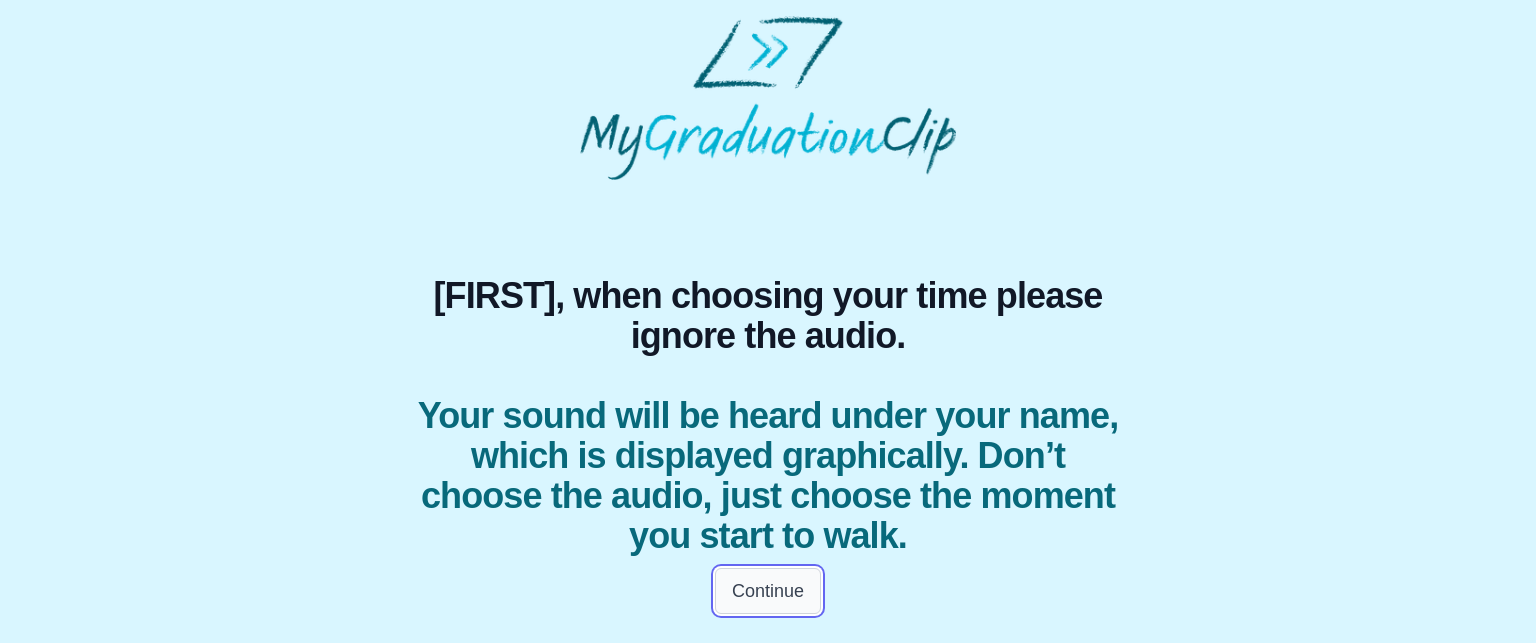 click on "Continue" at bounding box center [768, 591] 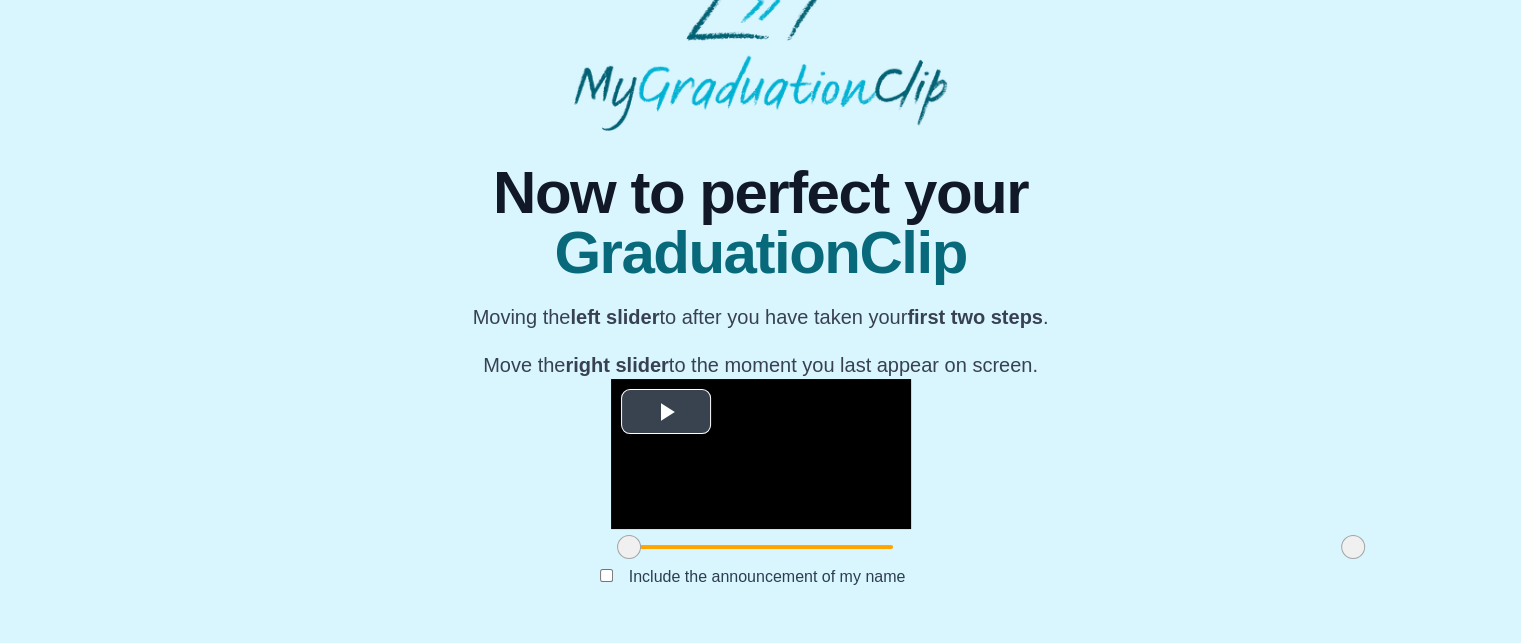 scroll, scrollTop: 324, scrollLeft: 0, axis: vertical 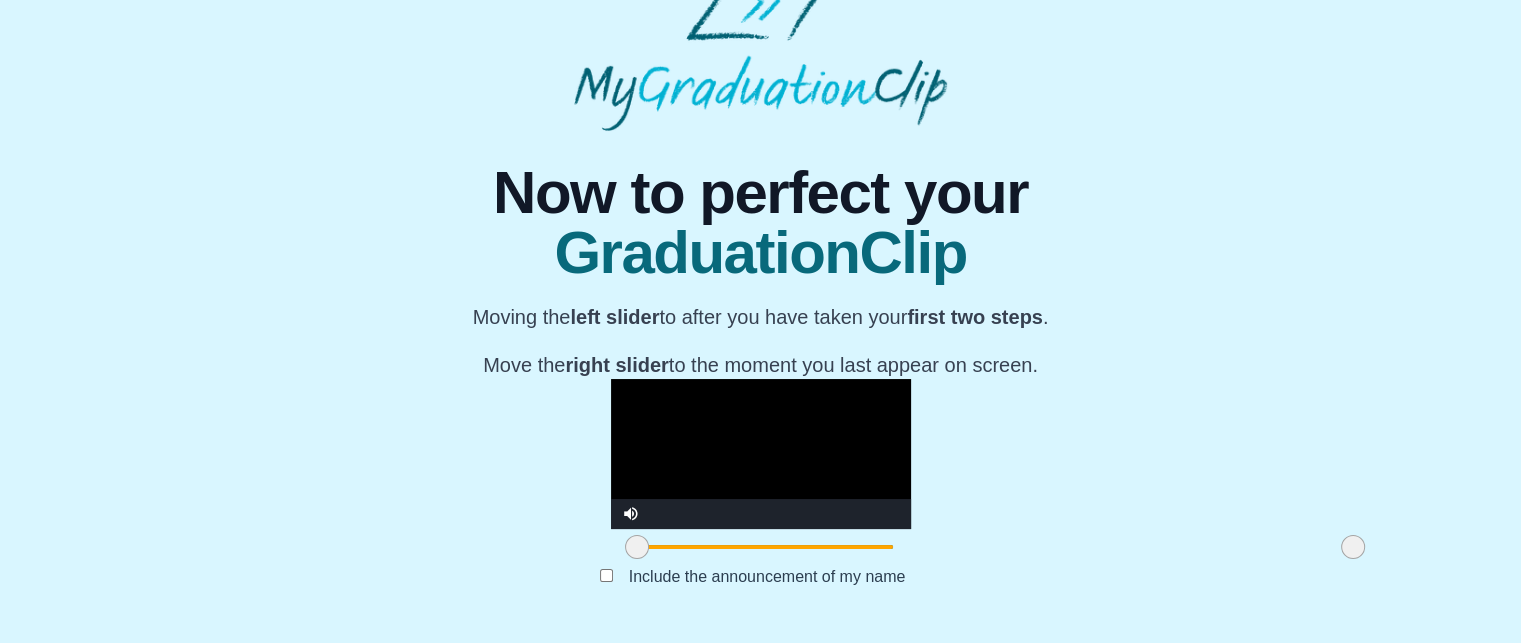 click at bounding box center (637, 547) 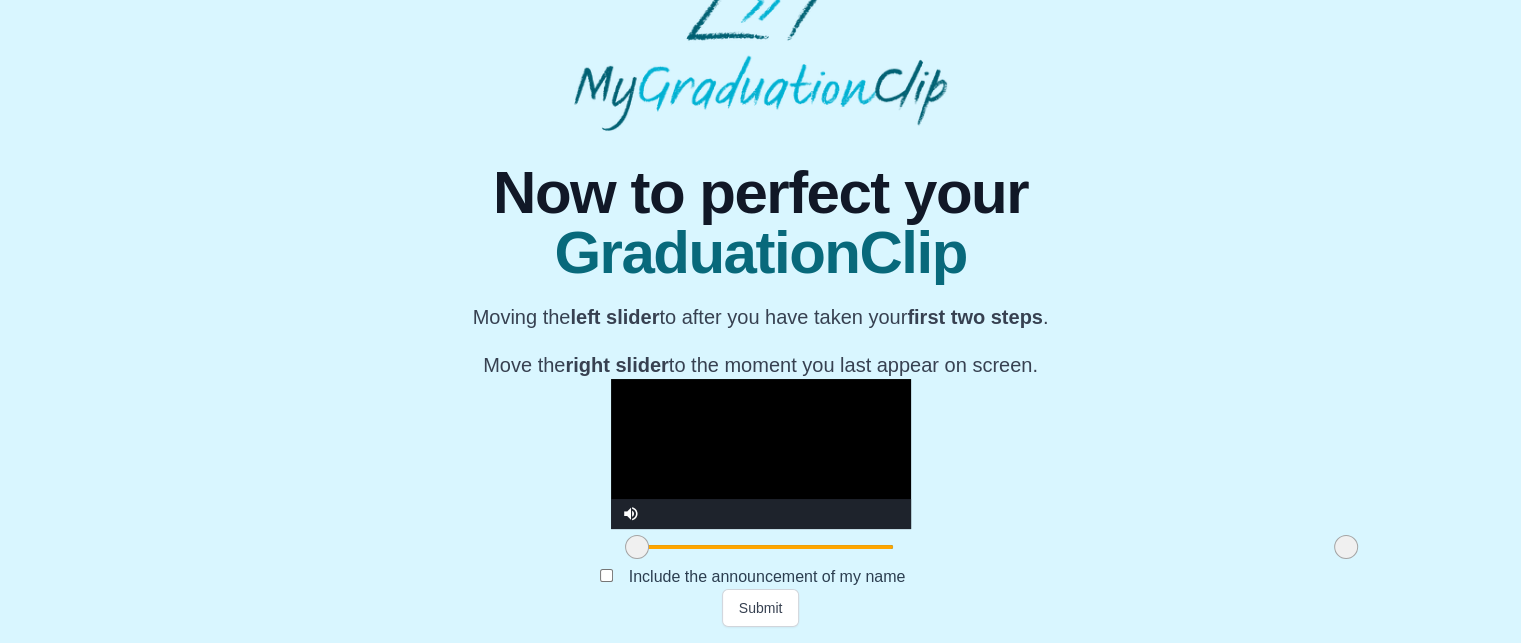 click at bounding box center [1346, 547] 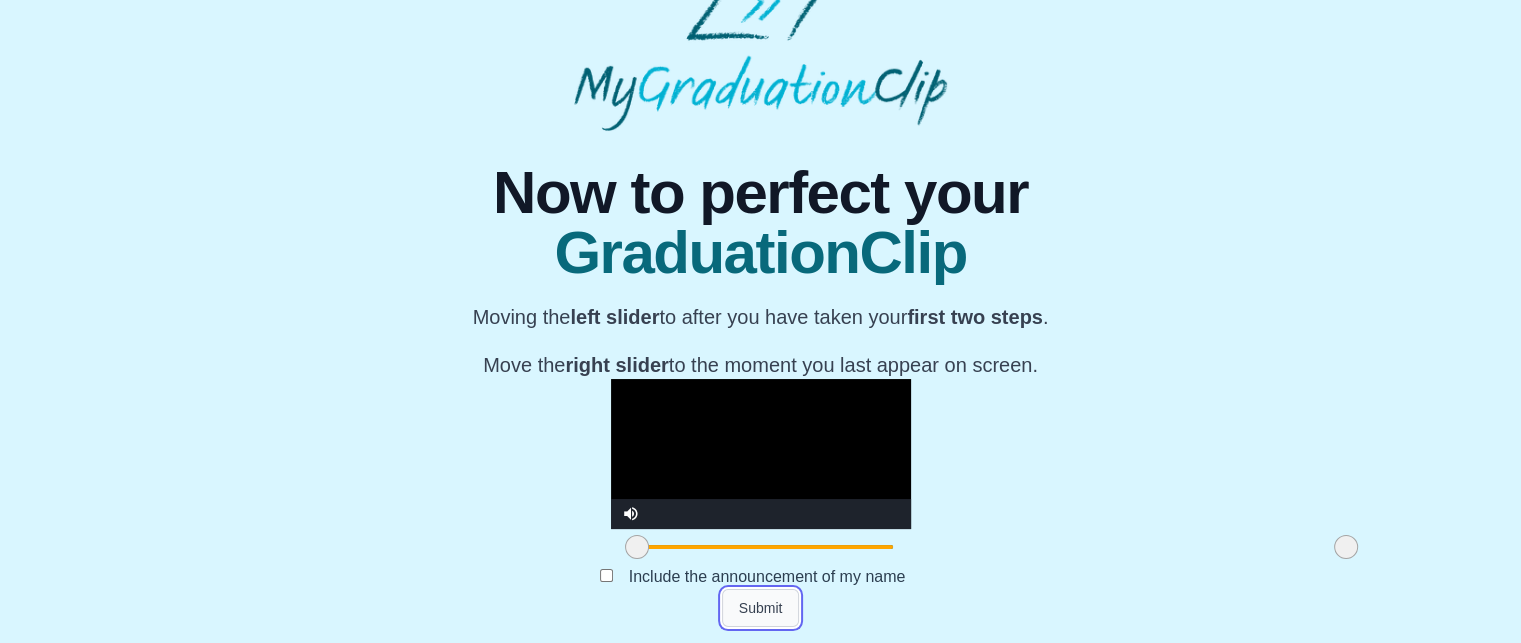 click on "Submit" at bounding box center (761, 608) 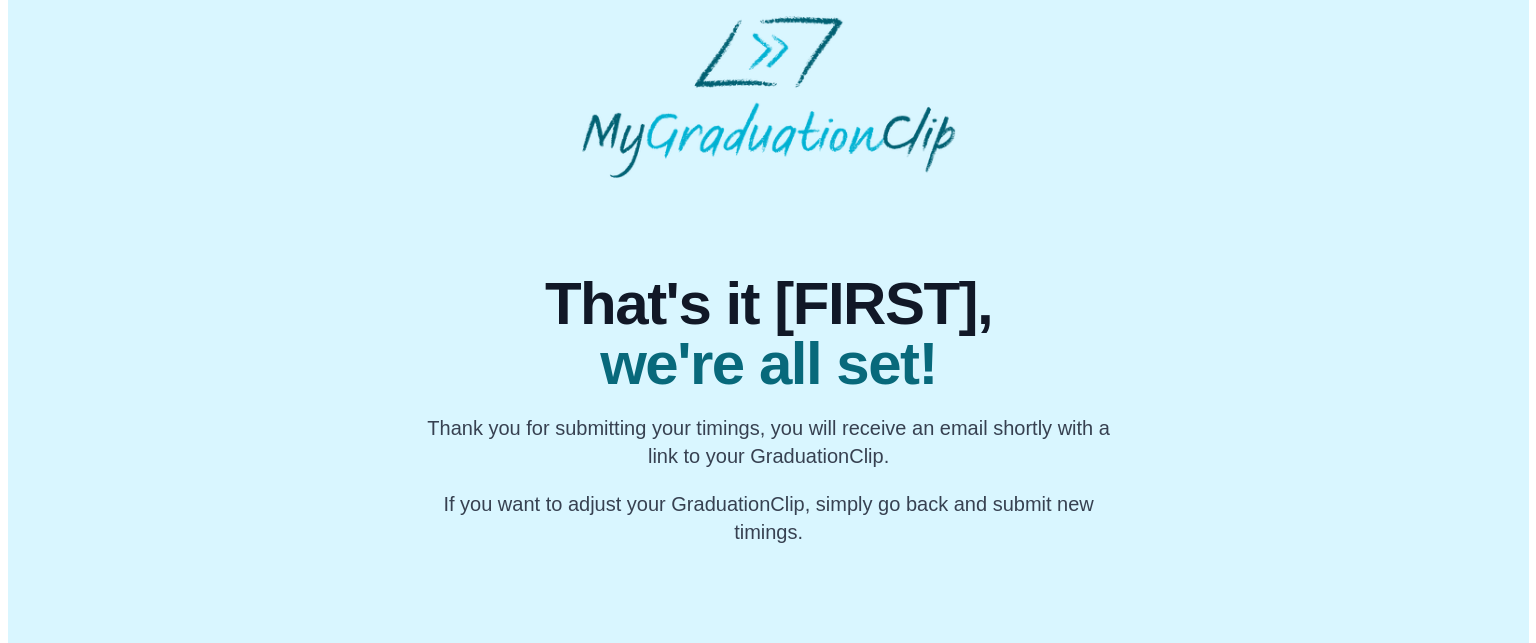 scroll, scrollTop: 0, scrollLeft: 0, axis: both 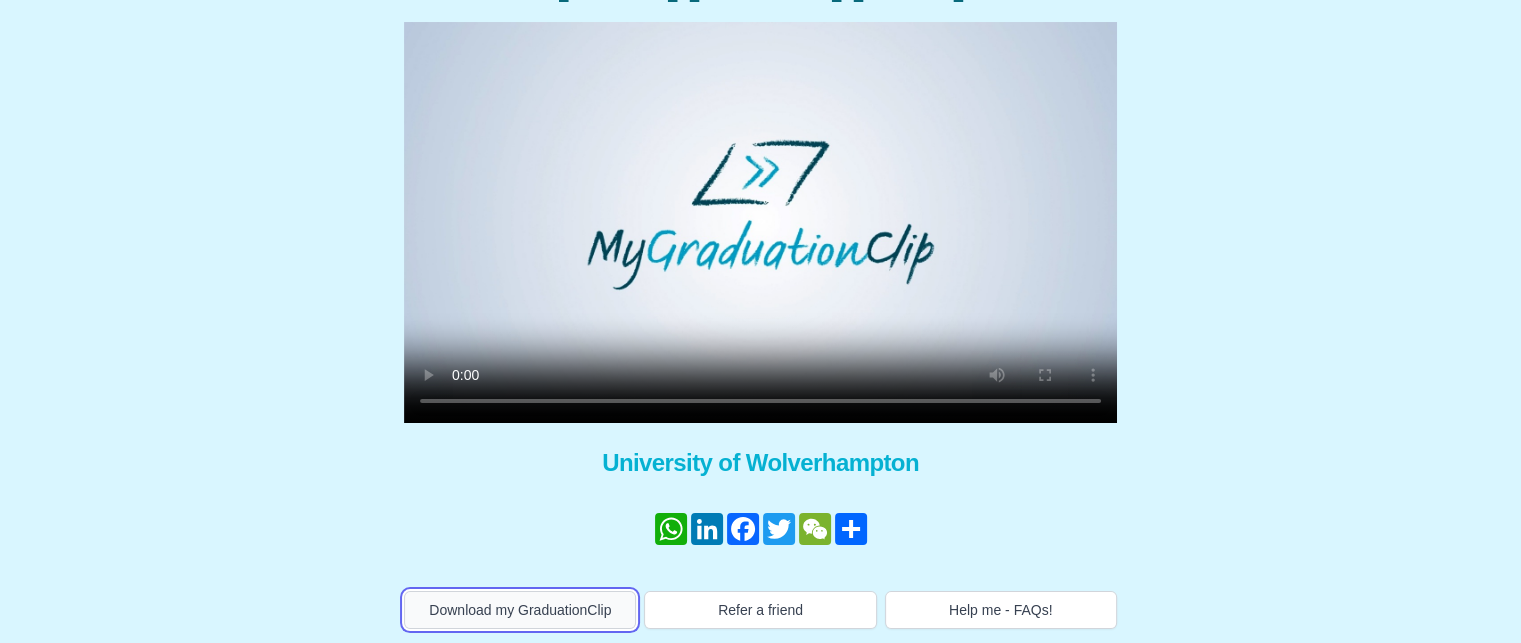 click on "Download my GraduationClip" at bounding box center [520, 610] 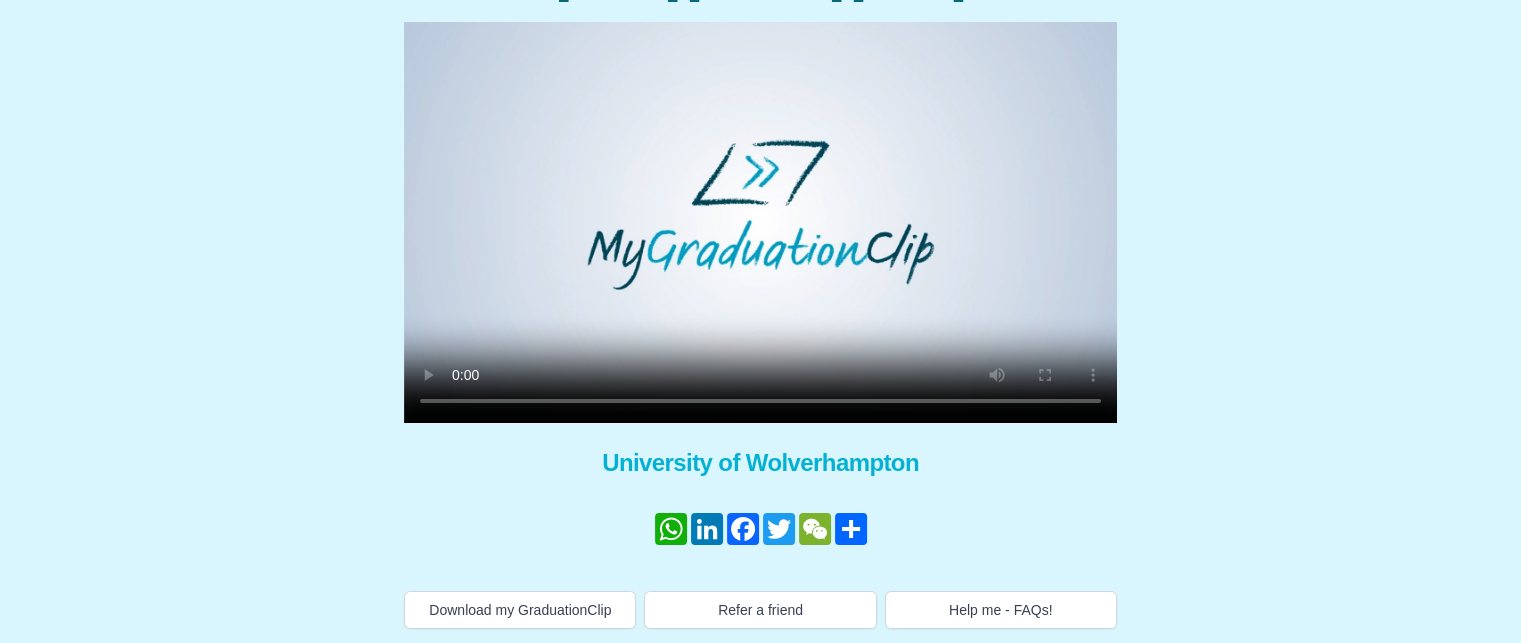 type 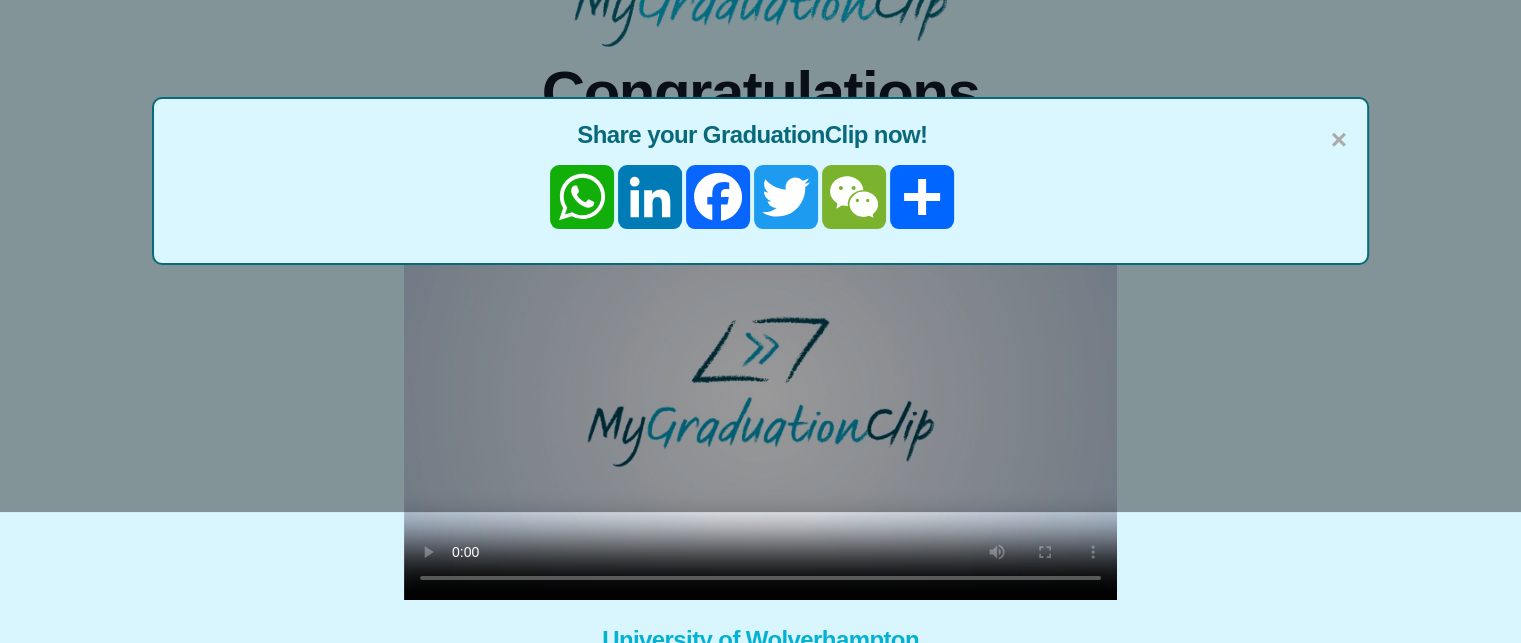 scroll, scrollTop: 108, scrollLeft: 0, axis: vertical 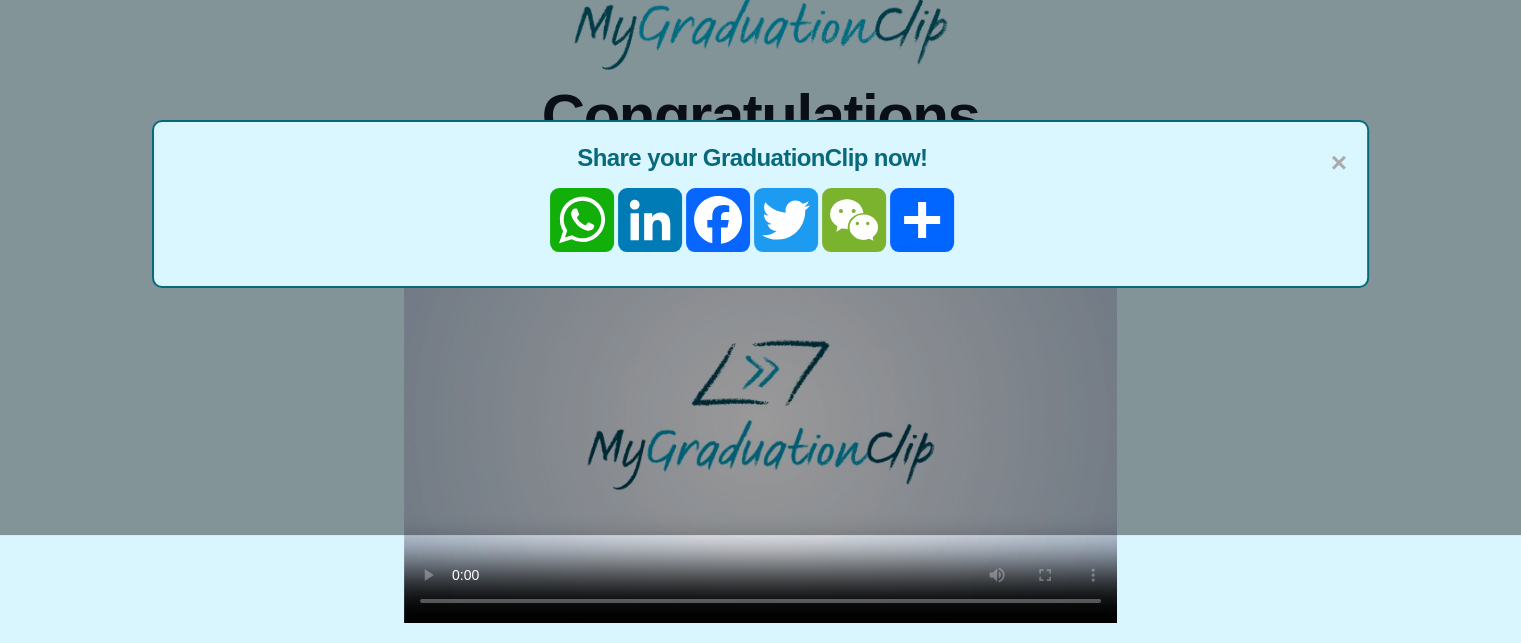 click on "× Share your GraduationClip now! WhatsApp LinkedIn Facebook Twitter WeChat Share" at bounding box center (760, 213) 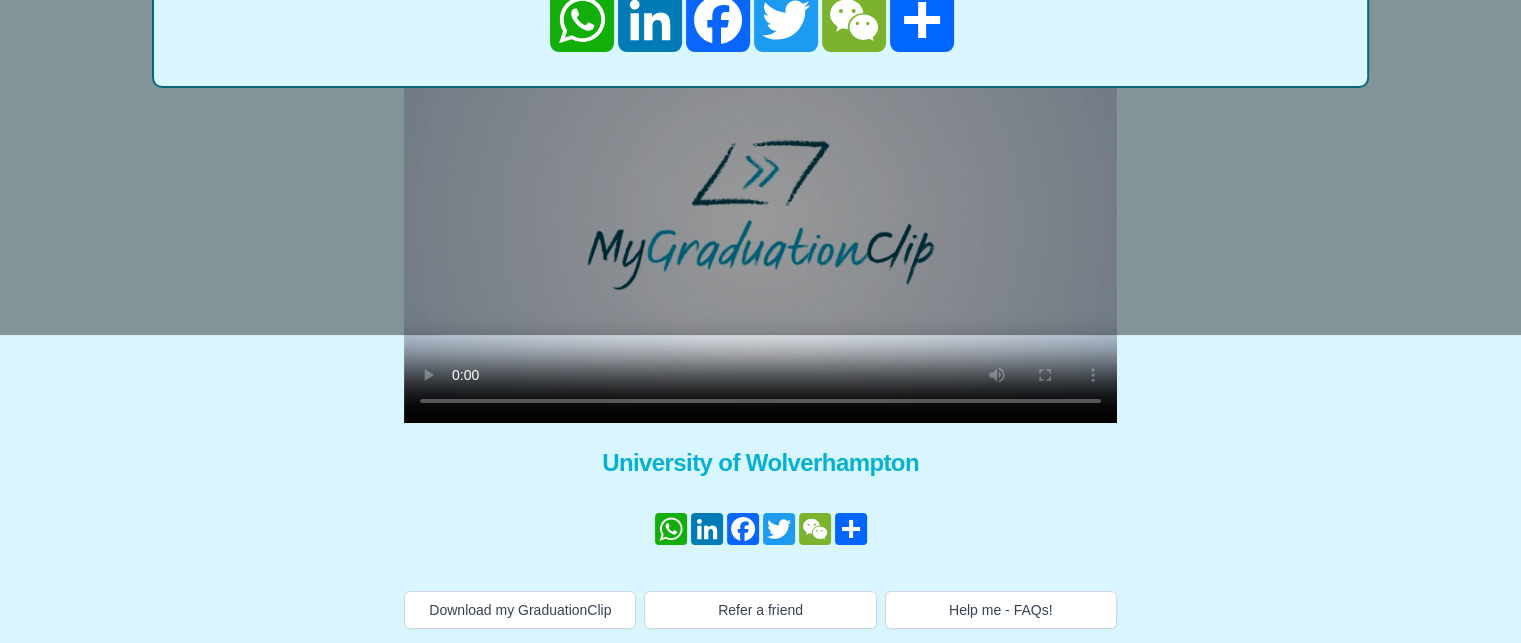 scroll, scrollTop: 108, scrollLeft: 0, axis: vertical 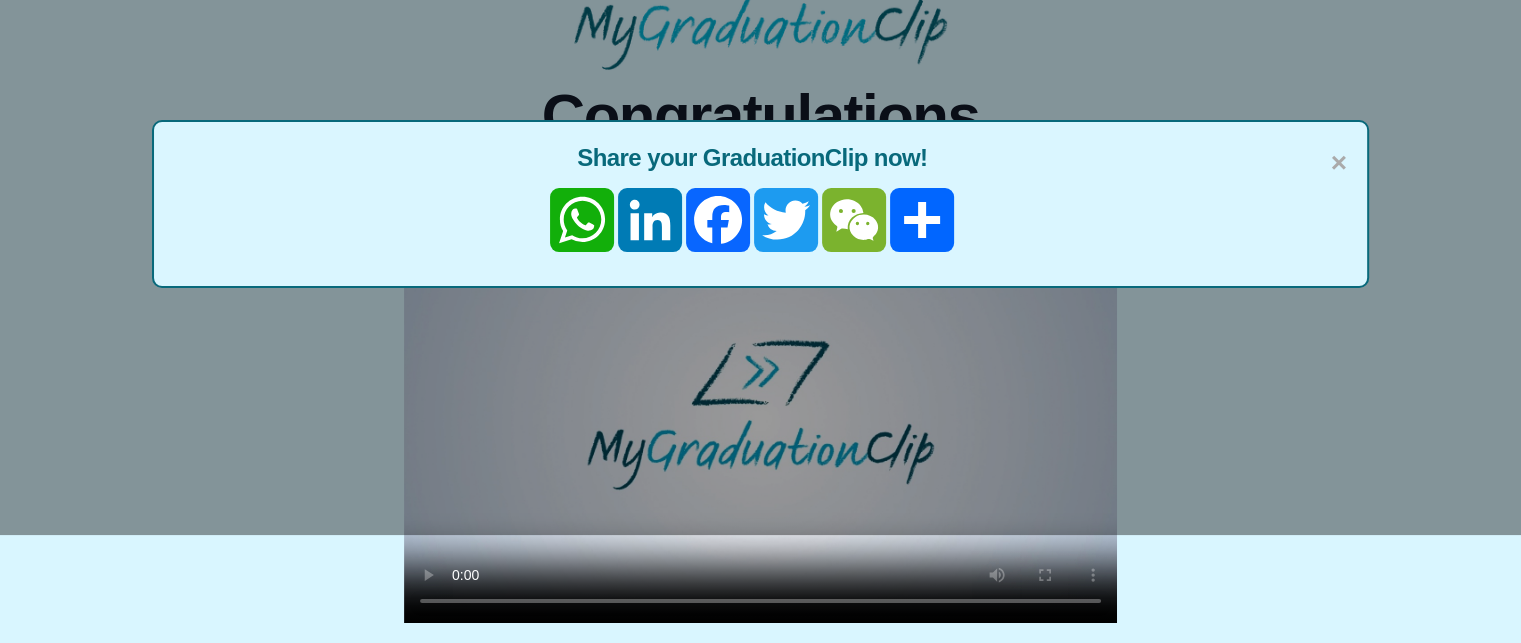 click on "× Share your GraduationClip now! WhatsApp LinkedIn Facebook Twitter WeChat Share" at bounding box center (760, 213) 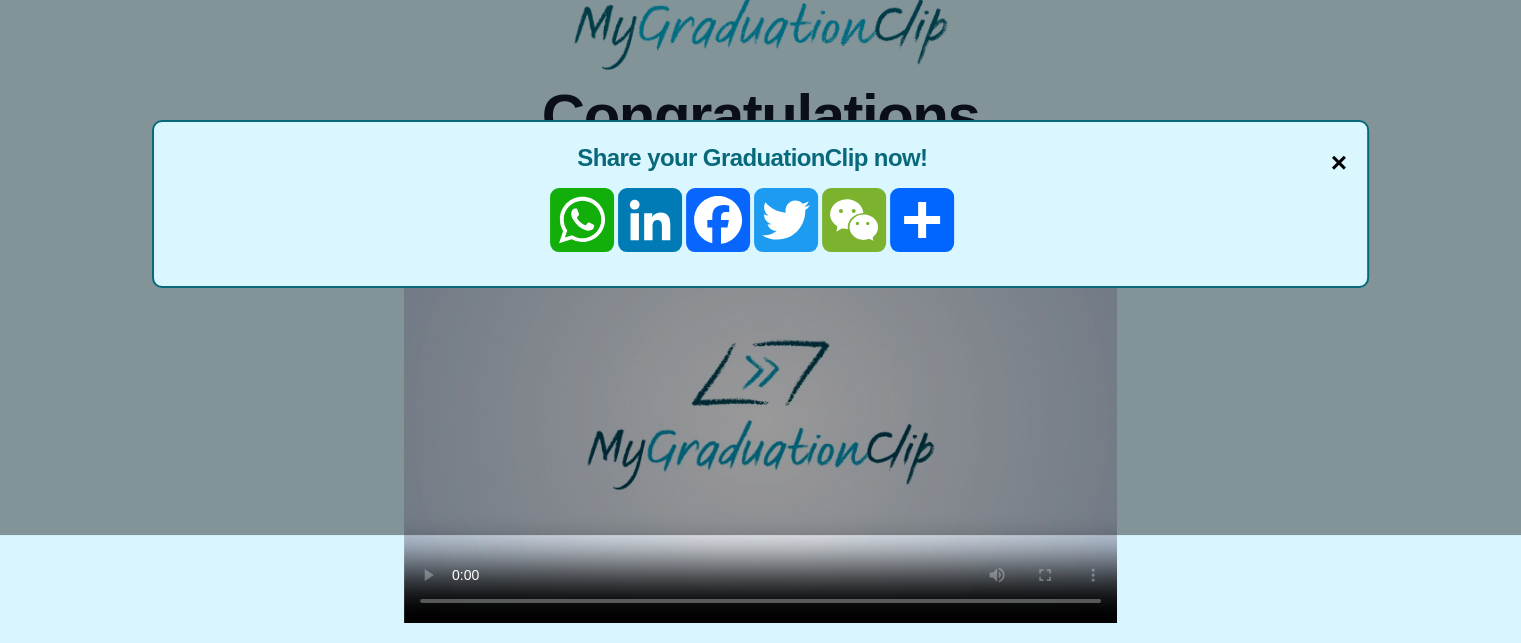 click on "×" at bounding box center (1339, 163) 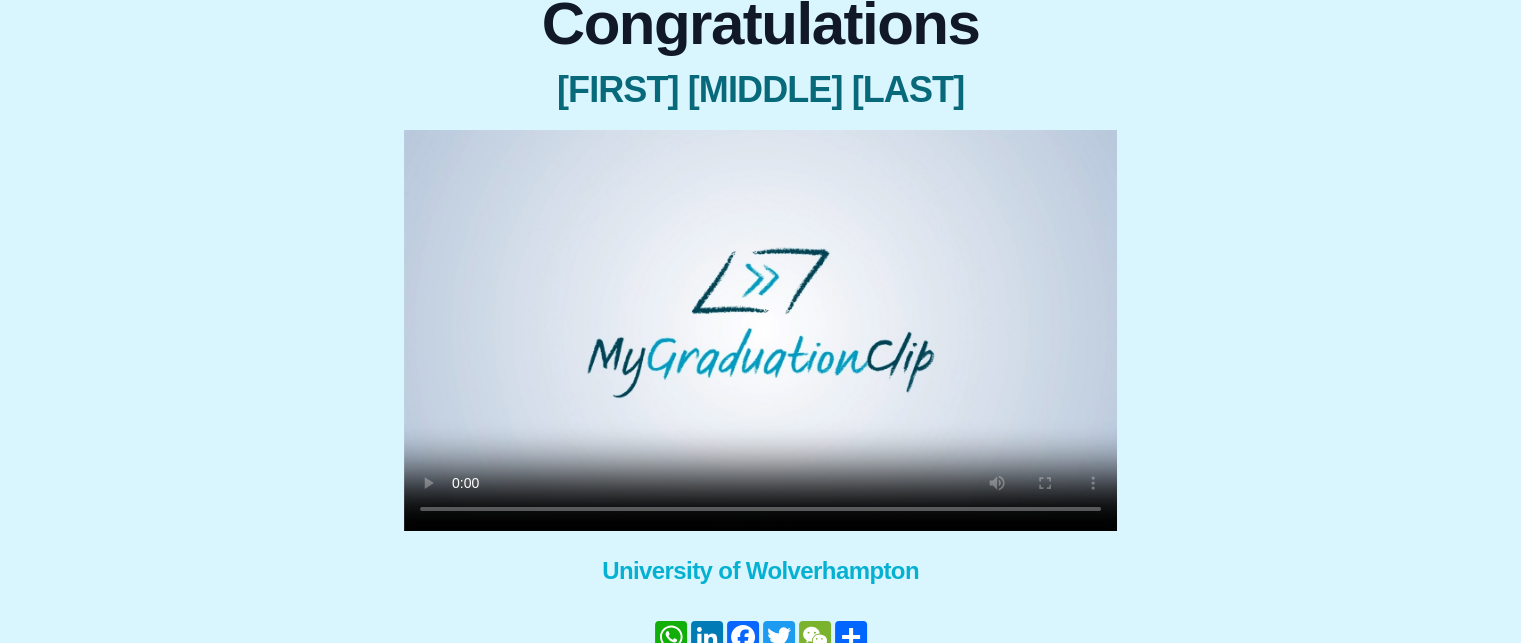 scroll, scrollTop: 308, scrollLeft: 0, axis: vertical 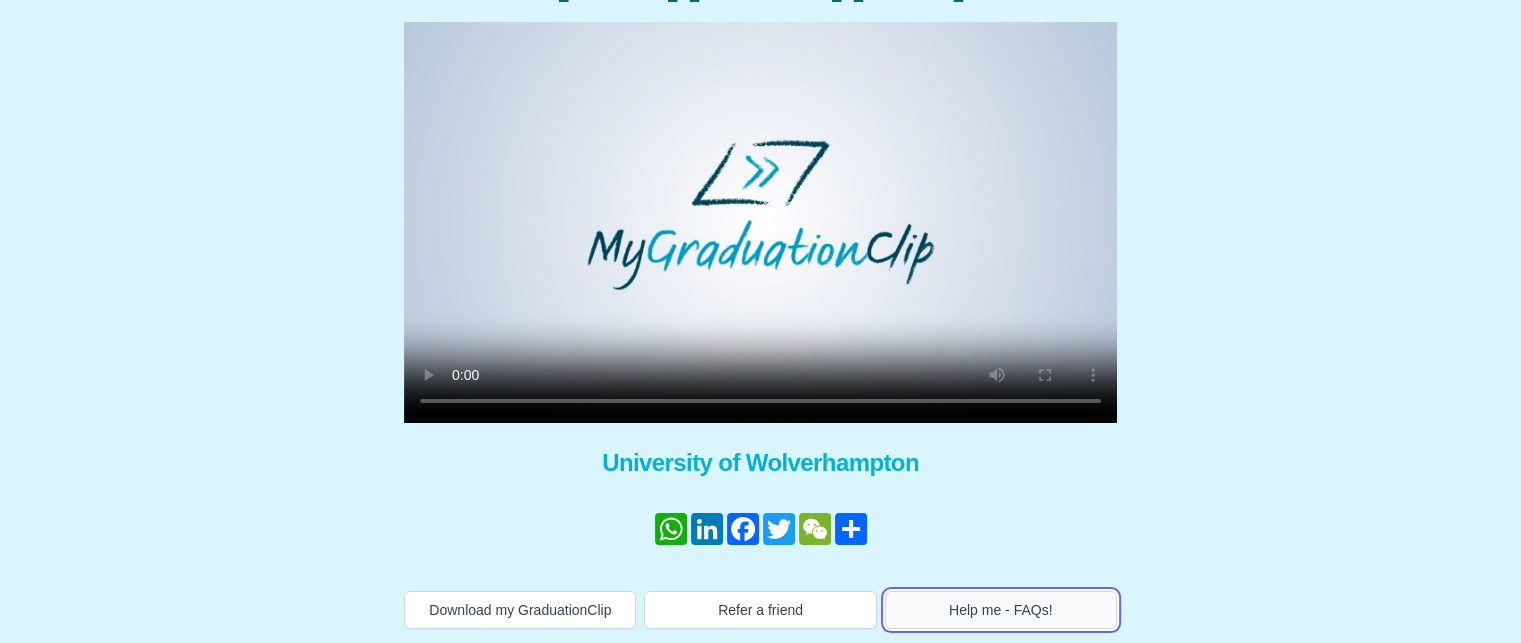 click on "Help me - FAQs!" at bounding box center (1001, 610) 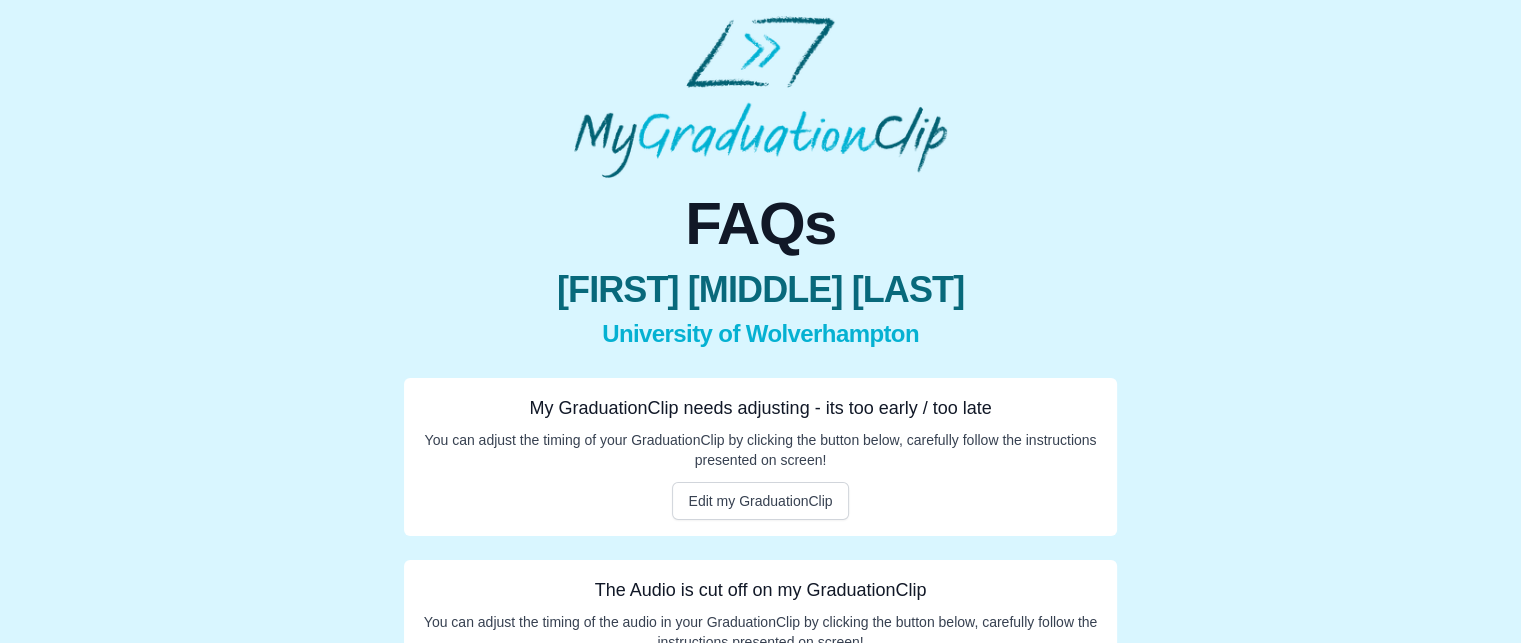 scroll, scrollTop: 100, scrollLeft: 0, axis: vertical 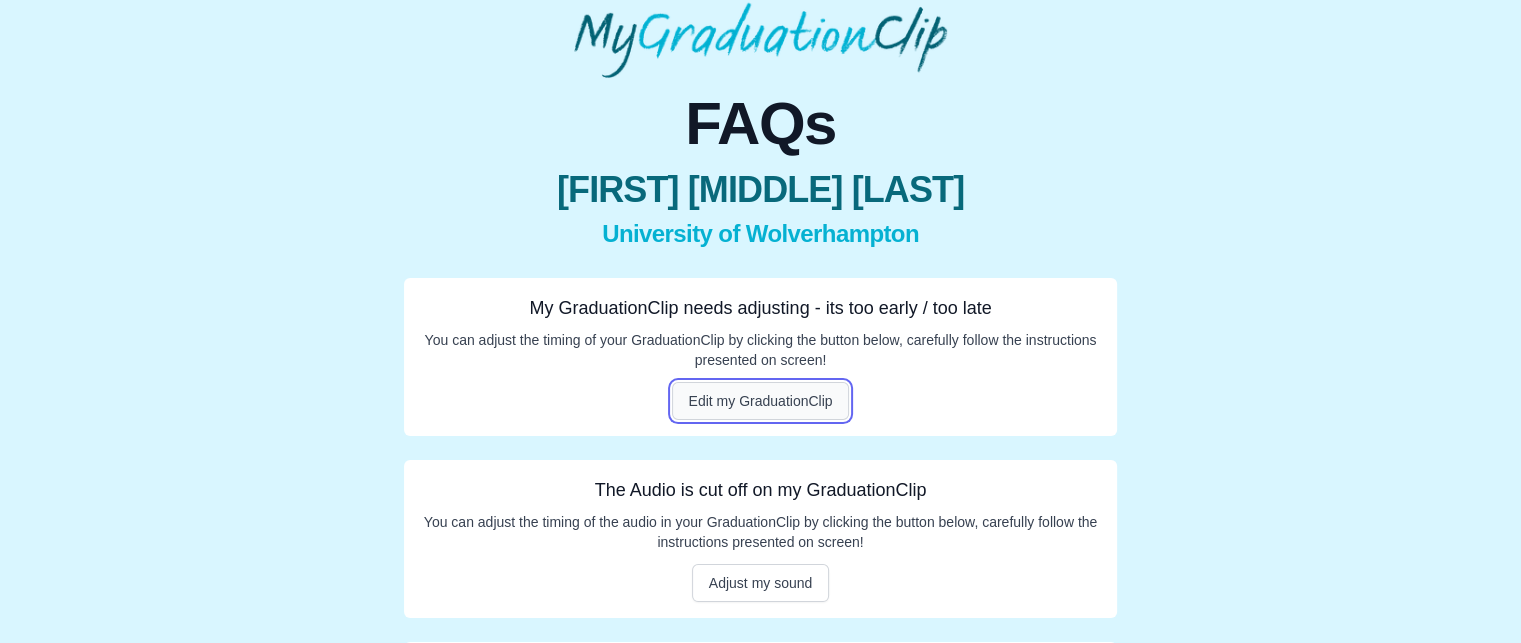 click on "Edit my GraduationClip" at bounding box center [761, 401] 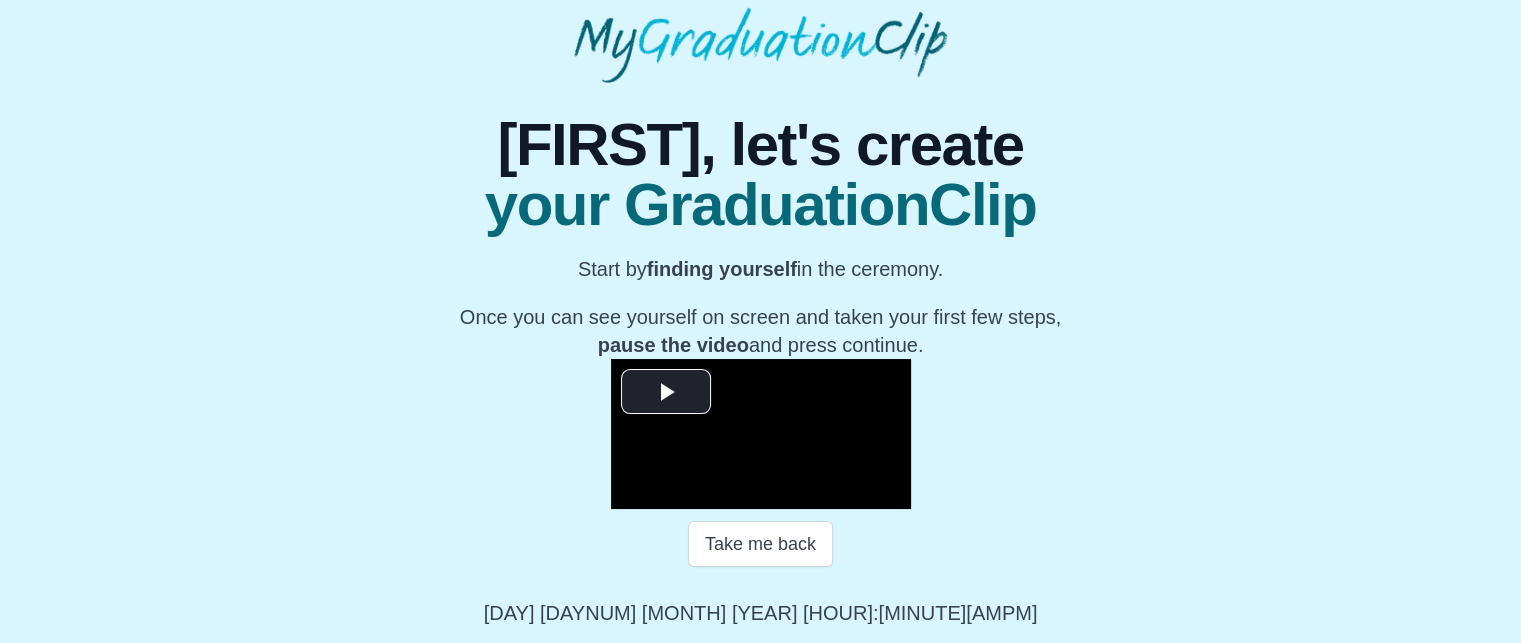 scroll, scrollTop: 300, scrollLeft: 0, axis: vertical 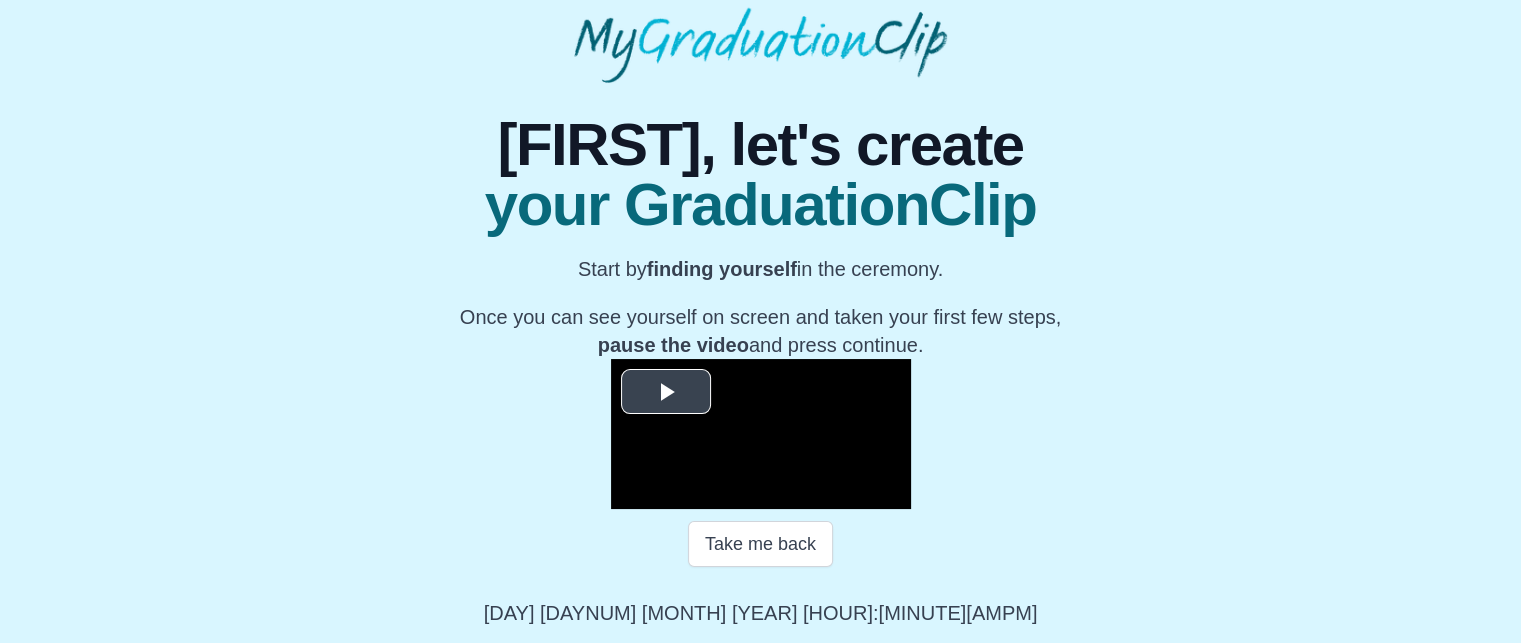 click at bounding box center [666, 391] 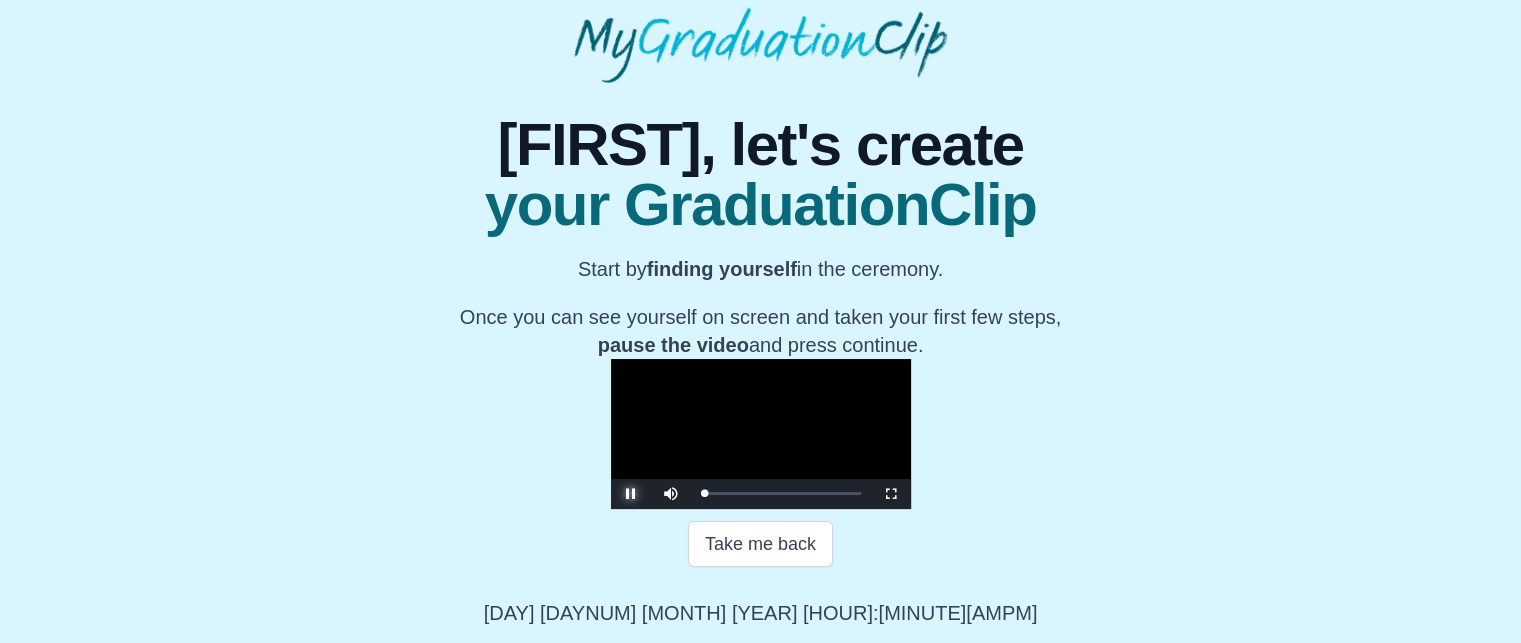 click at bounding box center (631, 494) 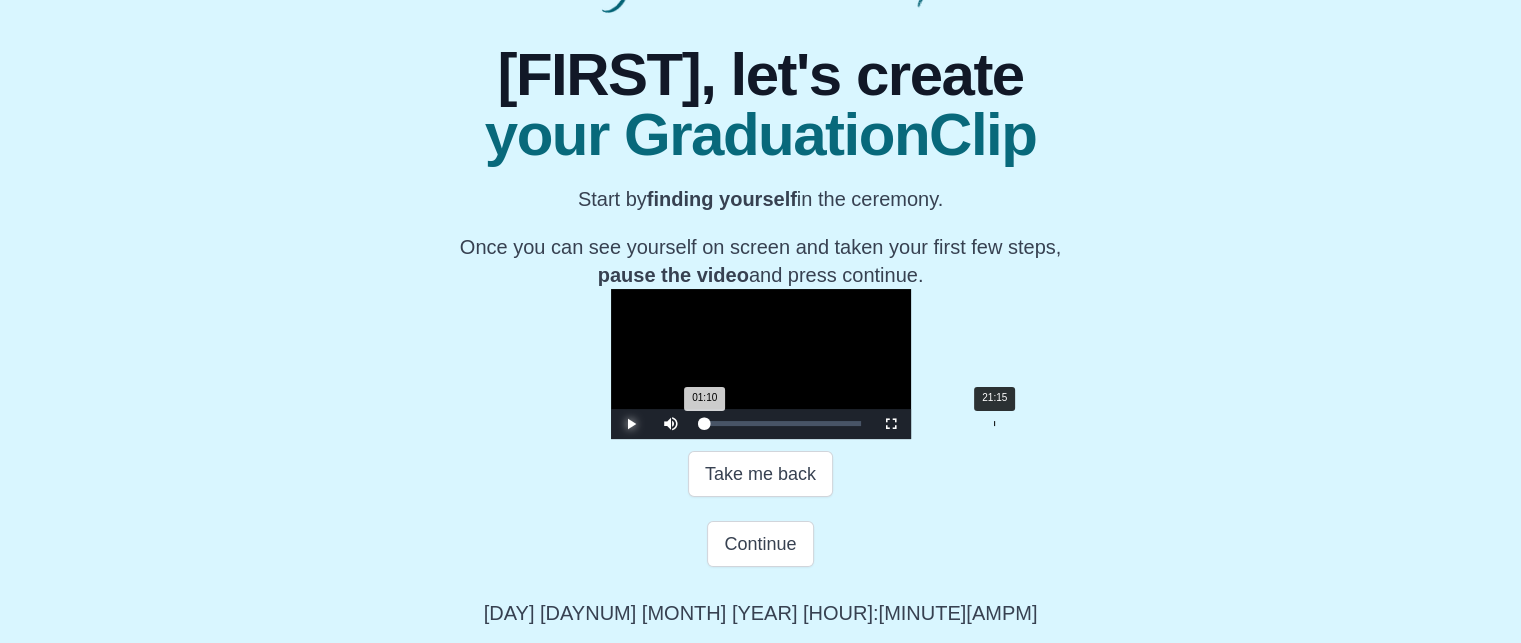 scroll, scrollTop: 442, scrollLeft: 0, axis: vertical 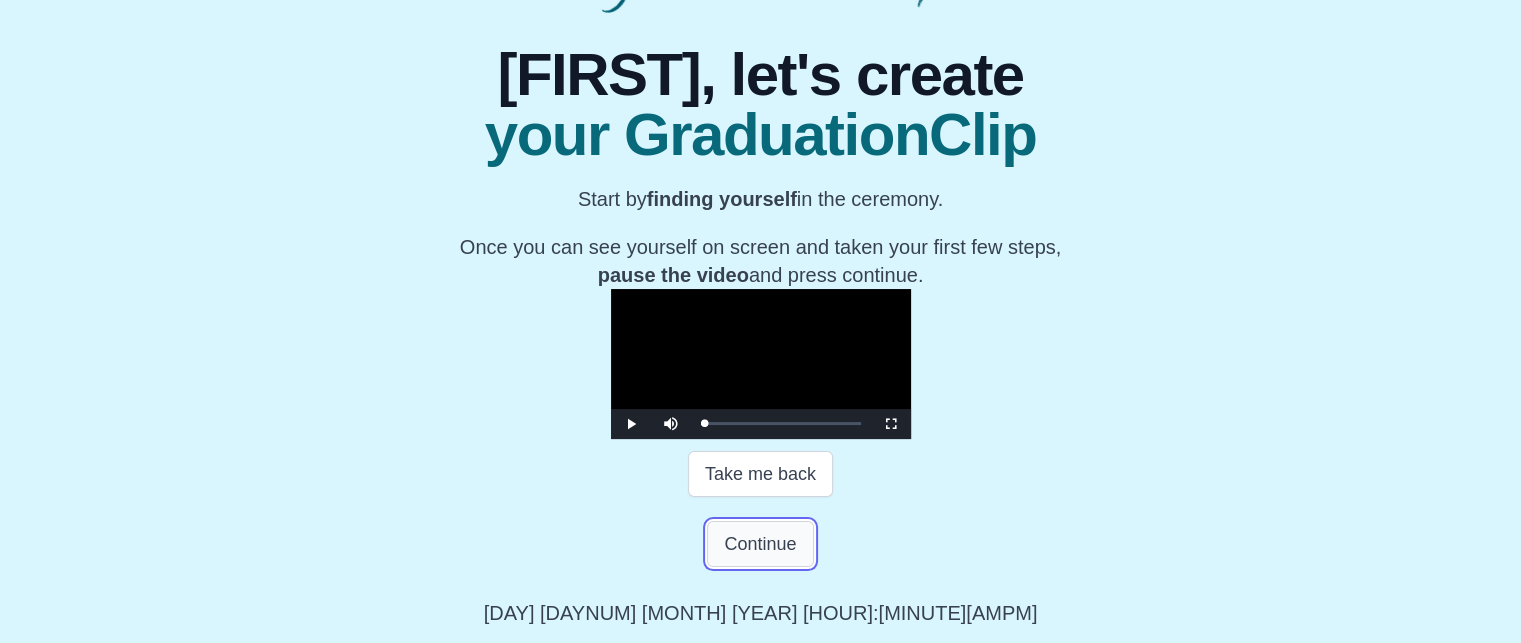 click on "Continue" at bounding box center [760, 544] 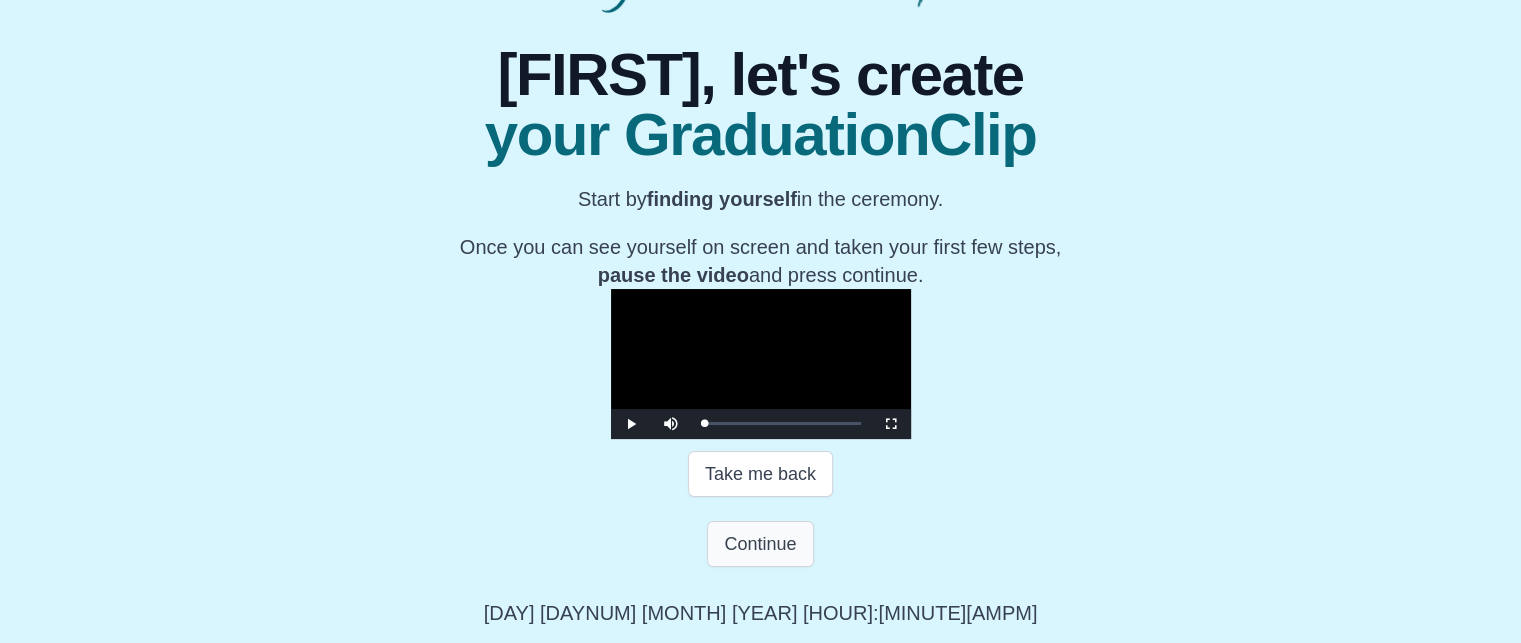 scroll, scrollTop: 0, scrollLeft: 0, axis: both 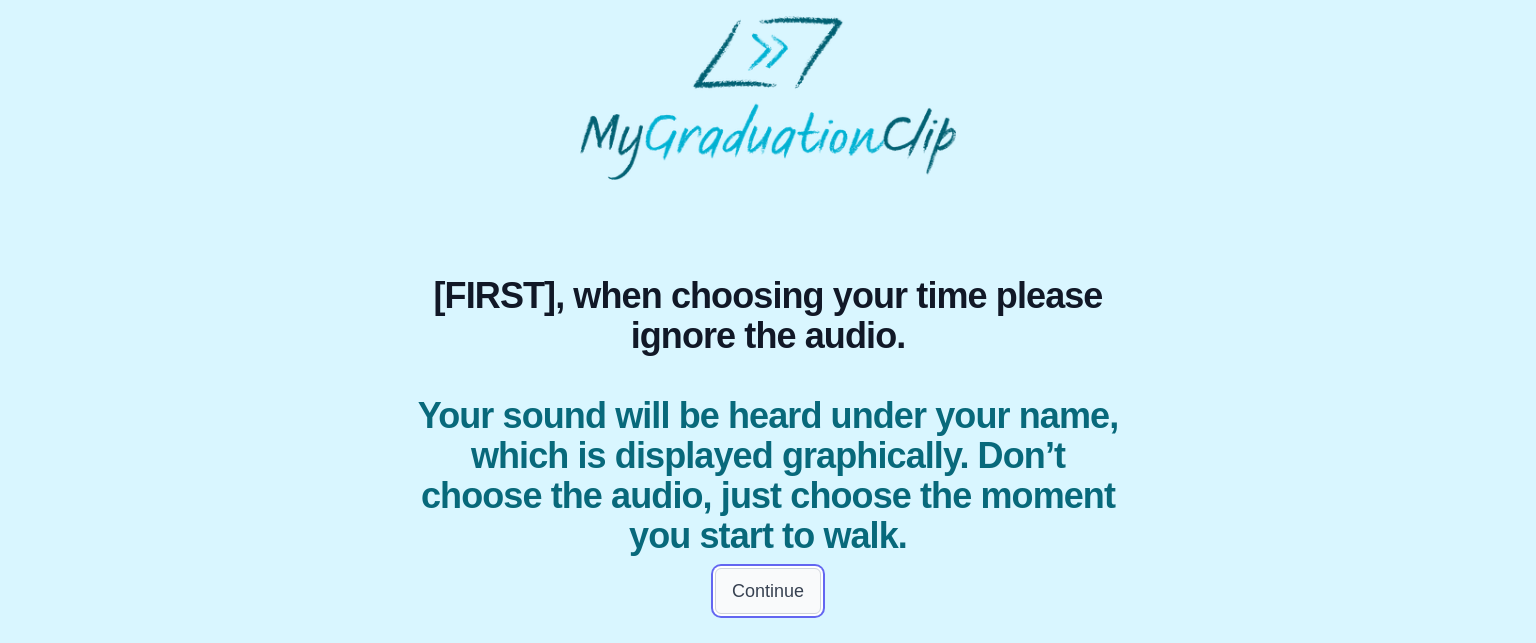 click on "Continue" at bounding box center [768, 591] 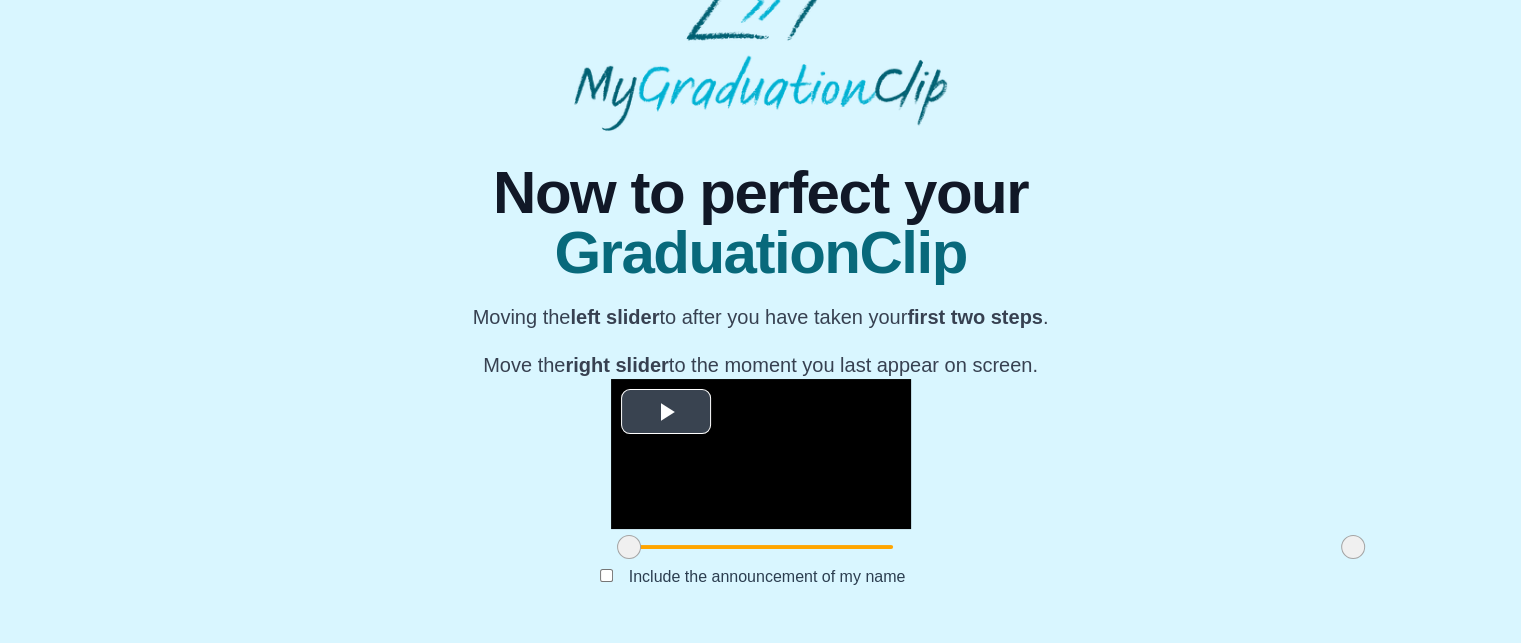 scroll, scrollTop: 324, scrollLeft: 0, axis: vertical 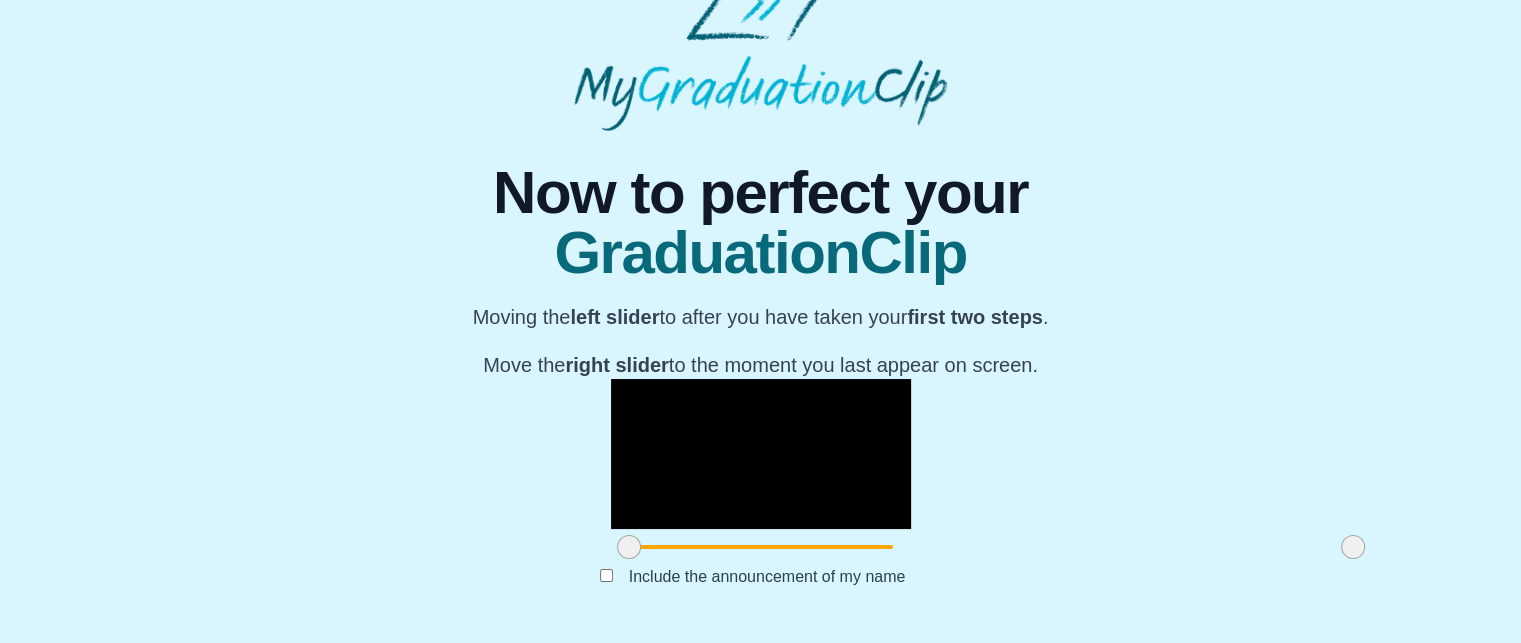 click at bounding box center [1353, 547] 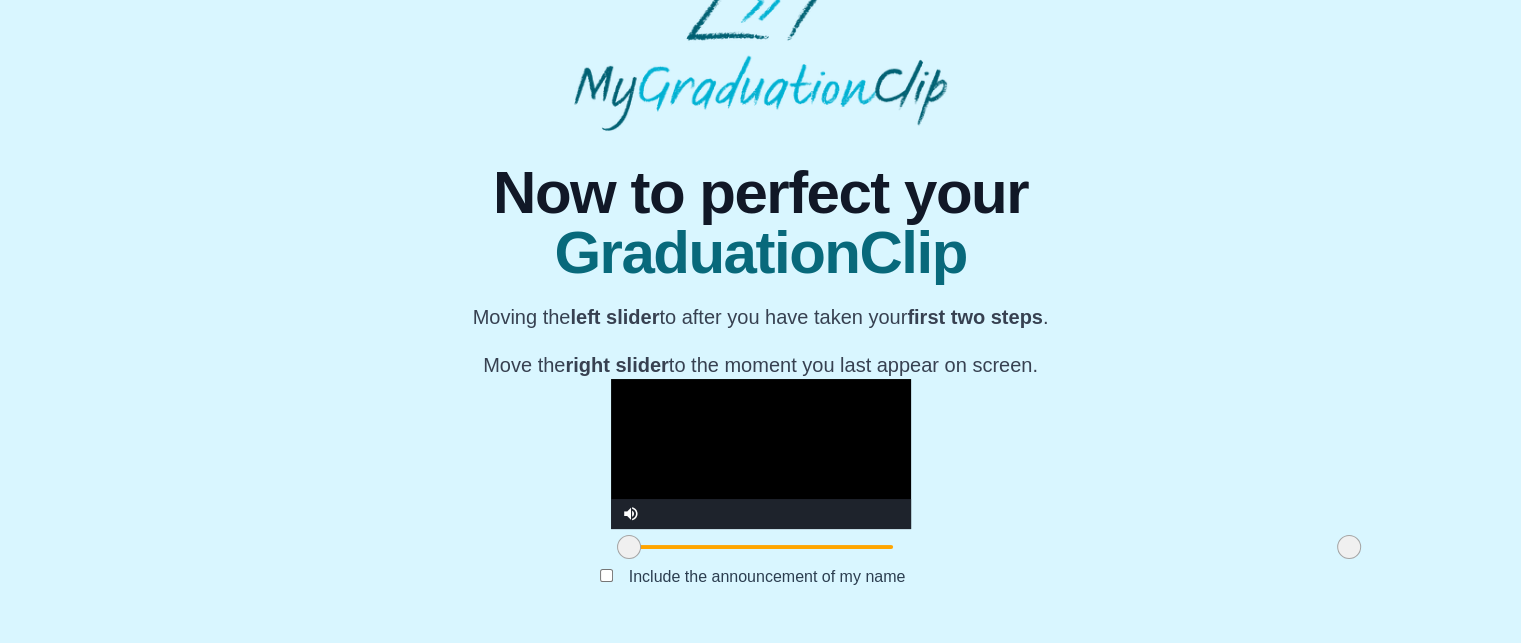 click at bounding box center [1349, 547] 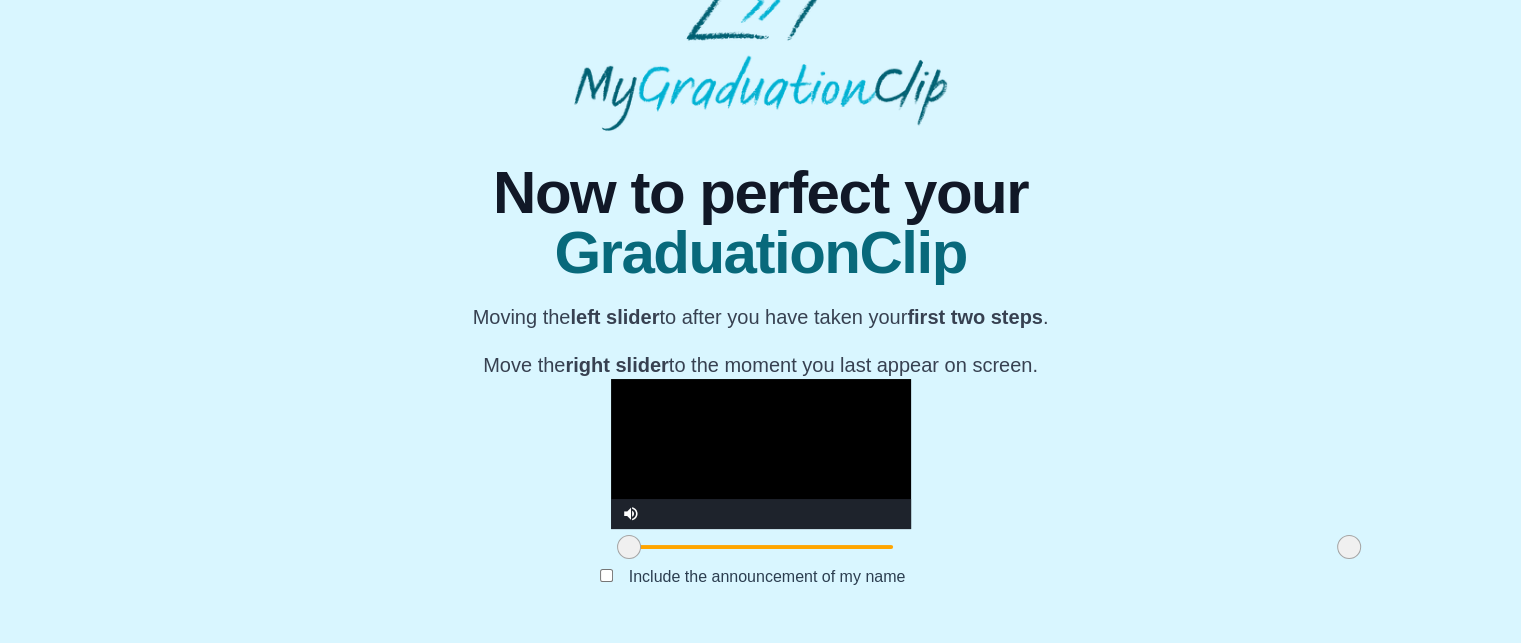 scroll, scrollTop: 324, scrollLeft: 0, axis: vertical 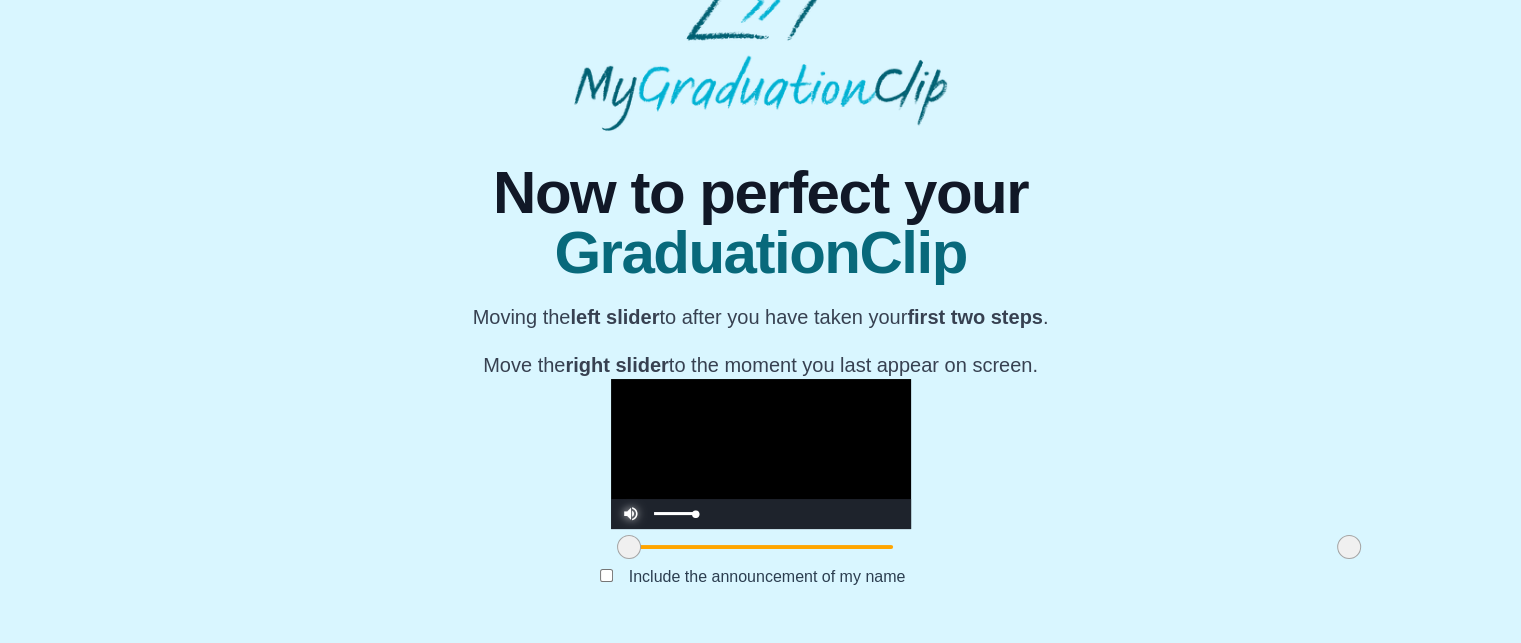 click at bounding box center (631, 499) 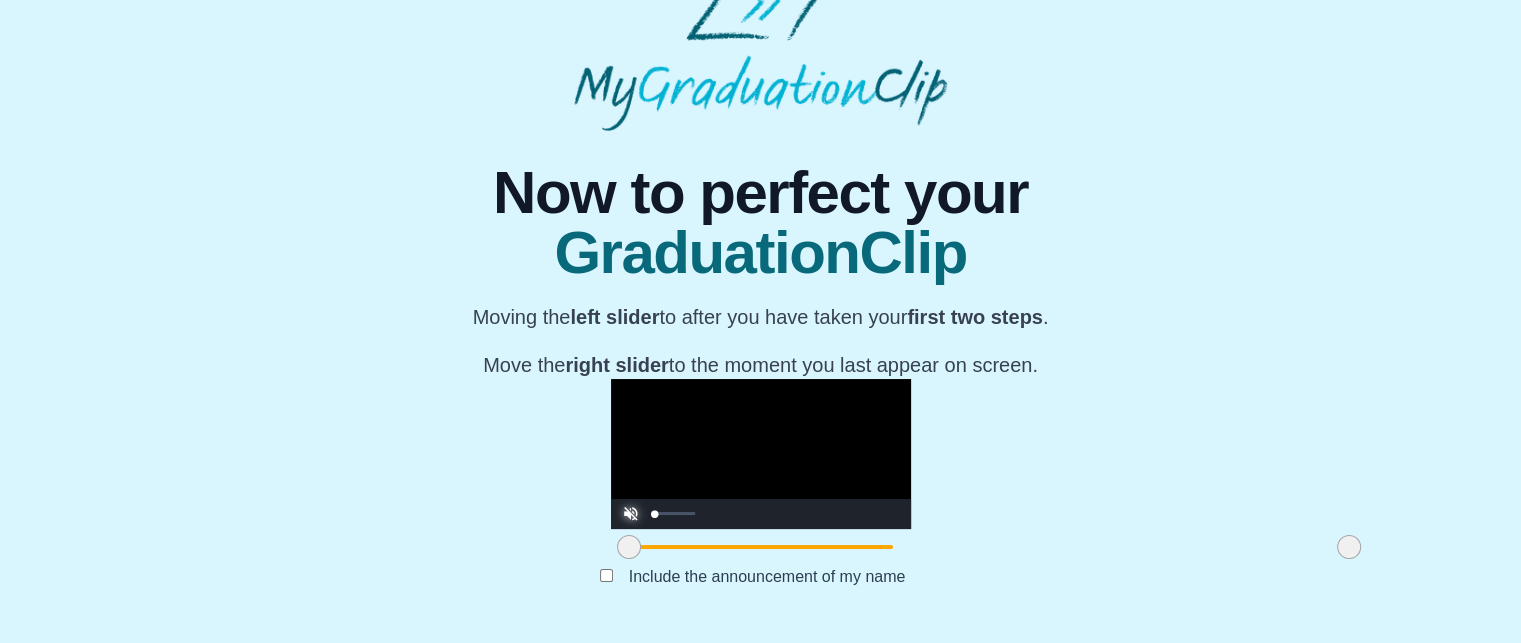 click at bounding box center (631, 499) 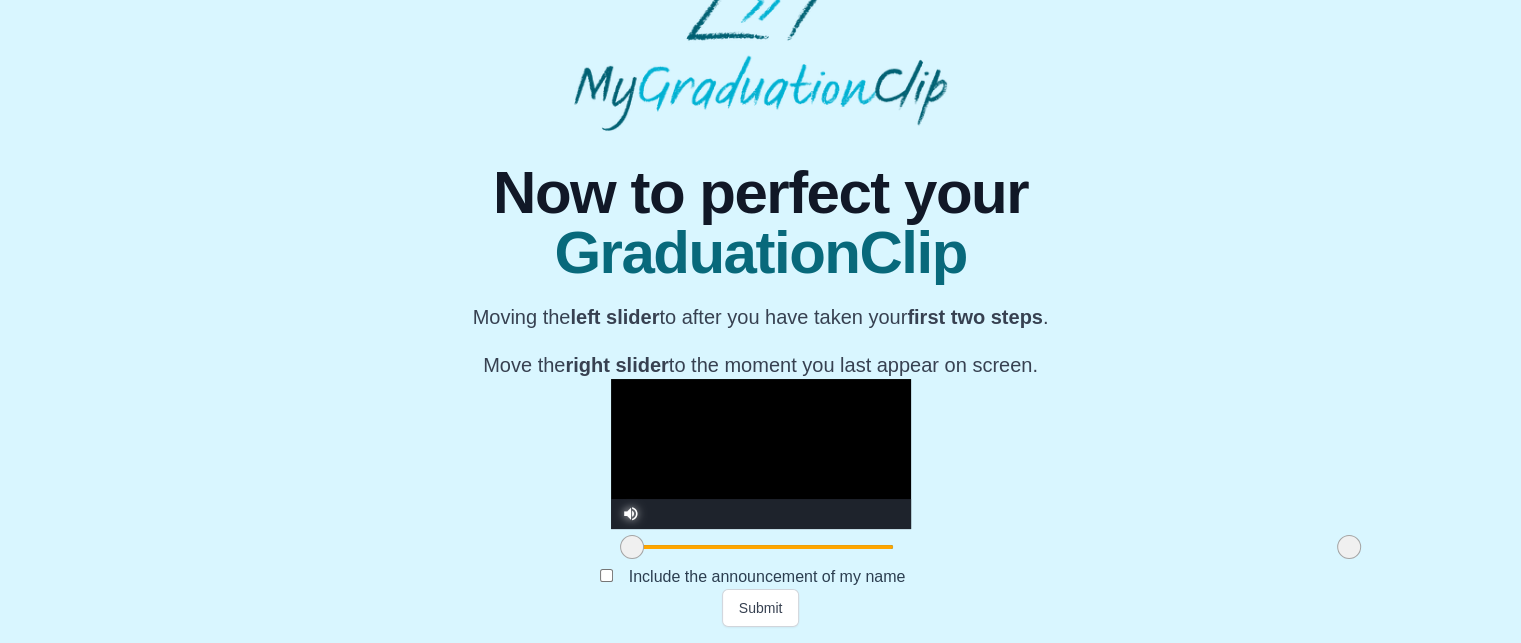 click at bounding box center (632, 547) 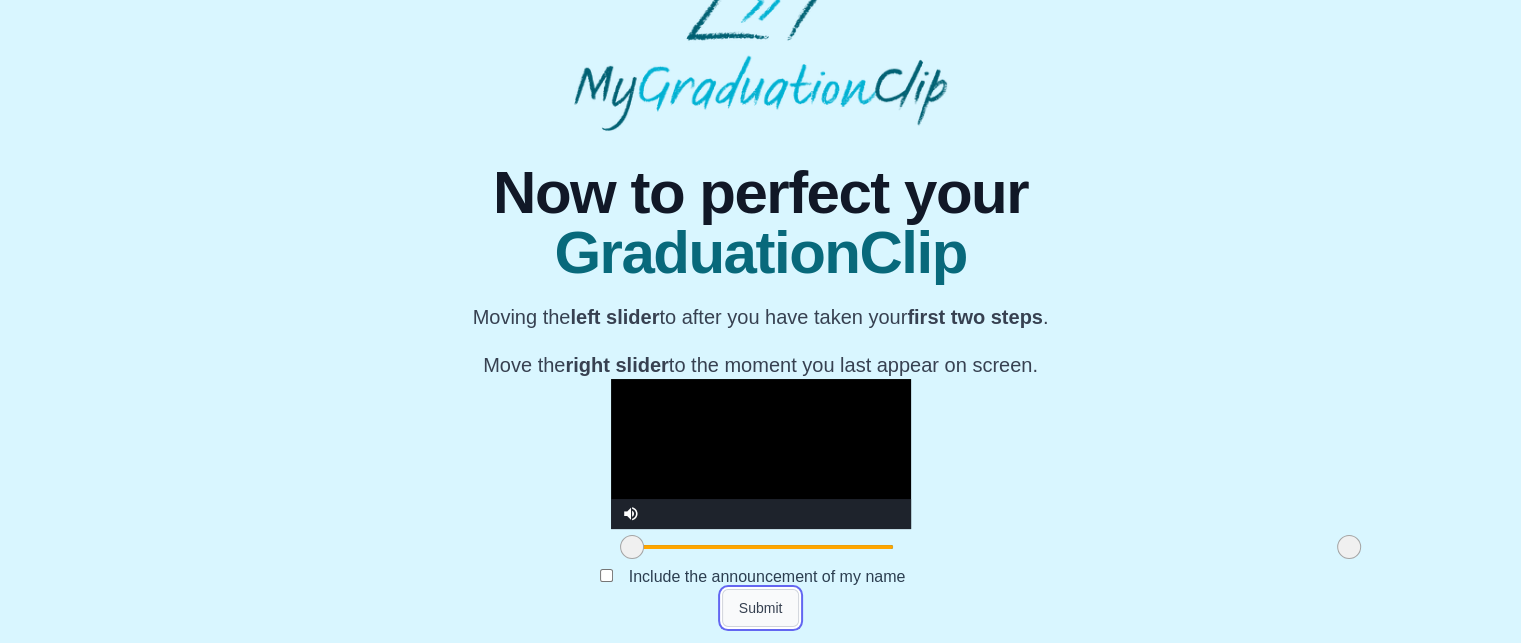 click on "Submit" at bounding box center (761, 608) 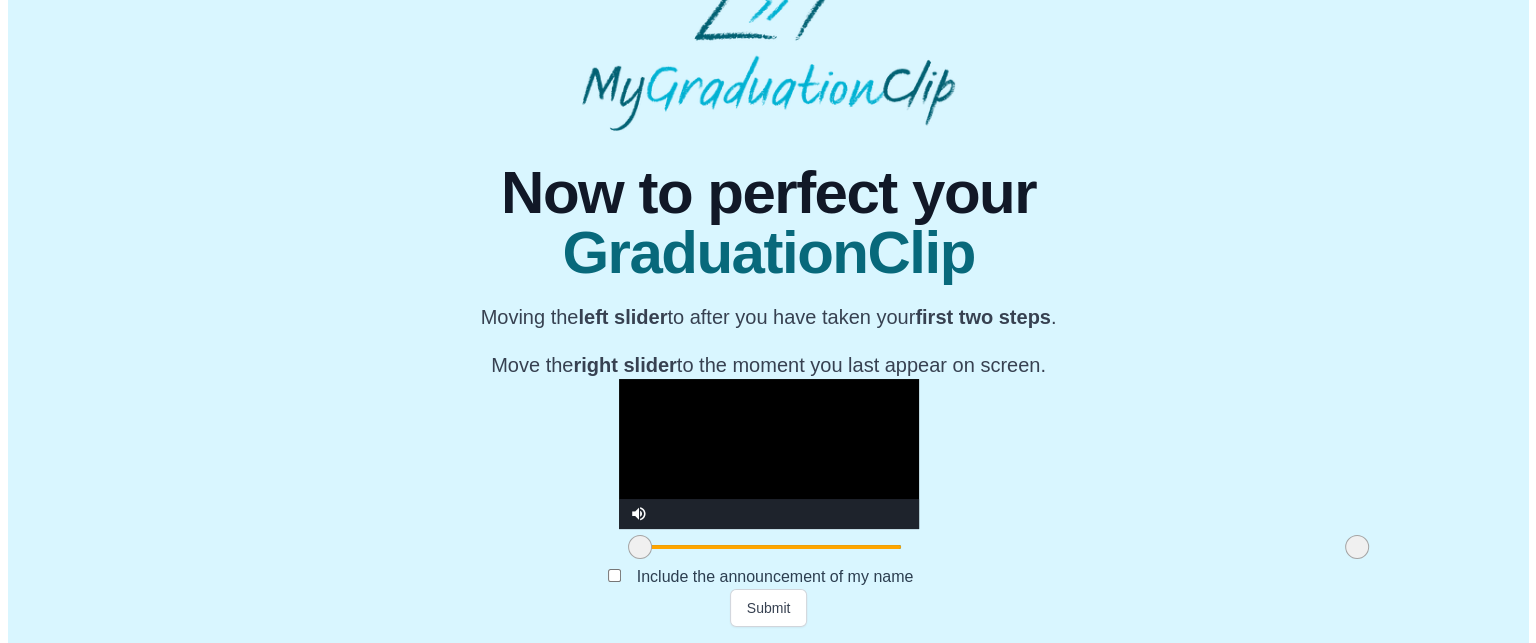 scroll, scrollTop: 0, scrollLeft: 0, axis: both 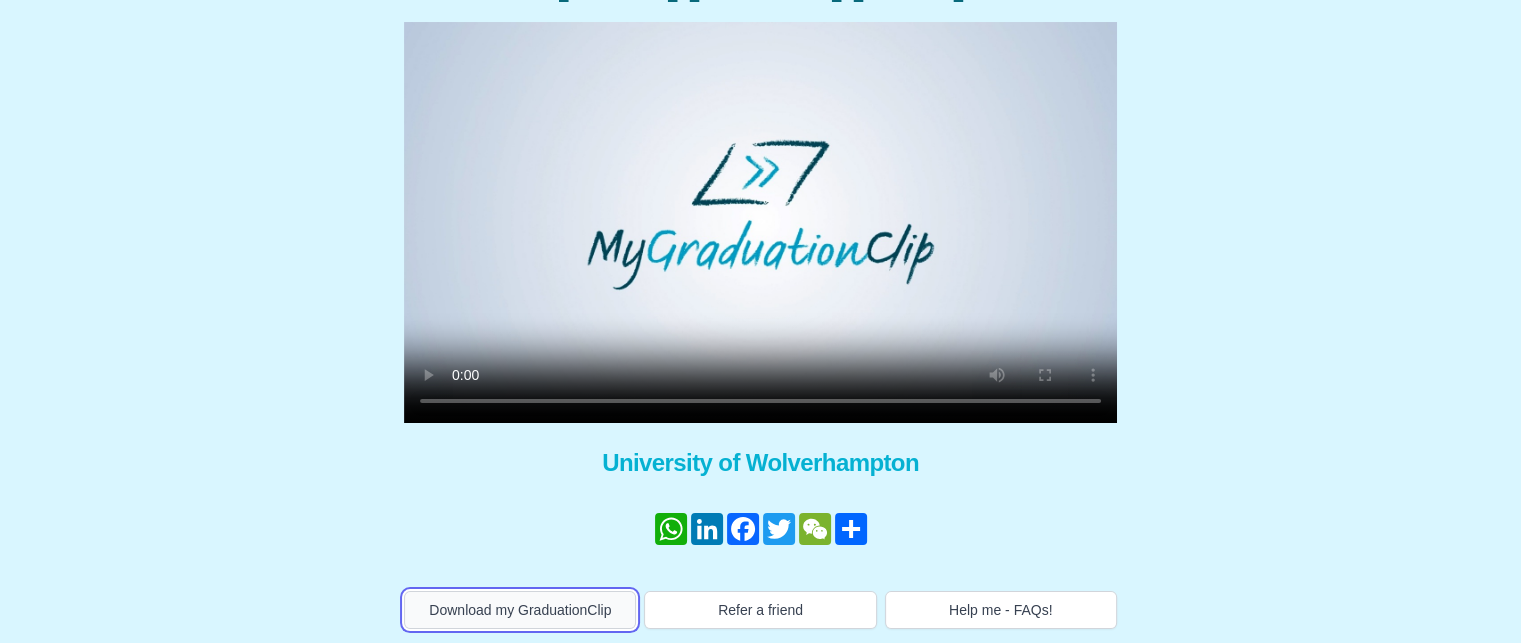 click on "Download my GraduationClip" at bounding box center (520, 610) 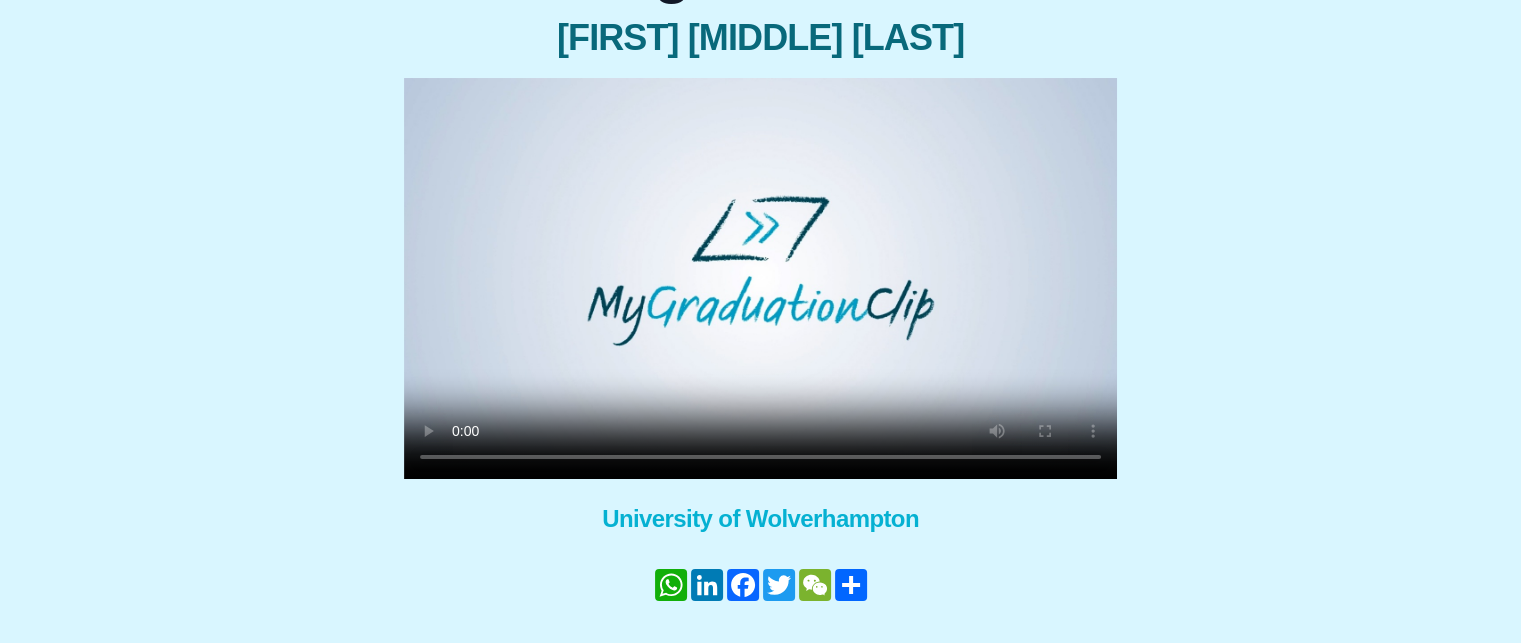 scroll, scrollTop: 208, scrollLeft: 0, axis: vertical 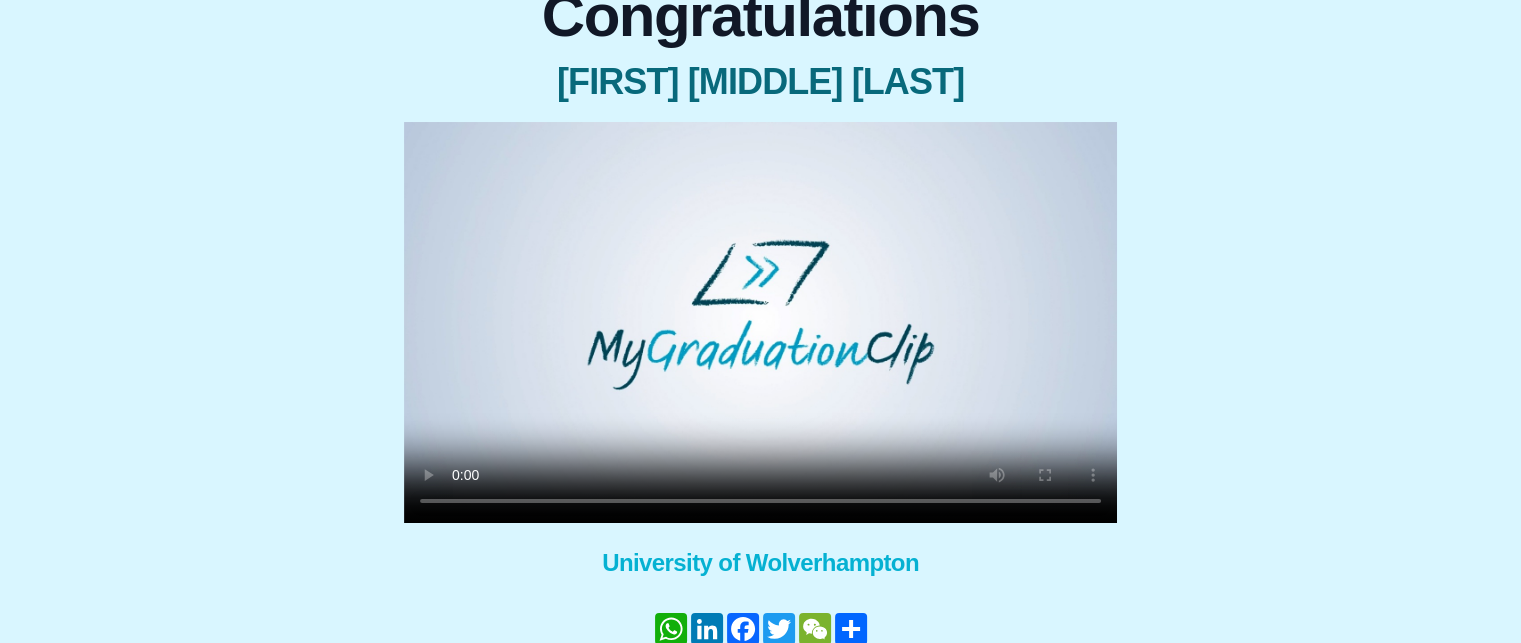 type 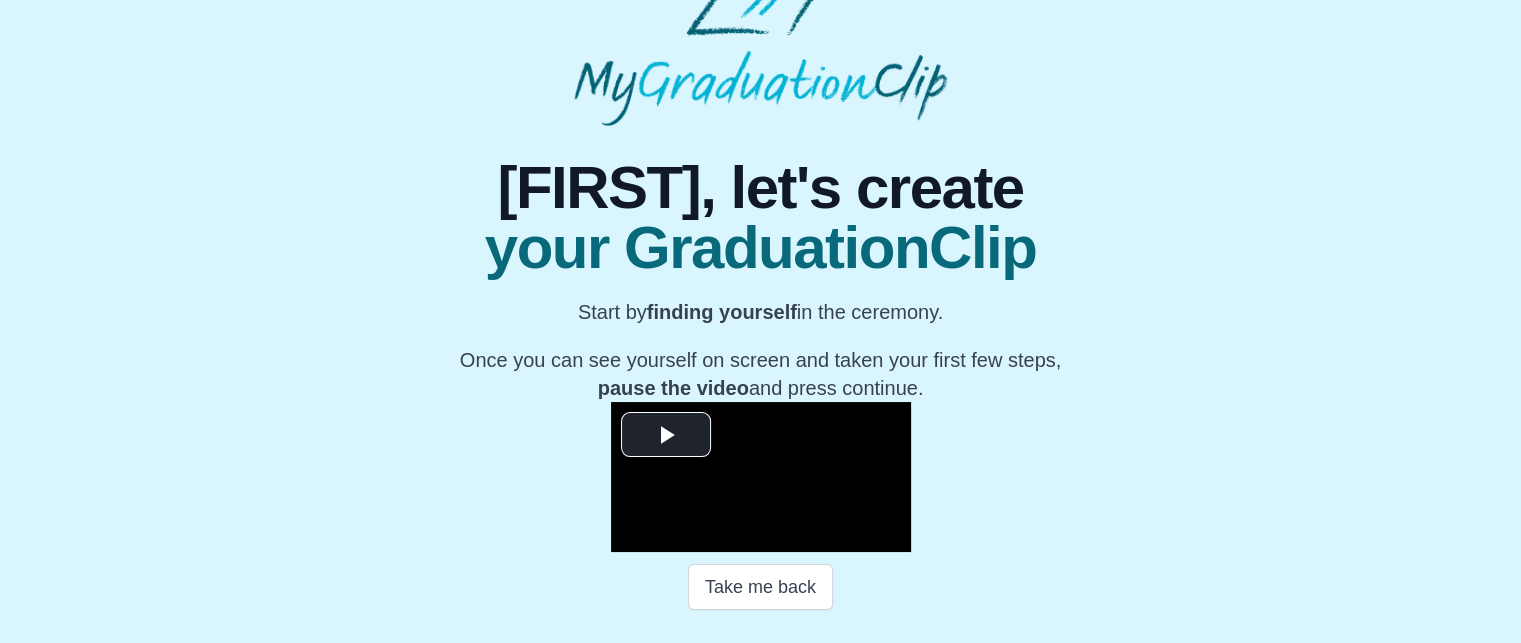 scroll, scrollTop: 94, scrollLeft: 0, axis: vertical 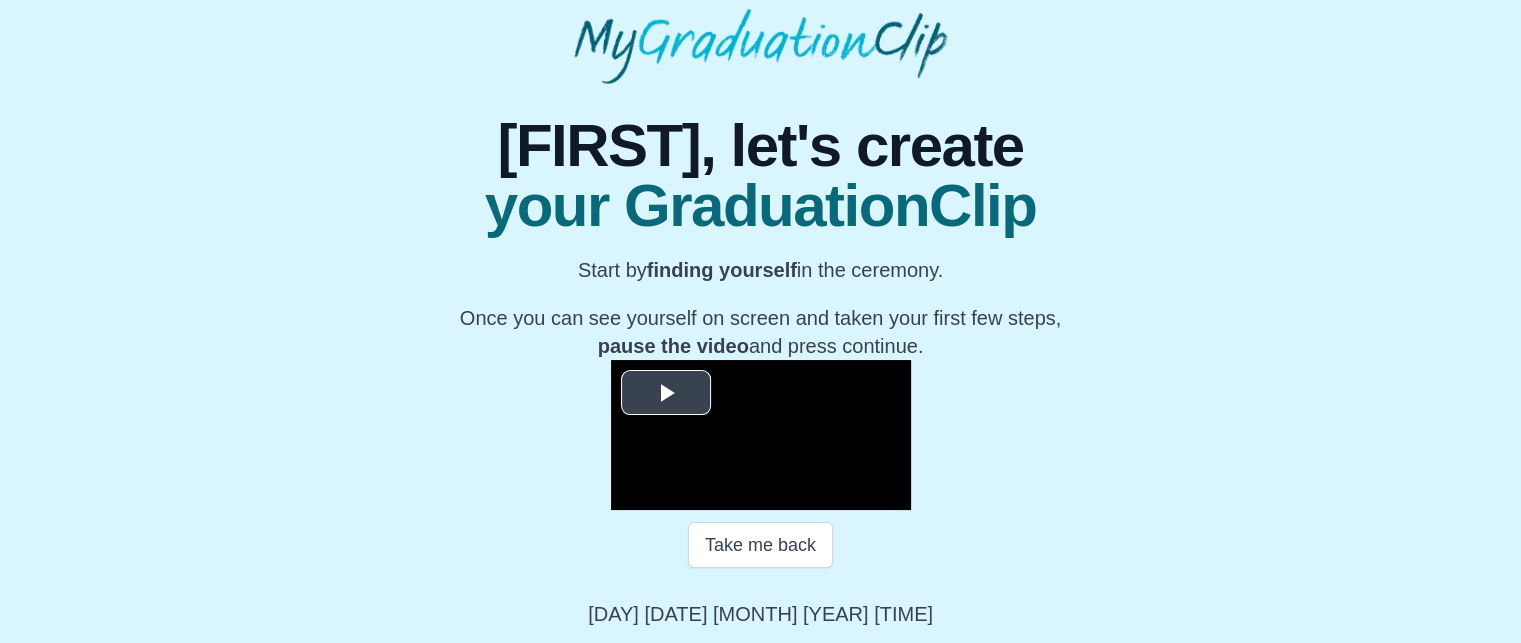 click at bounding box center (666, 392) 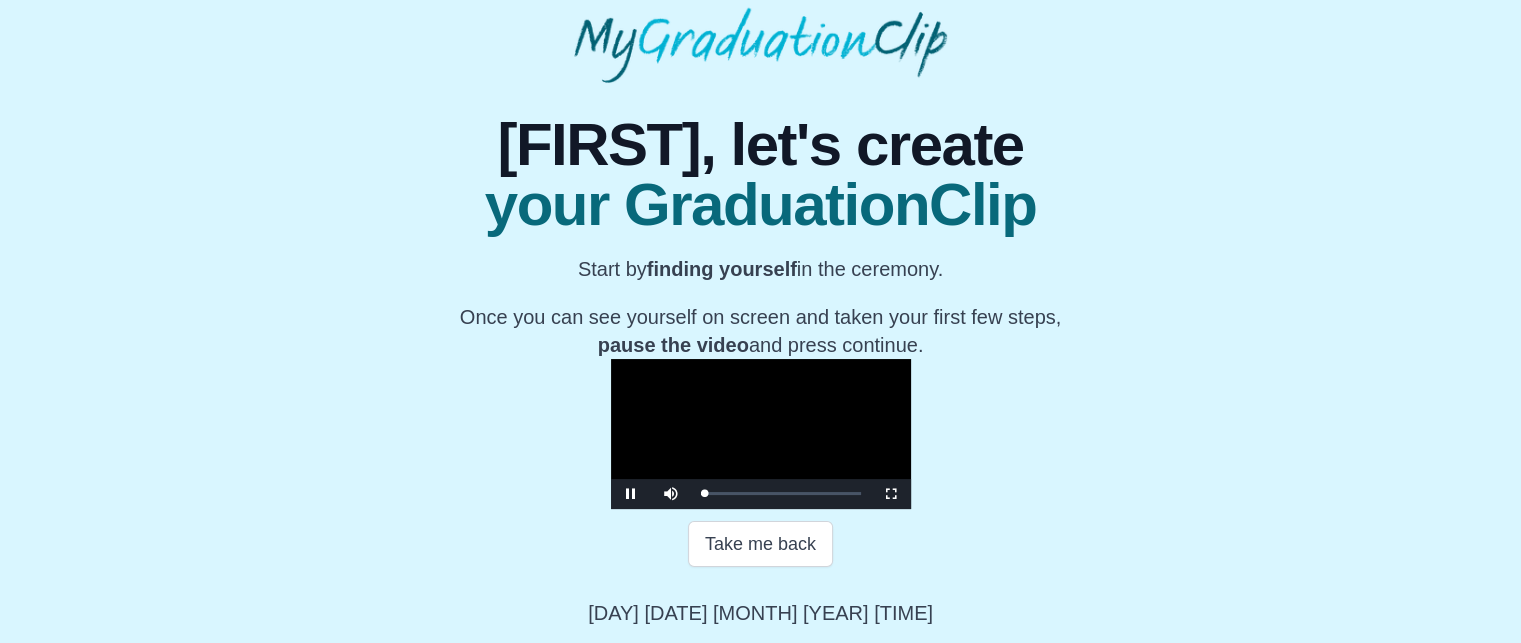 scroll, scrollTop: 372, scrollLeft: 0, axis: vertical 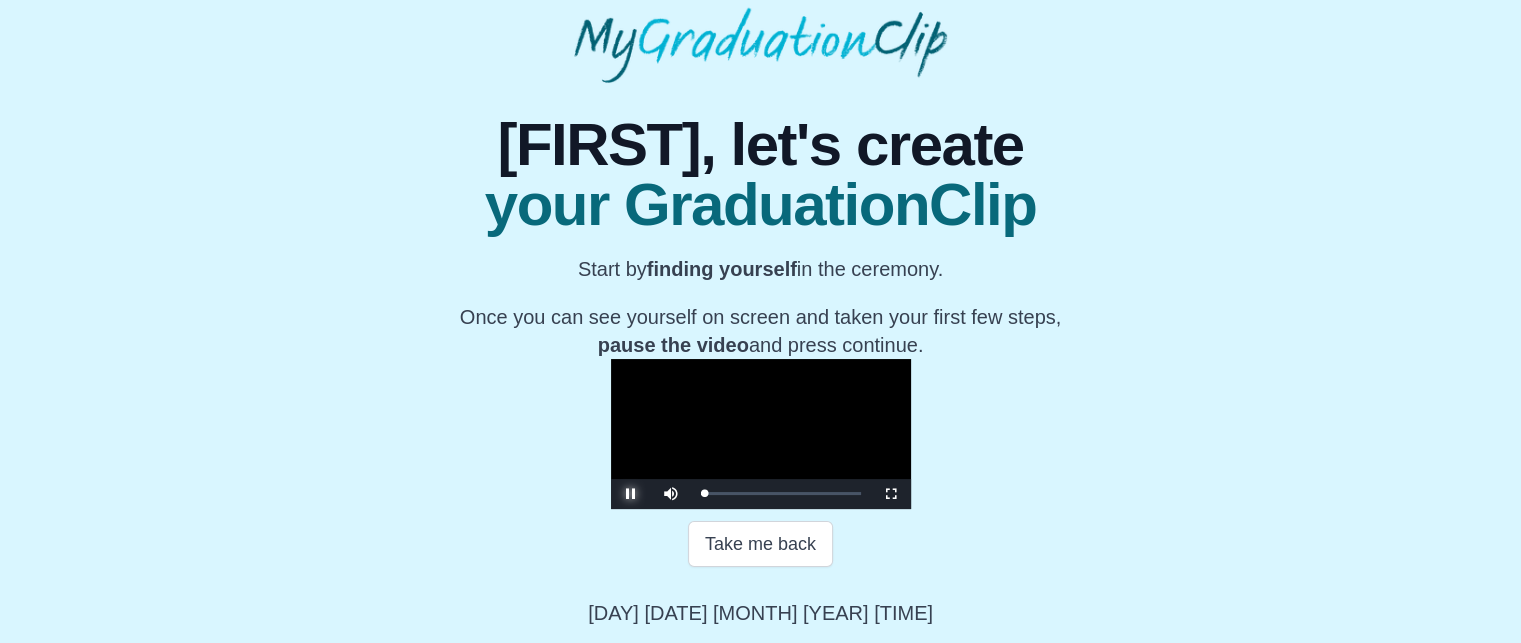 click at bounding box center (631, 494) 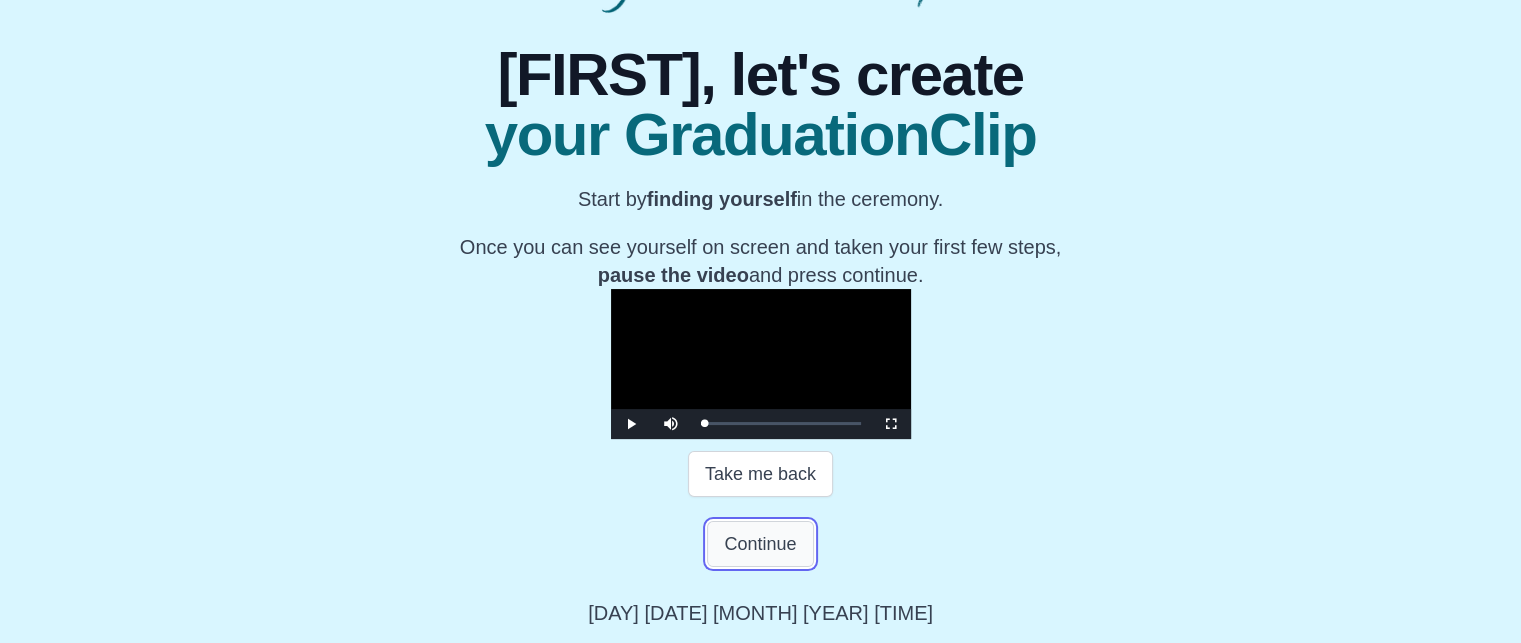 click on "Continue" at bounding box center (760, 544) 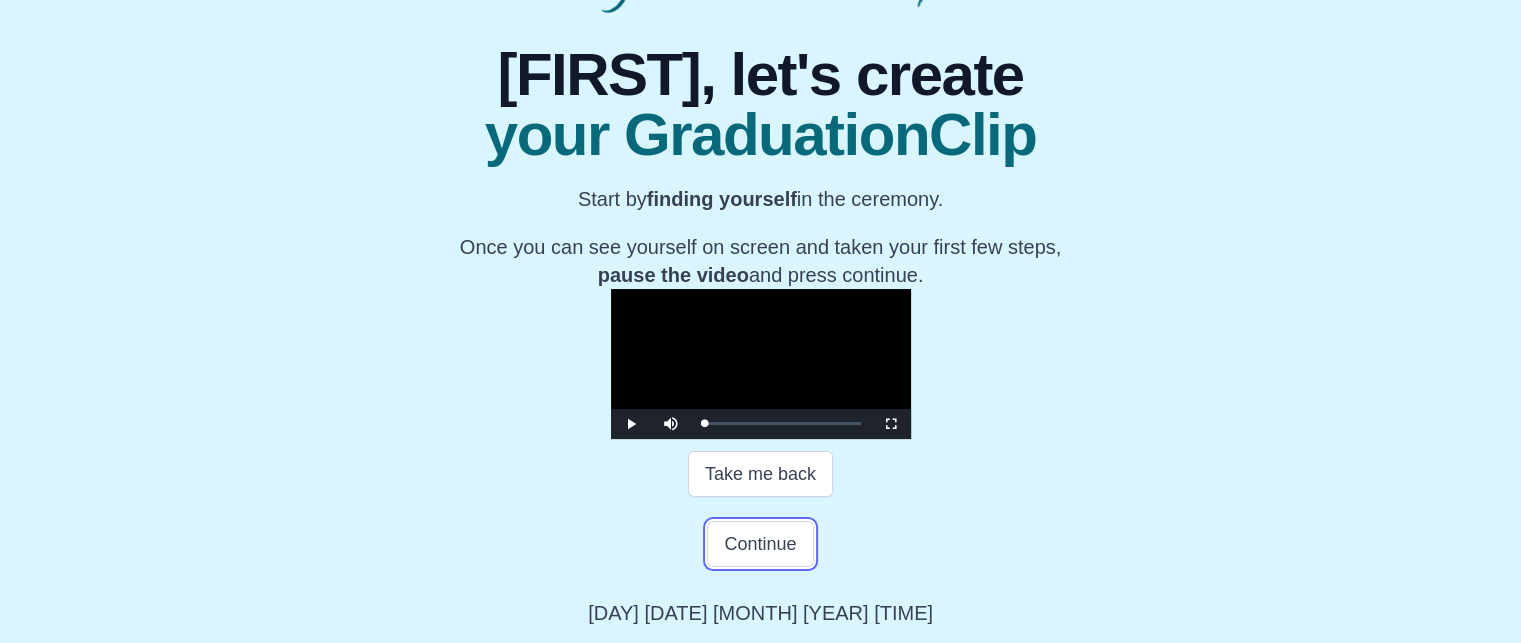 scroll, scrollTop: 442, scrollLeft: 0, axis: vertical 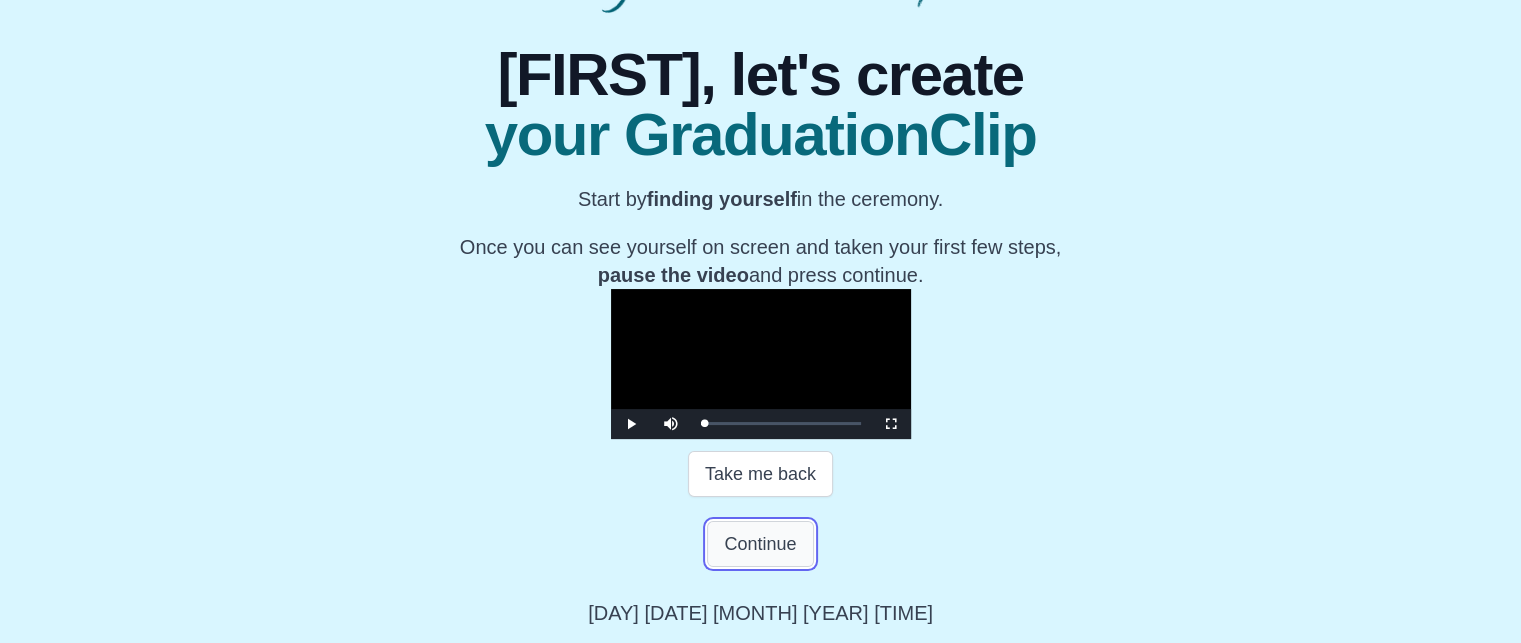 click on "Continue" at bounding box center [760, 544] 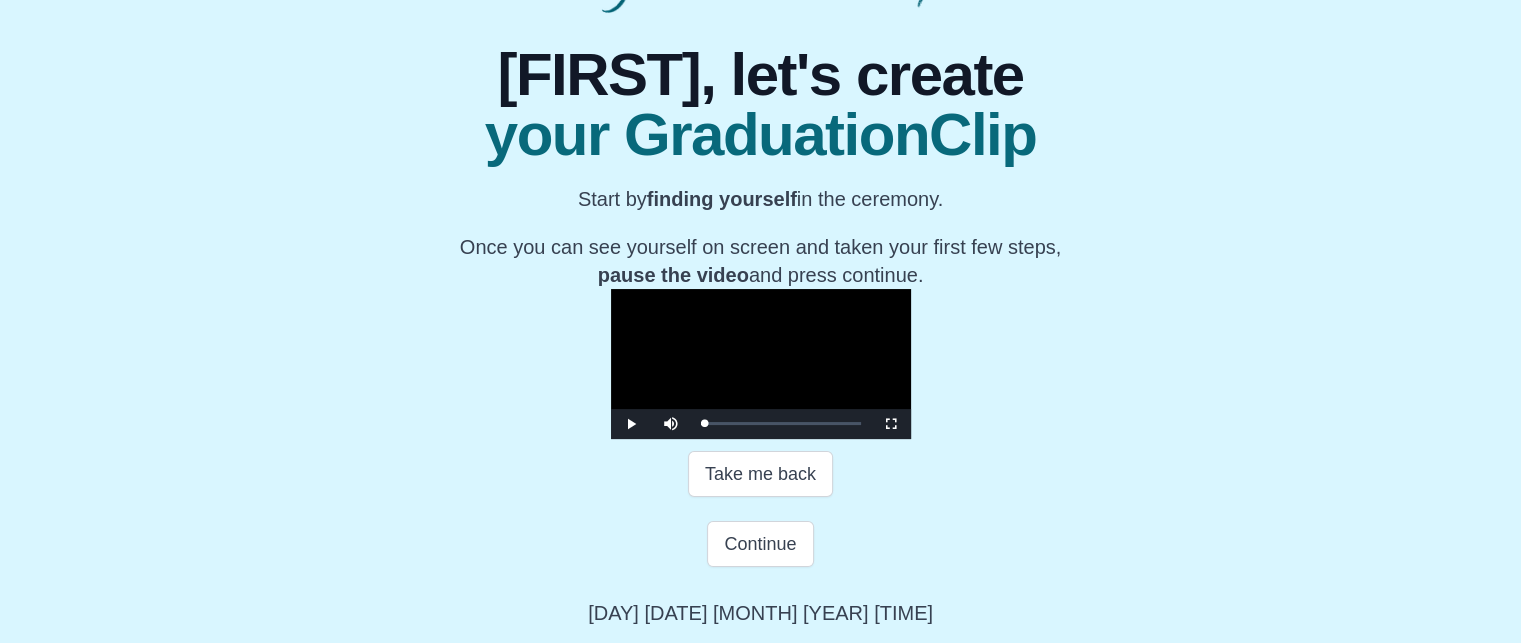 scroll, scrollTop: 0, scrollLeft: 0, axis: both 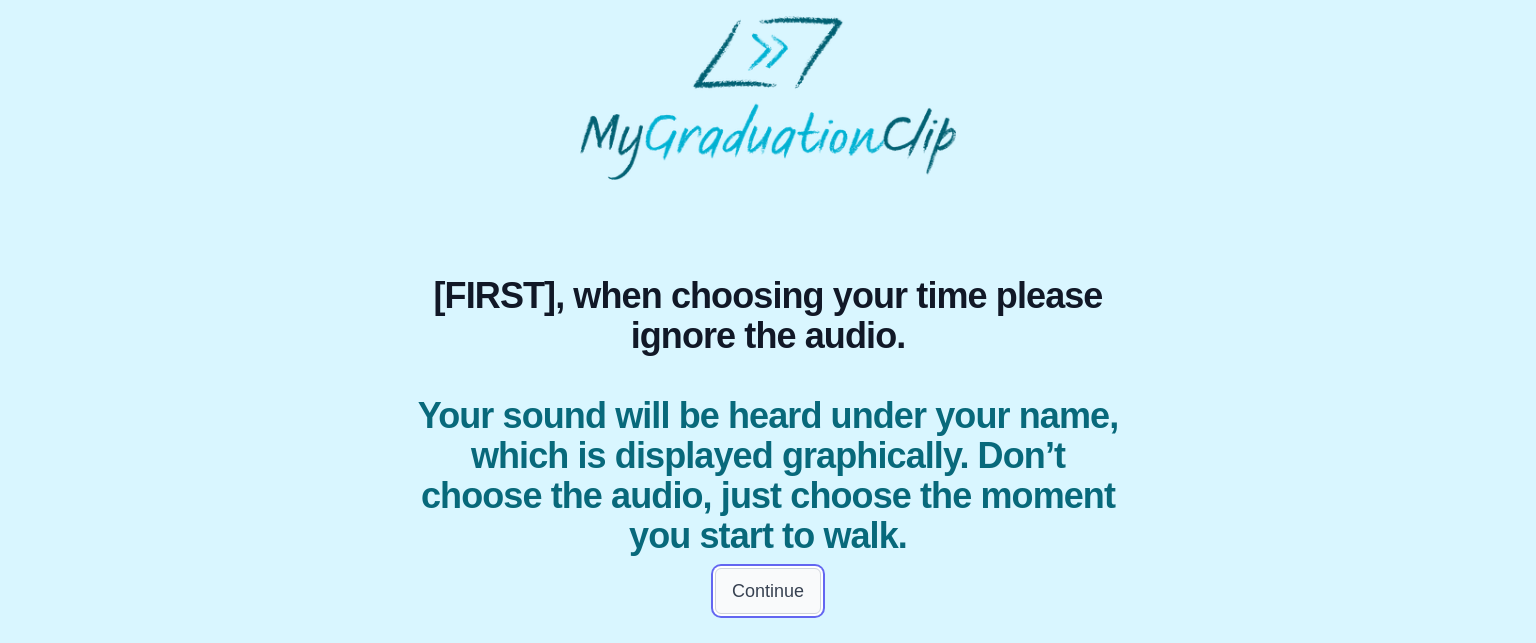 click on "Continue" at bounding box center [768, 591] 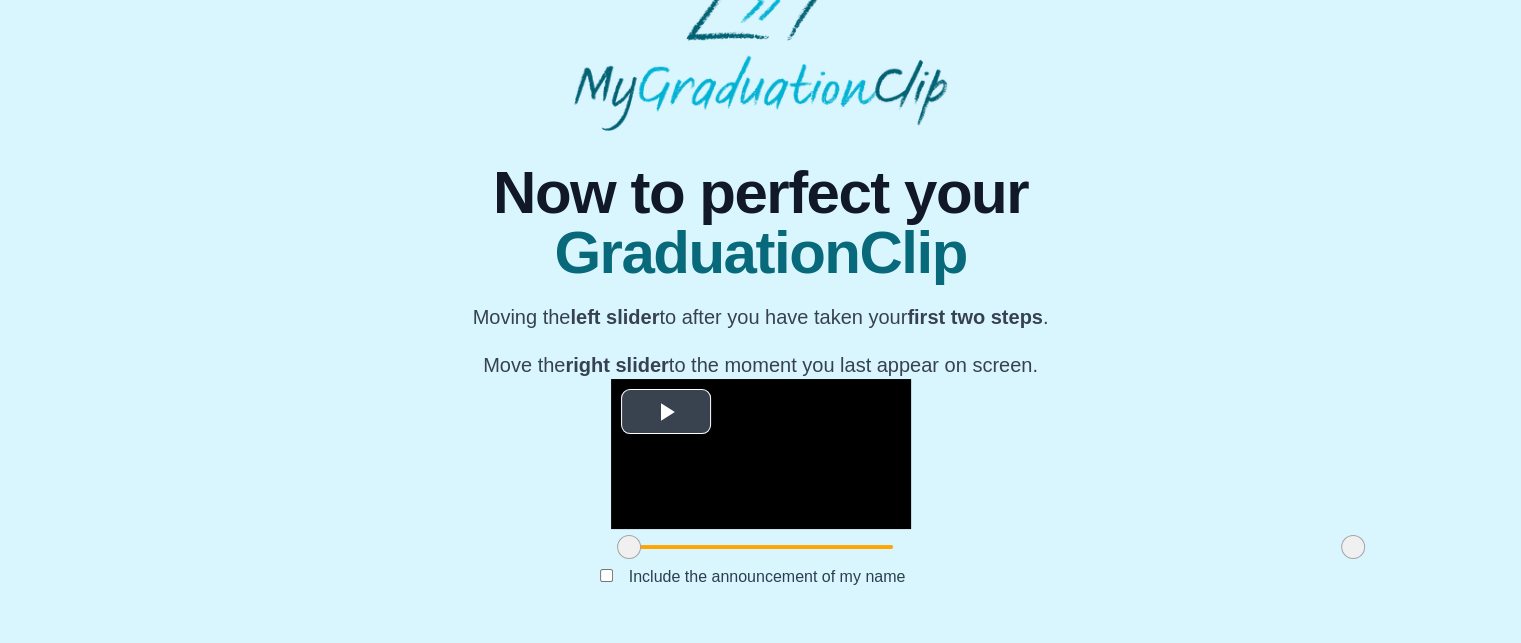 scroll, scrollTop: 324, scrollLeft: 0, axis: vertical 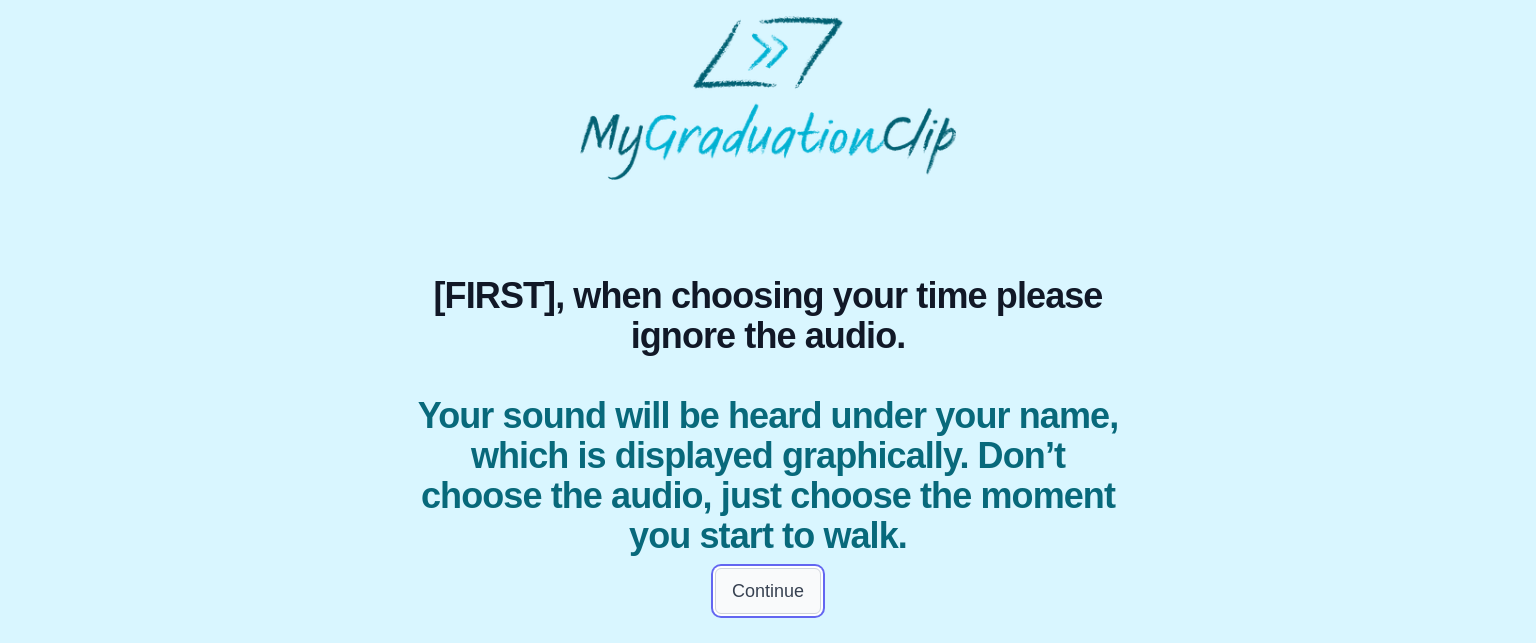 click on "Continue" at bounding box center (768, 591) 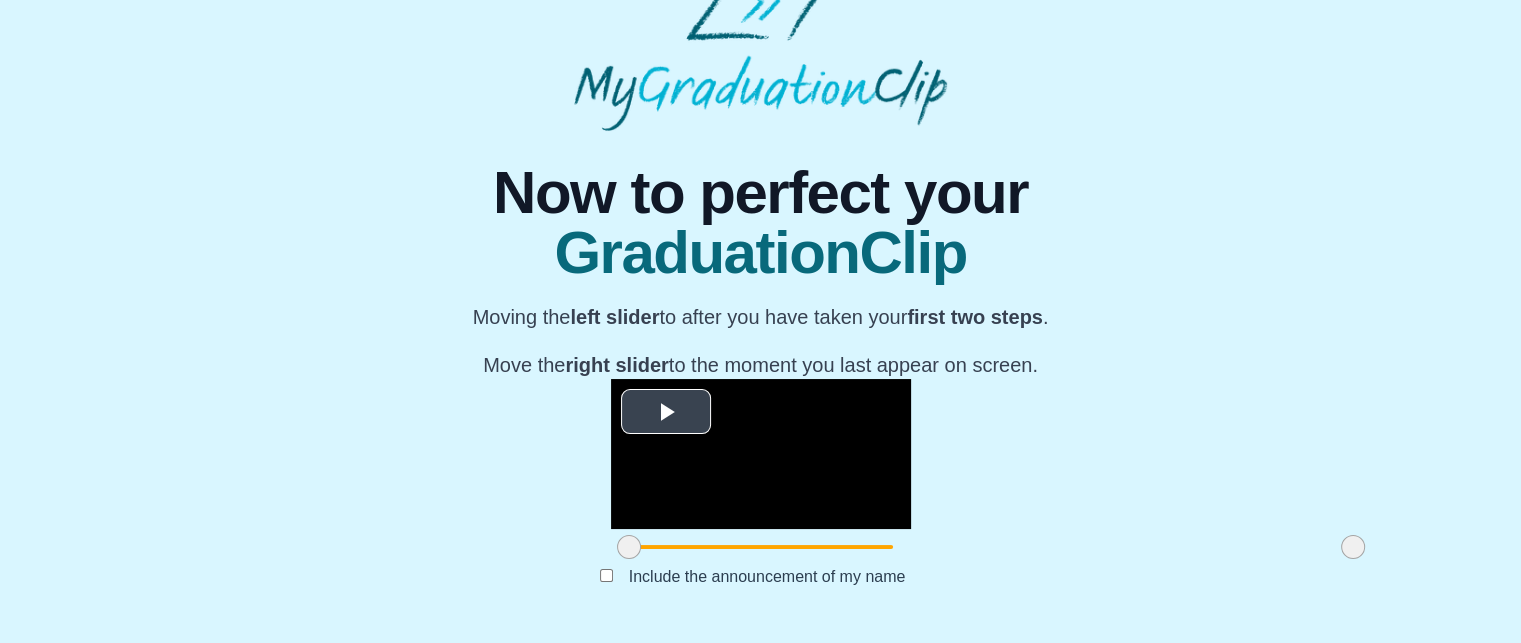 scroll, scrollTop: 324, scrollLeft: 0, axis: vertical 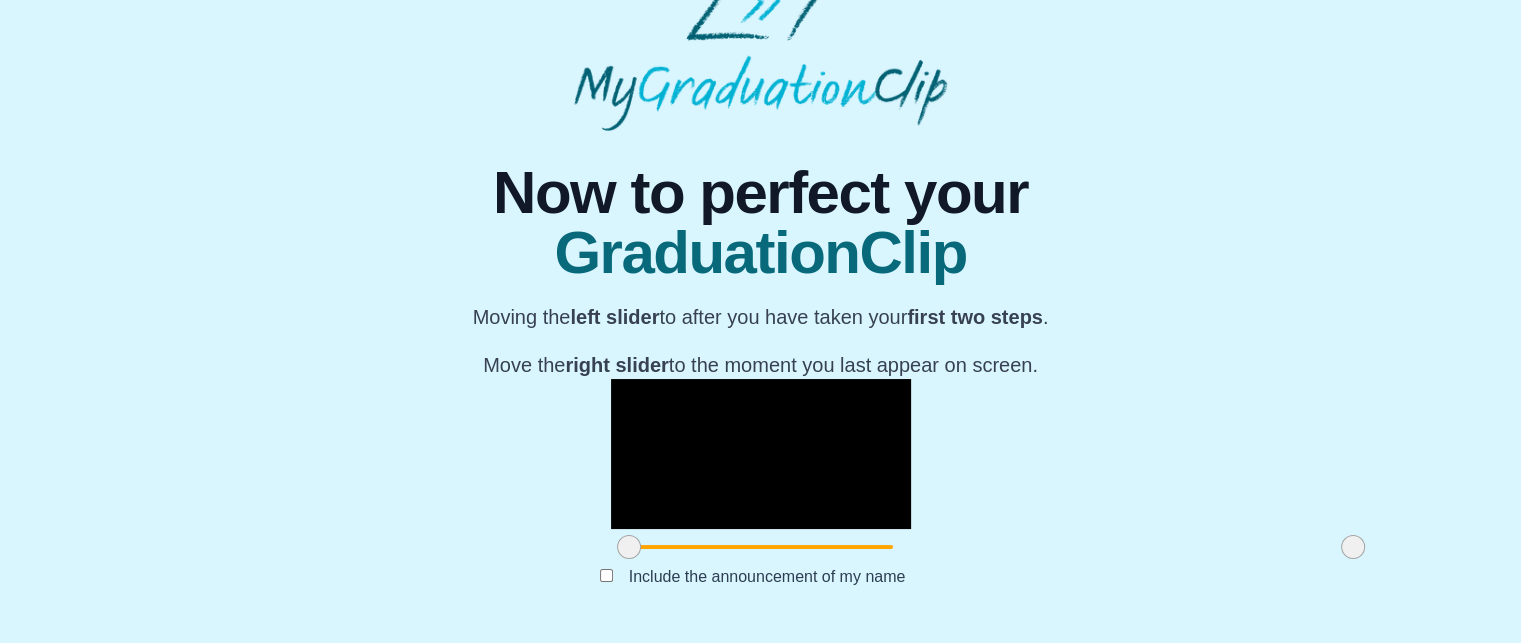click at bounding box center [1353, 547] 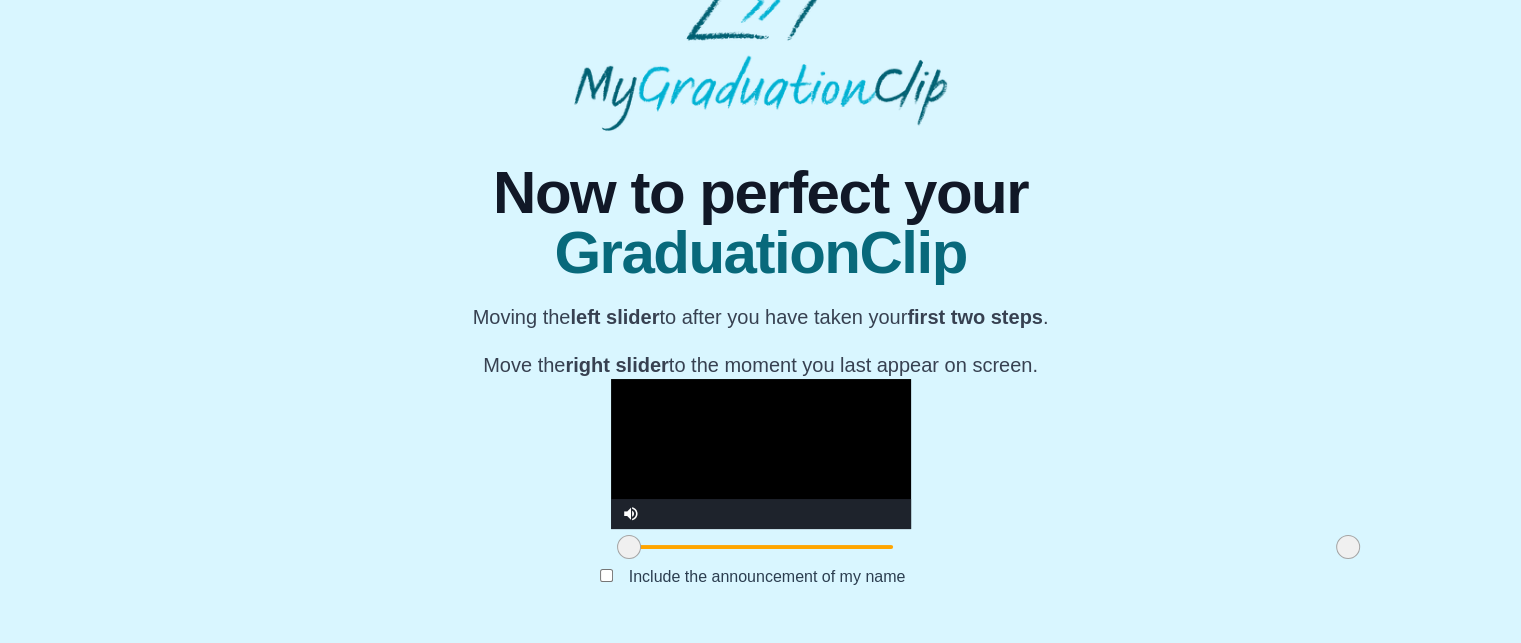 click at bounding box center [1348, 547] 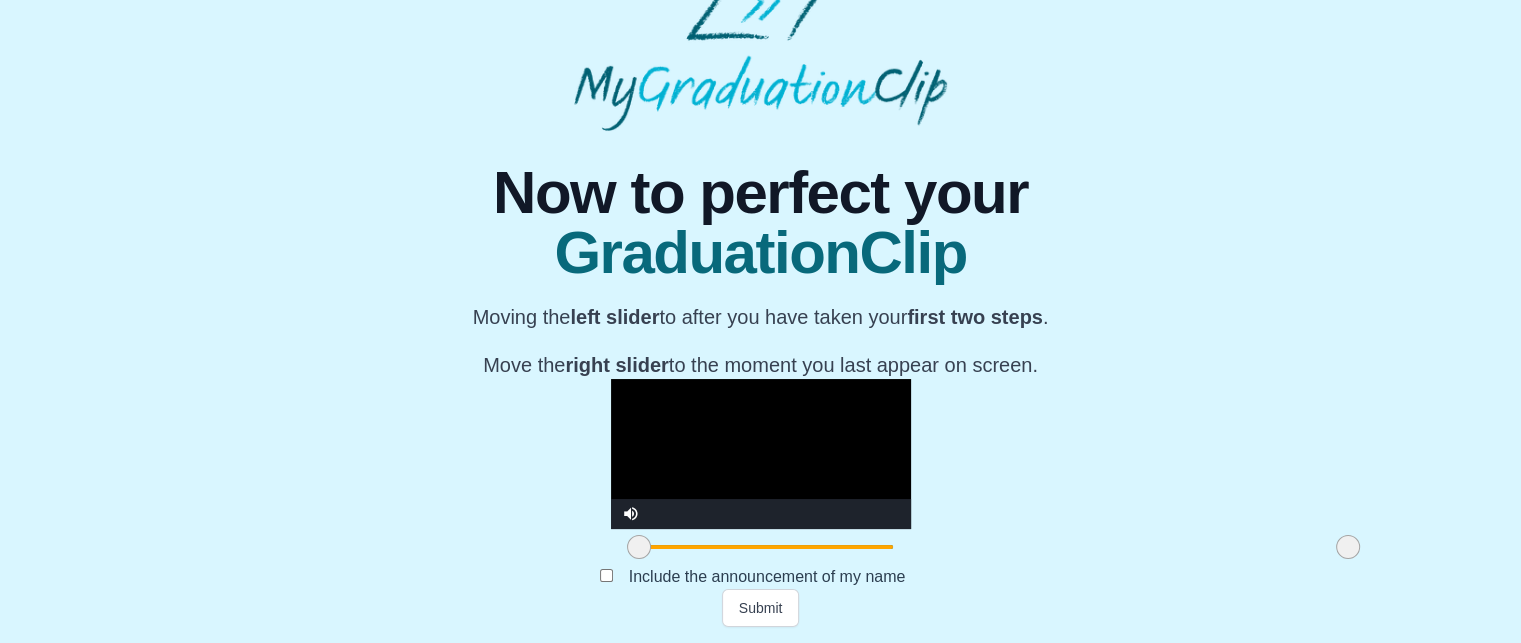 drag, startPoint x: 402, startPoint y: 545, endPoint x: 412, endPoint y: 547, distance: 10.198039 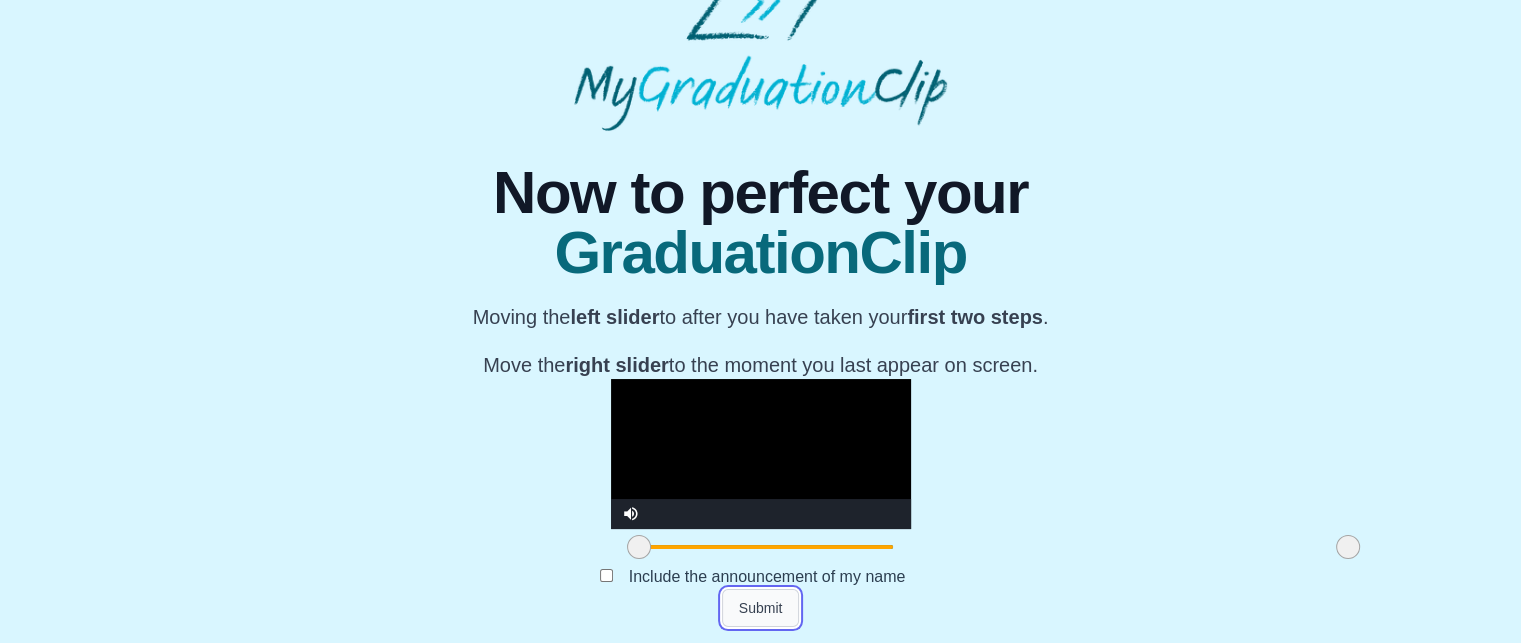 click on "Submit" at bounding box center [761, 608] 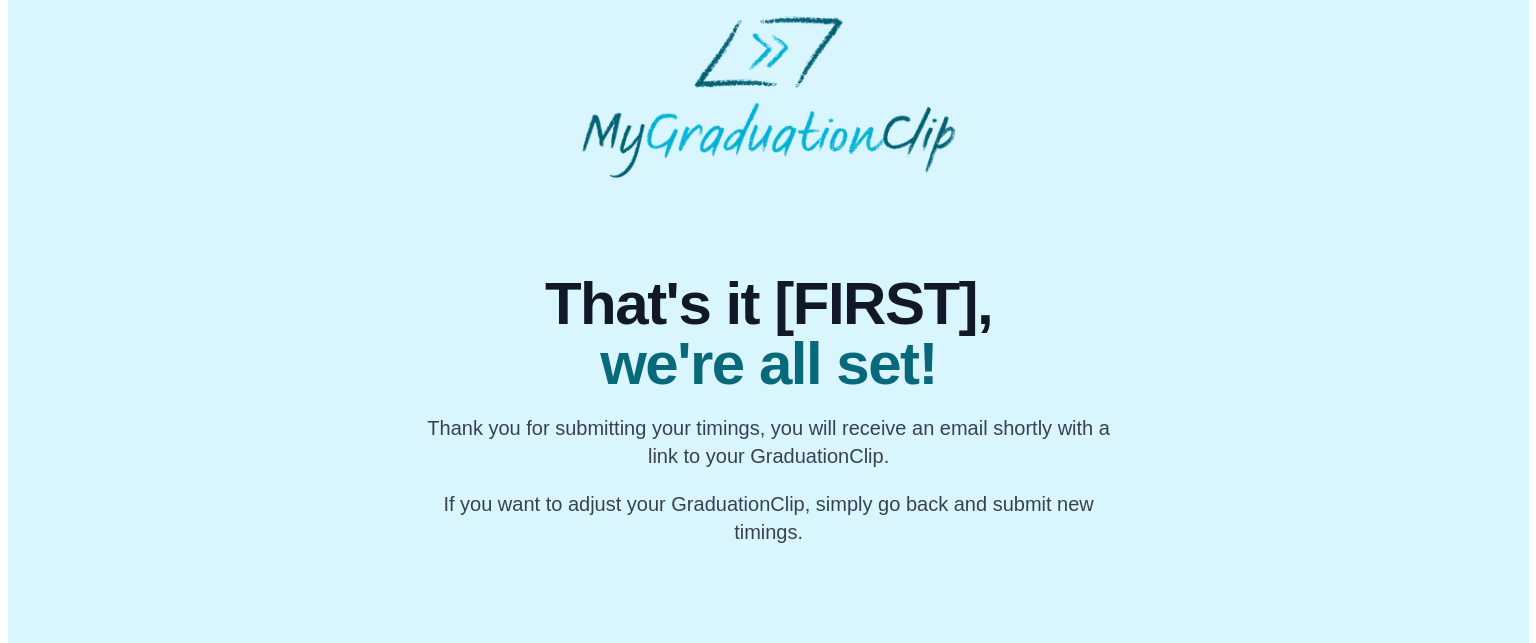 scroll, scrollTop: 0, scrollLeft: 0, axis: both 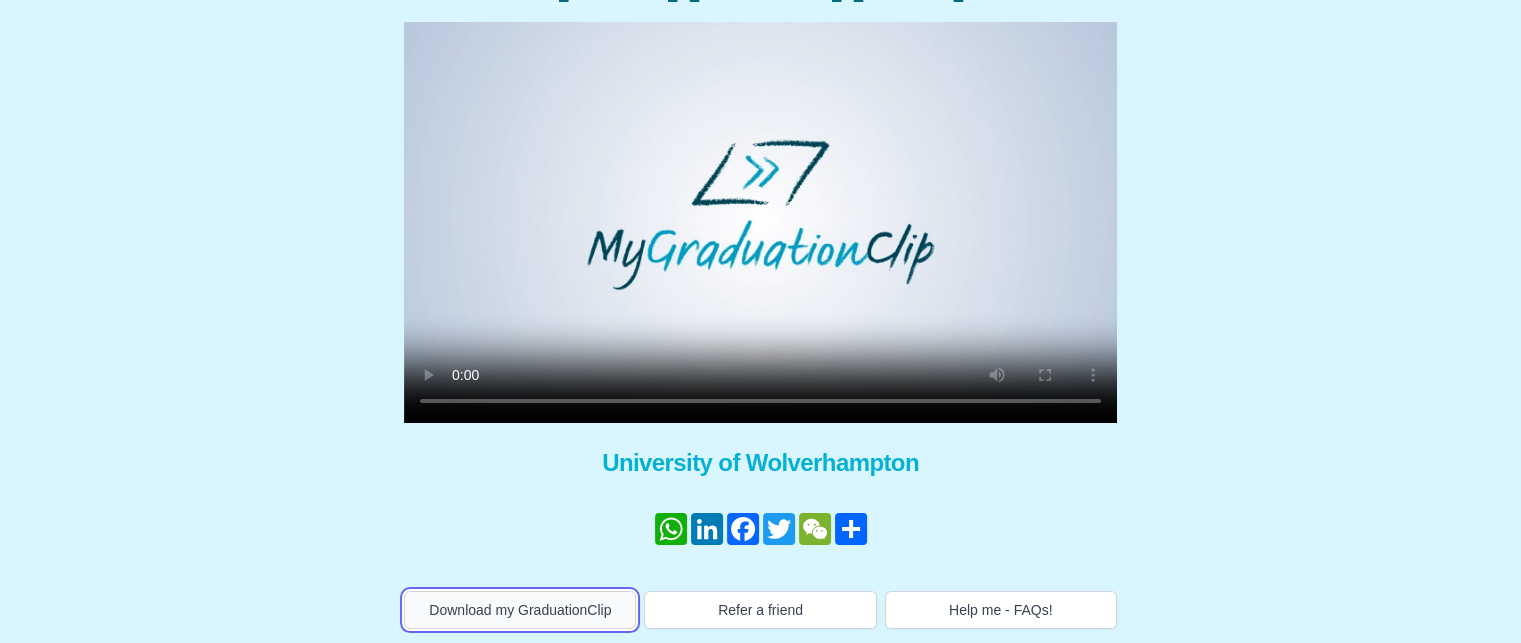 click on "Download my GraduationClip" at bounding box center (520, 610) 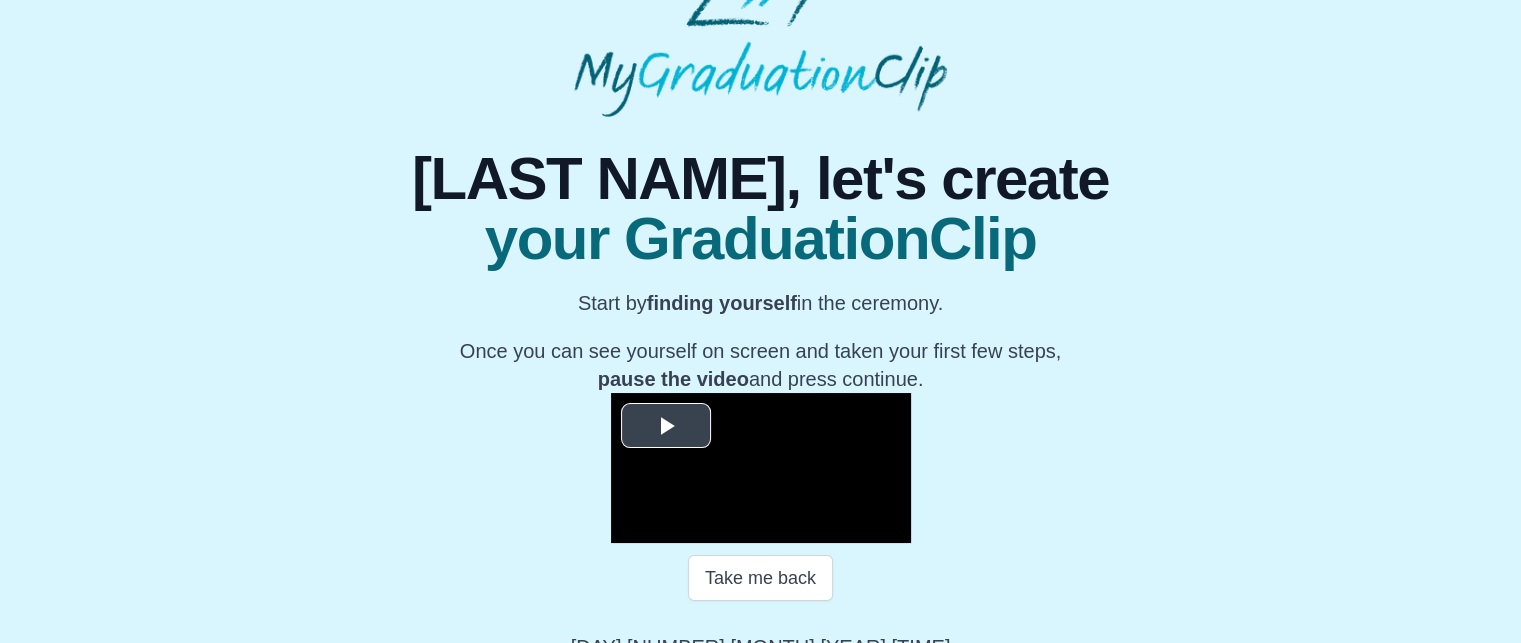 scroll, scrollTop: 94, scrollLeft: 0, axis: vertical 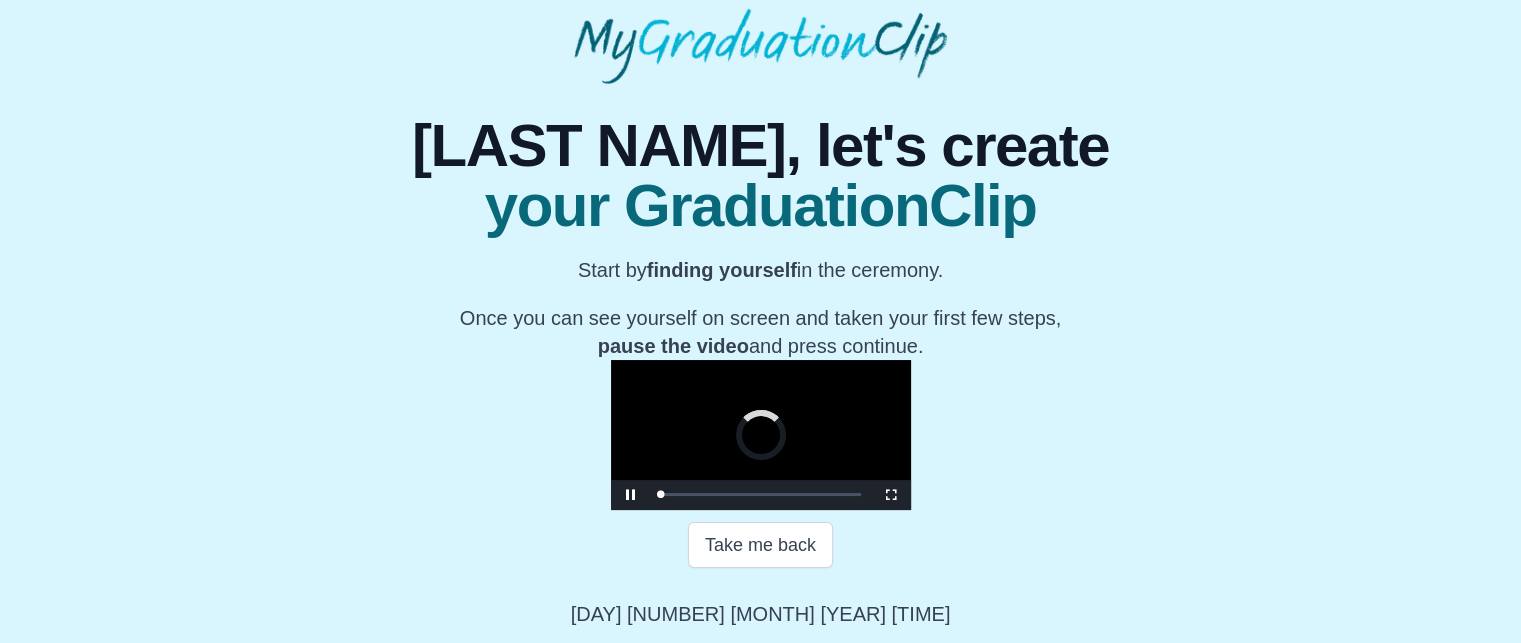 click at bounding box center (761, 435) 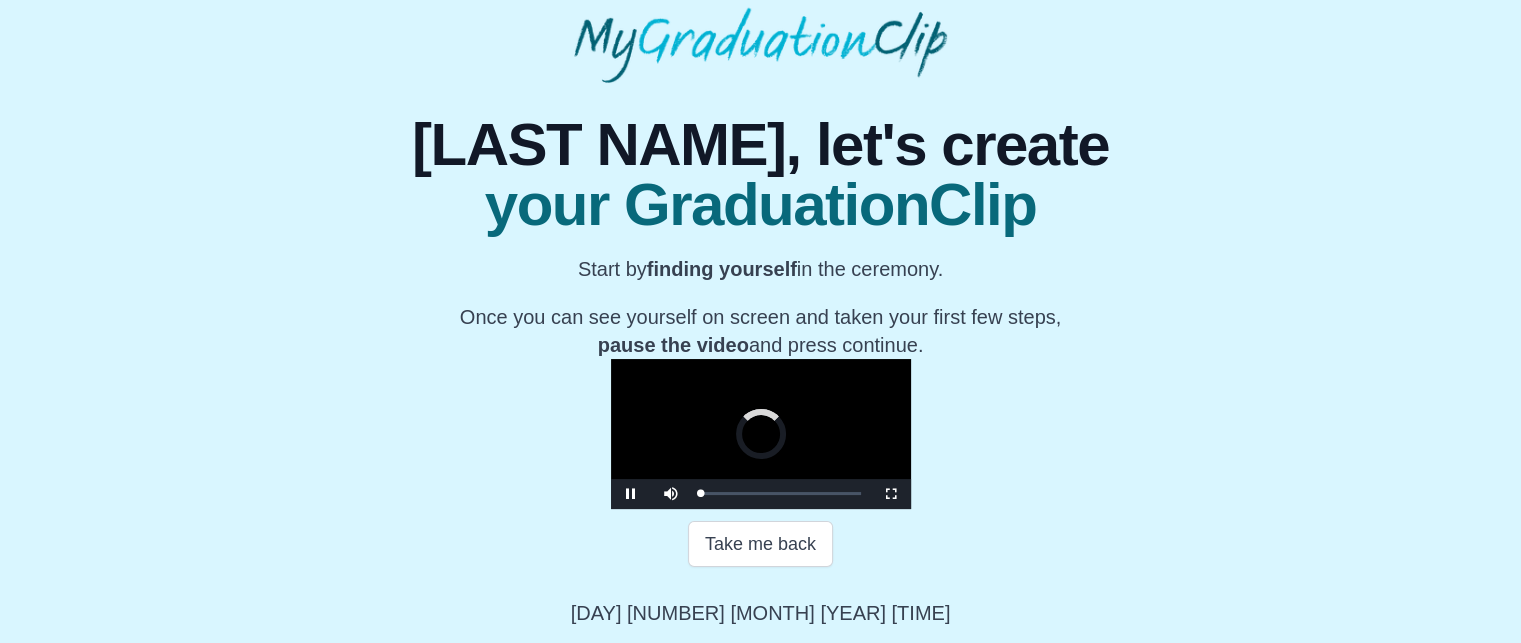 scroll, scrollTop: 272, scrollLeft: 0, axis: vertical 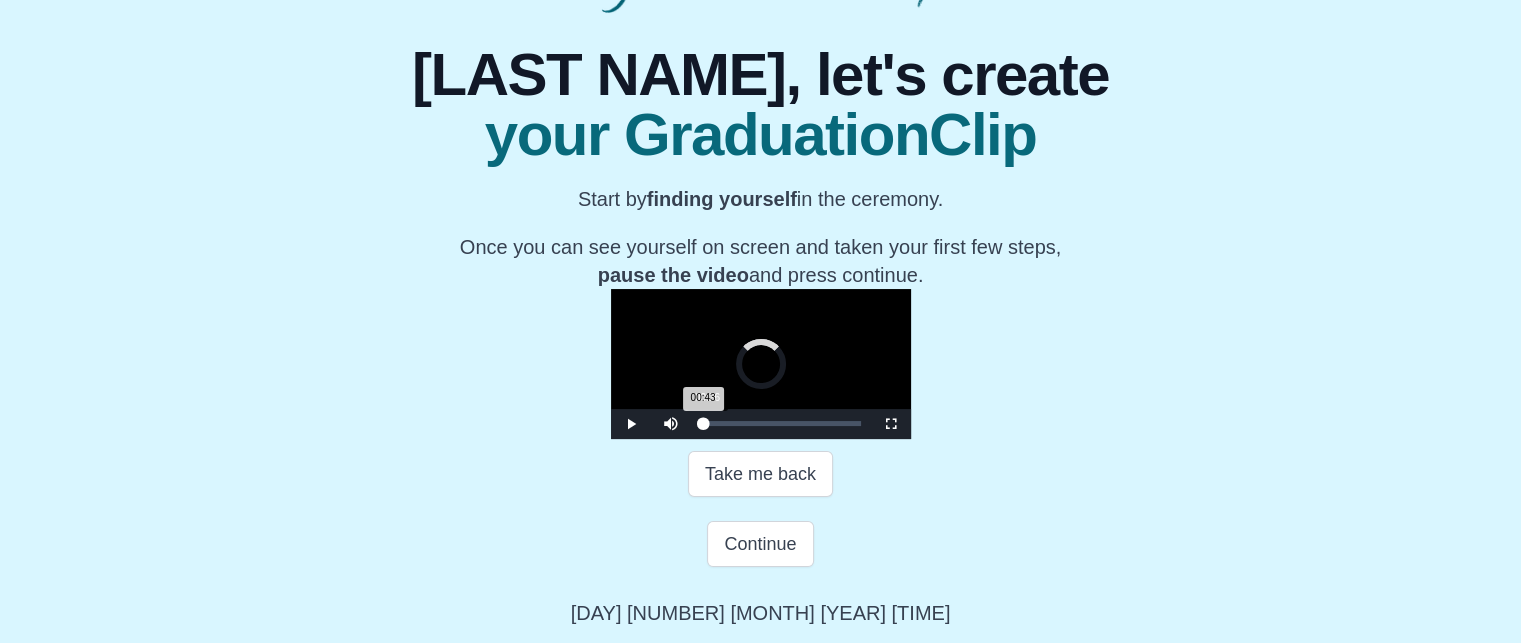 click on "00:43 Progress : 0%" at bounding box center (702, 423) 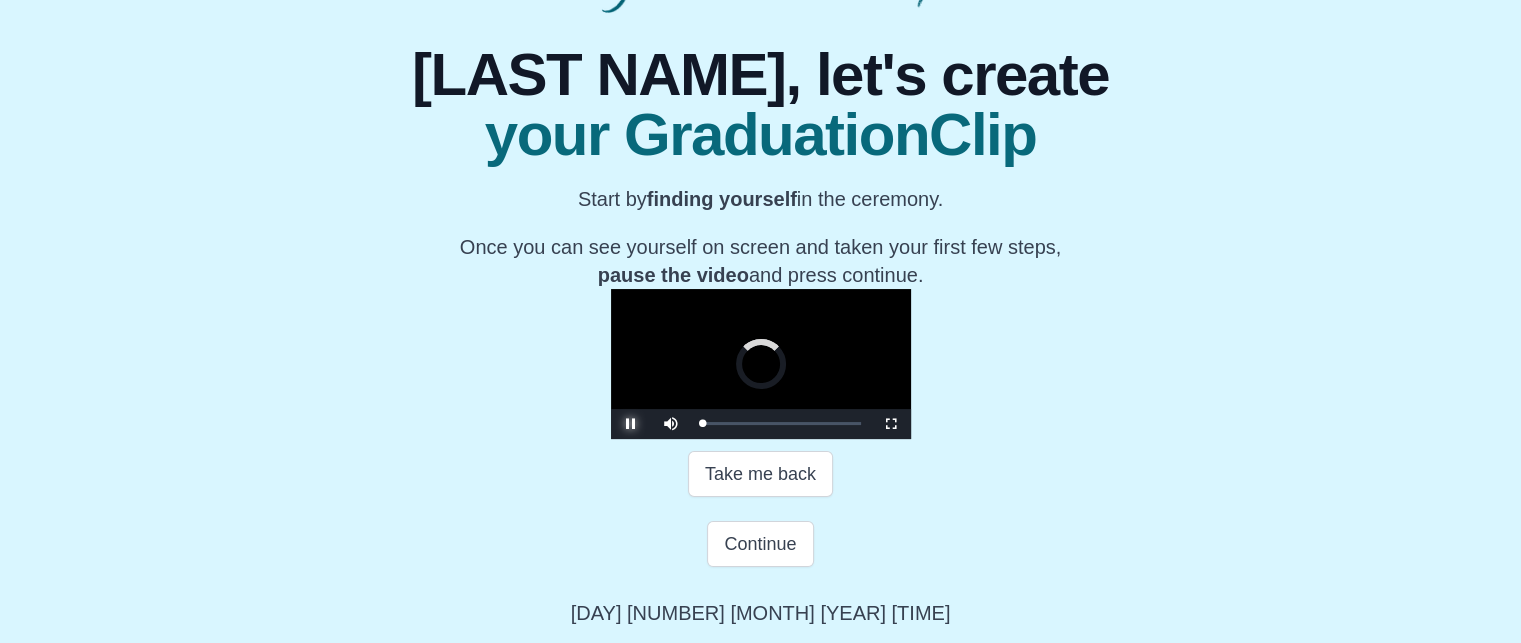 click at bounding box center (631, 424) 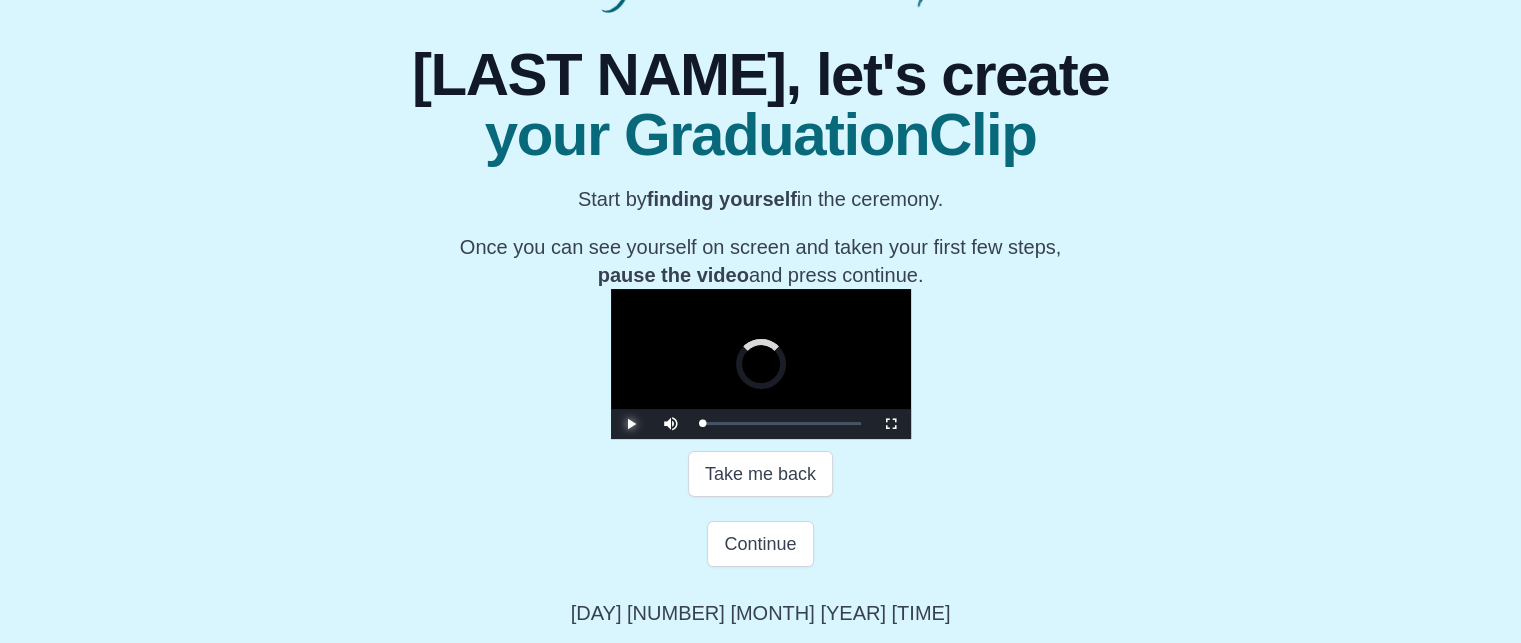 click at bounding box center (631, 424) 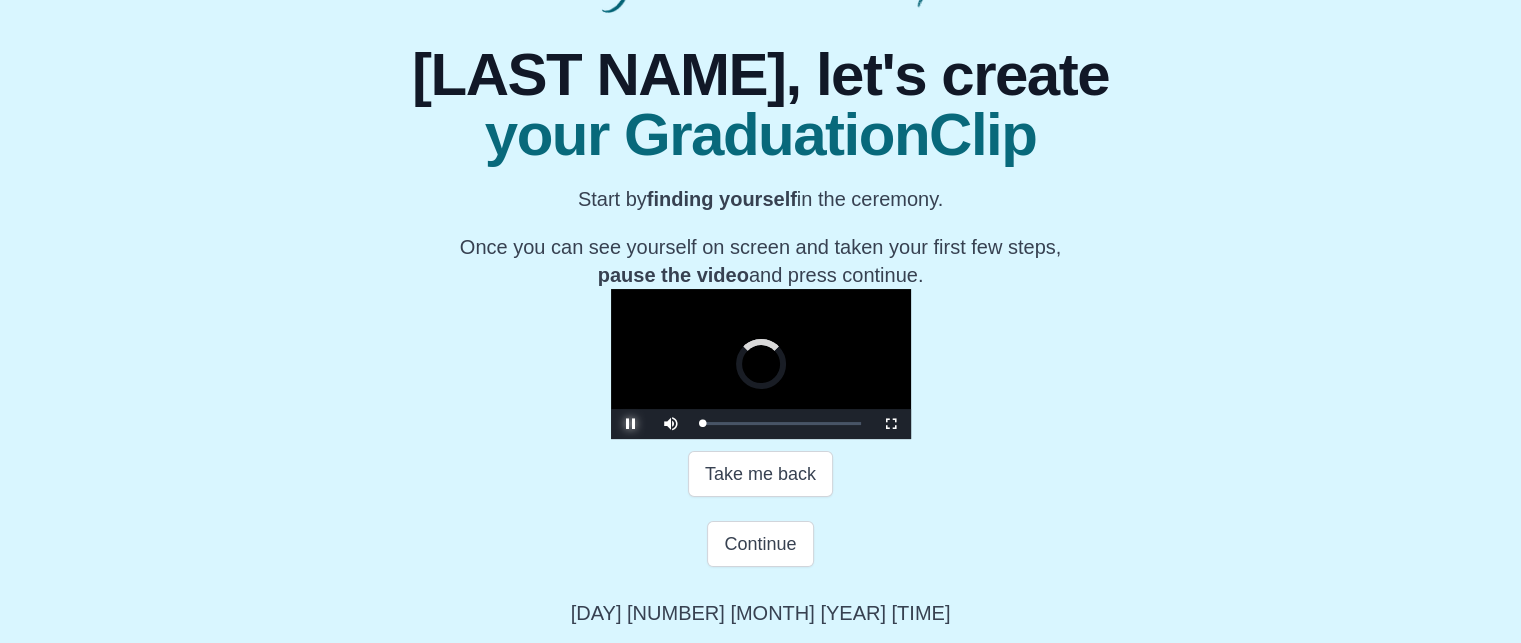 click at bounding box center [631, 424] 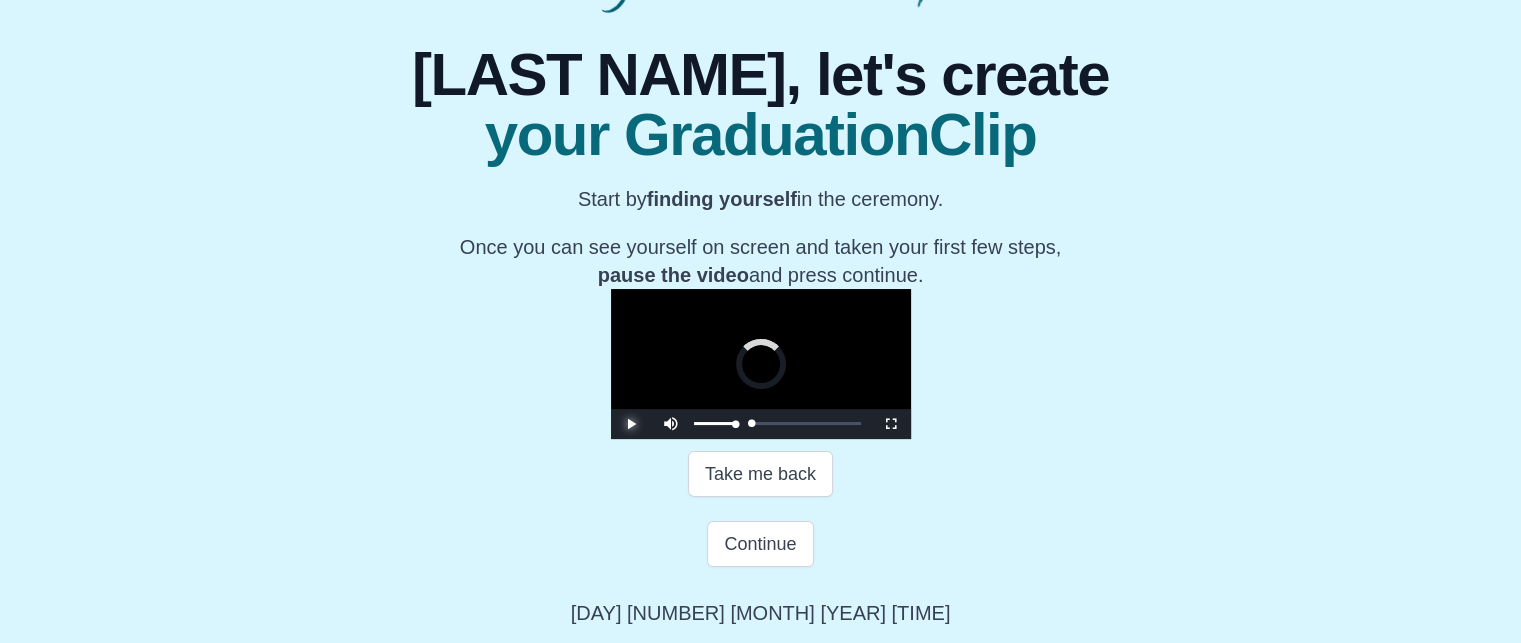 click at bounding box center (714, 423) 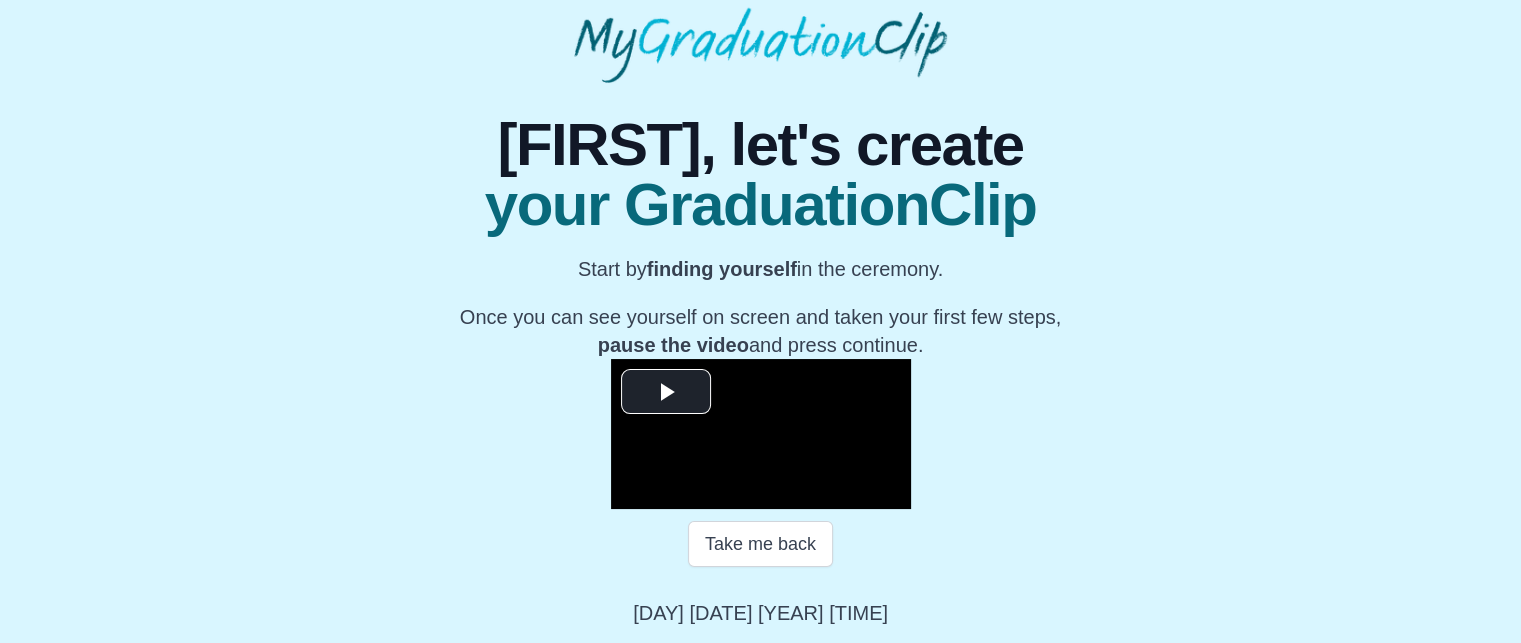 scroll, scrollTop: 300, scrollLeft: 0, axis: vertical 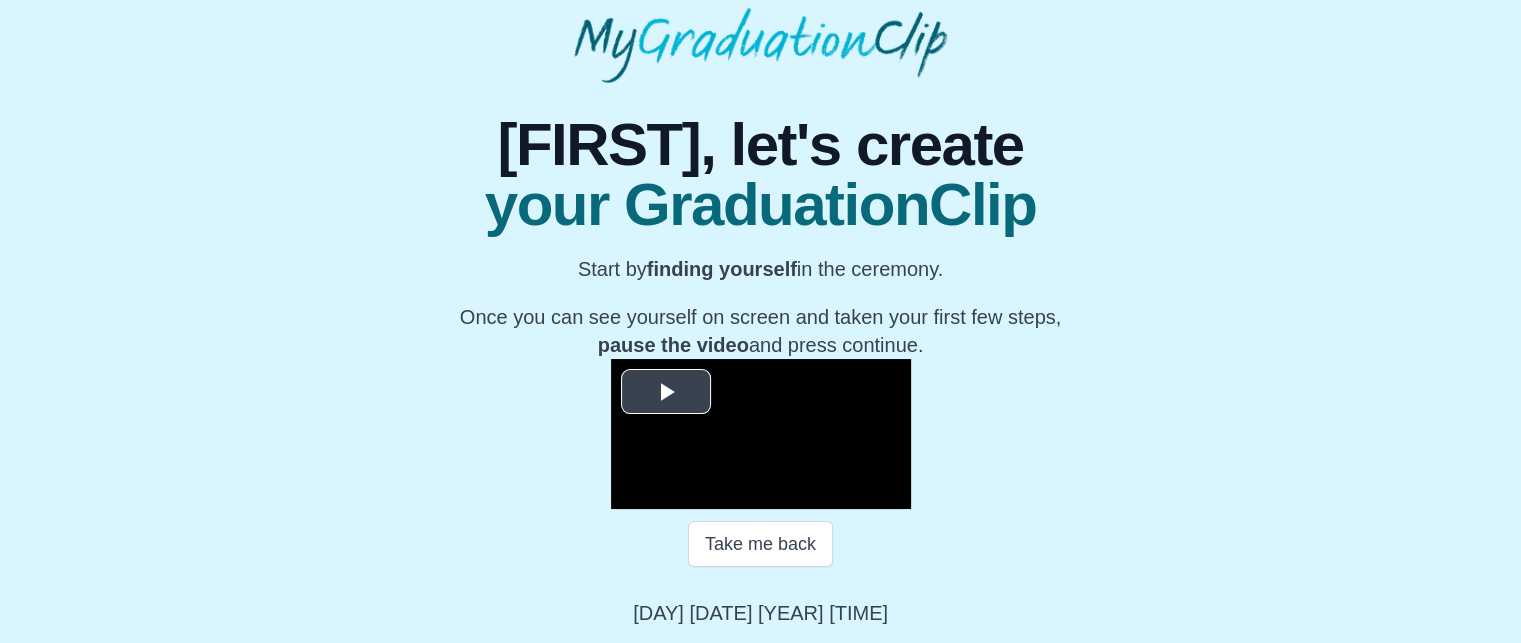 click at bounding box center [666, 391] 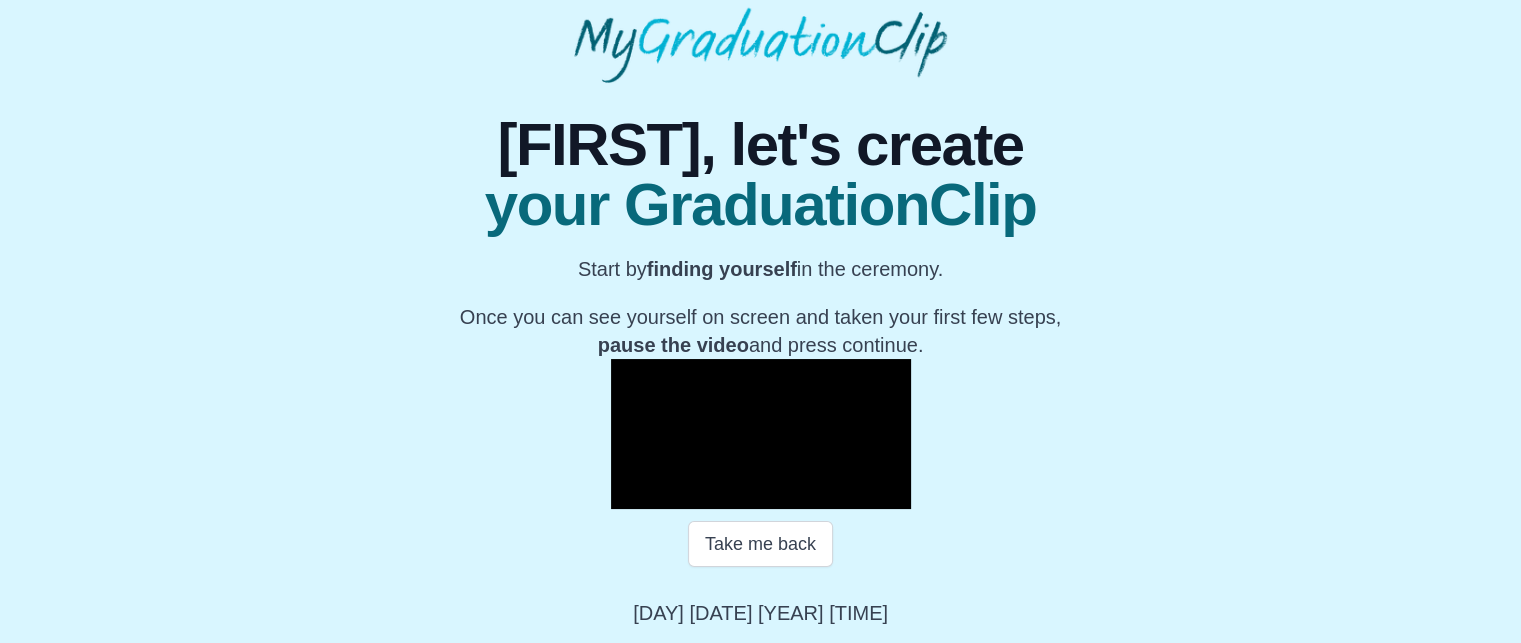 click at bounding box center (631, 494) 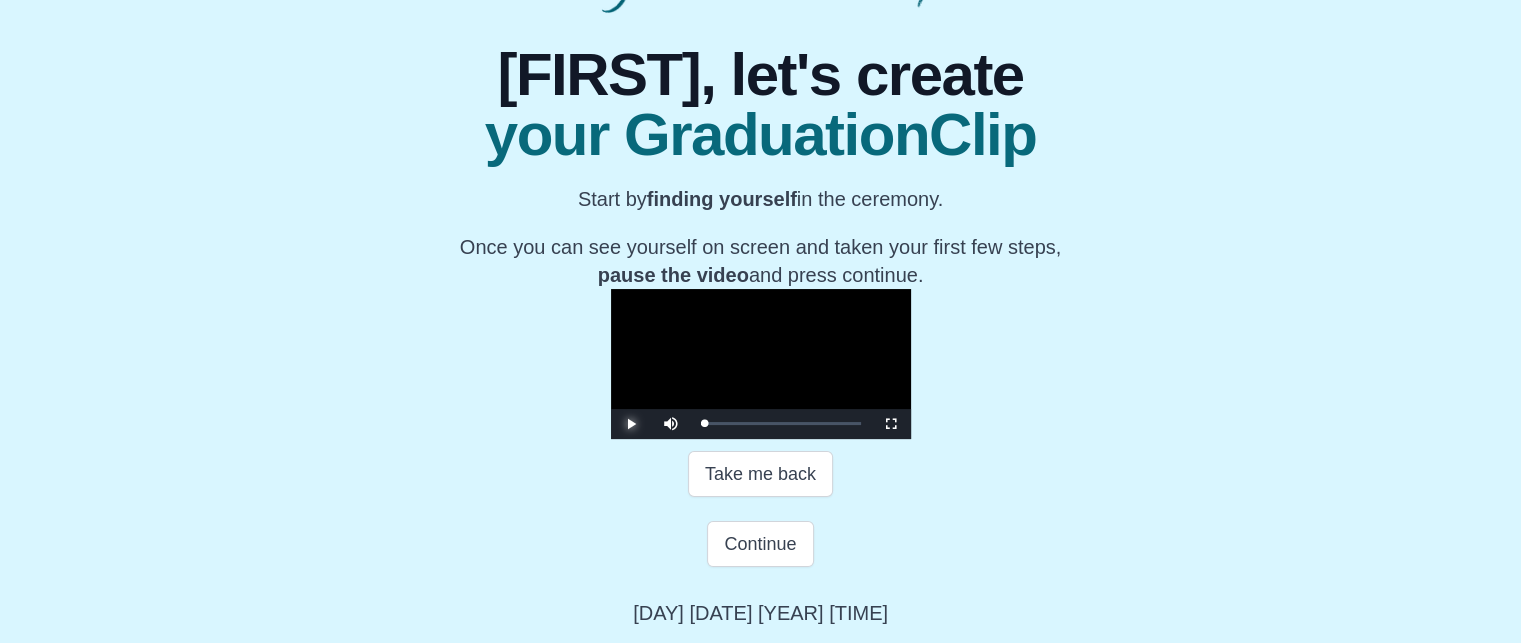 scroll, scrollTop: 442, scrollLeft: 0, axis: vertical 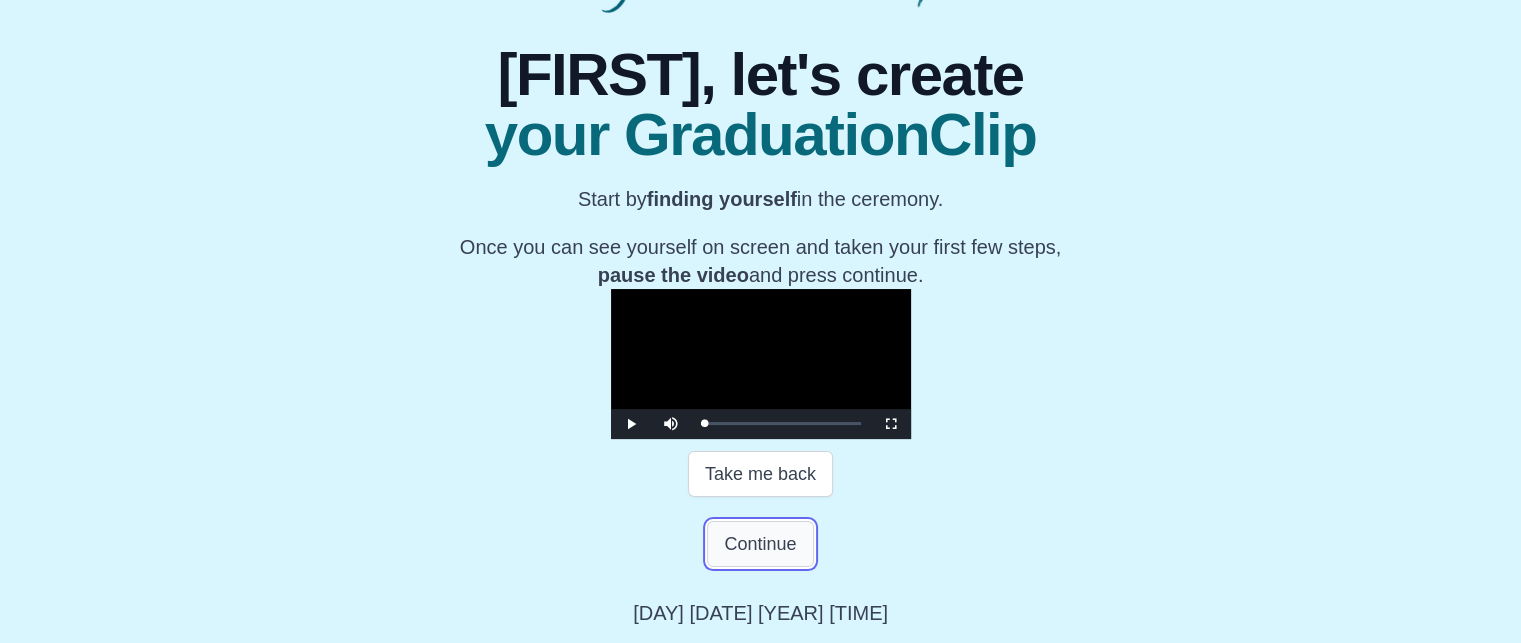 click on "Continue" at bounding box center (760, 544) 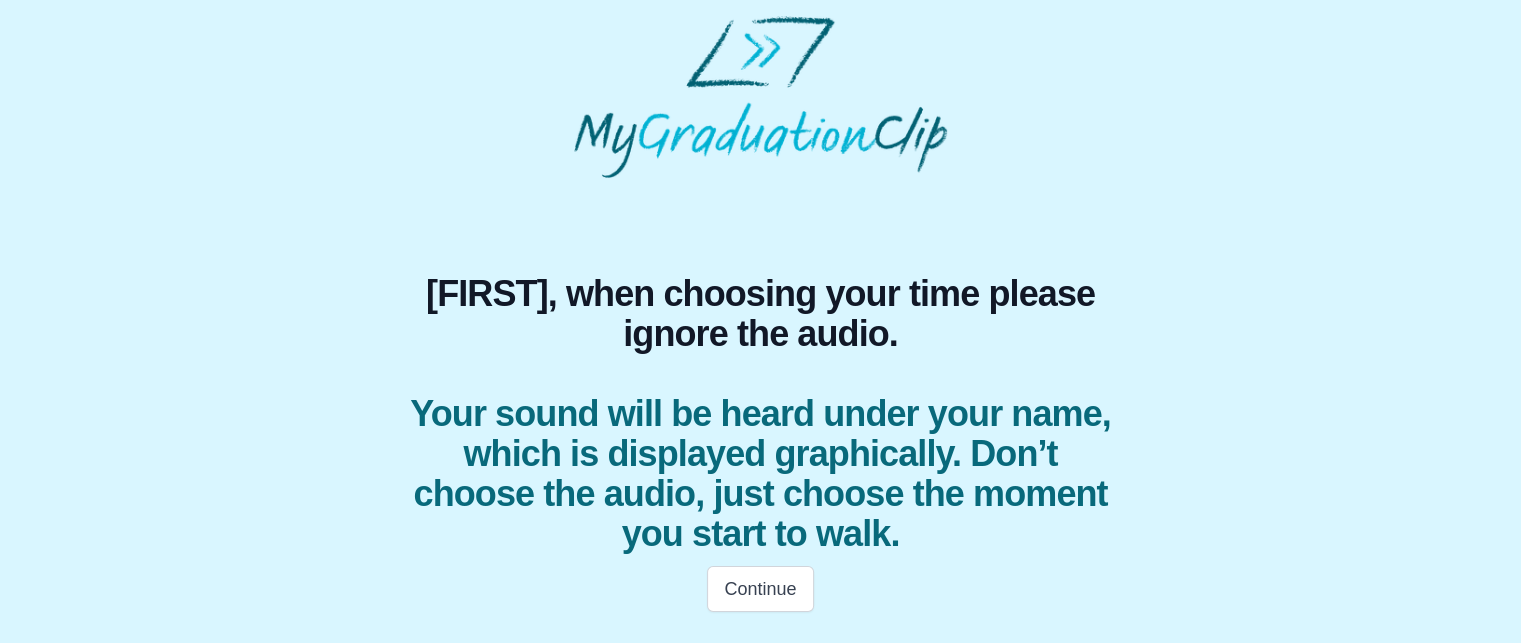 scroll, scrollTop: 0, scrollLeft: 0, axis: both 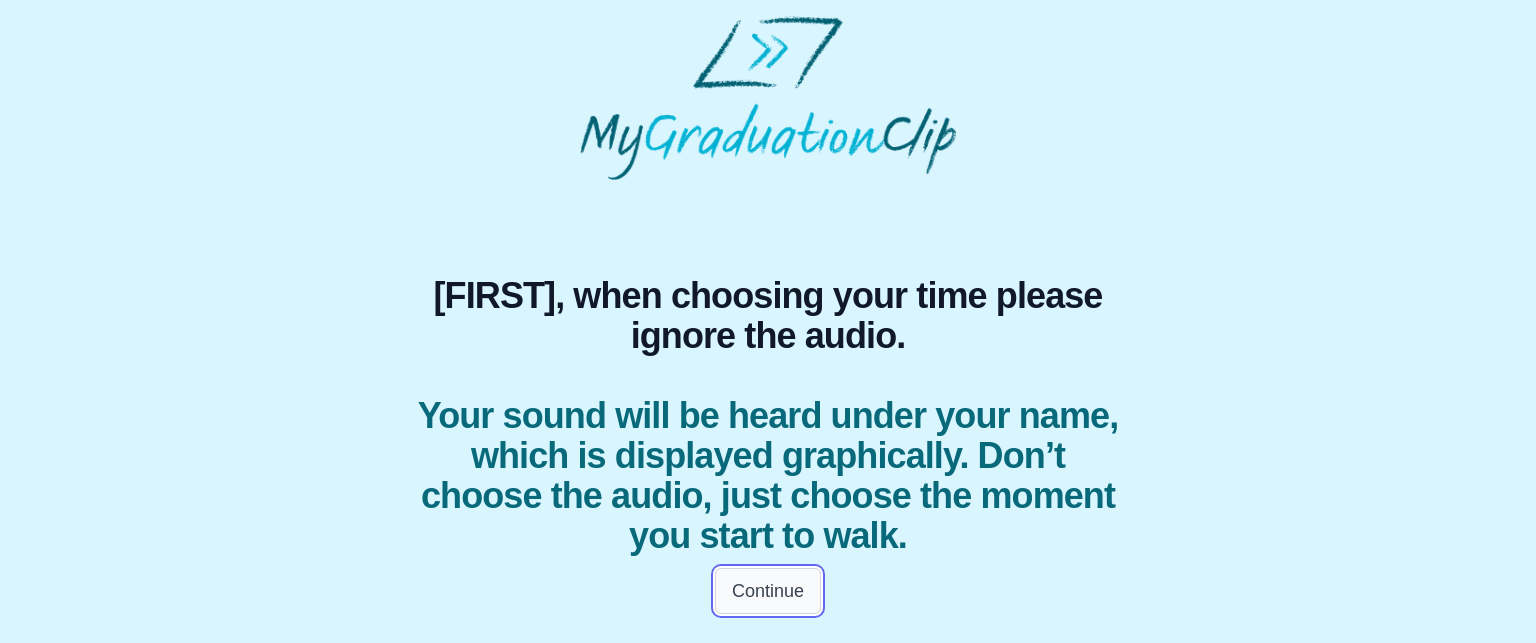 click on "Continue" at bounding box center [768, 591] 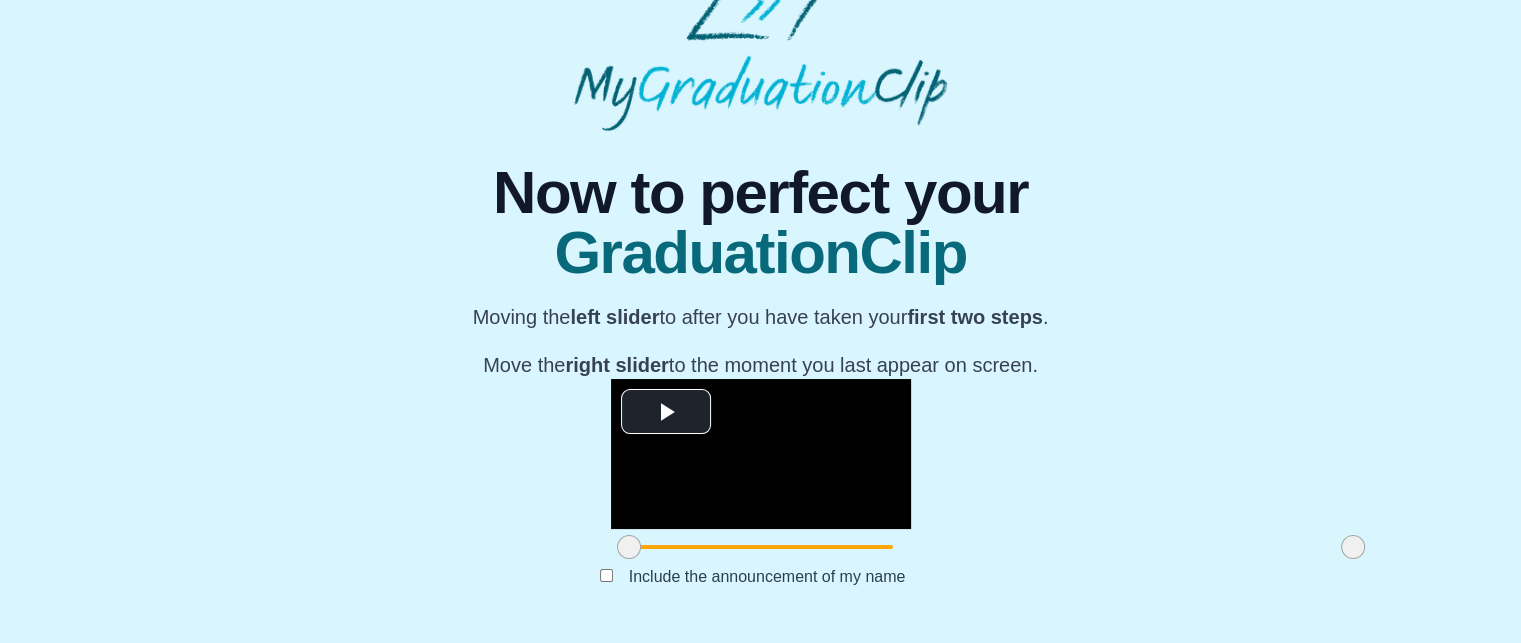 scroll, scrollTop: 300, scrollLeft: 0, axis: vertical 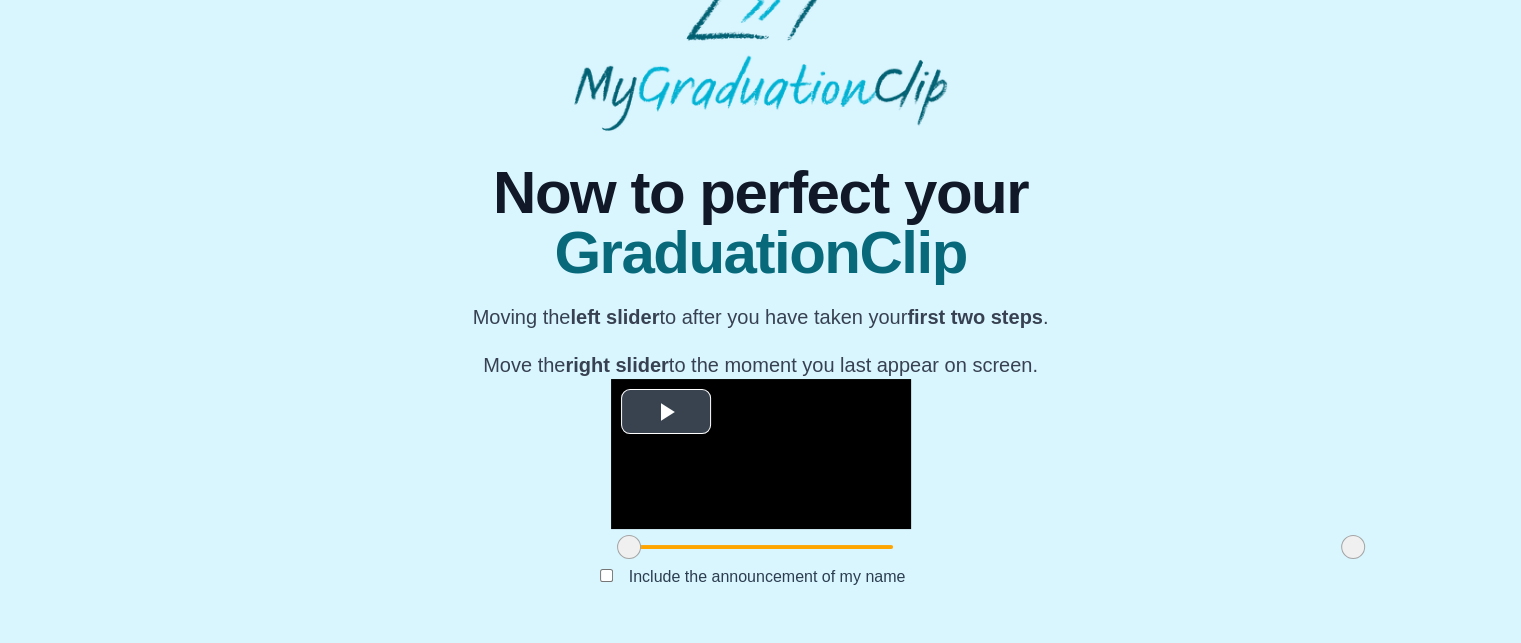click at bounding box center [666, 411] 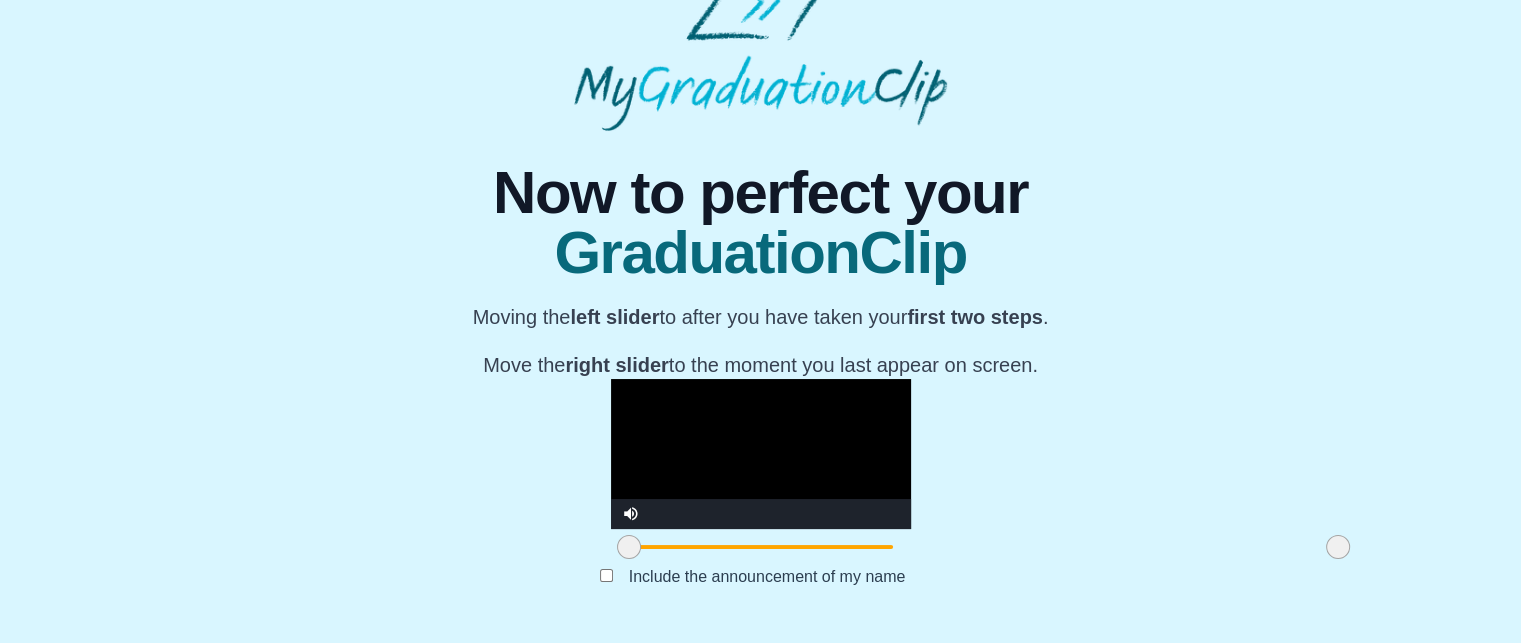 drag, startPoint x: 1124, startPoint y: 569, endPoint x: 1109, endPoint y: 570, distance: 15.033297 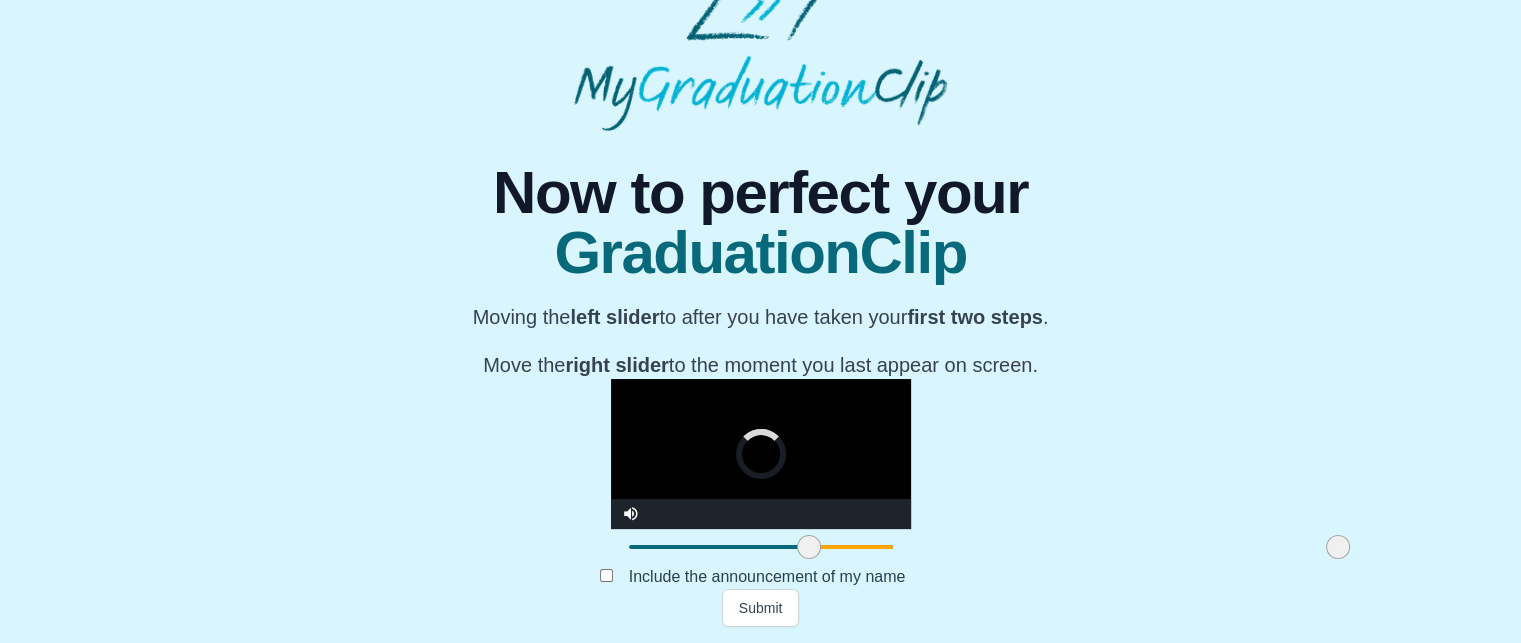 drag, startPoint x: 400, startPoint y: 573, endPoint x: 606, endPoint y: 579, distance: 206.08736 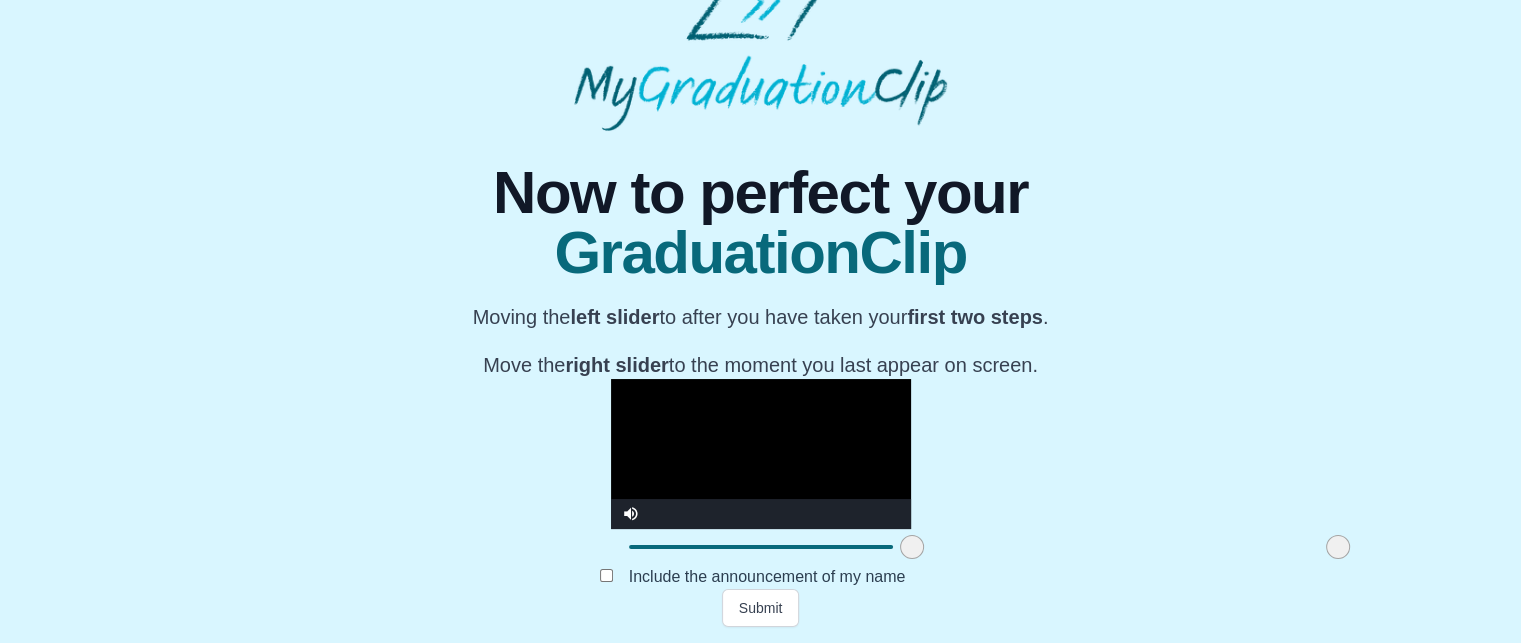 drag, startPoint x: 607, startPoint y: 574, endPoint x: 684, endPoint y: 575, distance: 77.00649 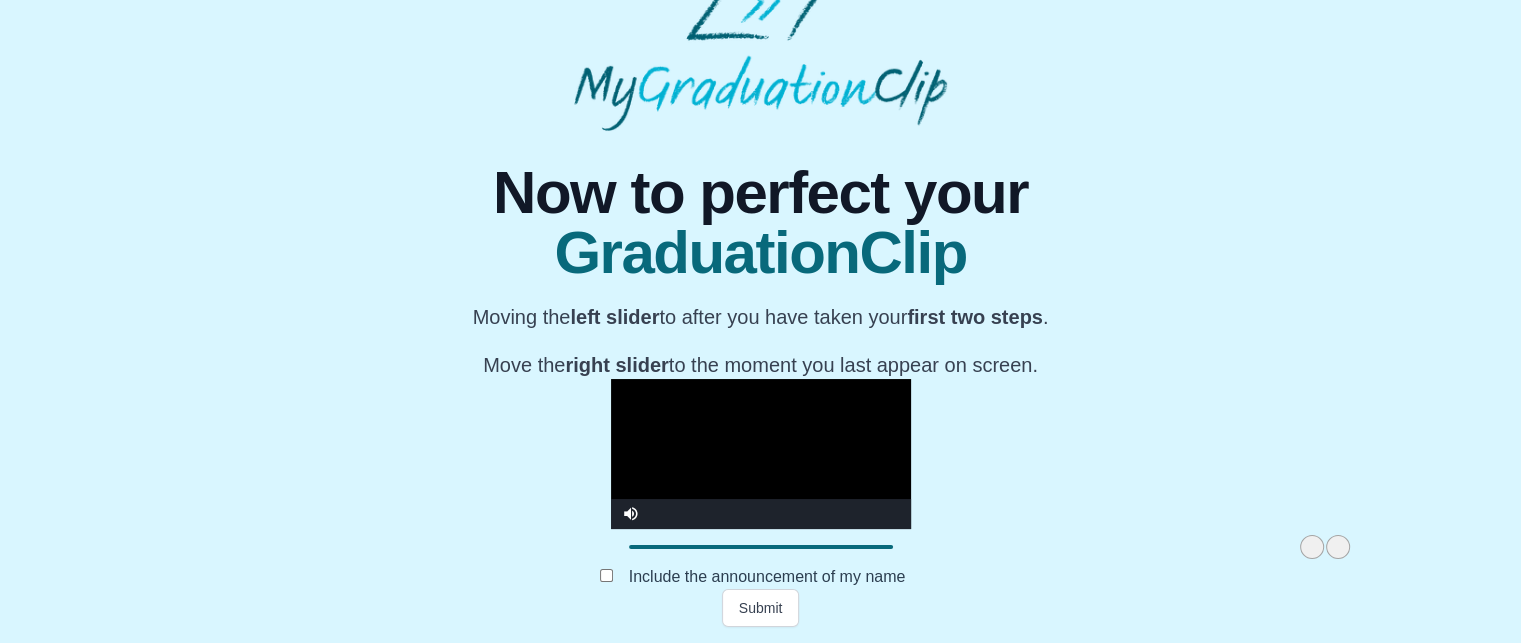 drag, startPoint x: 684, startPoint y: 575, endPoint x: 1102, endPoint y: 567, distance: 418.07654 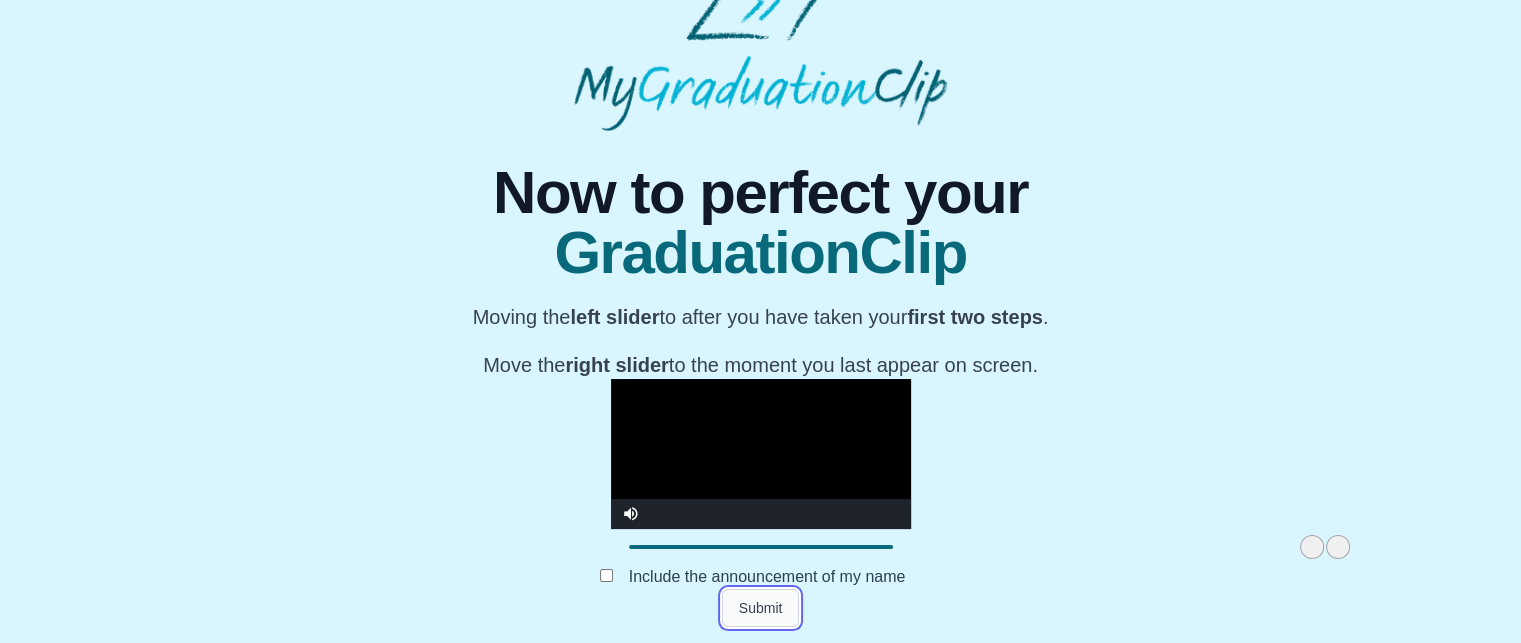 click on "Submit" at bounding box center (761, 608) 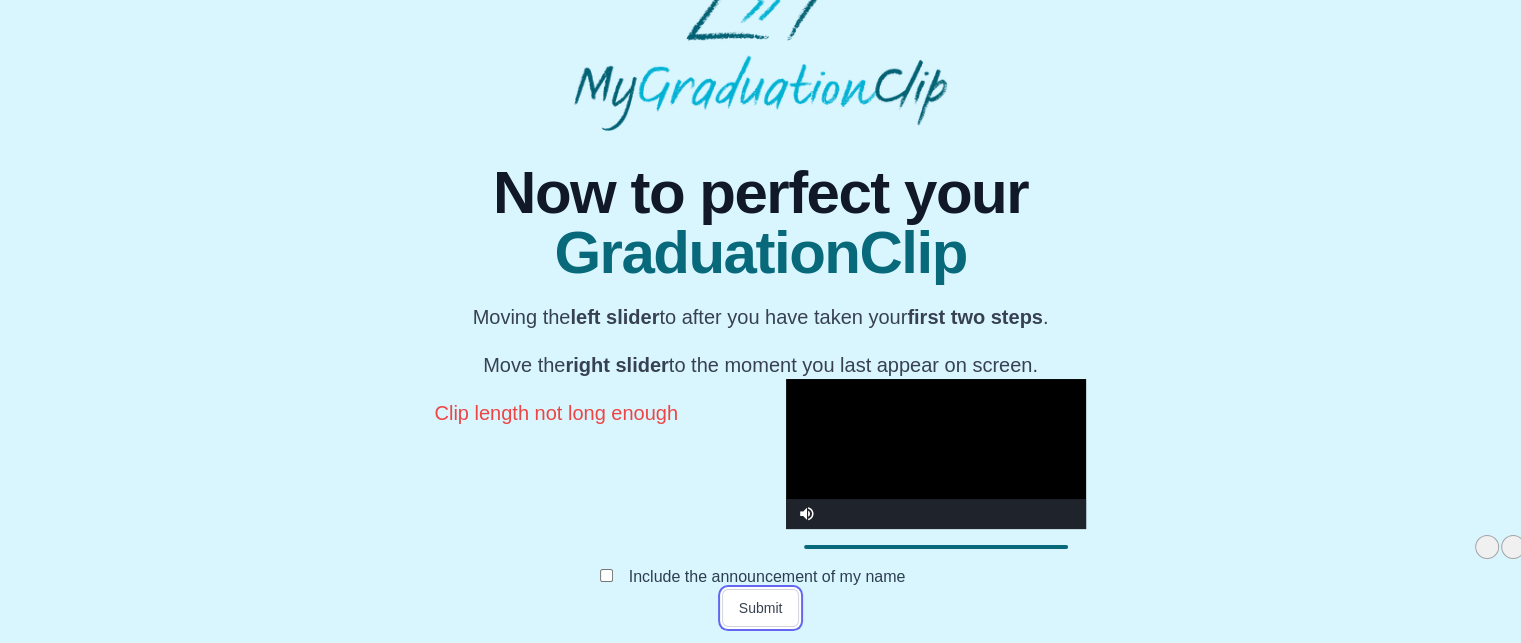 scroll, scrollTop: 372, scrollLeft: 0, axis: vertical 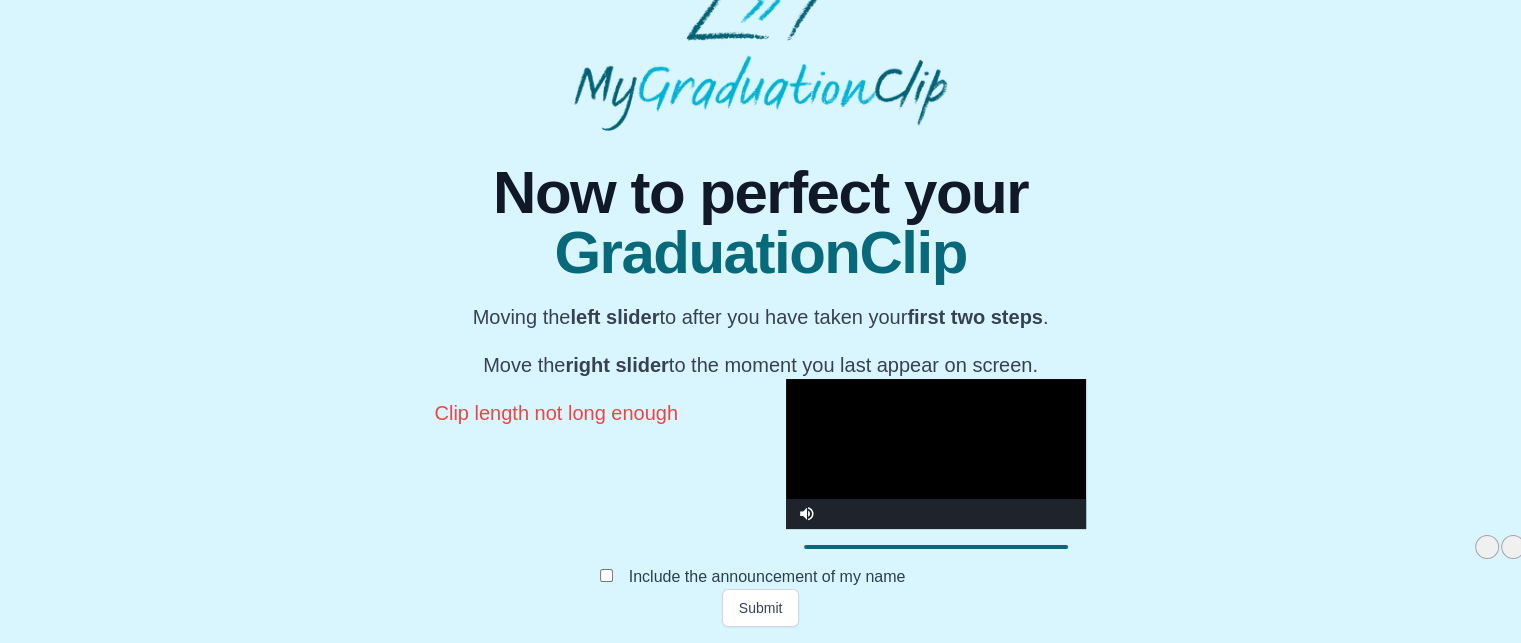 click on "Submit" at bounding box center [760, 608] 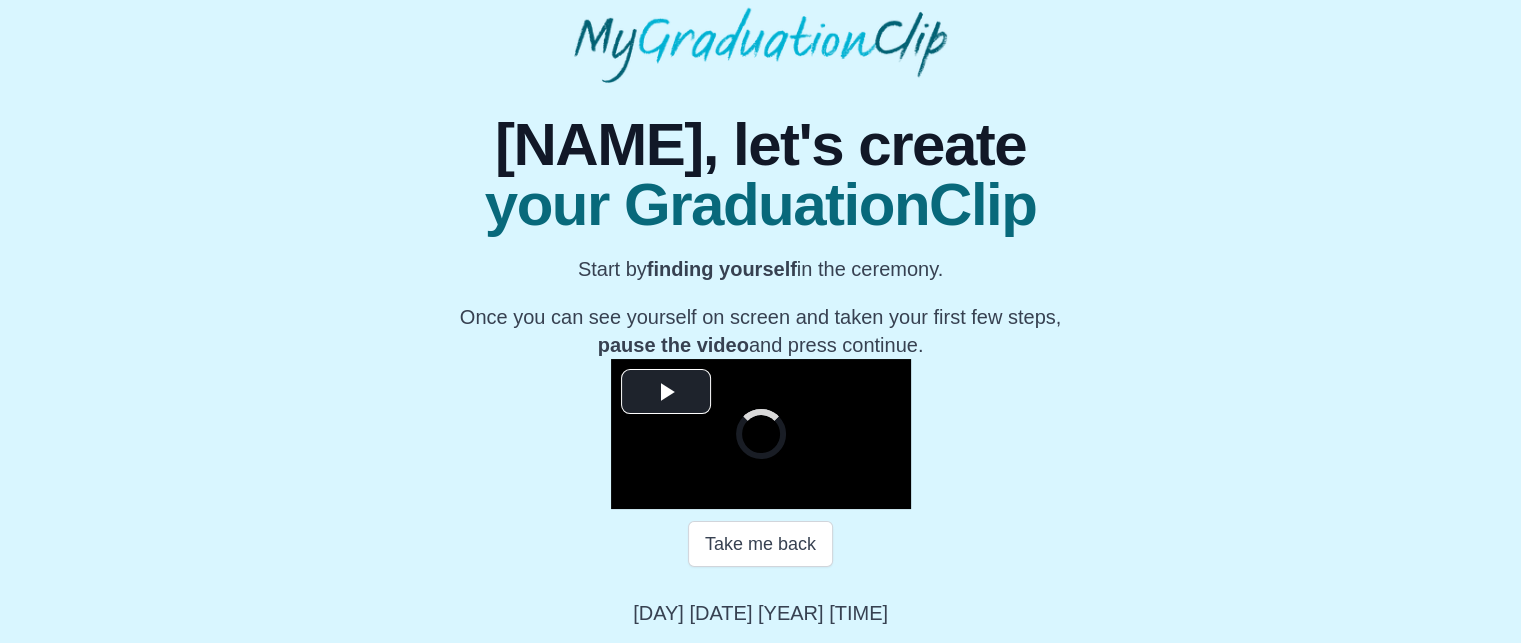 scroll, scrollTop: 200, scrollLeft: 0, axis: vertical 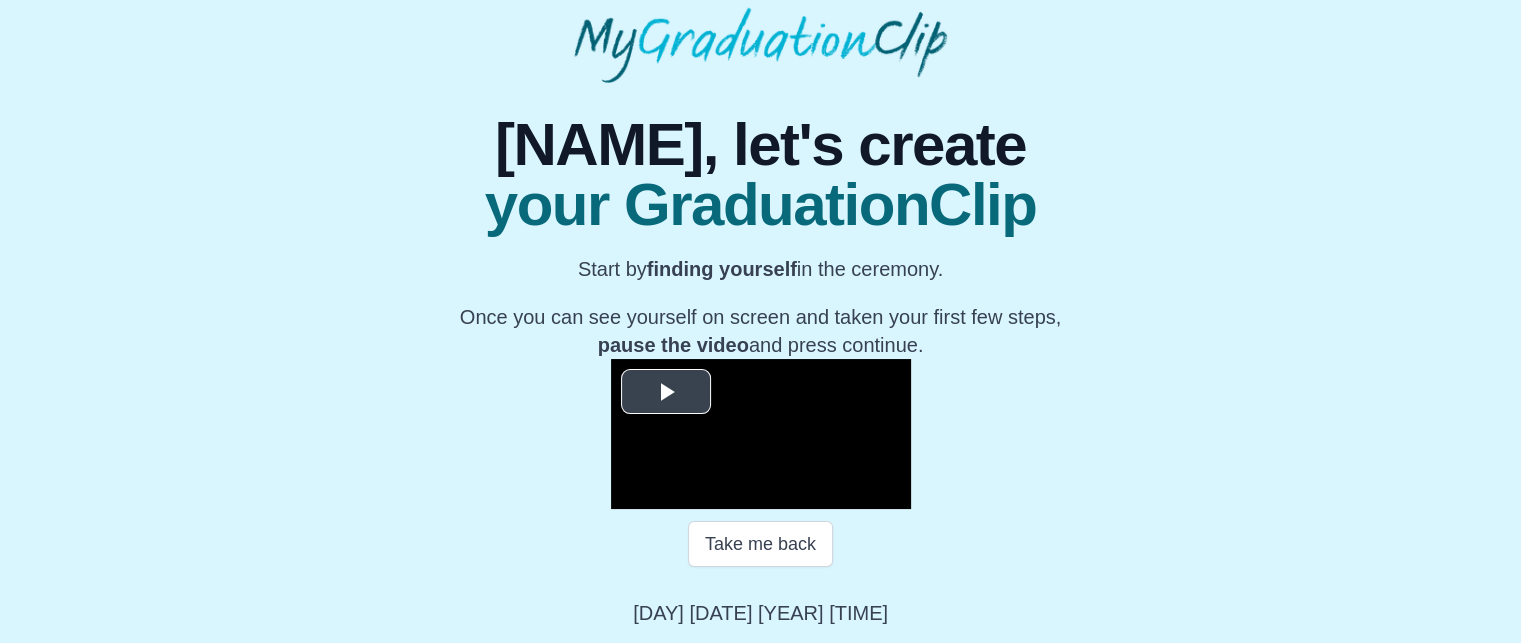 click at bounding box center (666, 391) 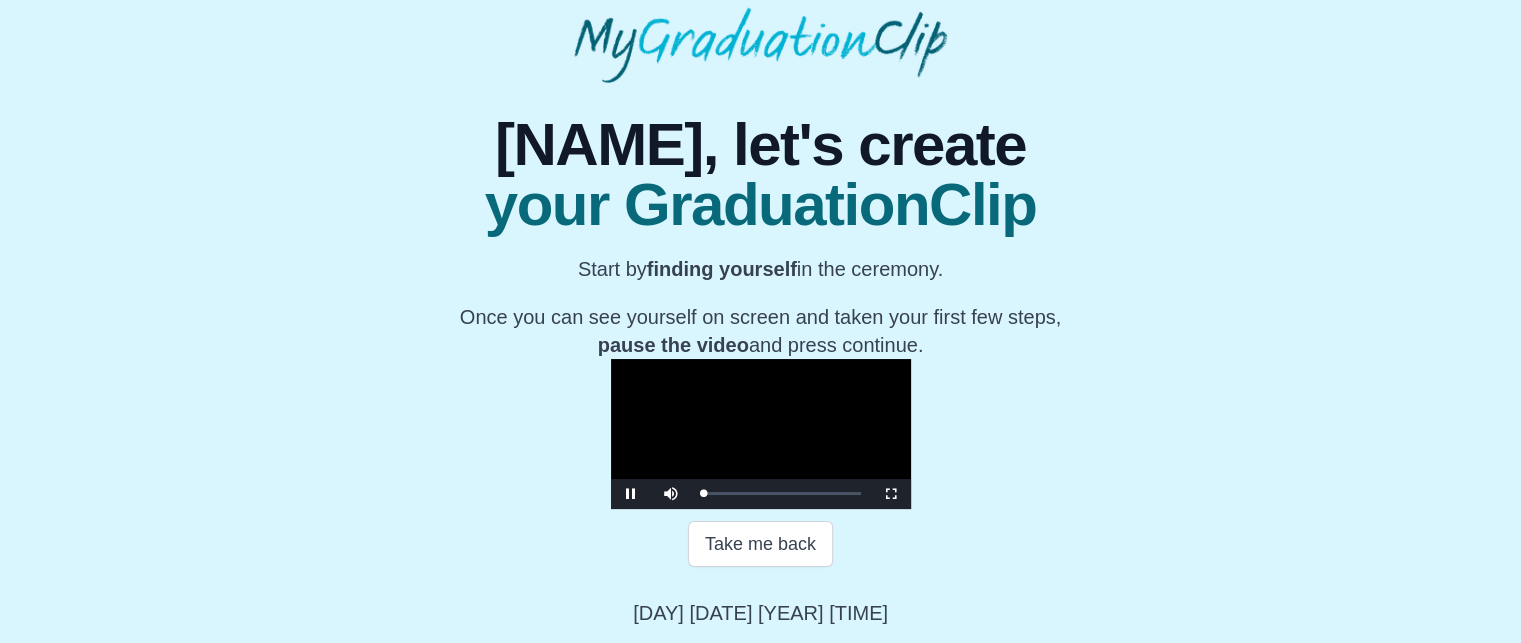 scroll, scrollTop: 372, scrollLeft: 0, axis: vertical 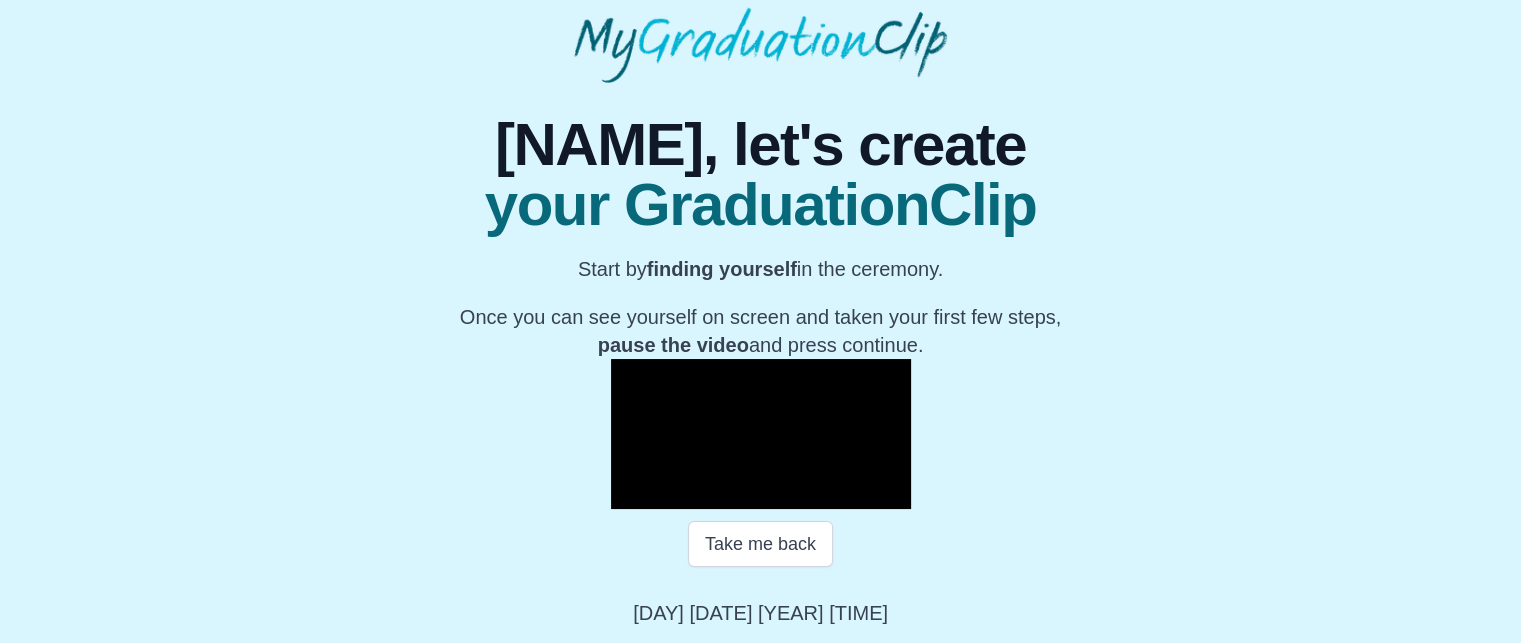 click at bounding box center [631, 494] 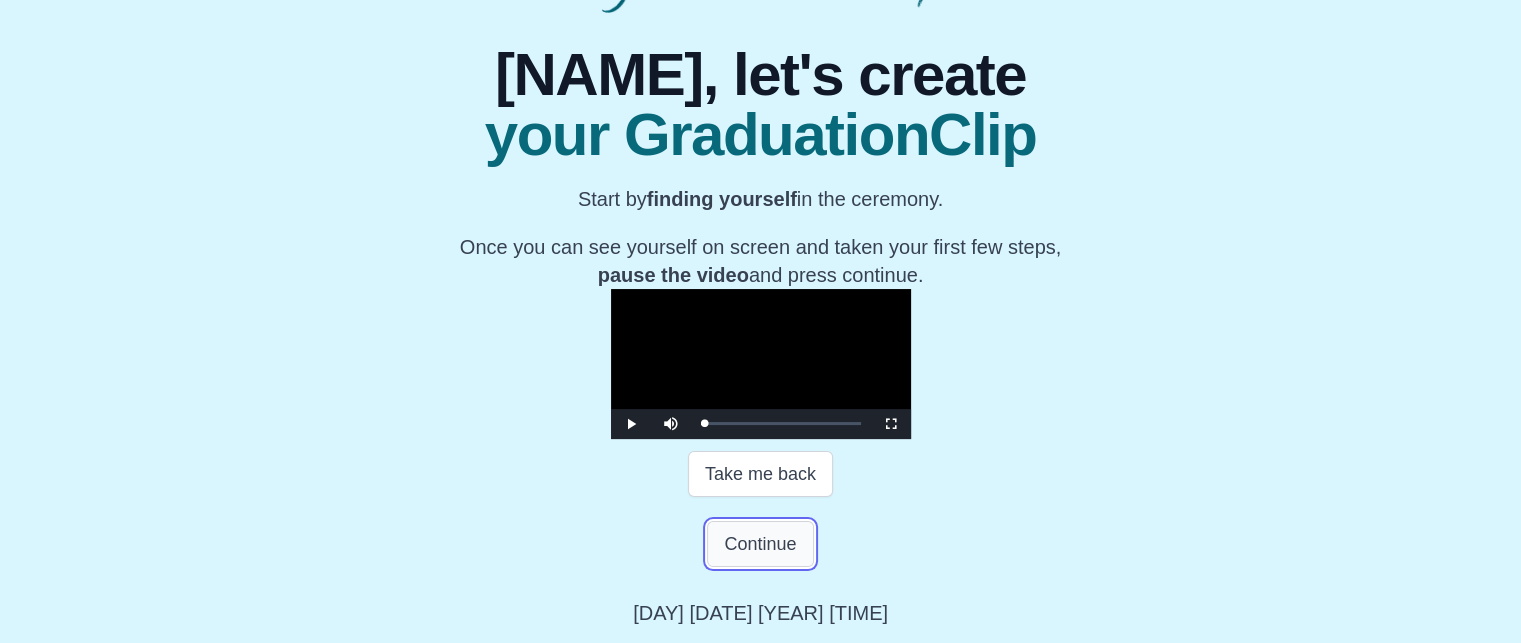 click on "Continue" at bounding box center (760, 544) 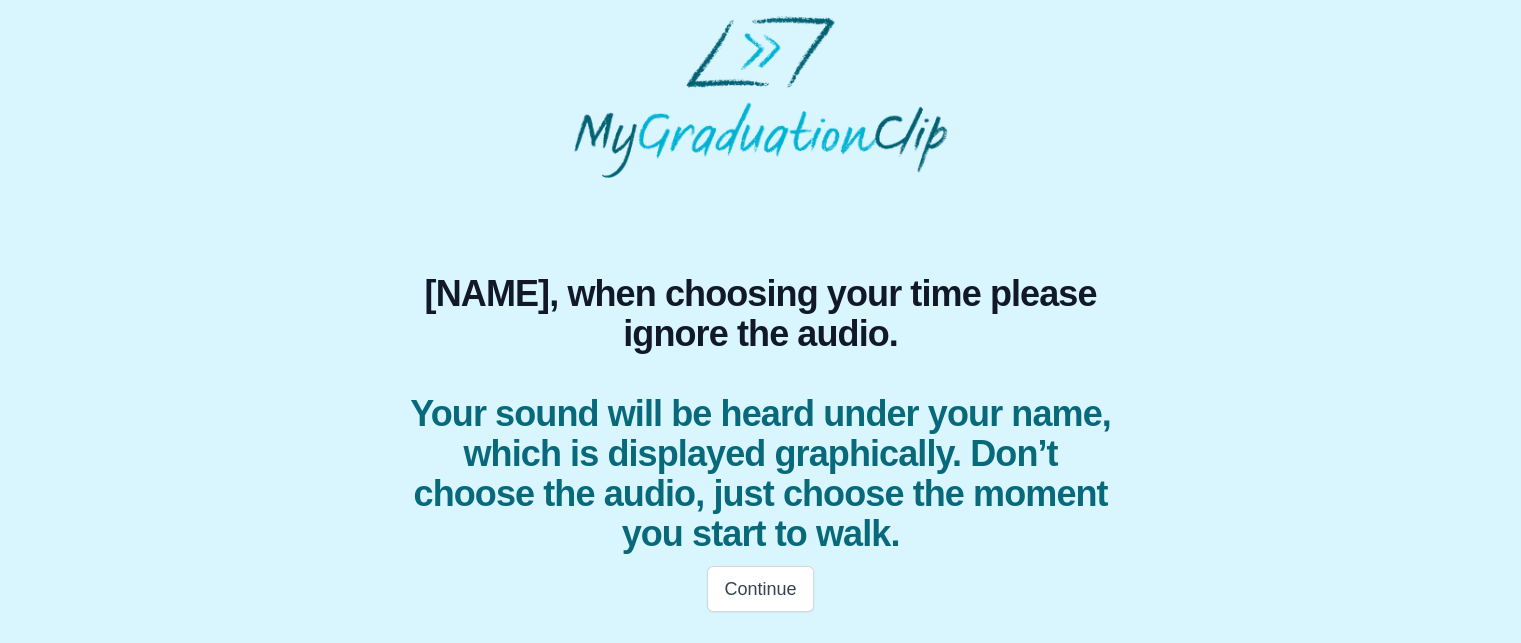 scroll, scrollTop: 0, scrollLeft: 0, axis: both 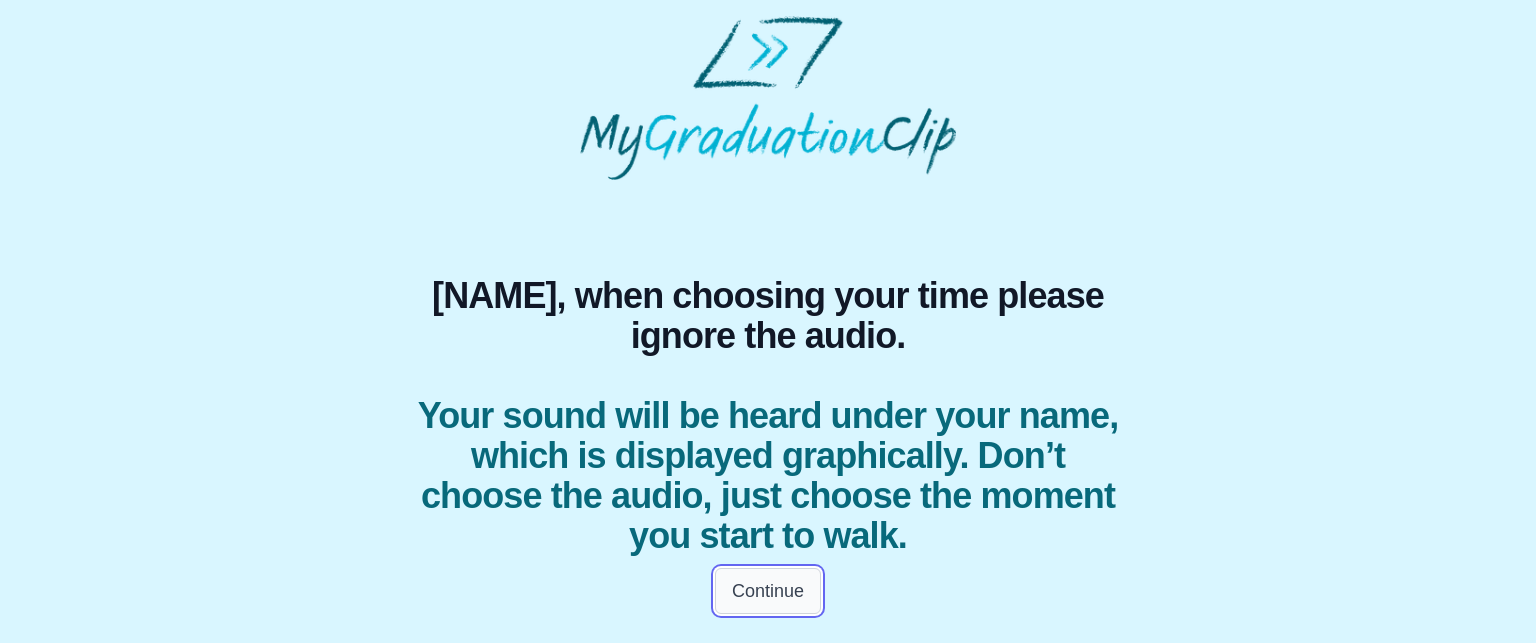 click on "Continue" at bounding box center (768, 591) 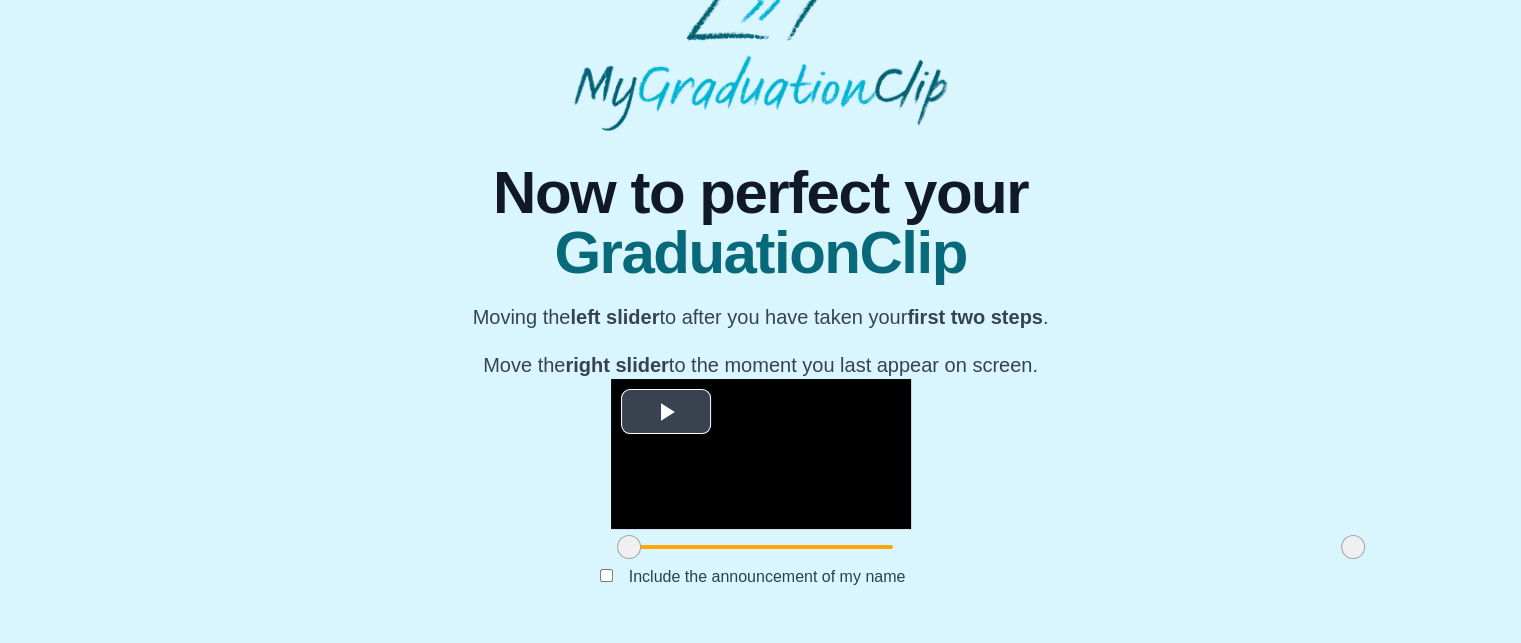 scroll, scrollTop: 324, scrollLeft: 0, axis: vertical 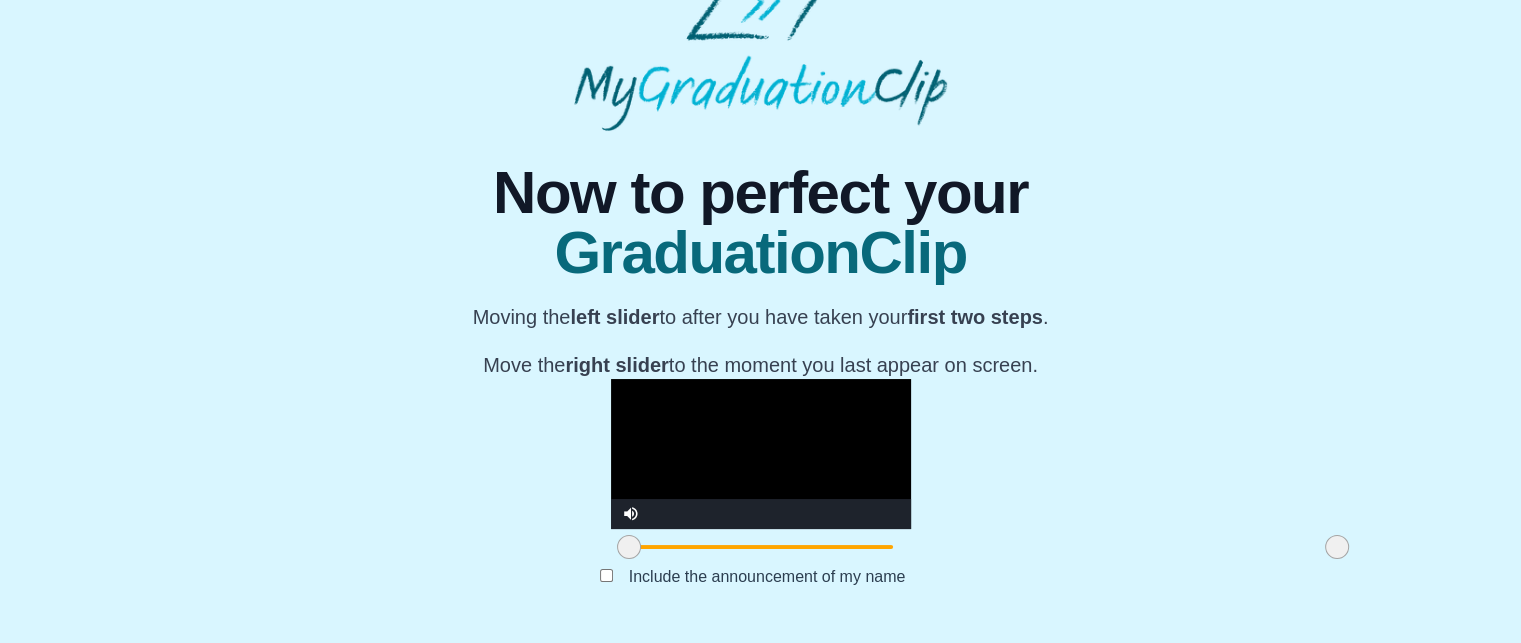 drag, startPoint x: 1116, startPoint y: 543, endPoint x: 1100, endPoint y: 543, distance: 16 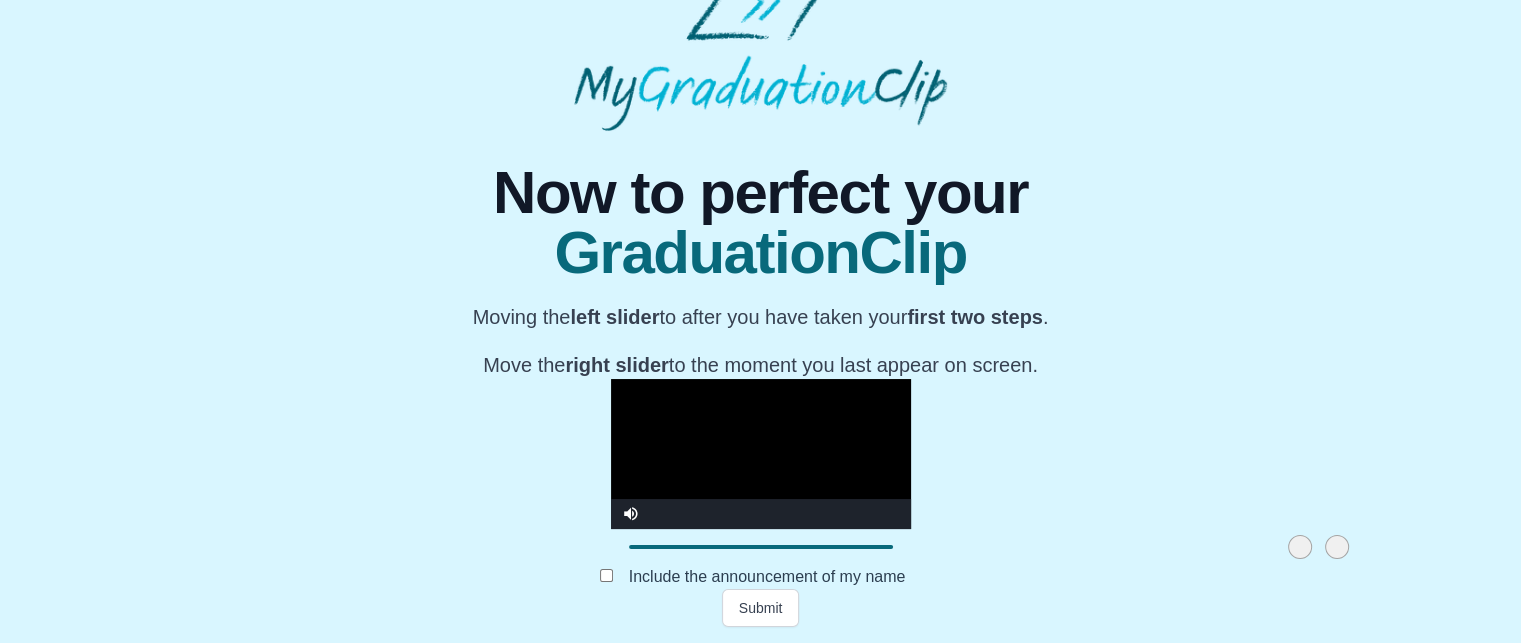 drag, startPoint x: 400, startPoint y: 542, endPoint x: 1072, endPoint y: 539, distance: 672.0067 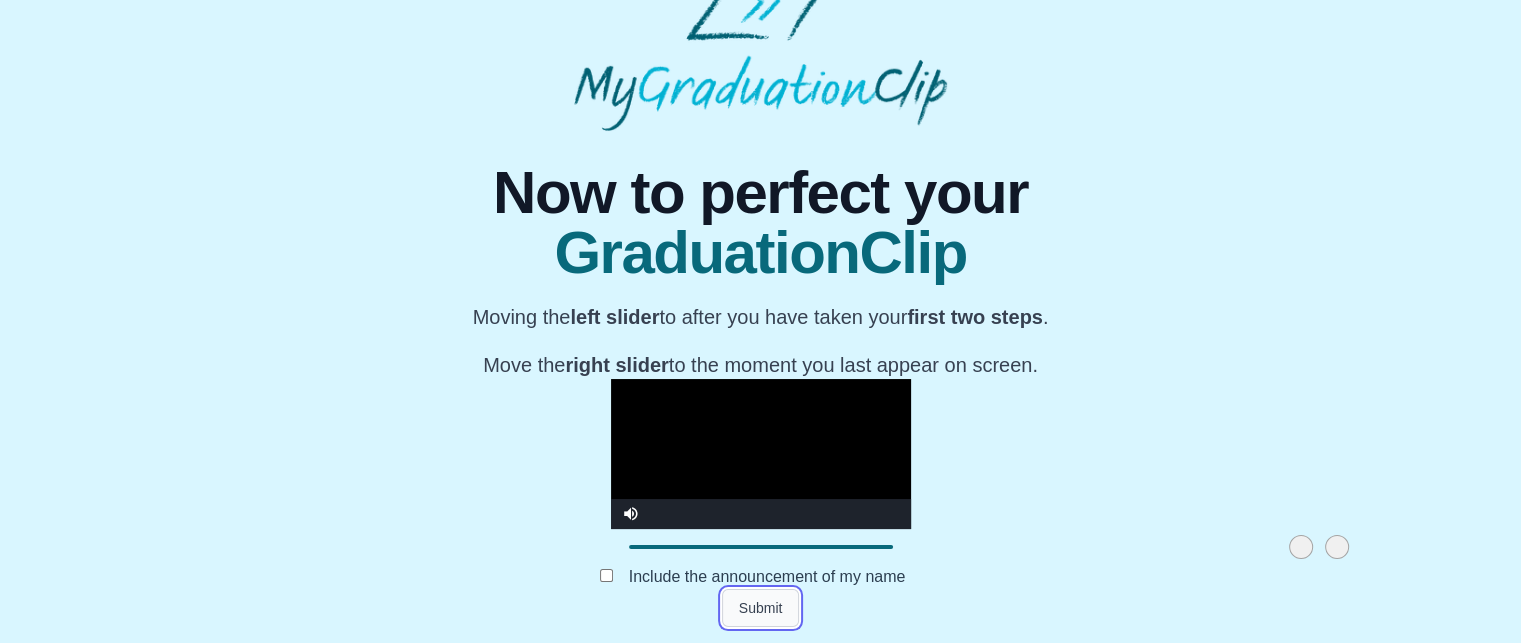 click on "Submit" at bounding box center (761, 608) 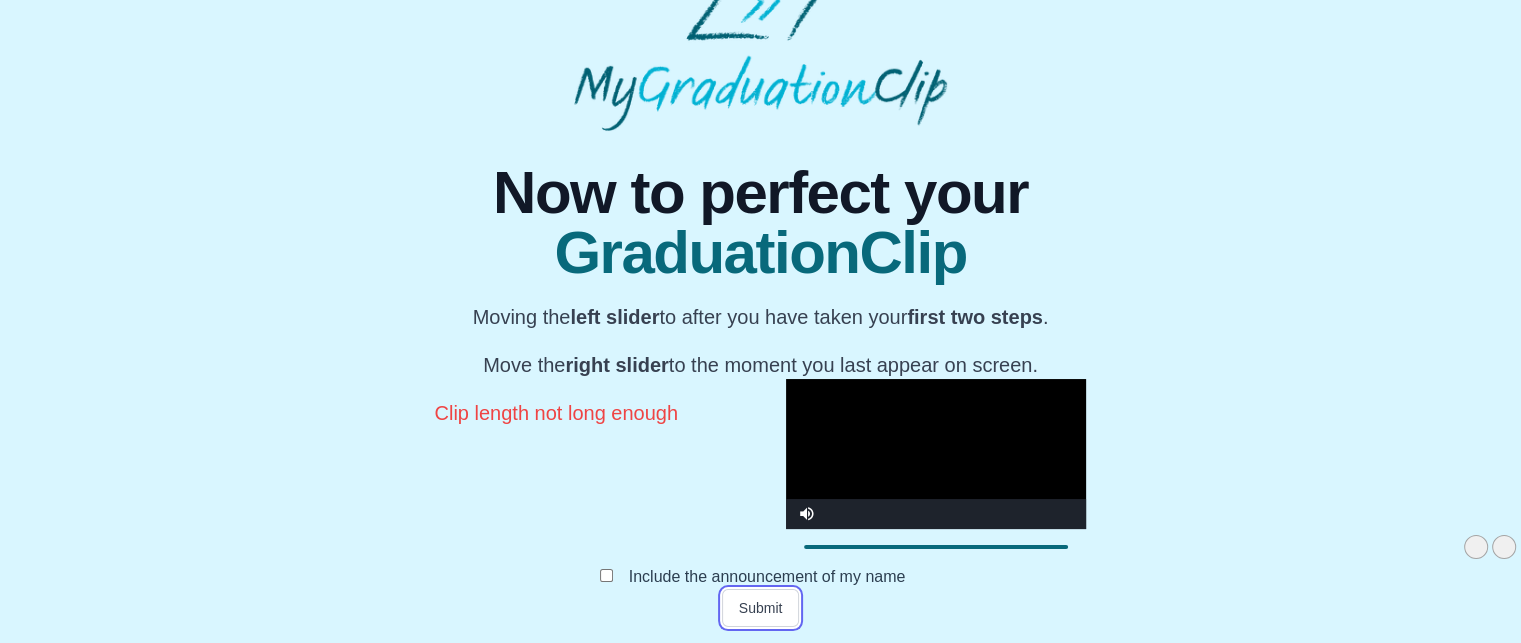 click at bounding box center (1504, 547) 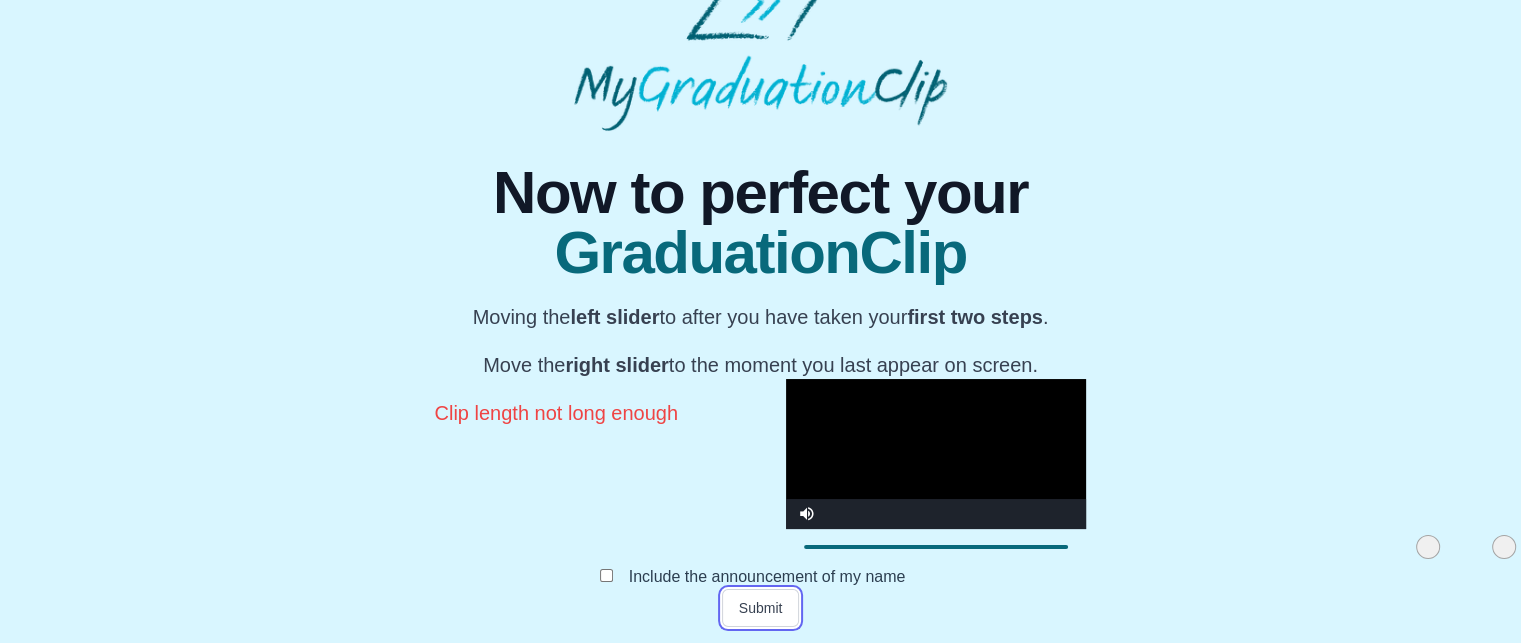 drag, startPoint x: 1072, startPoint y: 598, endPoint x: 1024, endPoint y: 596, distance: 48.04165 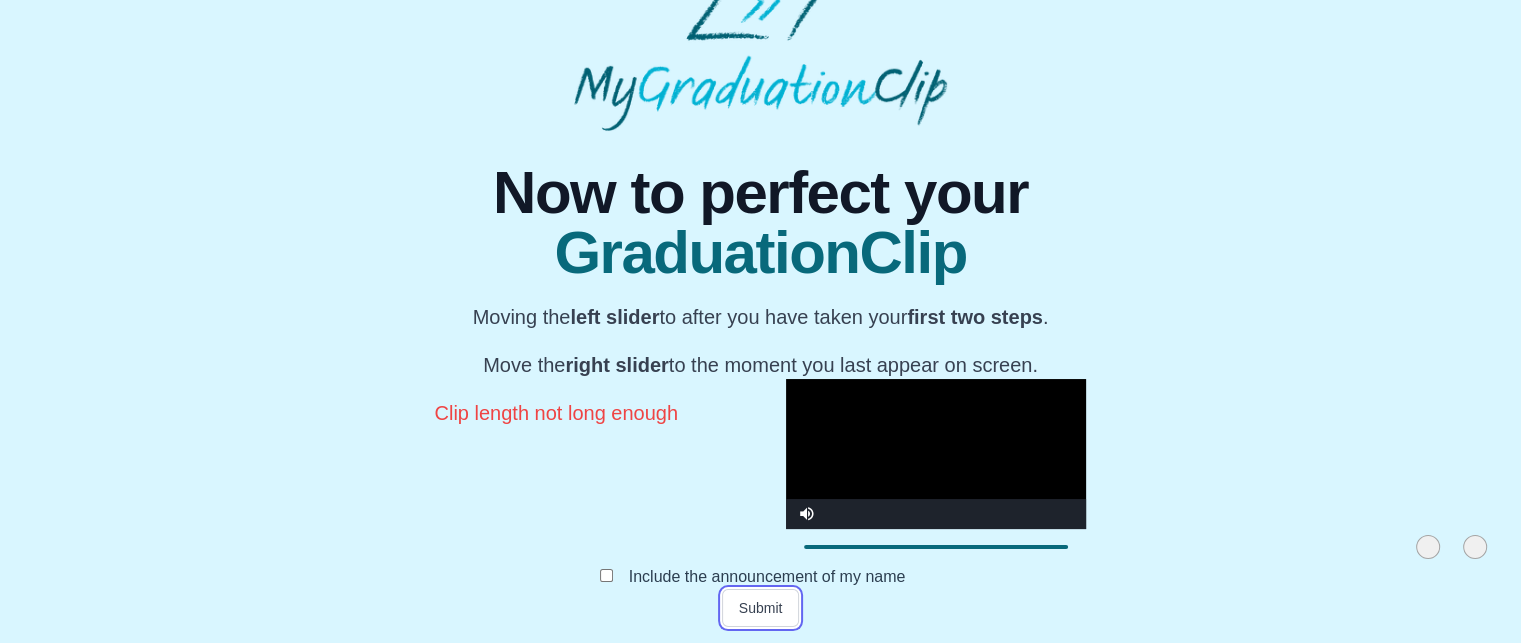 drag, startPoint x: 1089, startPoint y: 592, endPoint x: 1060, endPoint y: 590, distance: 29.068884 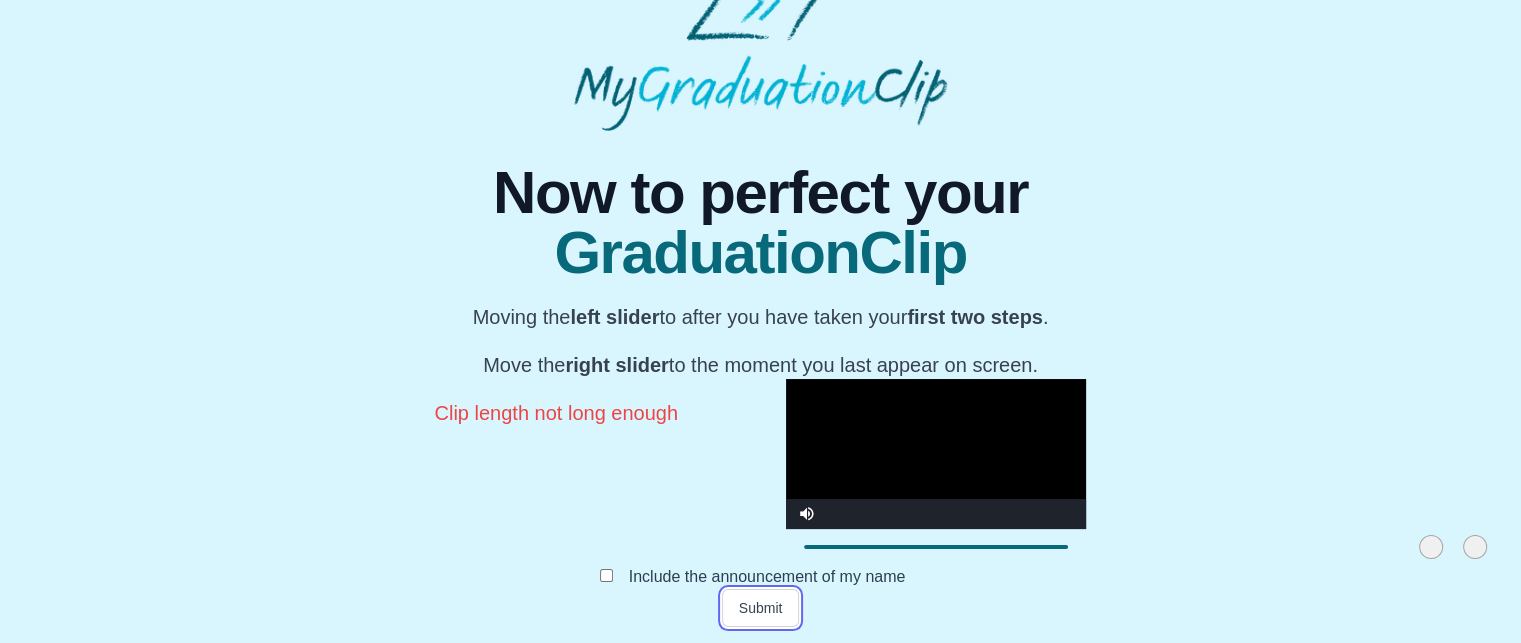 click at bounding box center [1431, 547] 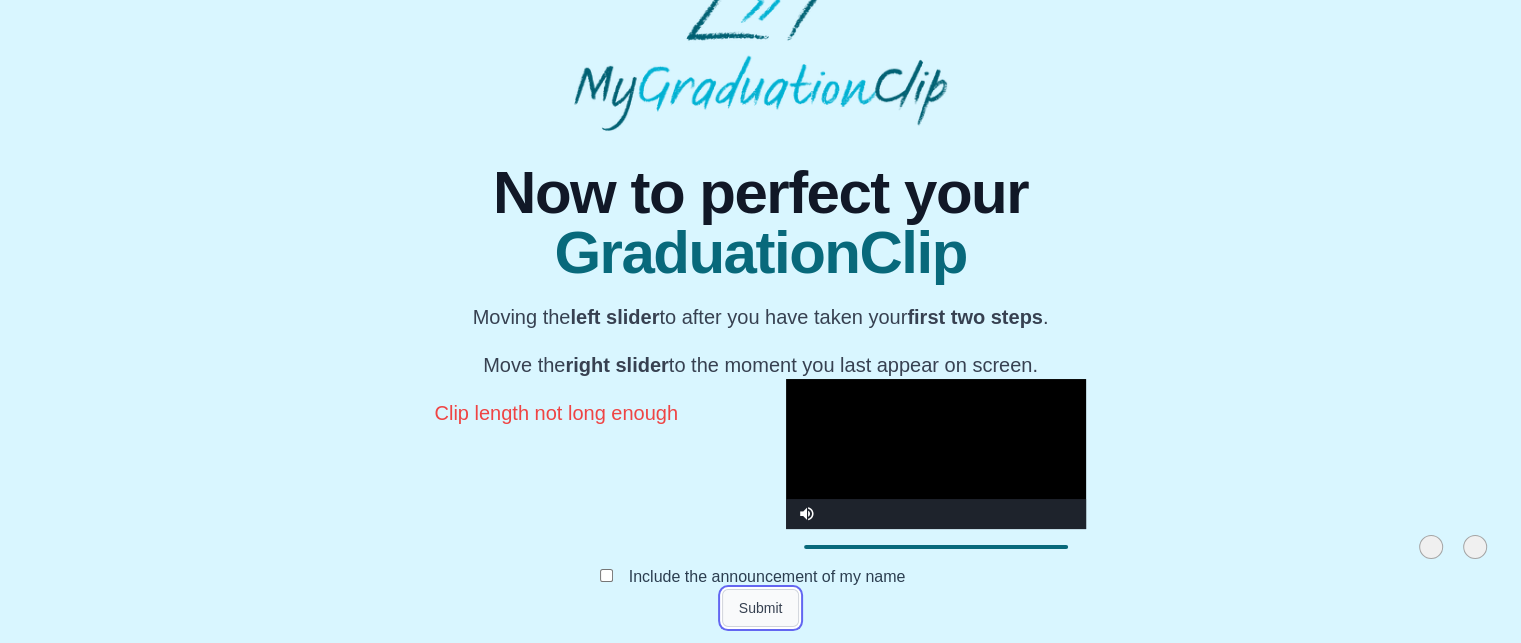 click on "Submit" at bounding box center [761, 608] 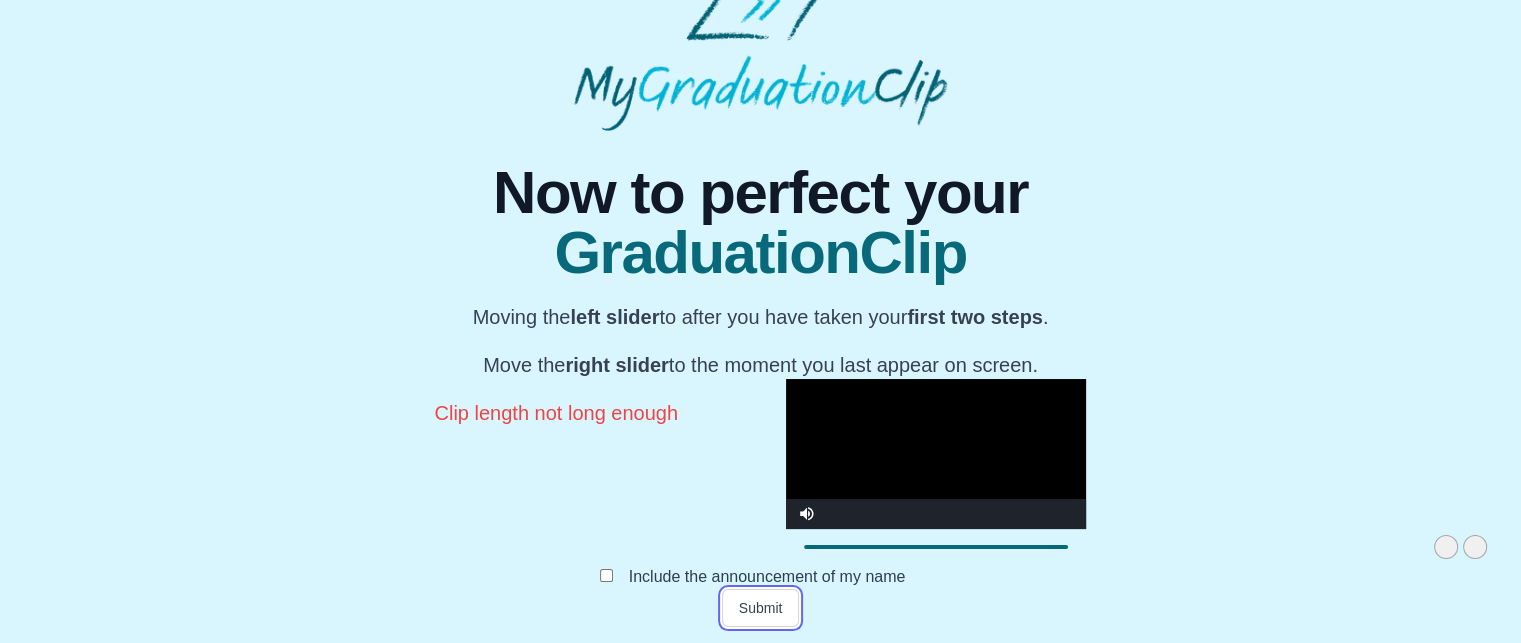 drag, startPoint x: 1026, startPoint y: 538, endPoint x: 1041, endPoint y: 547, distance: 17.492855 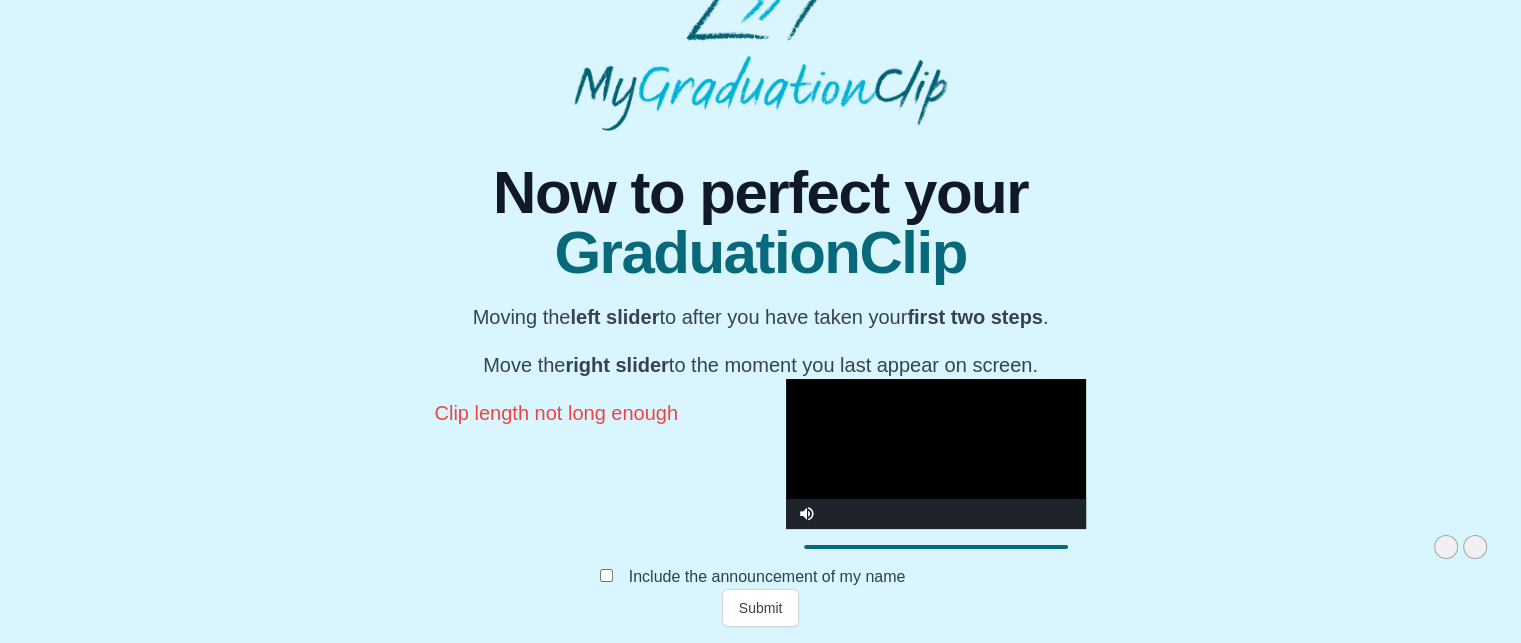 click on "**********" at bounding box center [760, 379] 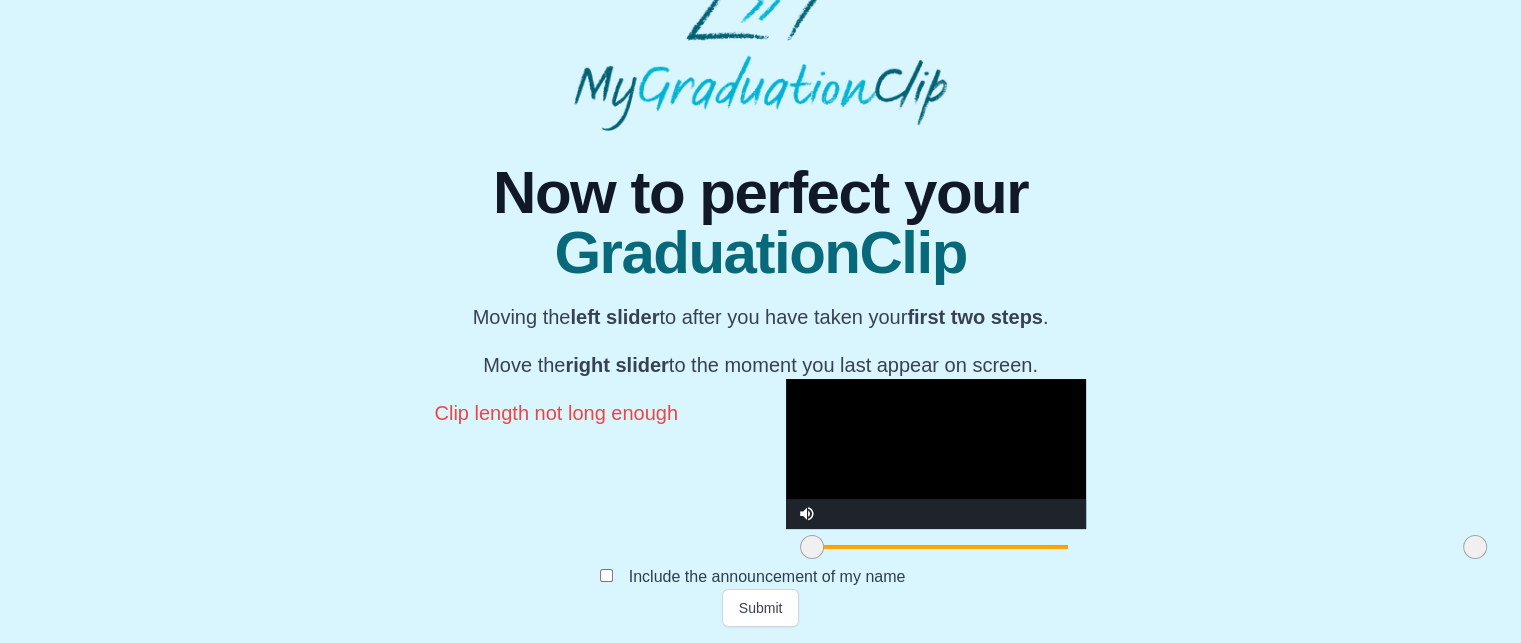 drag, startPoint x: 1036, startPoint y: 545, endPoint x: 412, endPoint y: 538, distance: 624.03925 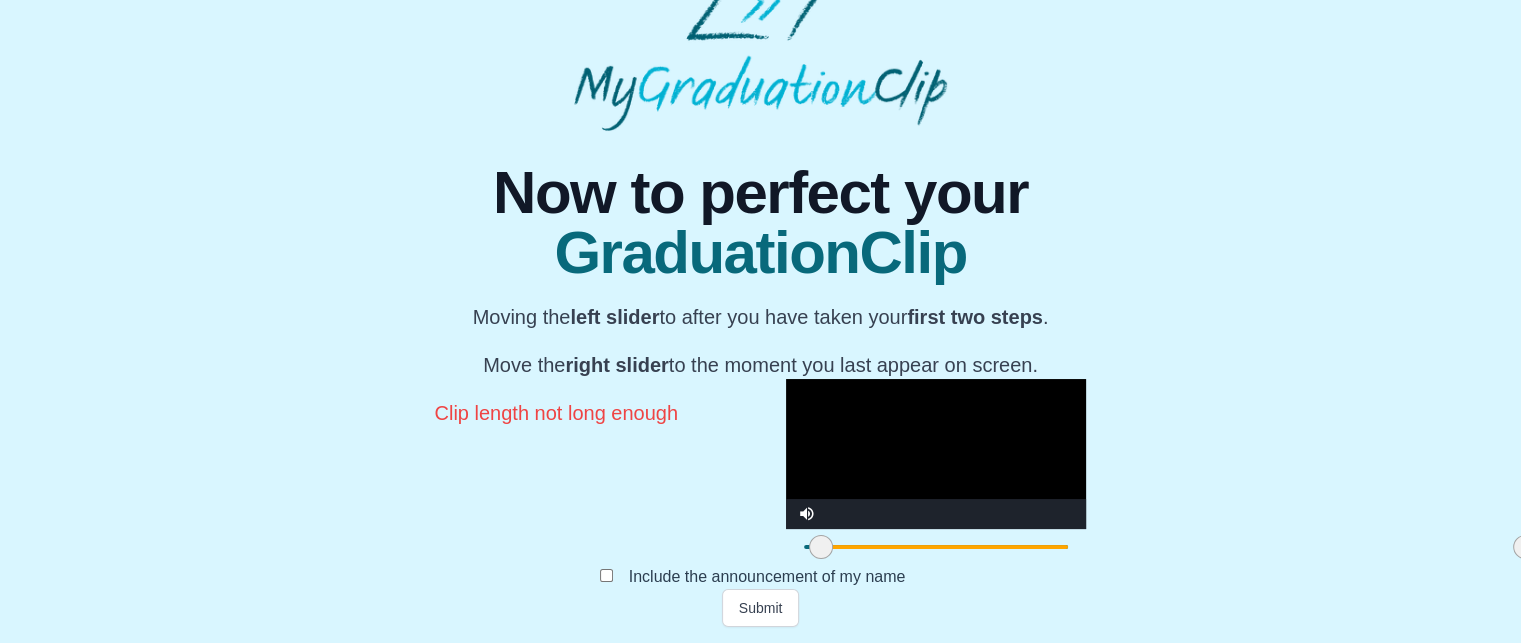 drag, startPoint x: 1073, startPoint y: 546, endPoint x: 1123, endPoint y: 550, distance: 50.159744 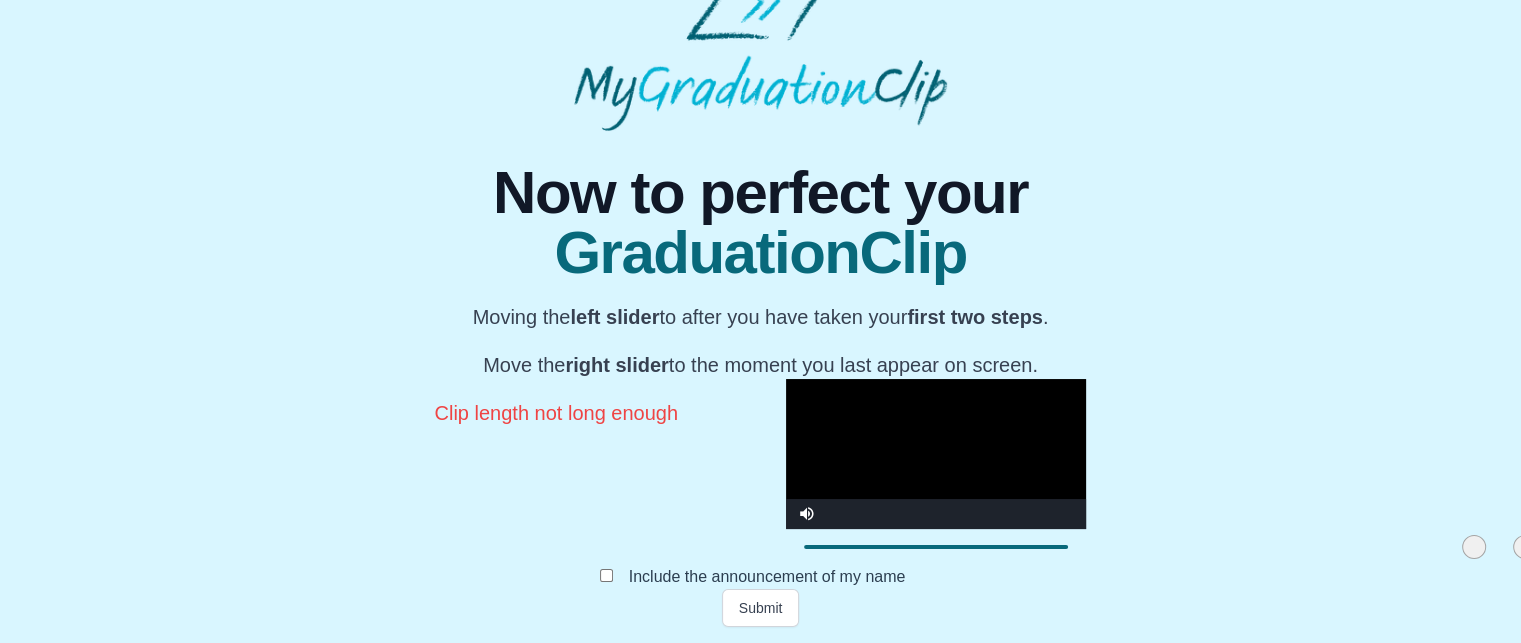 drag, startPoint x: 407, startPoint y: 547, endPoint x: 1060, endPoint y: 551, distance: 653.01227 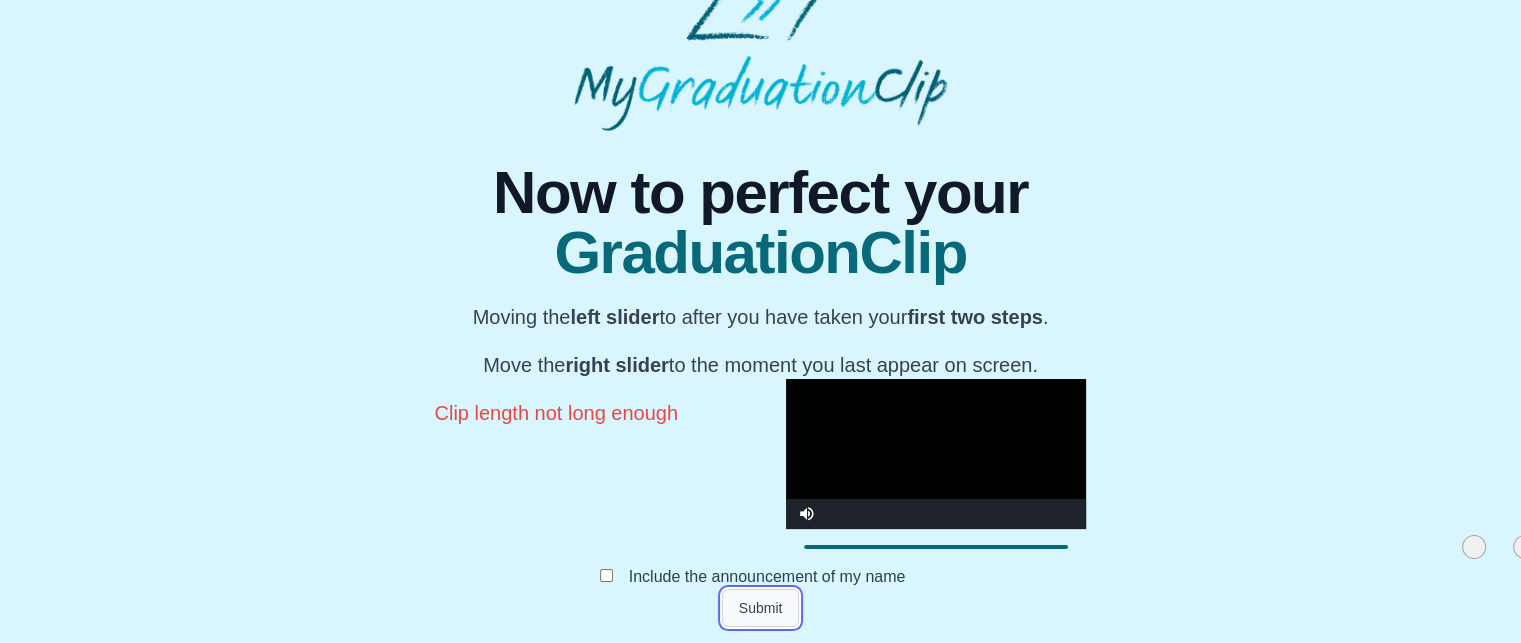 click on "Submit" at bounding box center [761, 608] 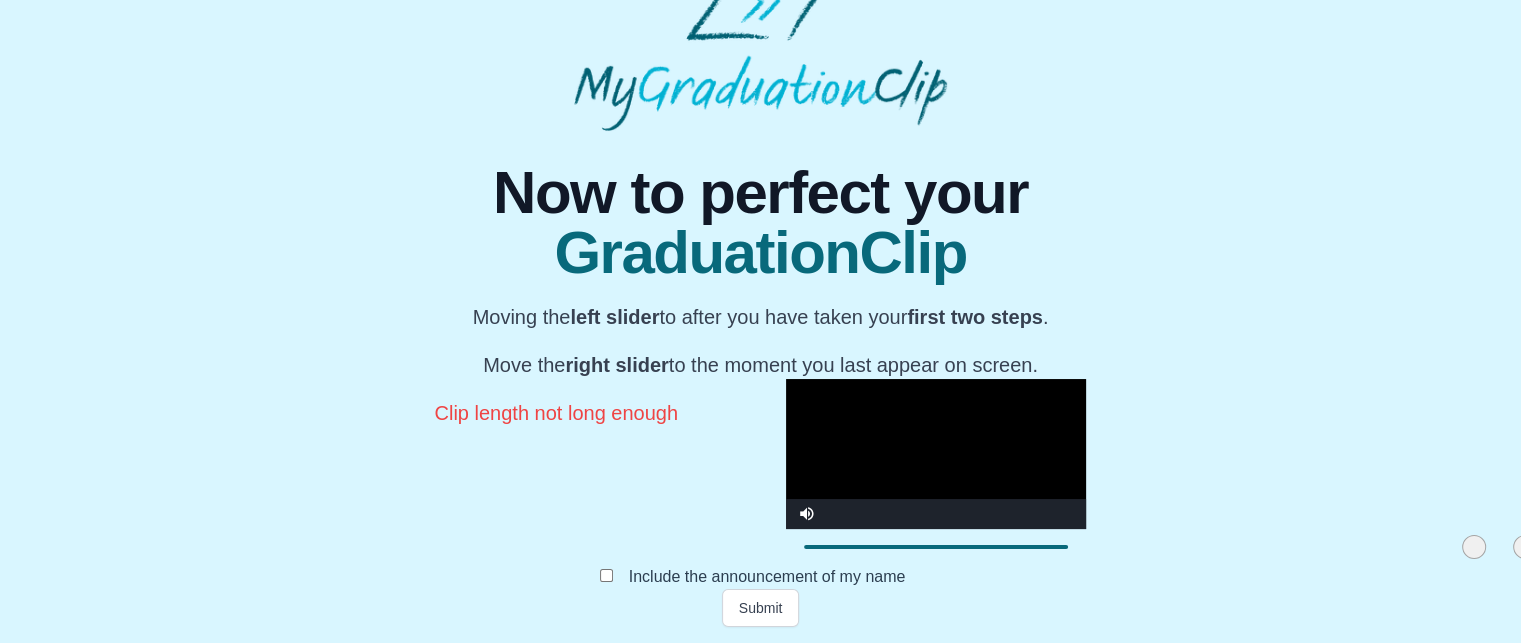 click on "Clip length not long enough" at bounding box center [556, 413] 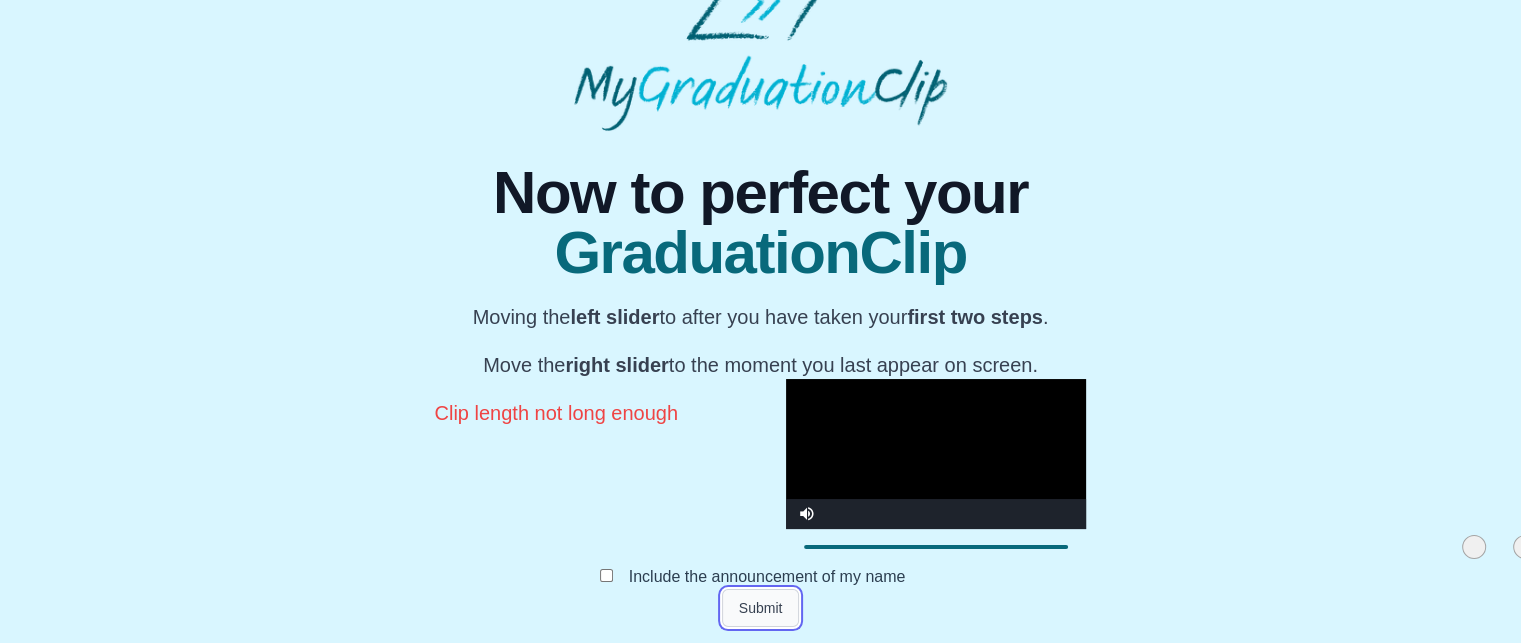click on "Submit" at bounding box center [761, 608] 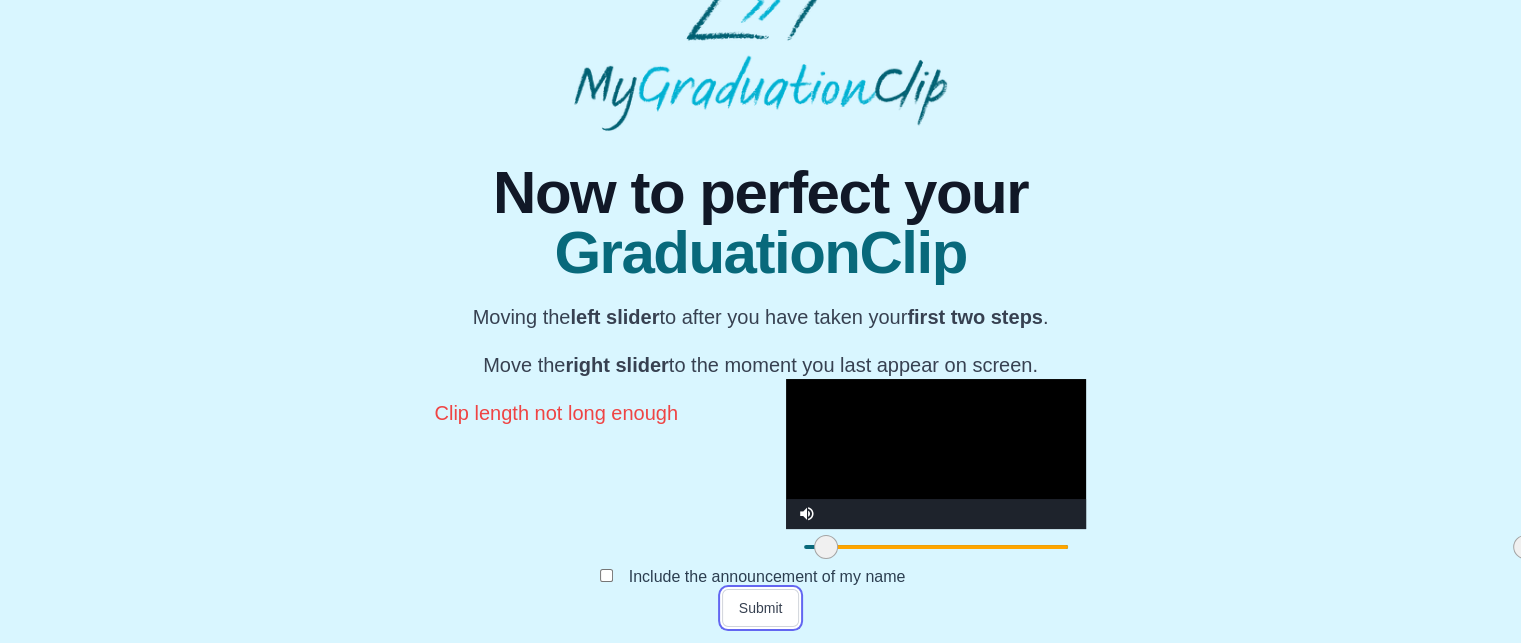 drag, startPoint x: 1068, startPoint y: 547, endPoint x: 434, endPoint y: 547, distance: 634 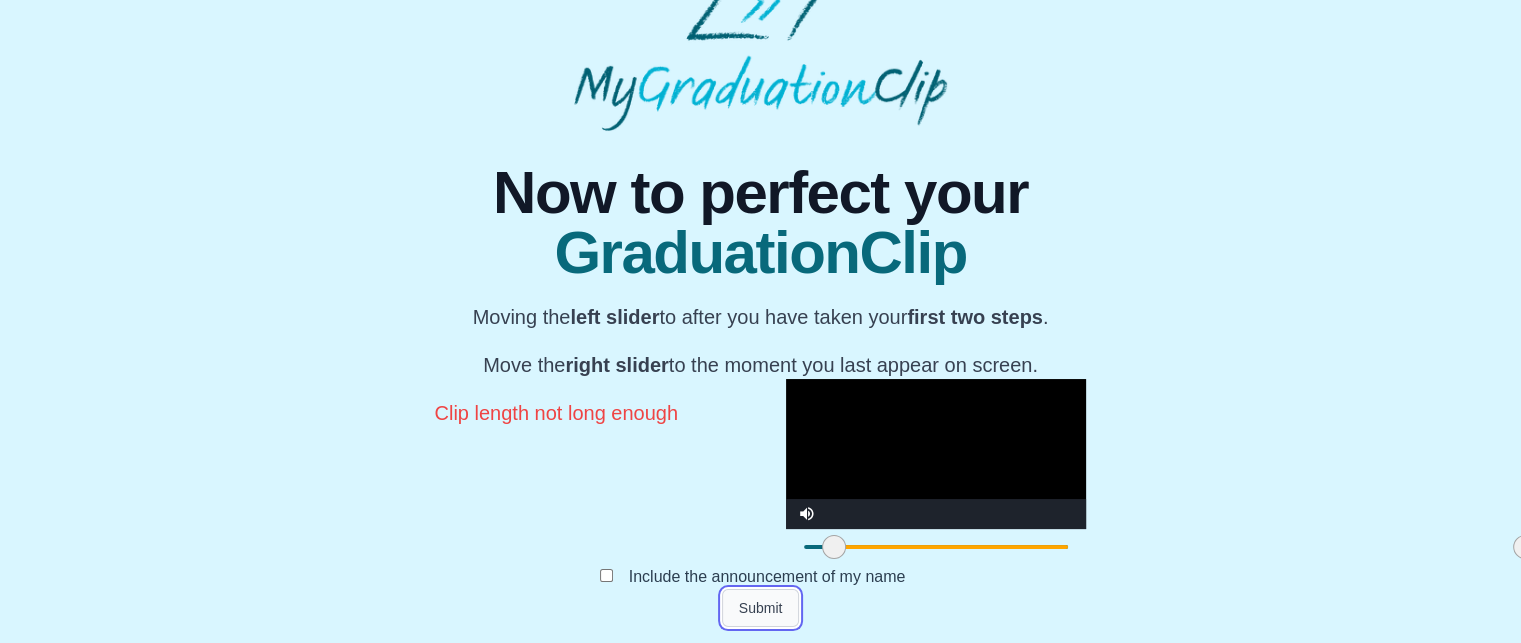 click on "Submit" at bounding box center [761, 608] 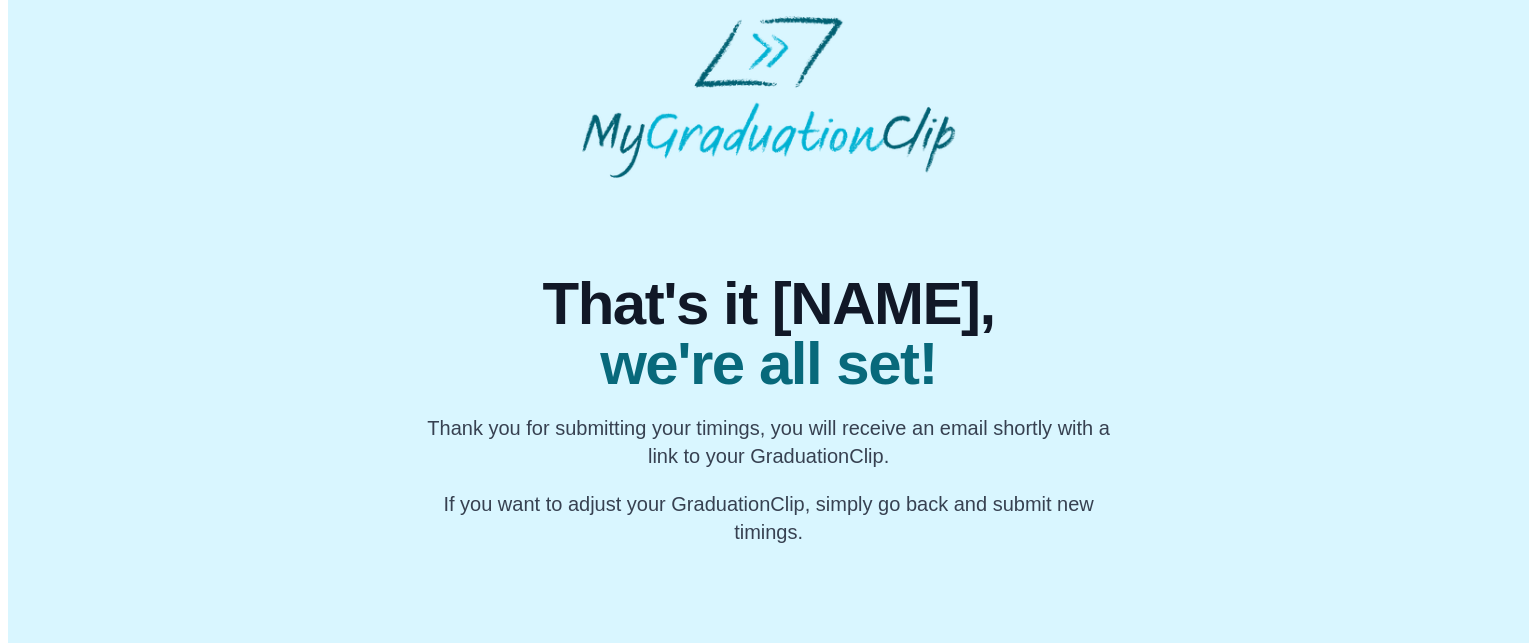 scroll, scrollTop: 0, scrollLeft: 0, axis: both 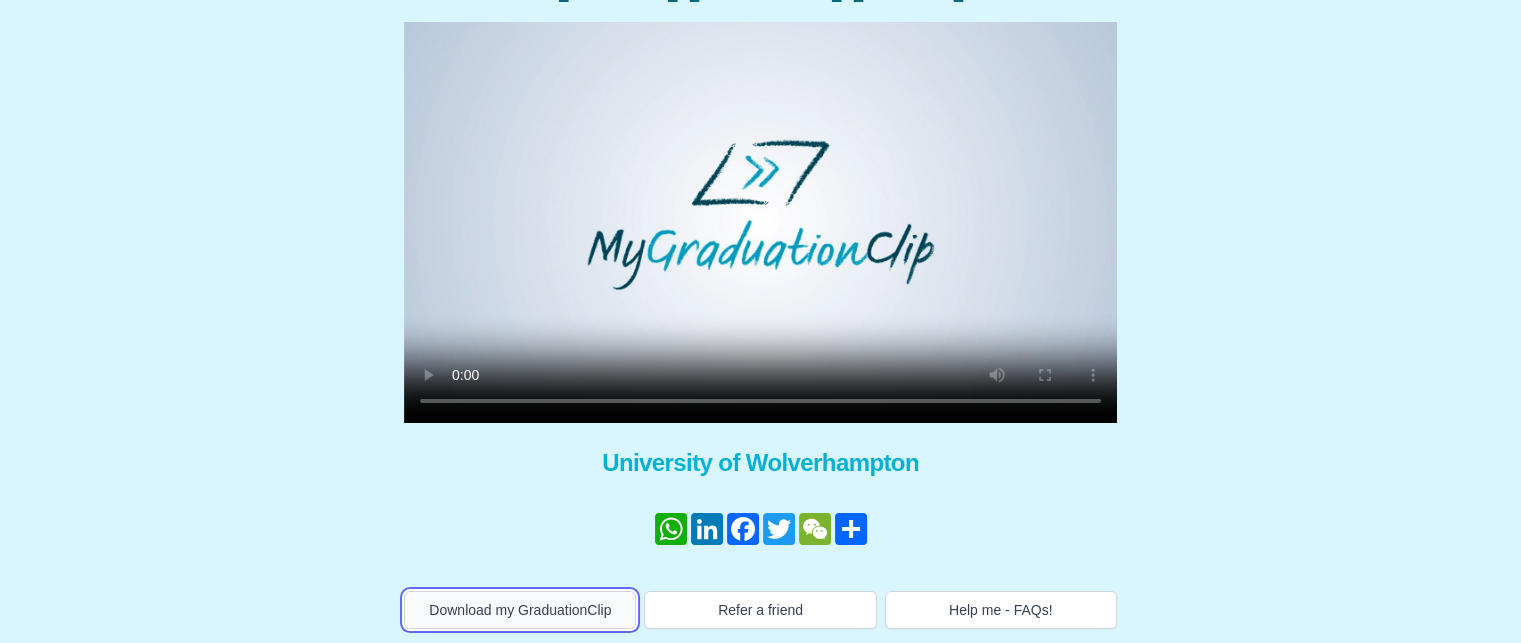 click on "Download my GraduationClip" at bounding box center (520, 610) 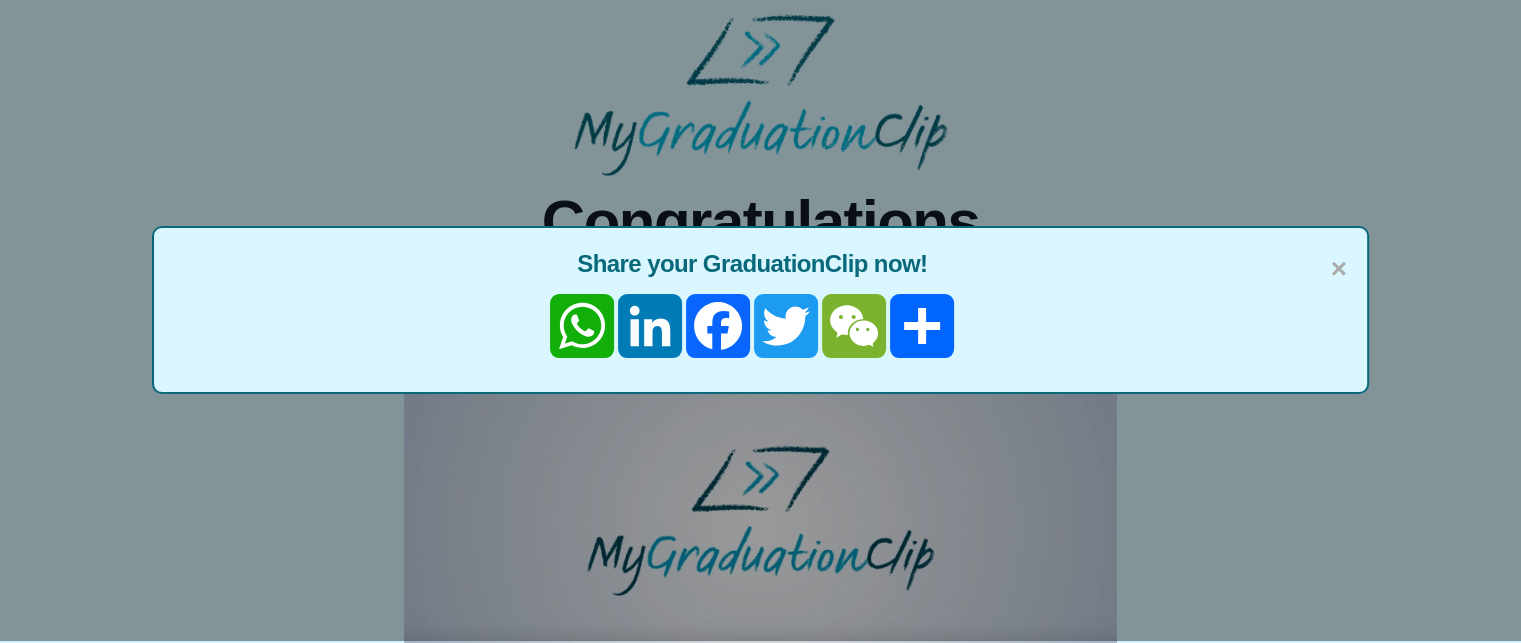 scroll, scrollTop: 0, scrollLeft: 0, axis: both 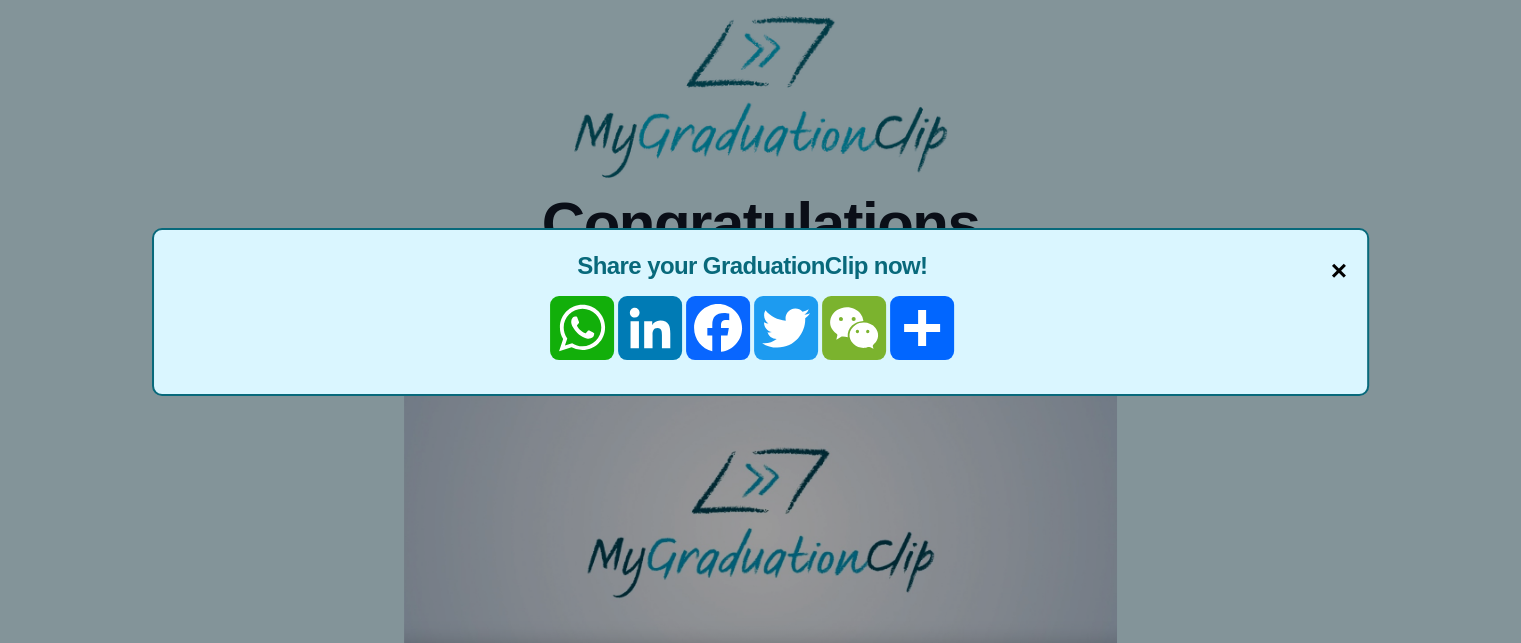 click on "×" at bounding box center (1339, 271) 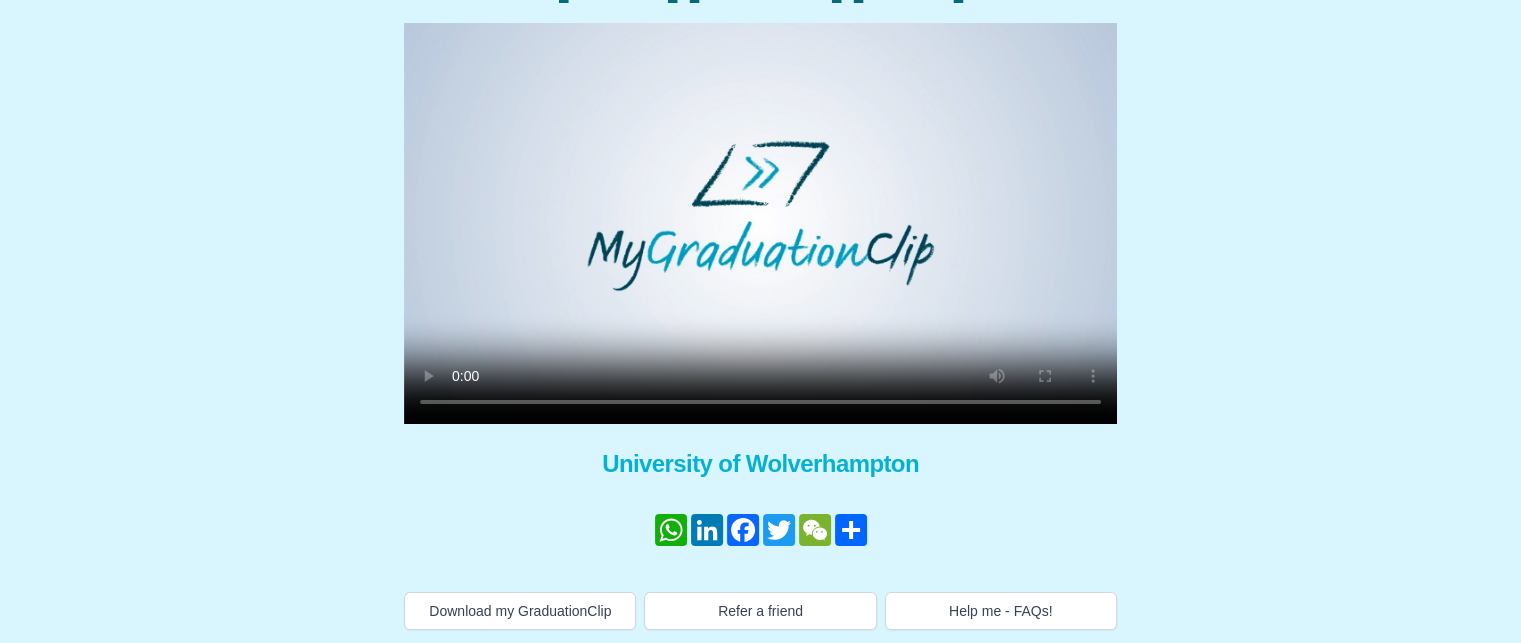 scroll, scrollTop: 308, scrollLeft: 0, axis: vertical 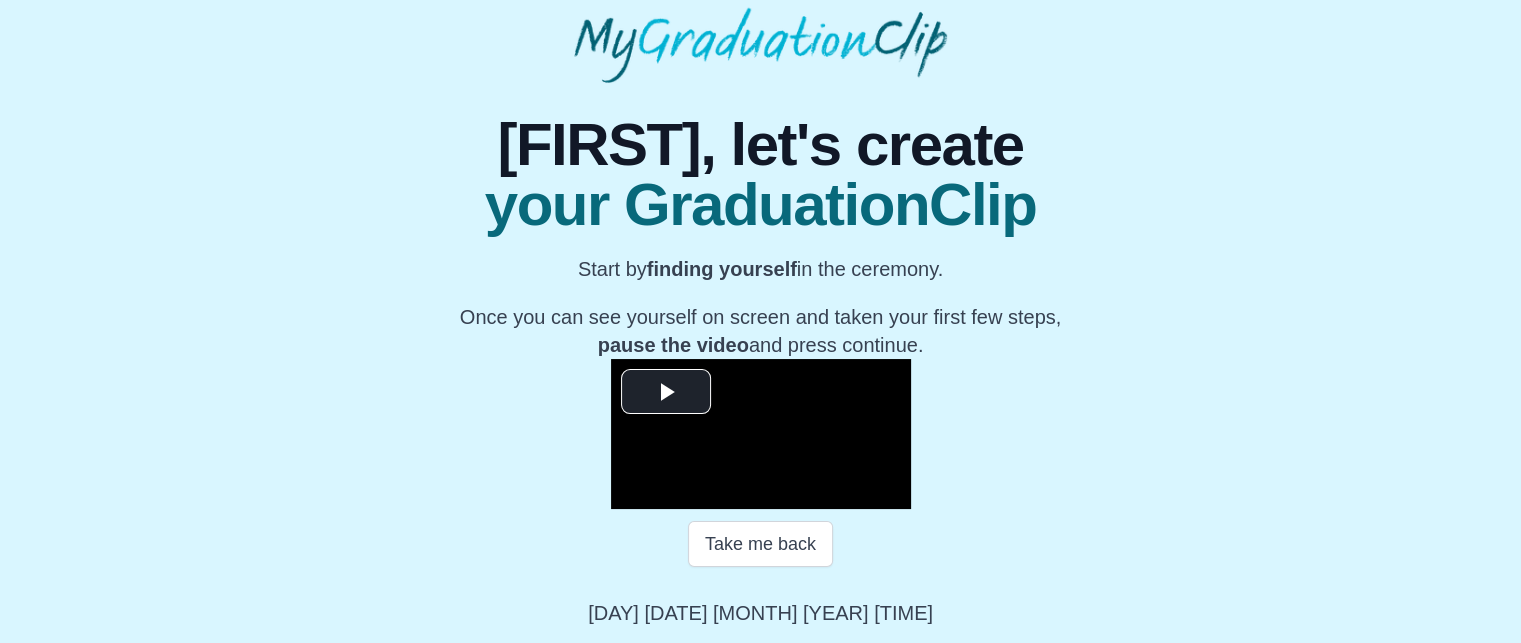 click on "finding yourself" at bounding box center (722, 269) 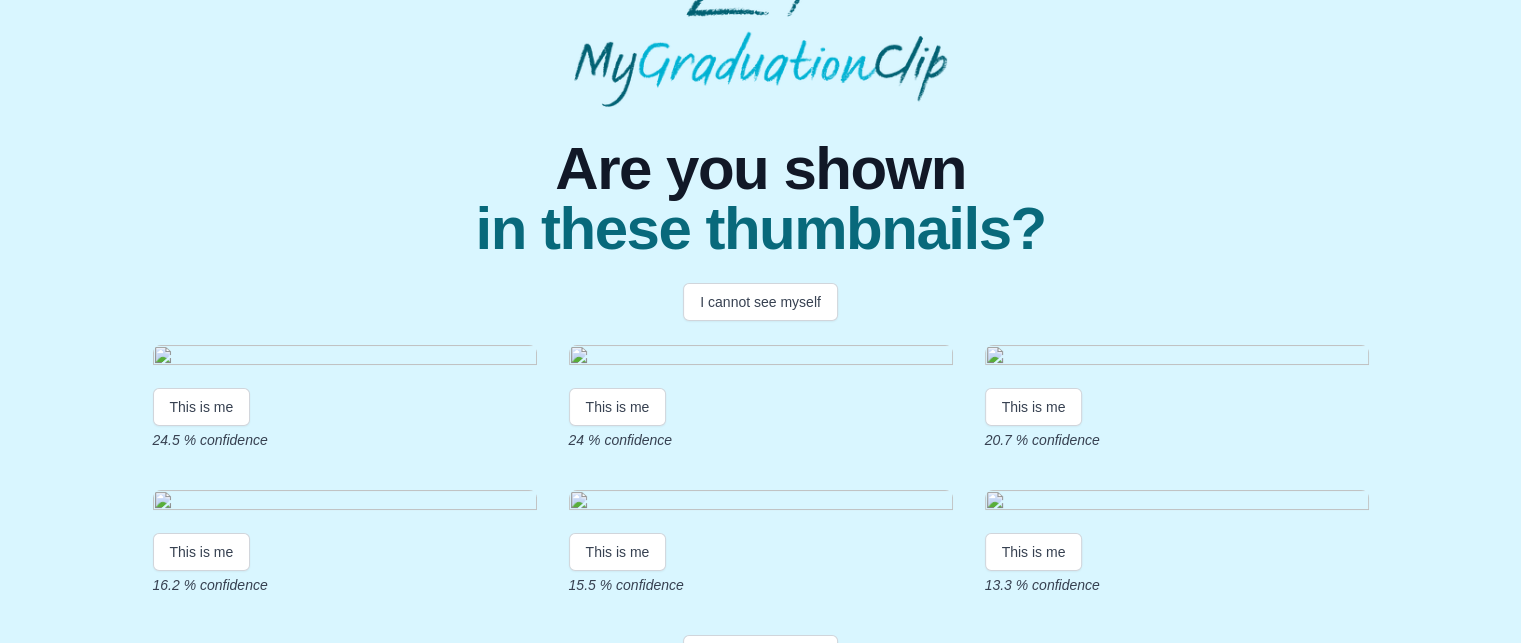 scroll, scrollTop: 500, scrollLeft: 0, axis: vertical 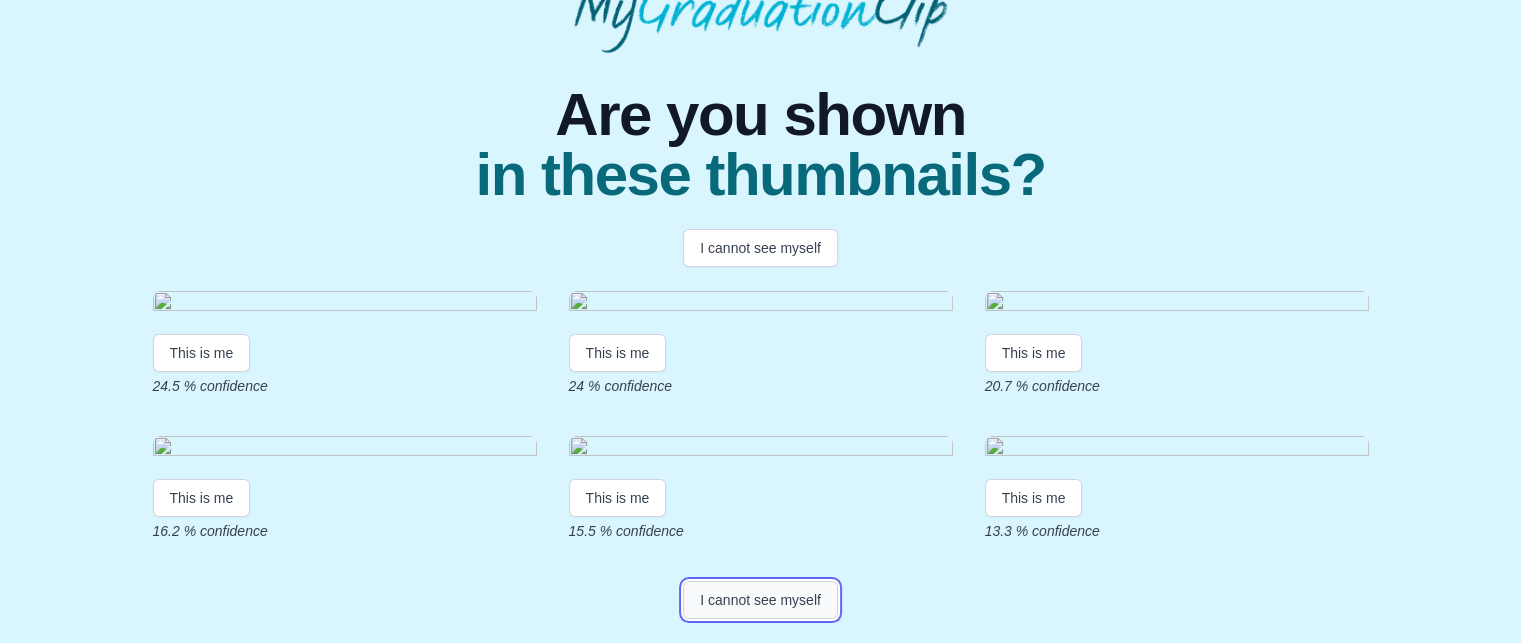 click on "I cannot see myself" at bounding box center [760, 600] 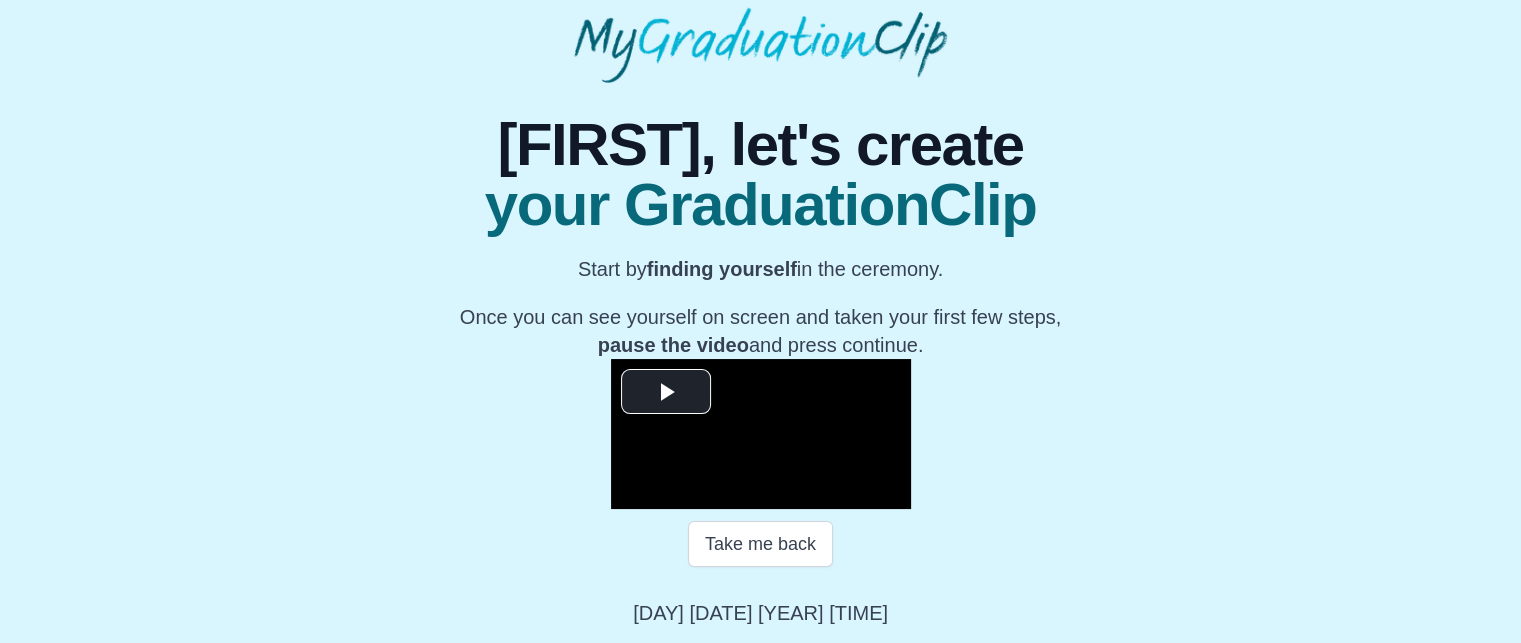 scroll, scrollTop: 200, scrollLeft: 0, axis: vertical 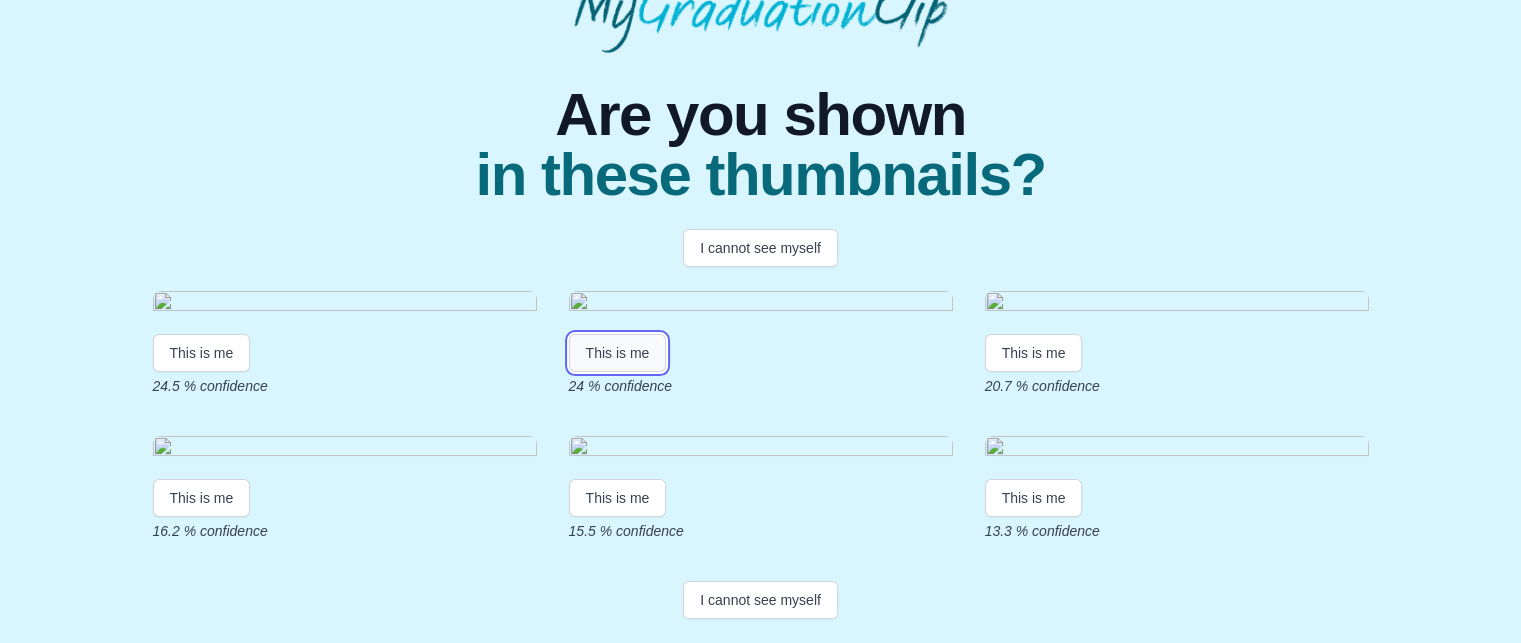 click on "This is me" at bounding box center [618, 353] 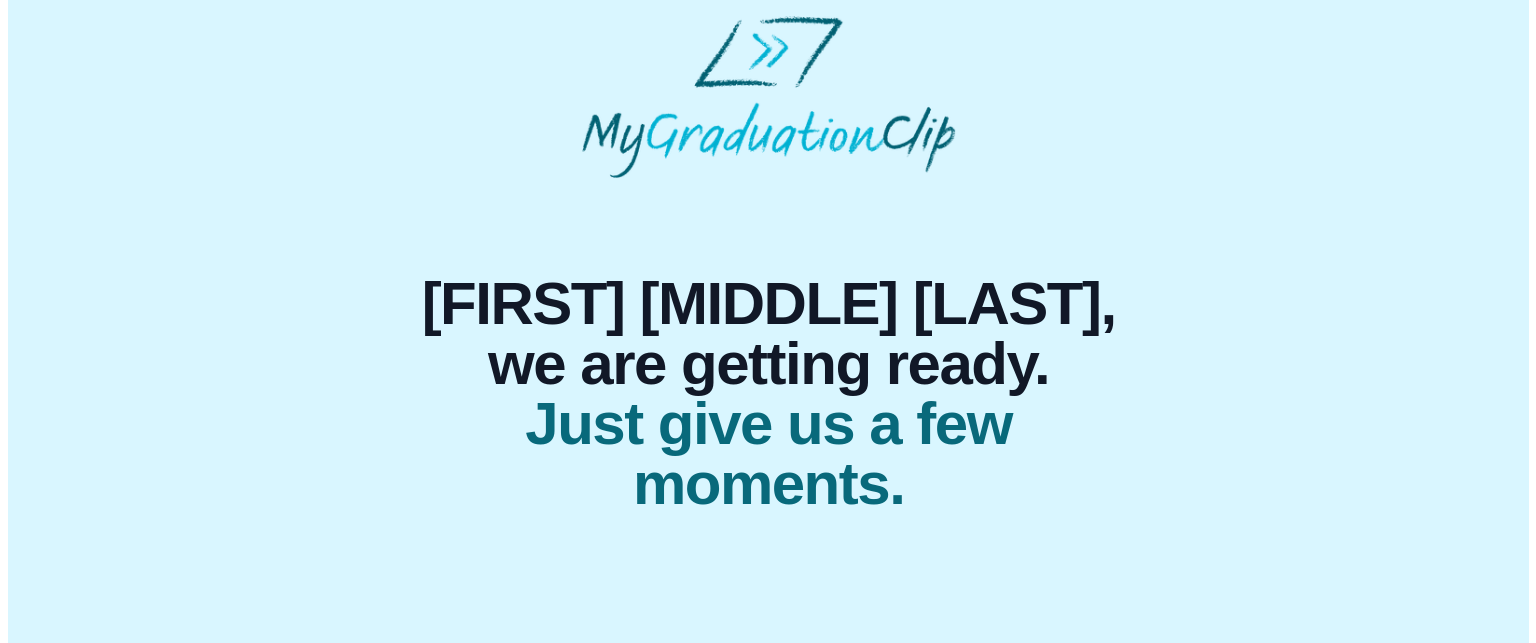 scroll, scrollTop: 0, scrollLeft: 0, axis: both 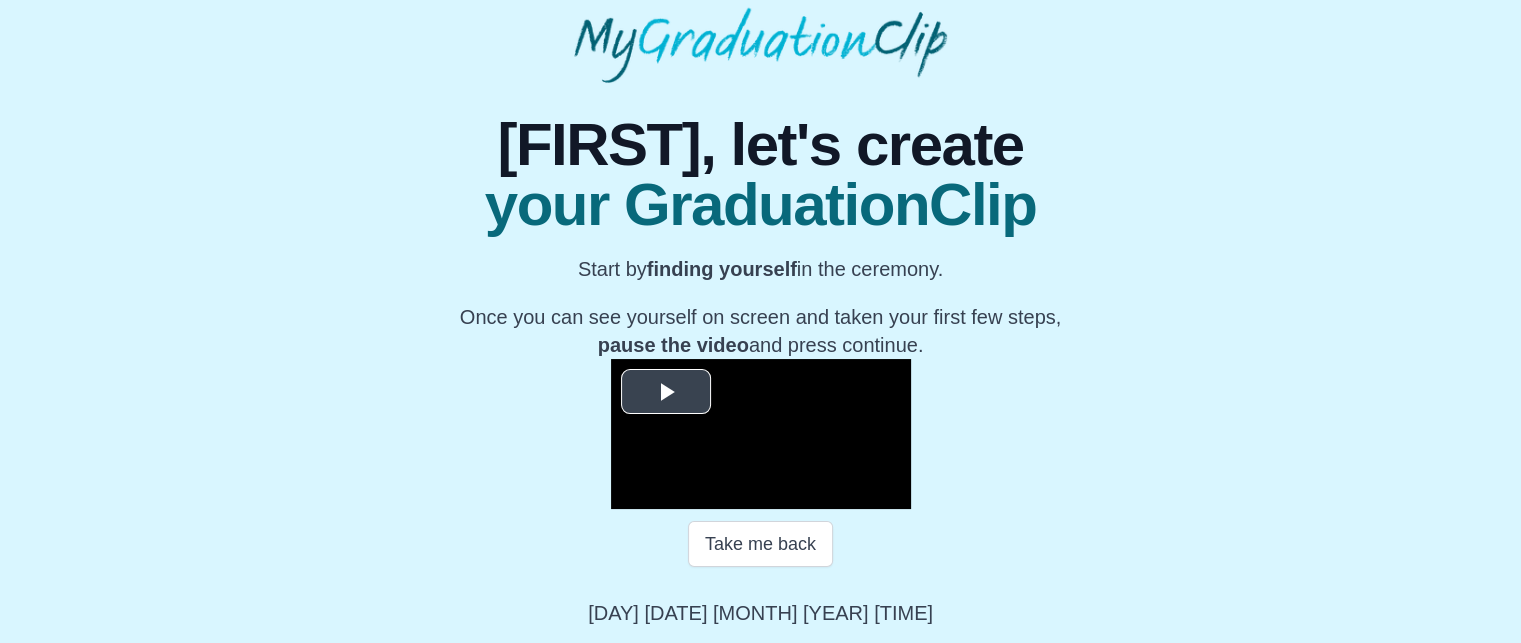 click at bounding box center (666, 391) 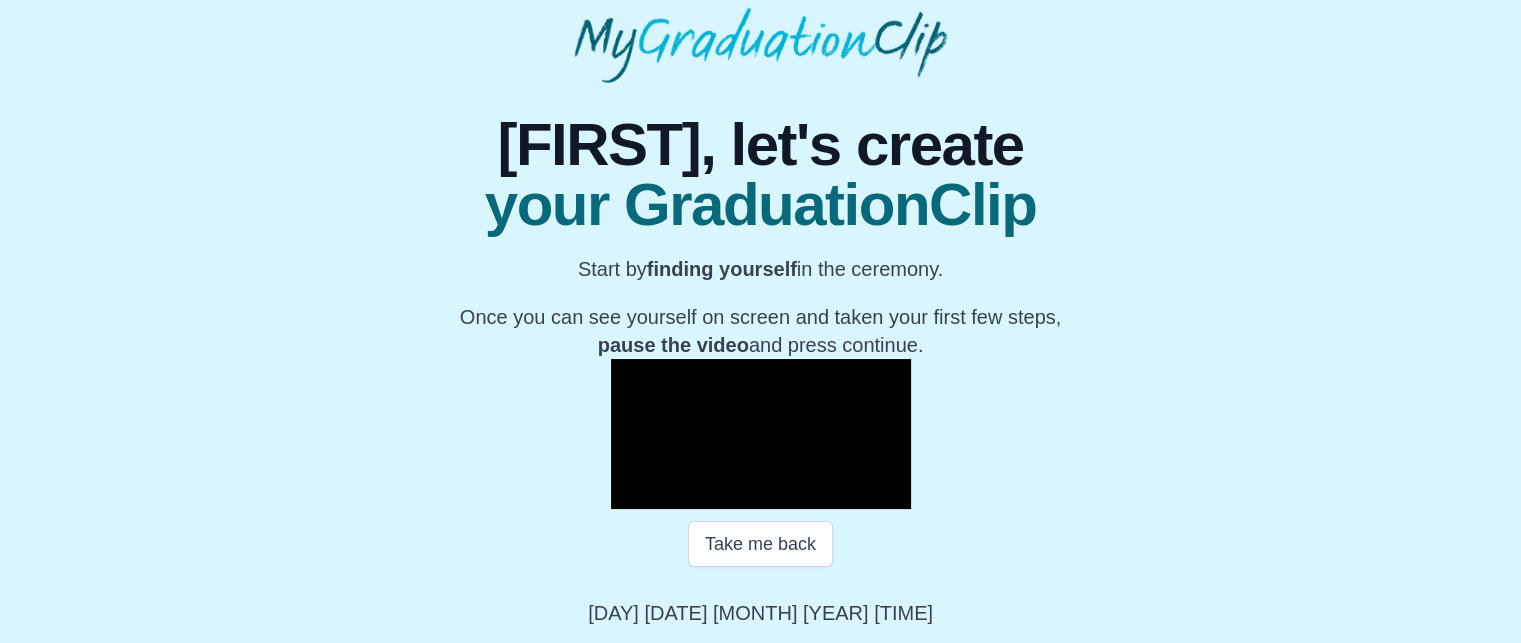 scroll, scrollTop: 372, scrollLeft: 0, axis: vertical 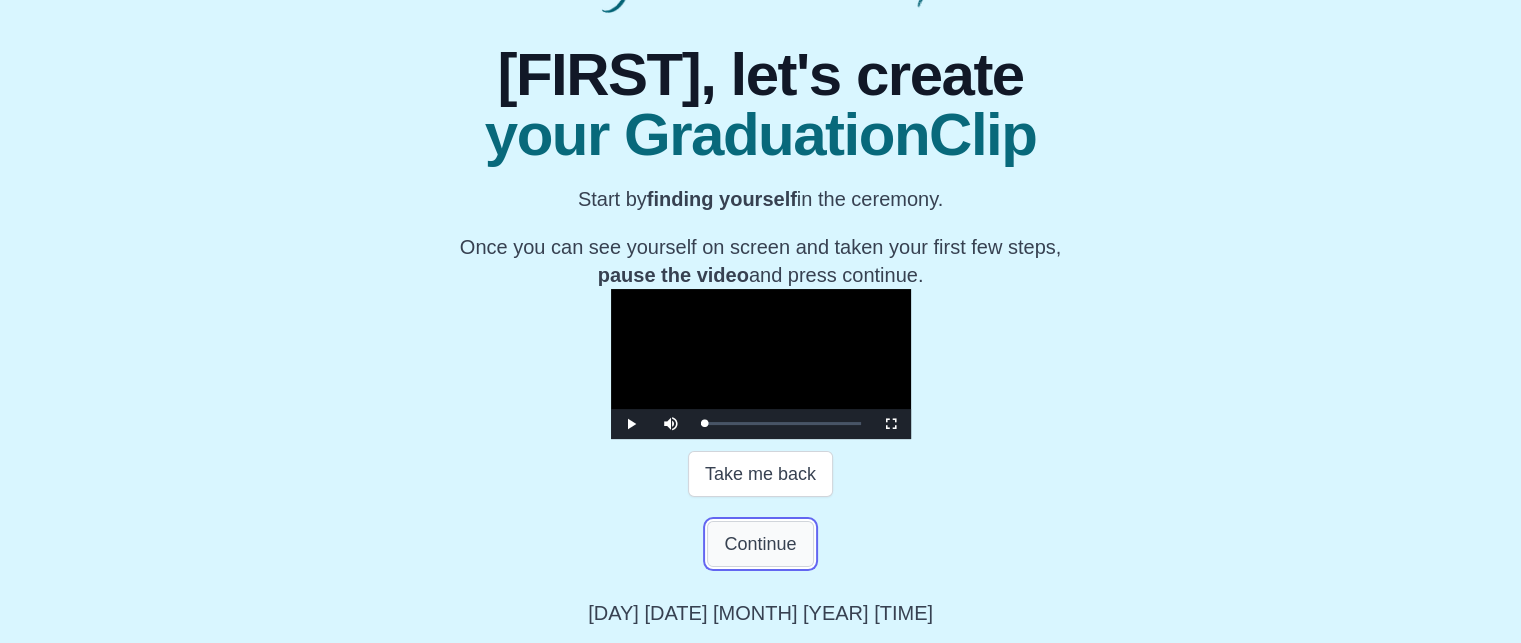 click on "Continue" at bounding box center (760, 544) 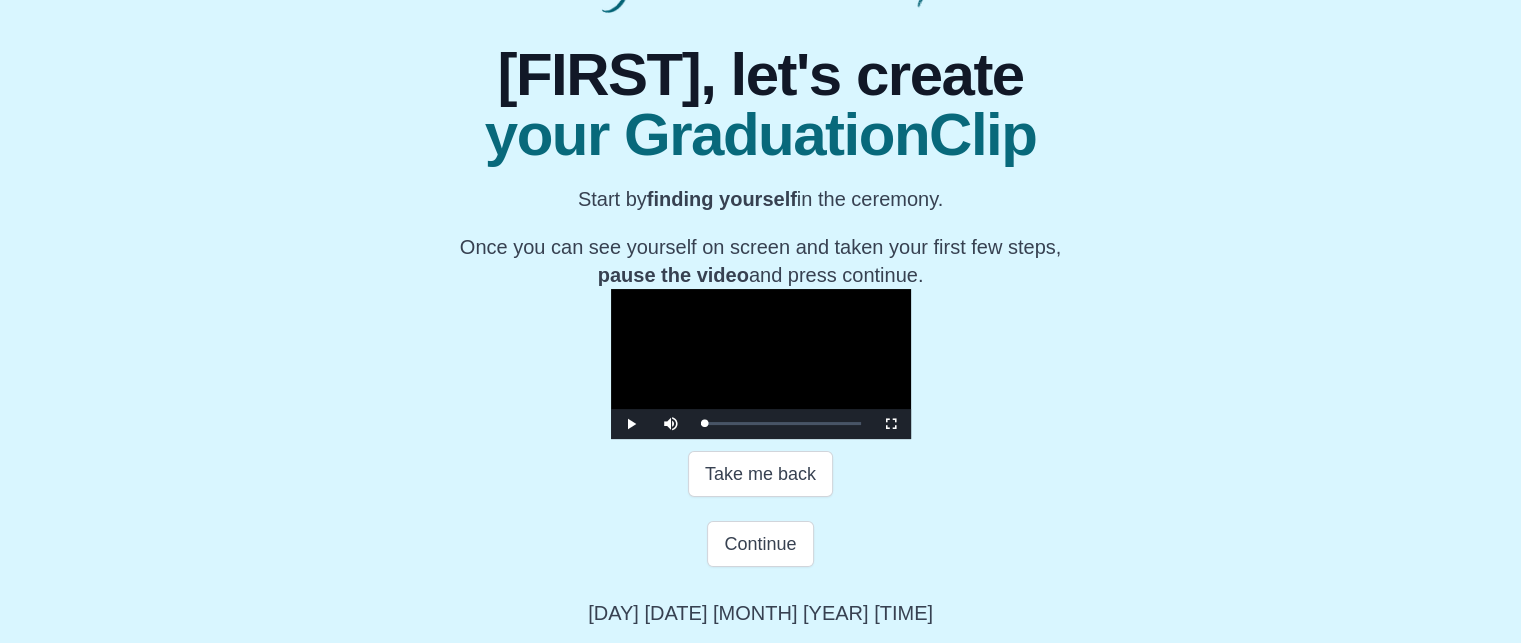 scroll, scrollTop: 0, scrollLeft: 0, axis: both 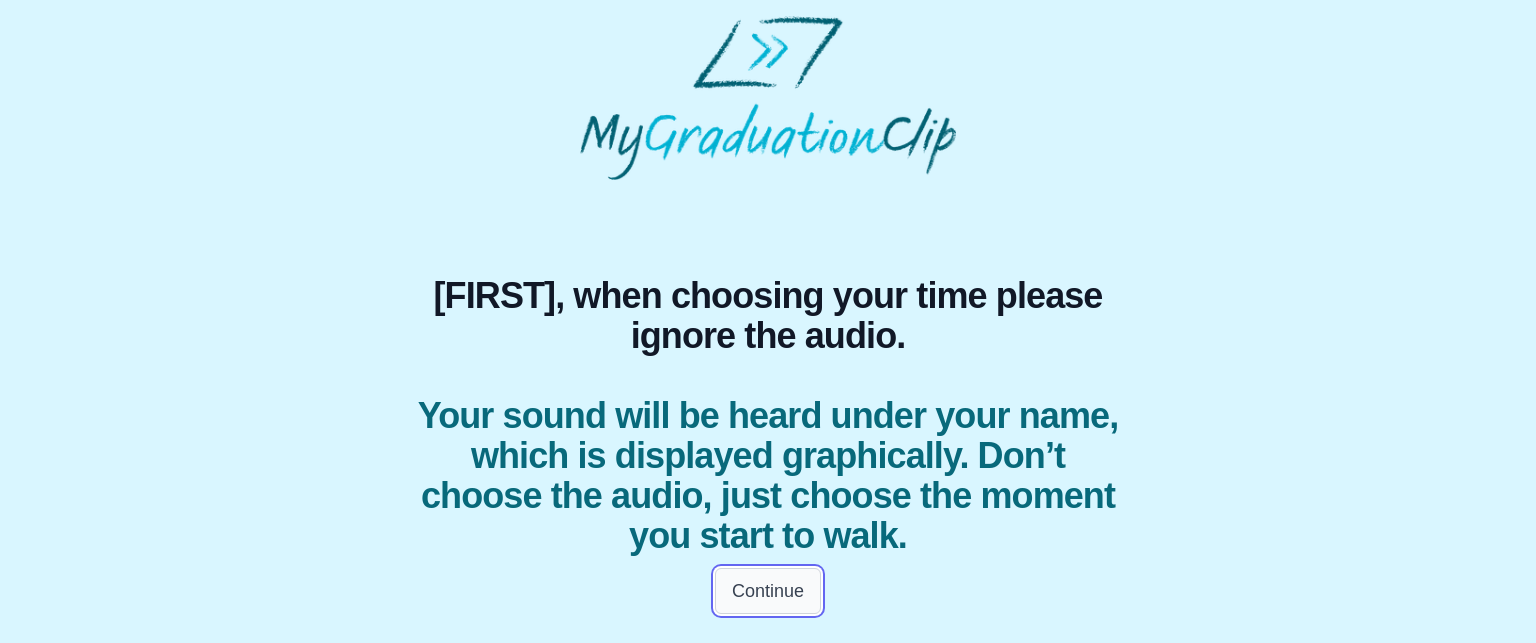 click on "Continue" at bounding box center (768, 591) 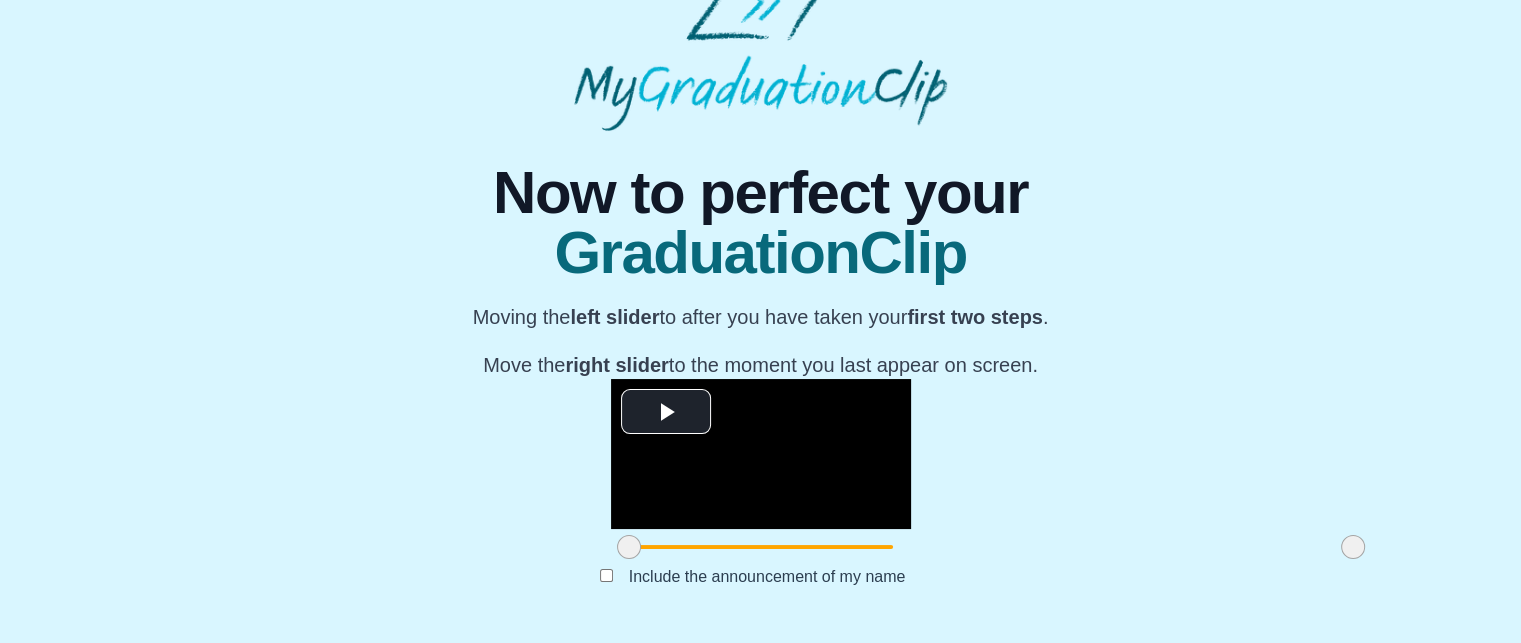 scroll, scrollTop: 300, scrollLeft: 0, axis: vertical 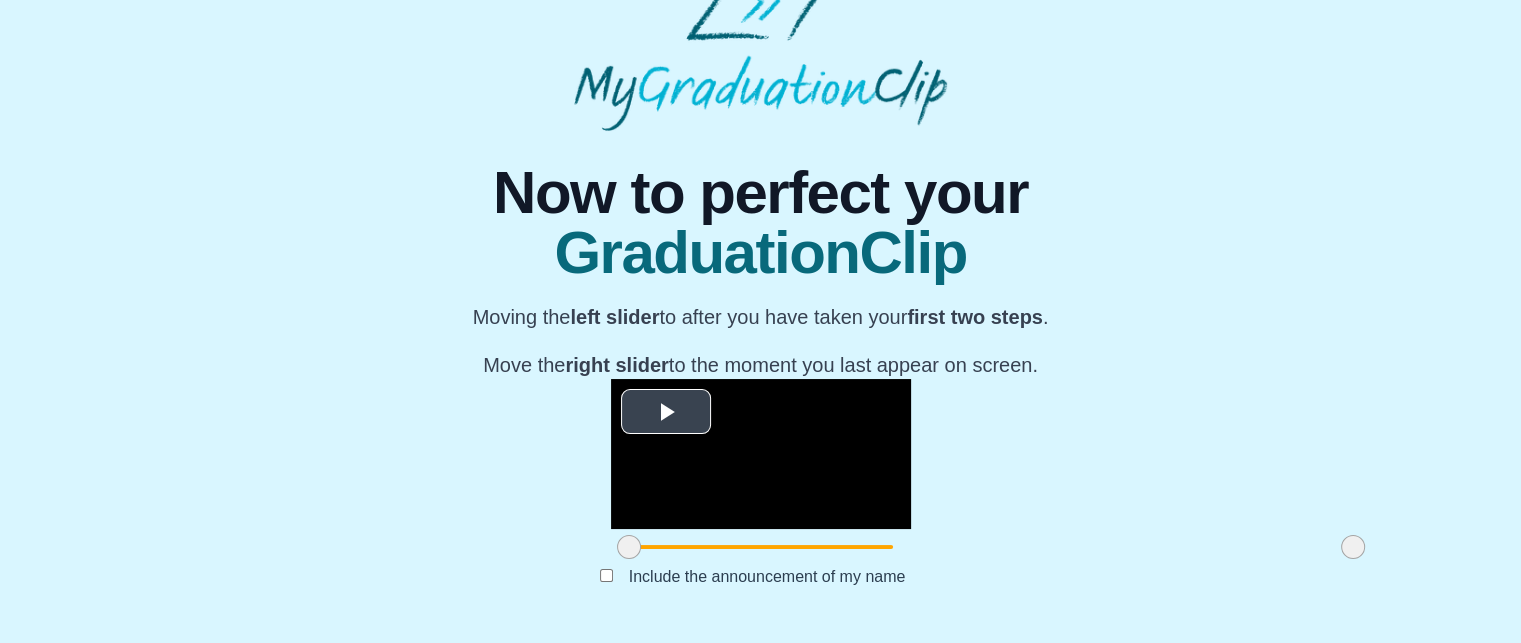 click at bounding box center (666, 411) 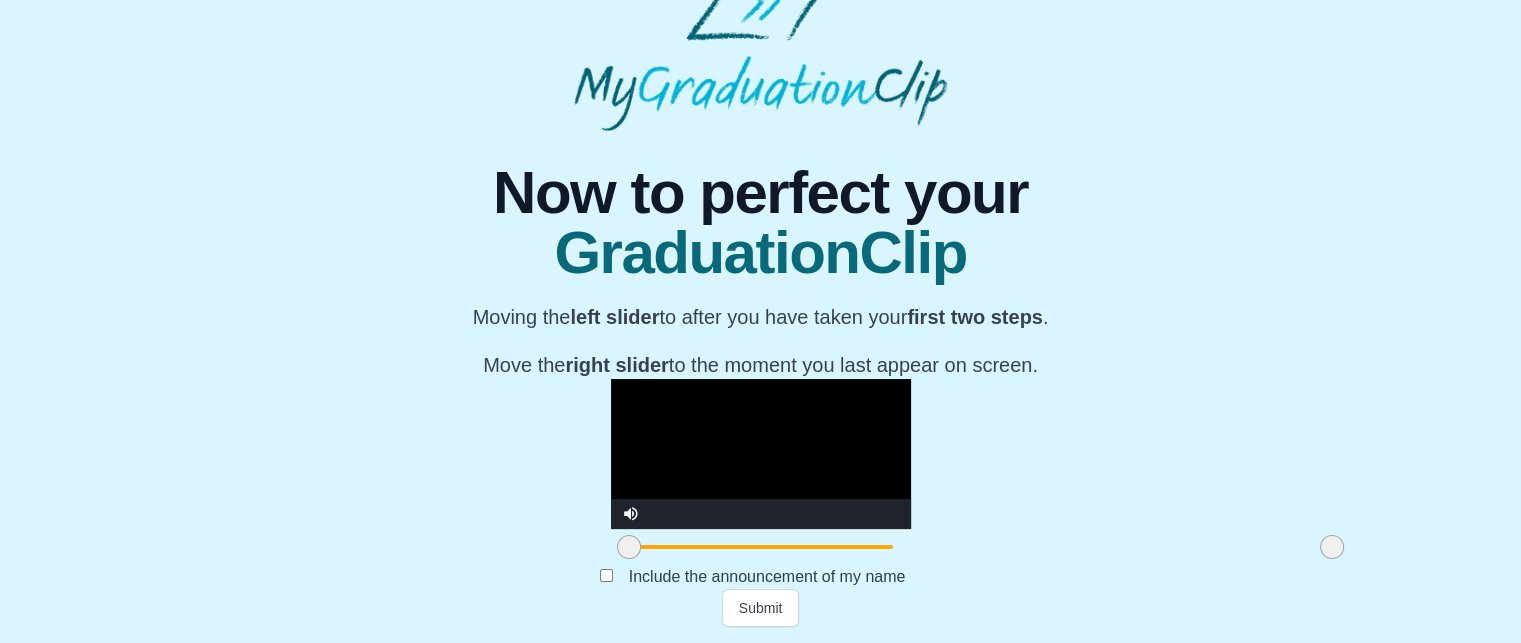 drag, startPoint x: 1118, startPoint y: 571, endPoint x: 1097, endPoint y: 571, distance: 21 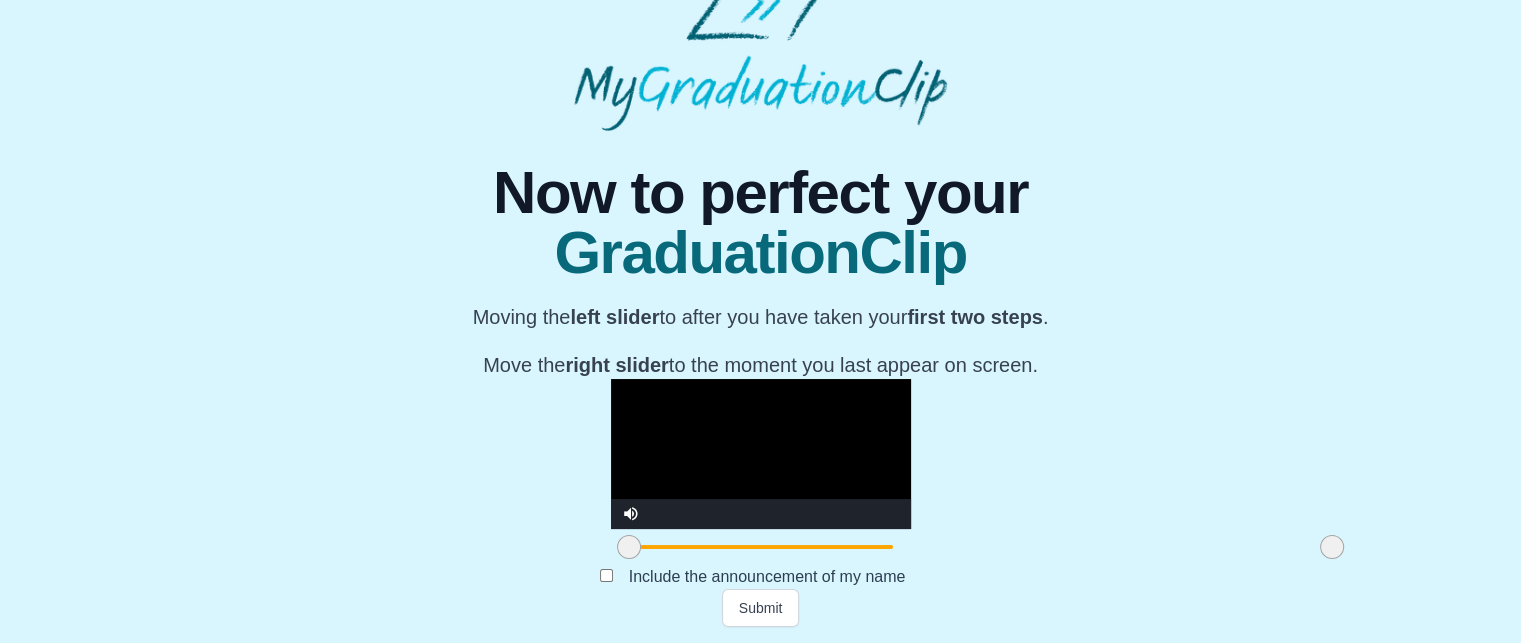 scroll, scrollTop: 324, scrollLeft: 0, axis: vertical 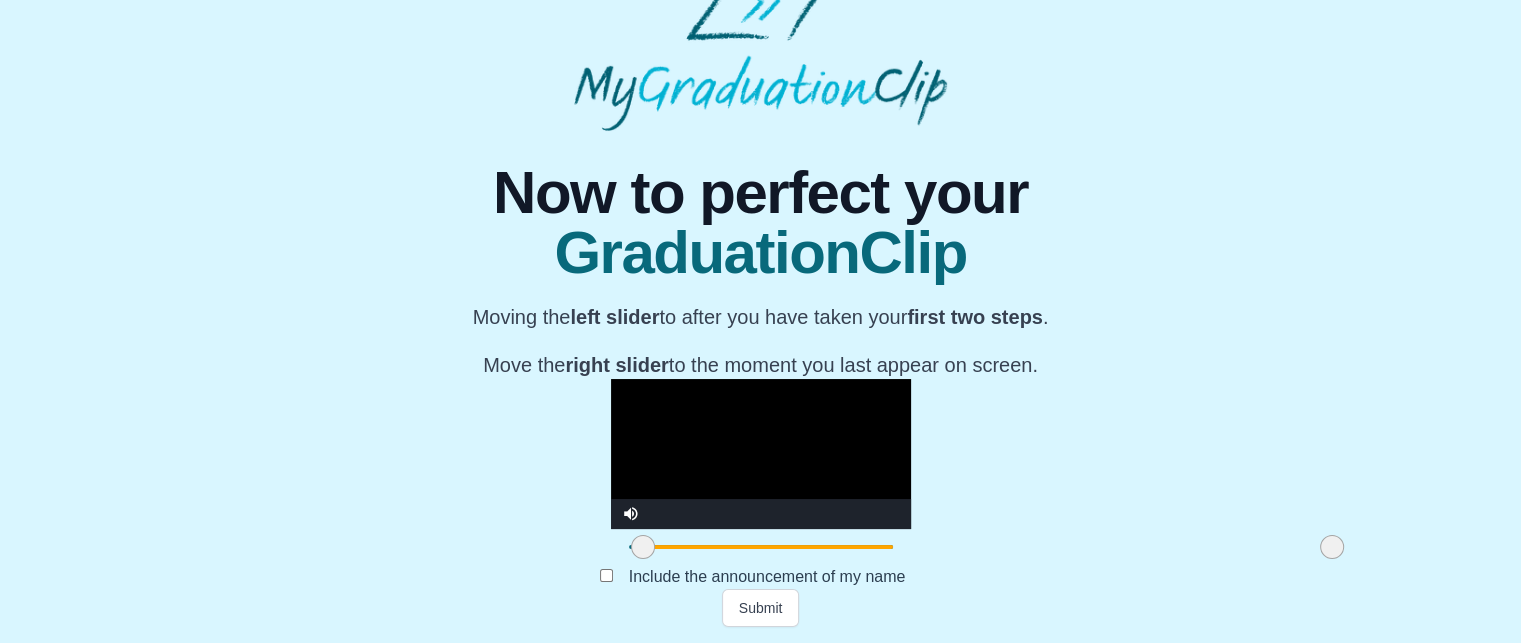 drag, startPoint x: 396, startPoint y: 546, endPoint x: 412, endPoint y: 551, distance: 16.763054 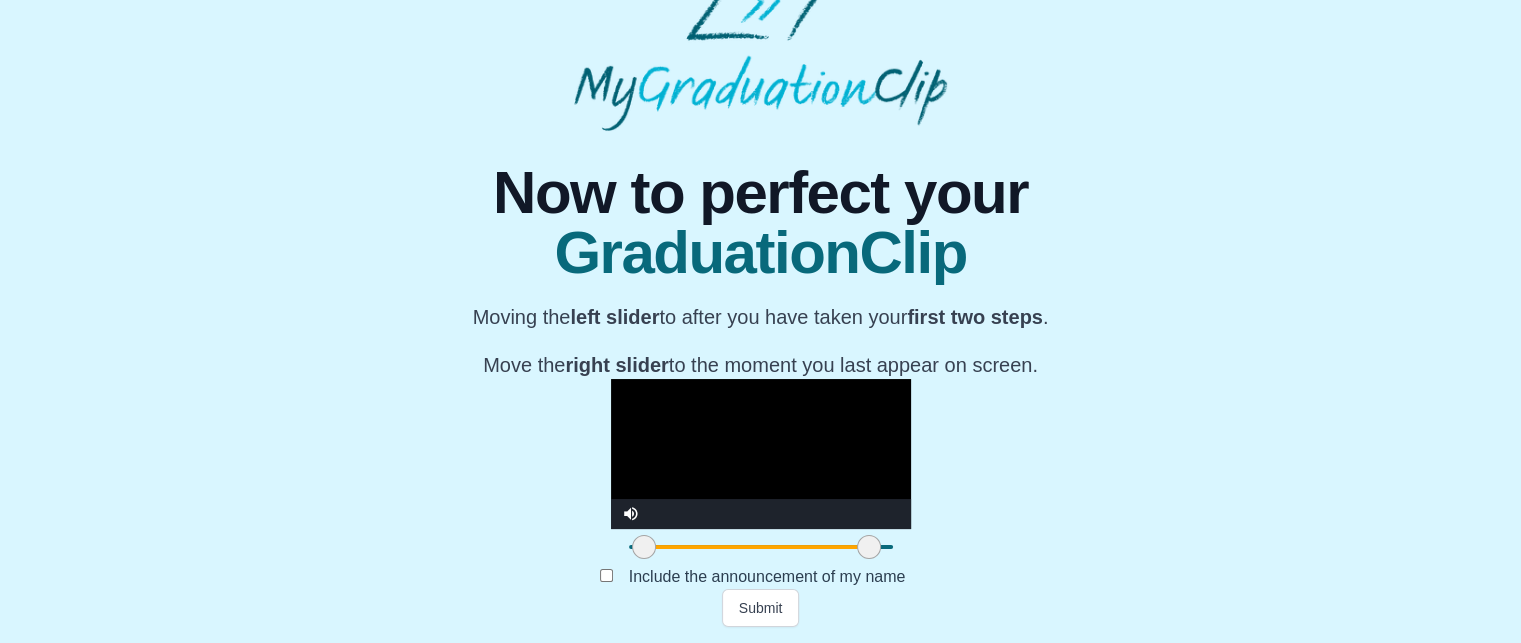 drag, startPoint x: 1099, startPoint y: 549, endPoint x: 636, endPoint y: 559, distance: 463.10797 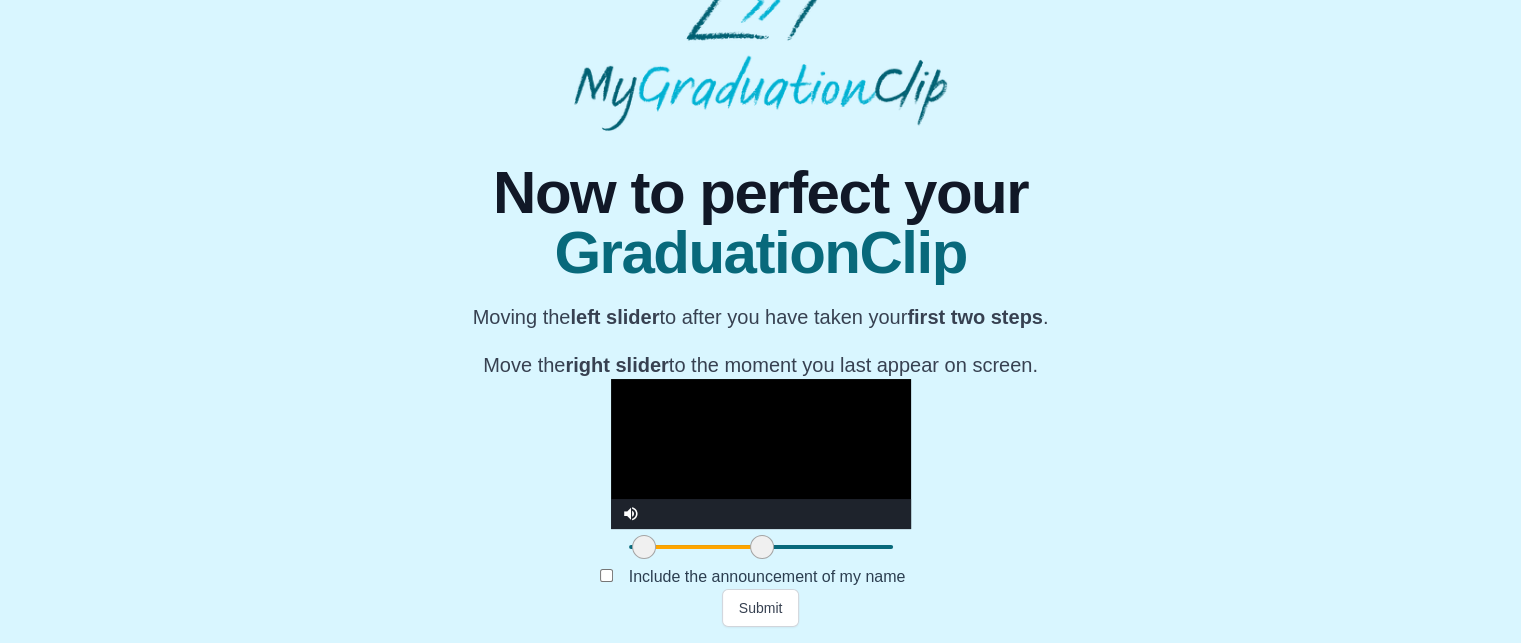 drag, startPoint x: 639, startPoint y: 547, endPoint x: 539, endPoint y: 541, distance: 100.17984 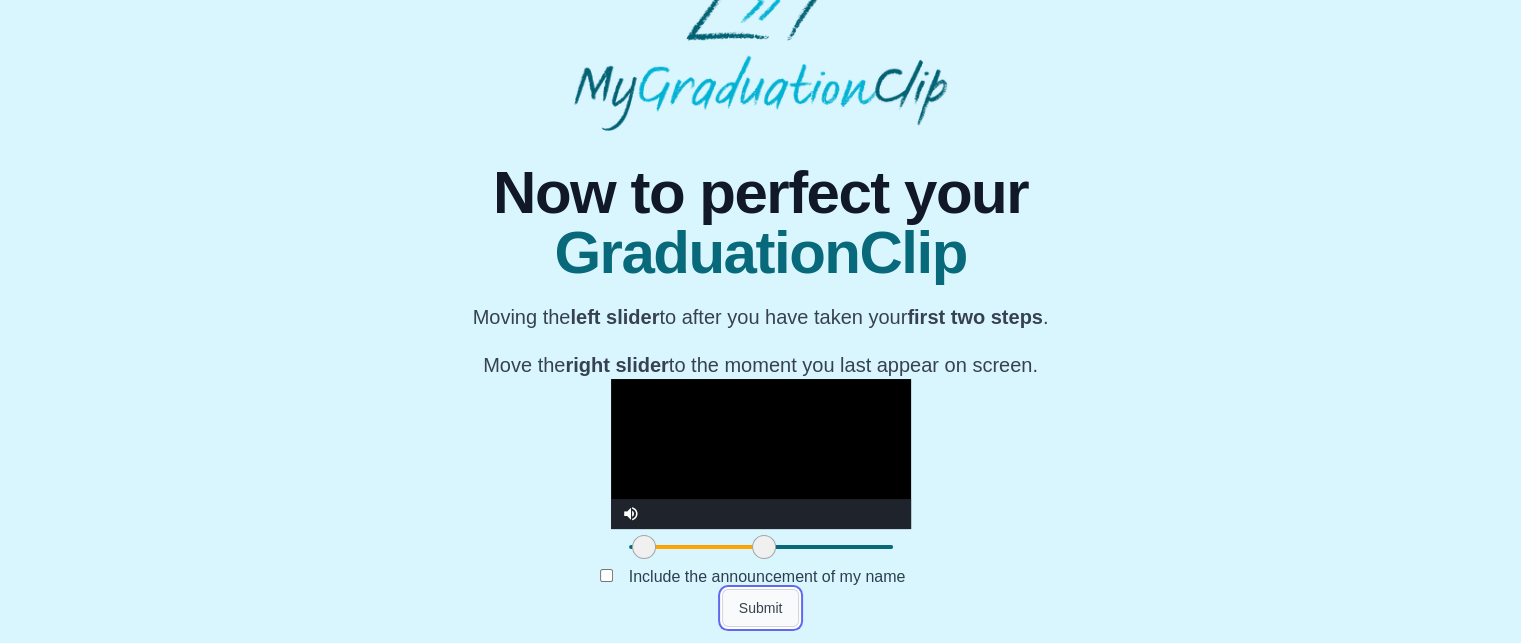 click on "Submit" at bounding box center [761, 608] 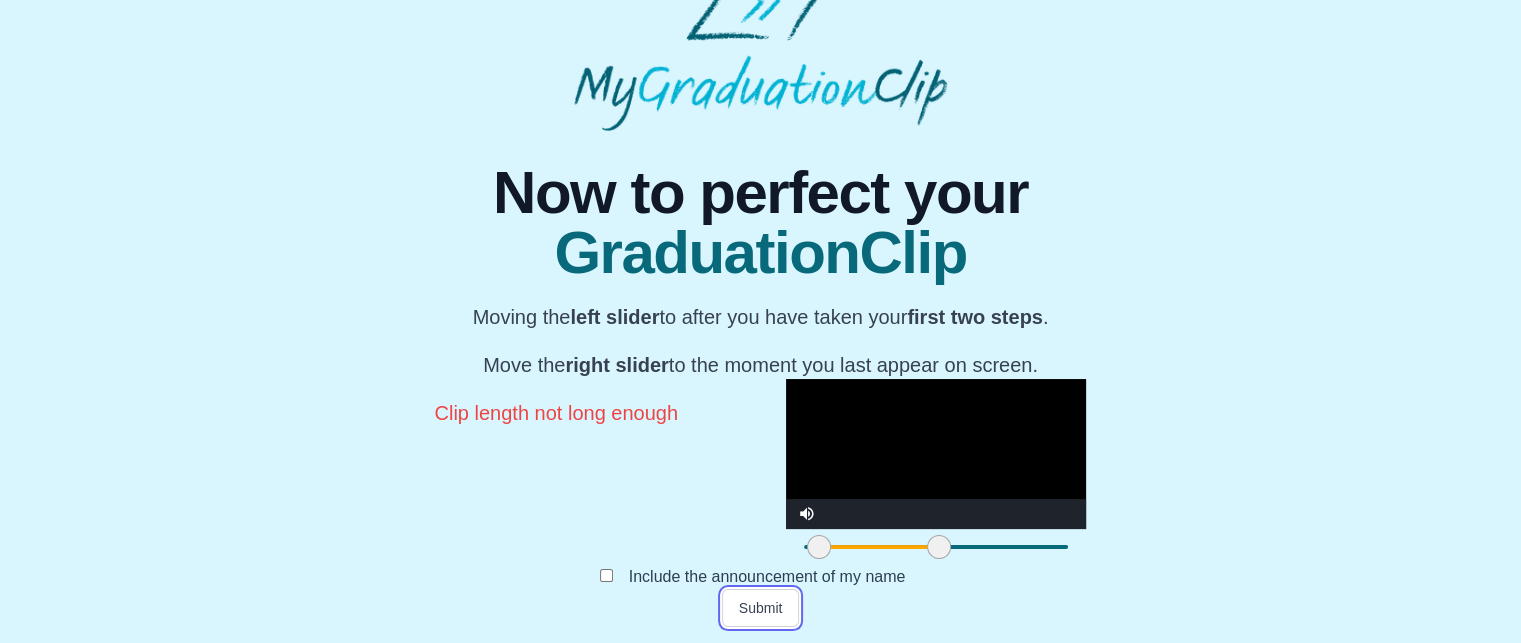 click at bounding box center [939, 547] 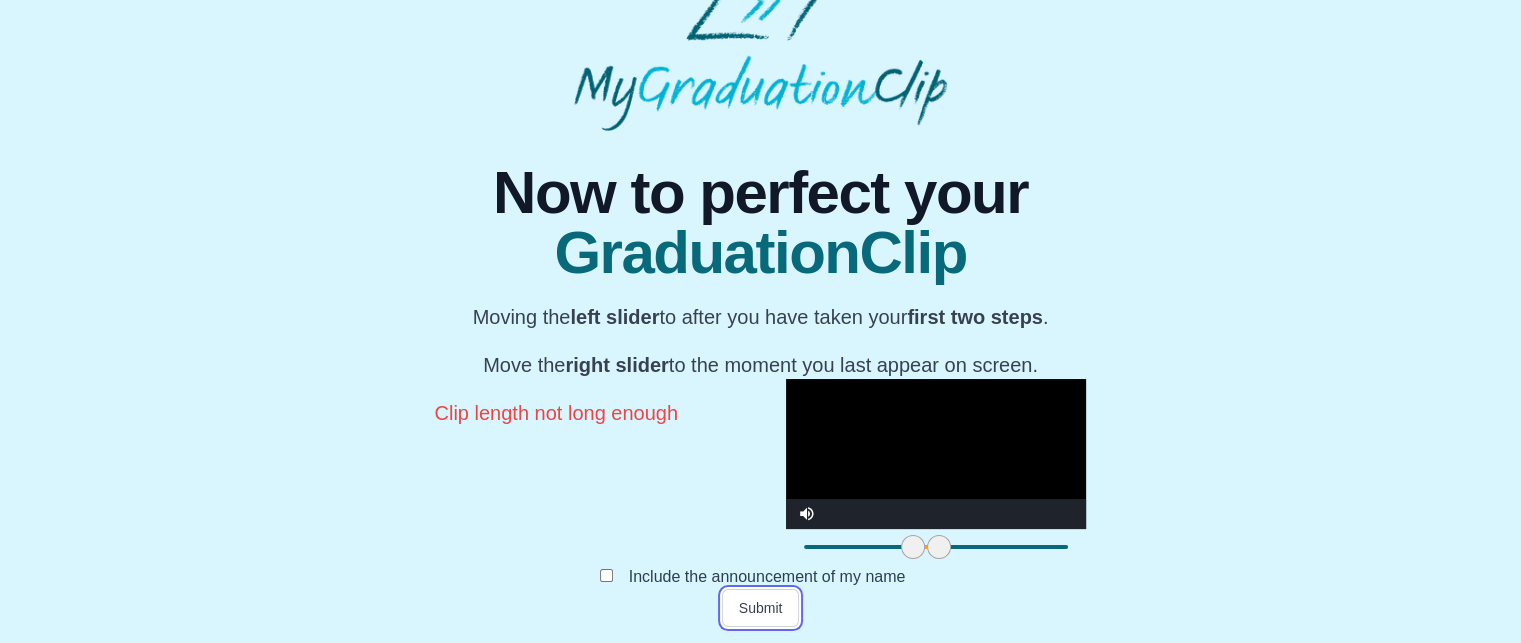 drag, startPoint x: 414, startPoint y: 590, endPoint x: 517, endPoint y: 599, distance: 103.392456 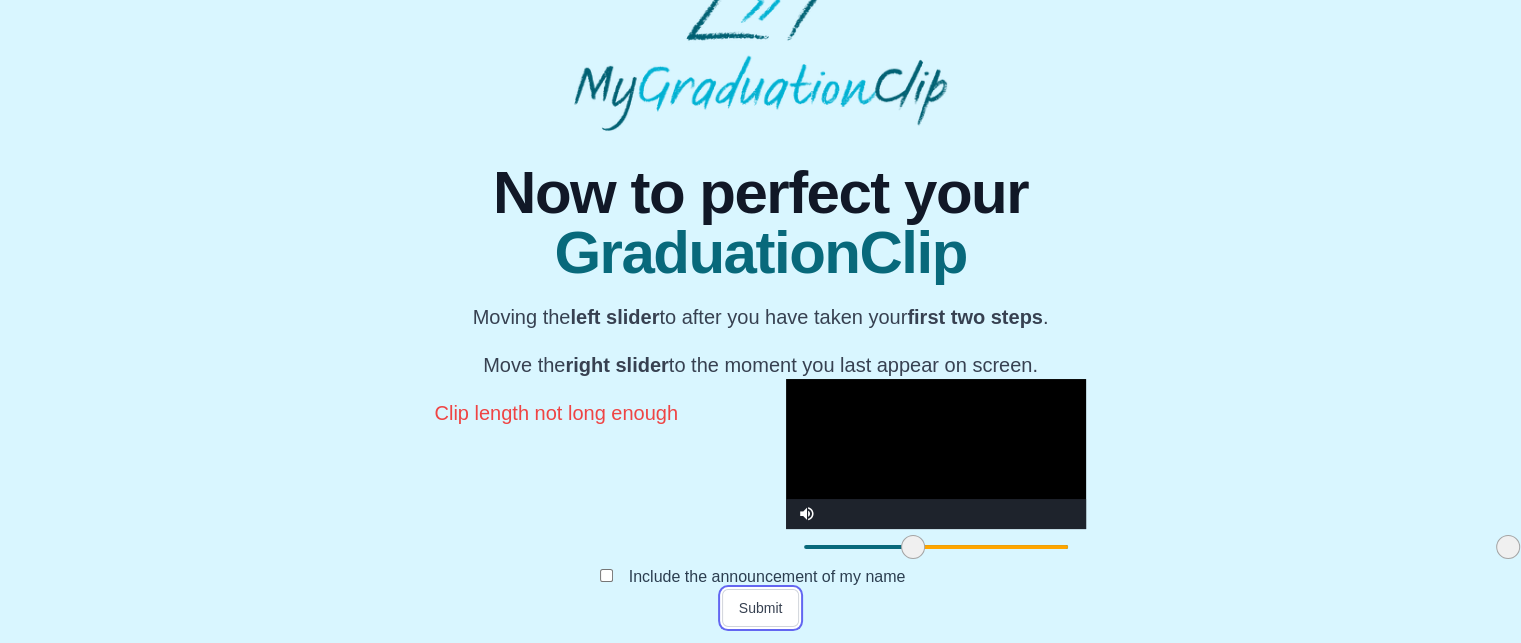 drag, startPoint x: 537, startPoint y: 595, endPoint x: 1107, endPoint y: 608, distance: 570.14825 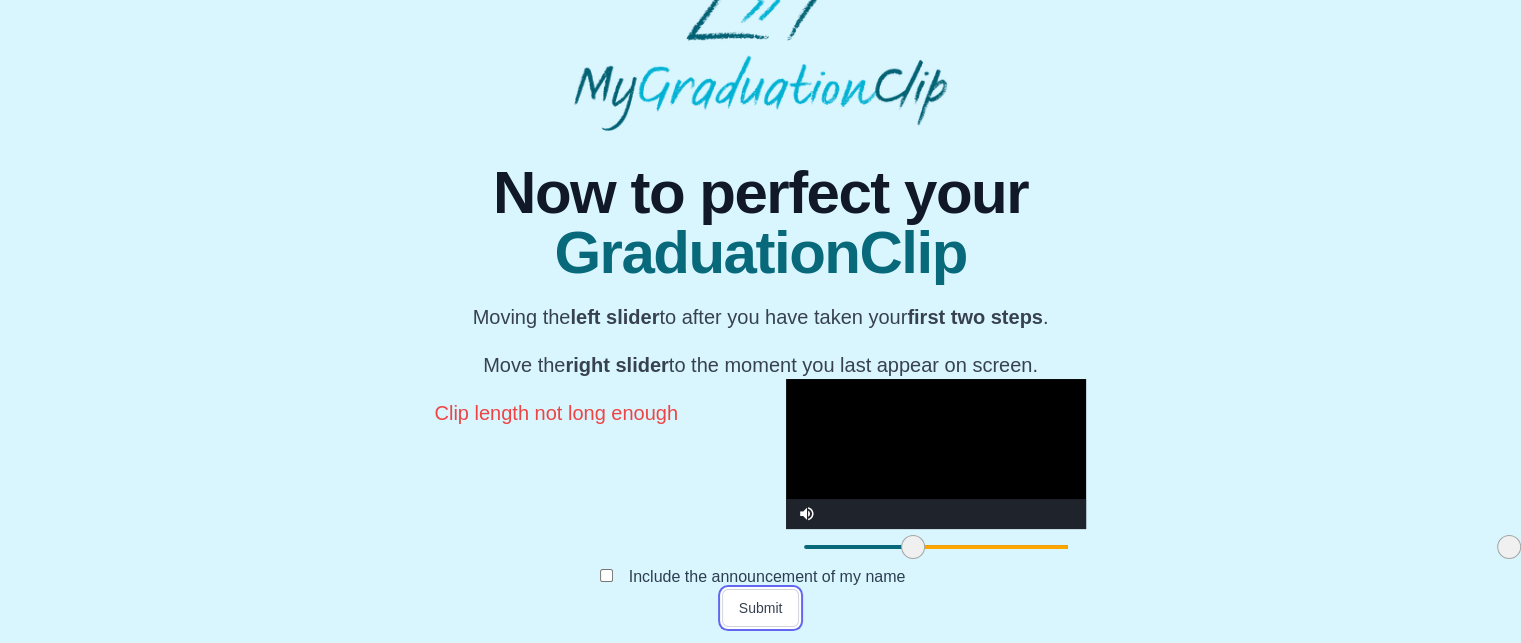 scroll, scrollTop: 372, scrollLeft: 0, axis: vertical 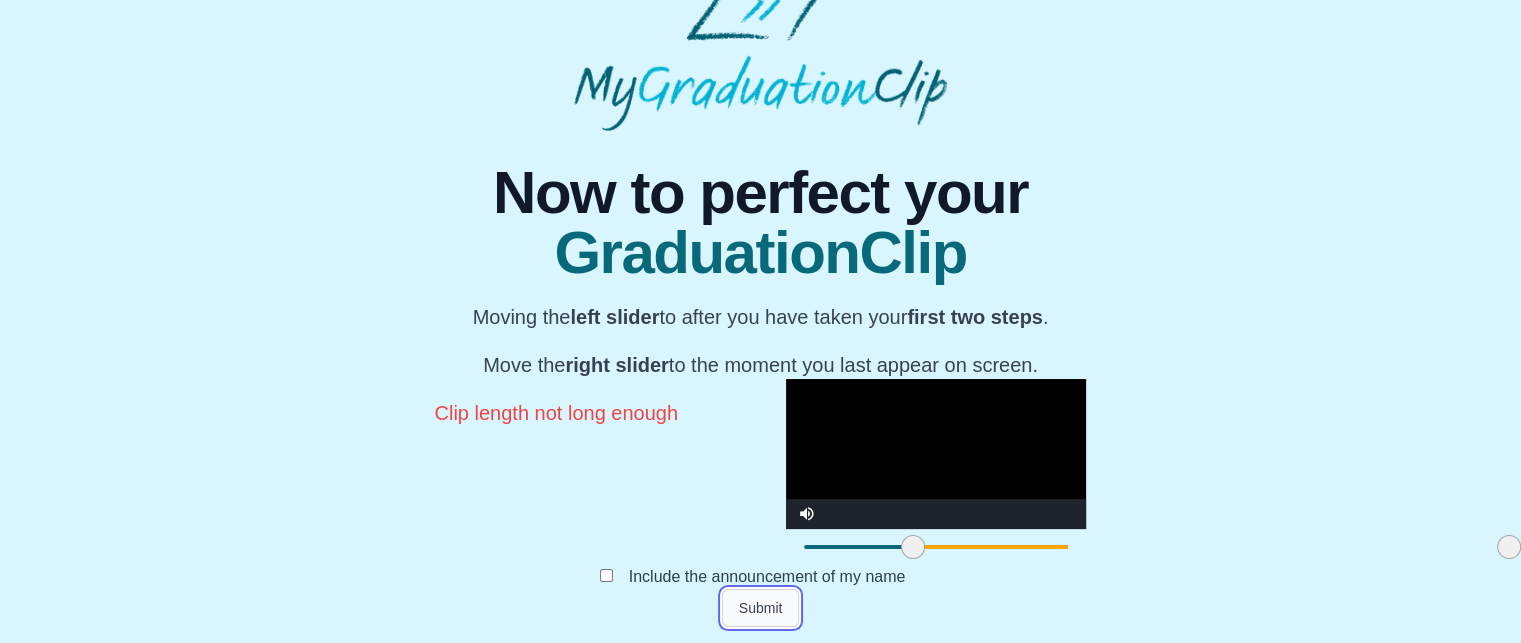 click on "Submit" at bounding box center [761, 608] 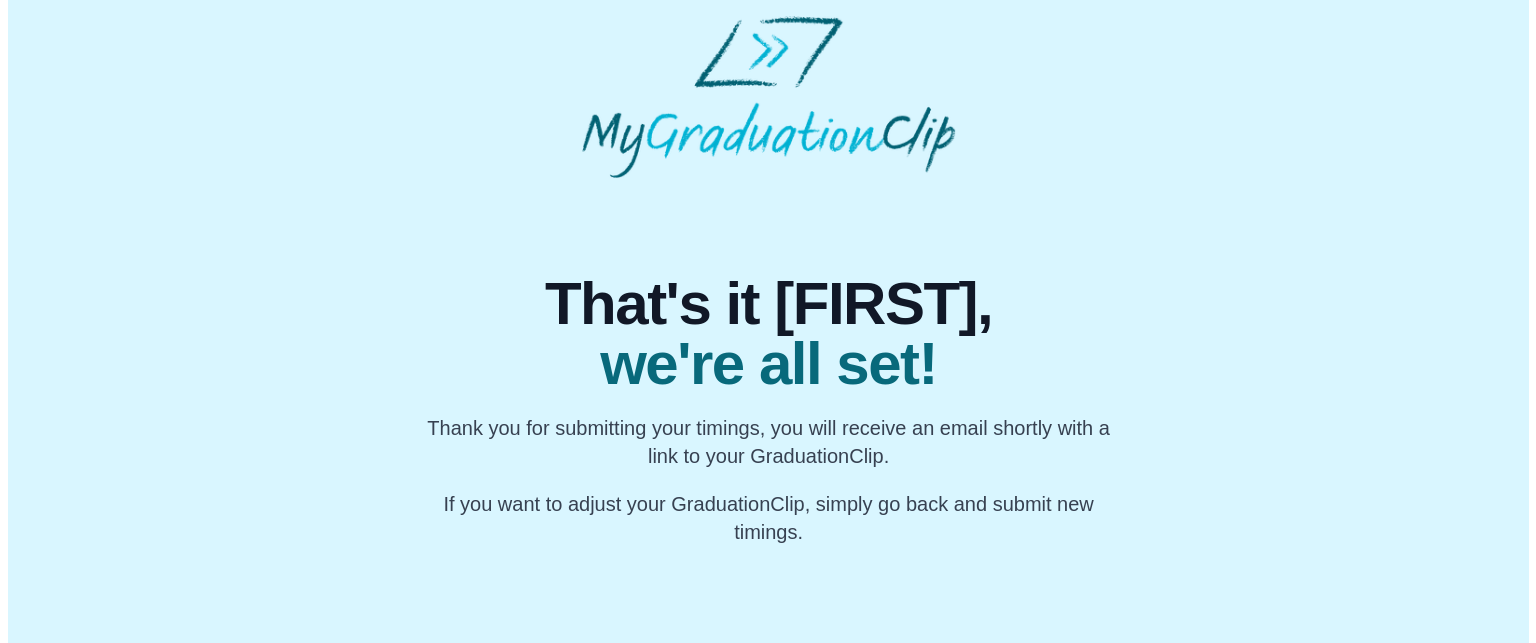 scroll, scrollTop: 0, scrollLeft: 0, axis: both 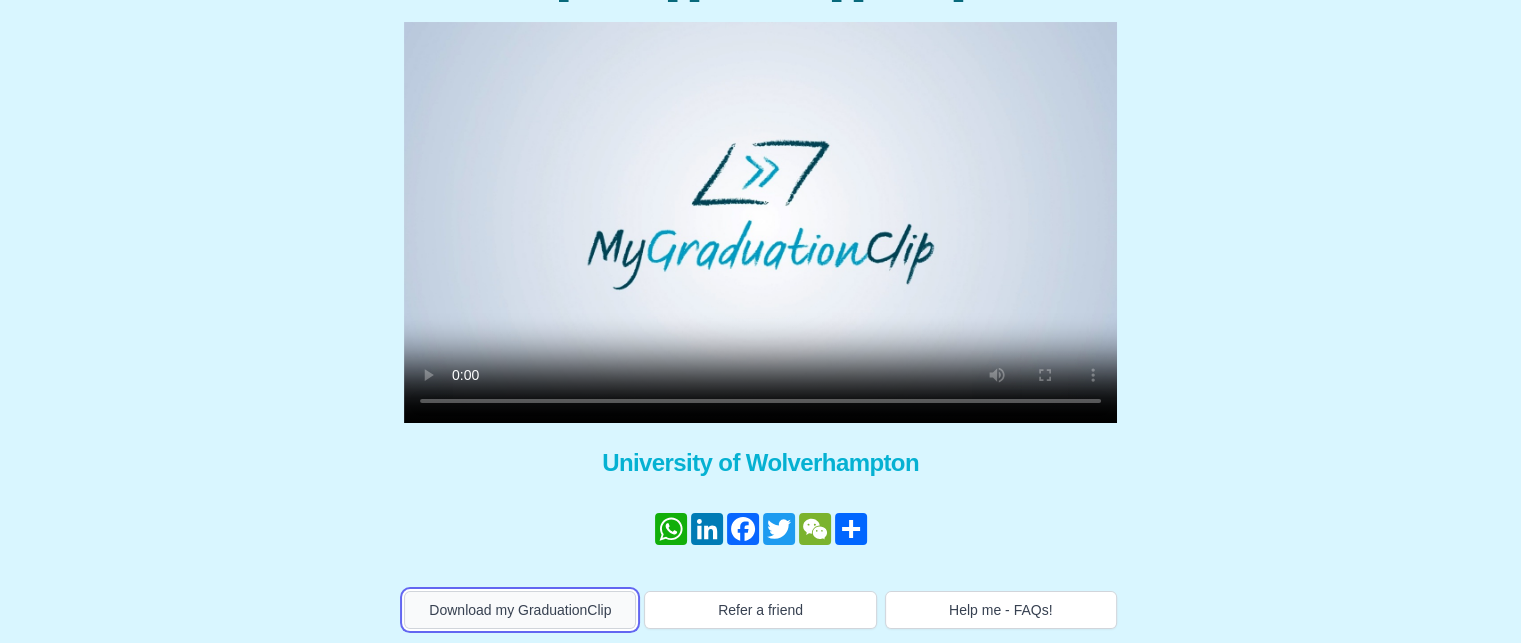 click on "Download my GraduationClip" at bounding box center (520, 610) 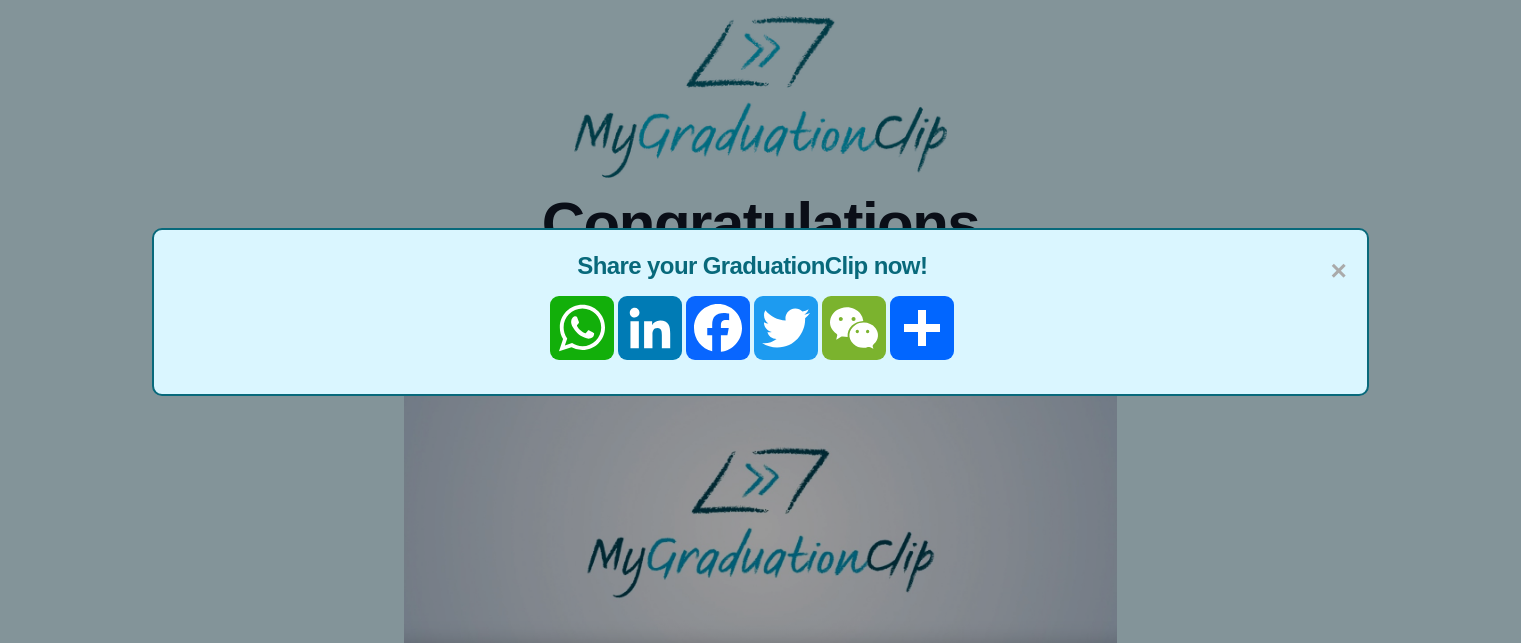 scroll, scrollTop: 308, scrollLeft: 0, axis: vertical 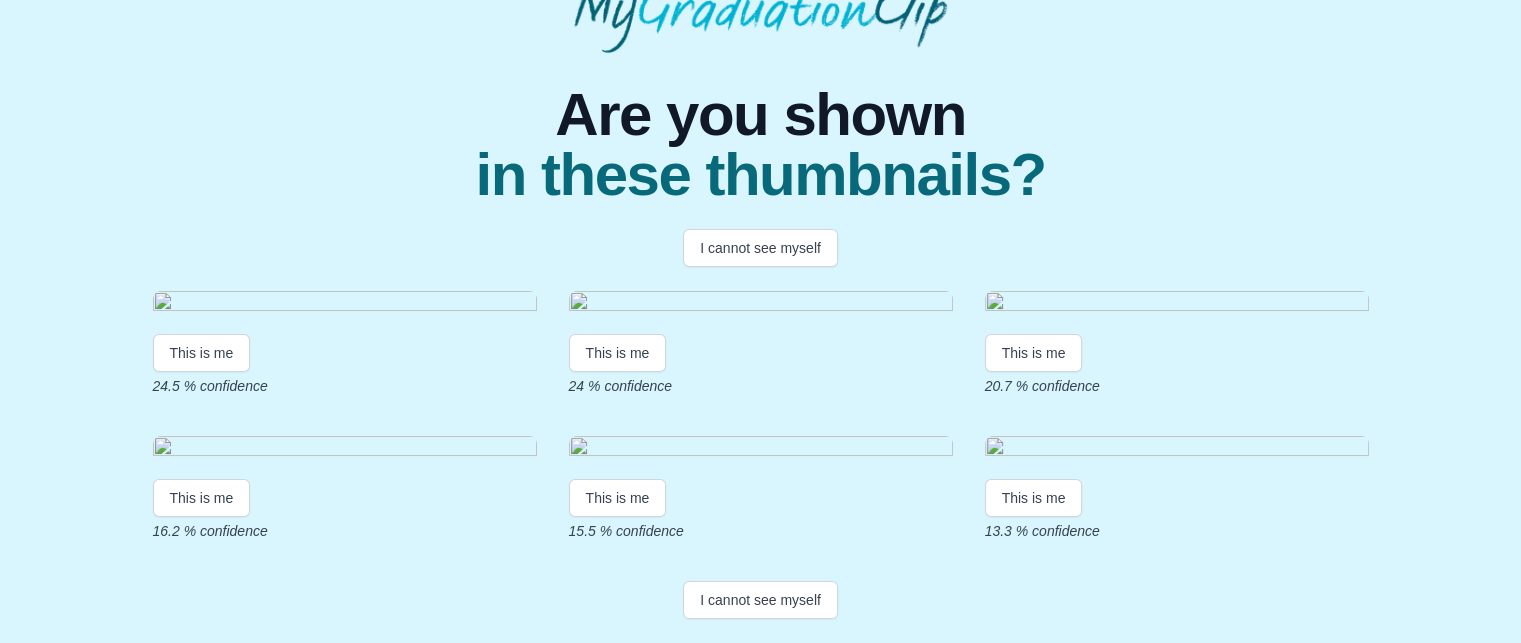 click at bounding box center [761, 304] 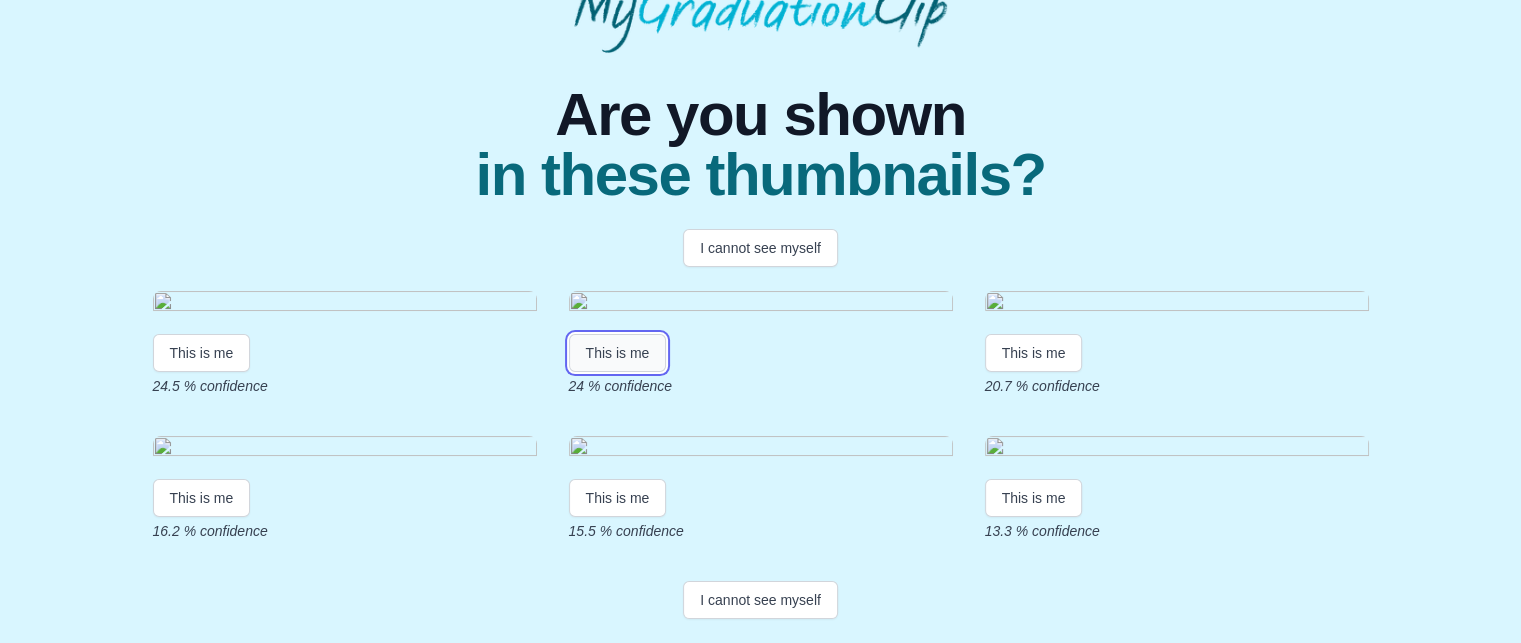 click on "This is me" at bounding box center [618, 353] 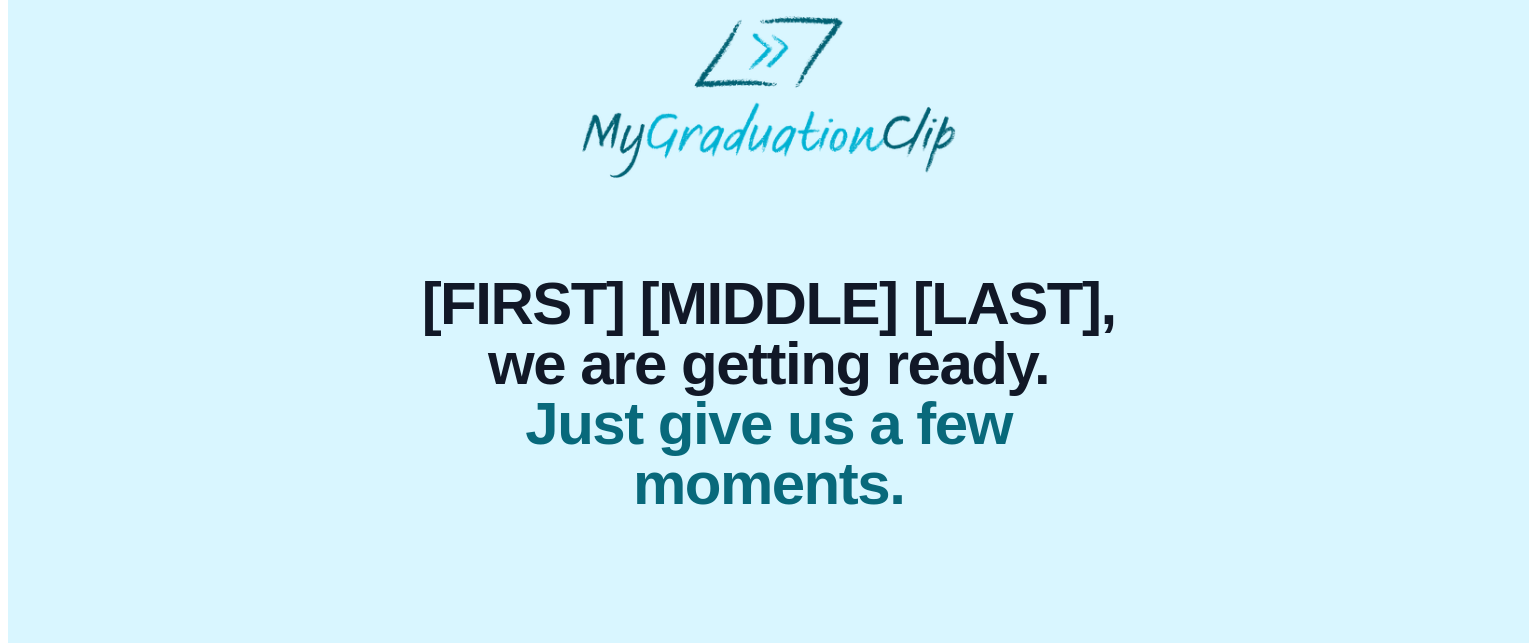 scroll, scrollTop: 0, scrollLeft: 0, axis: both 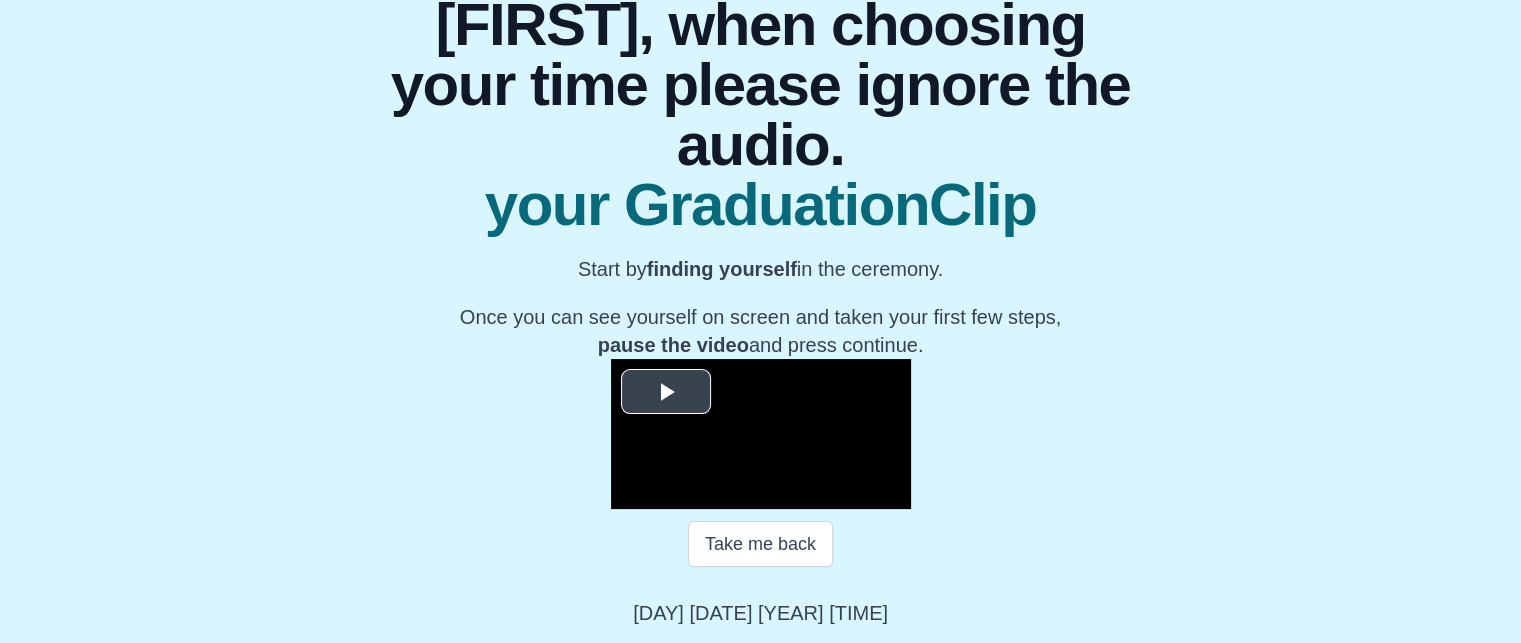click at bounding box center [666, 391] 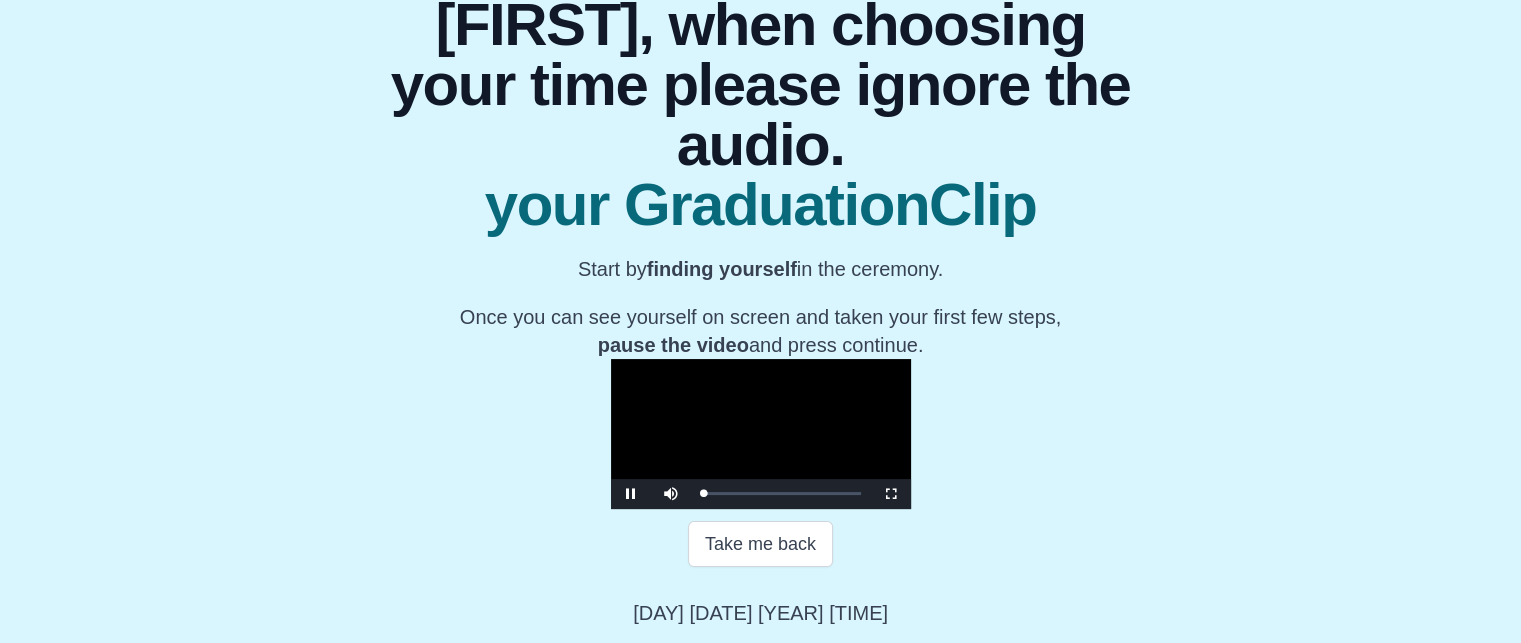 scroll, scrollTop: 372, scrollLeft: 0, axis: vertical 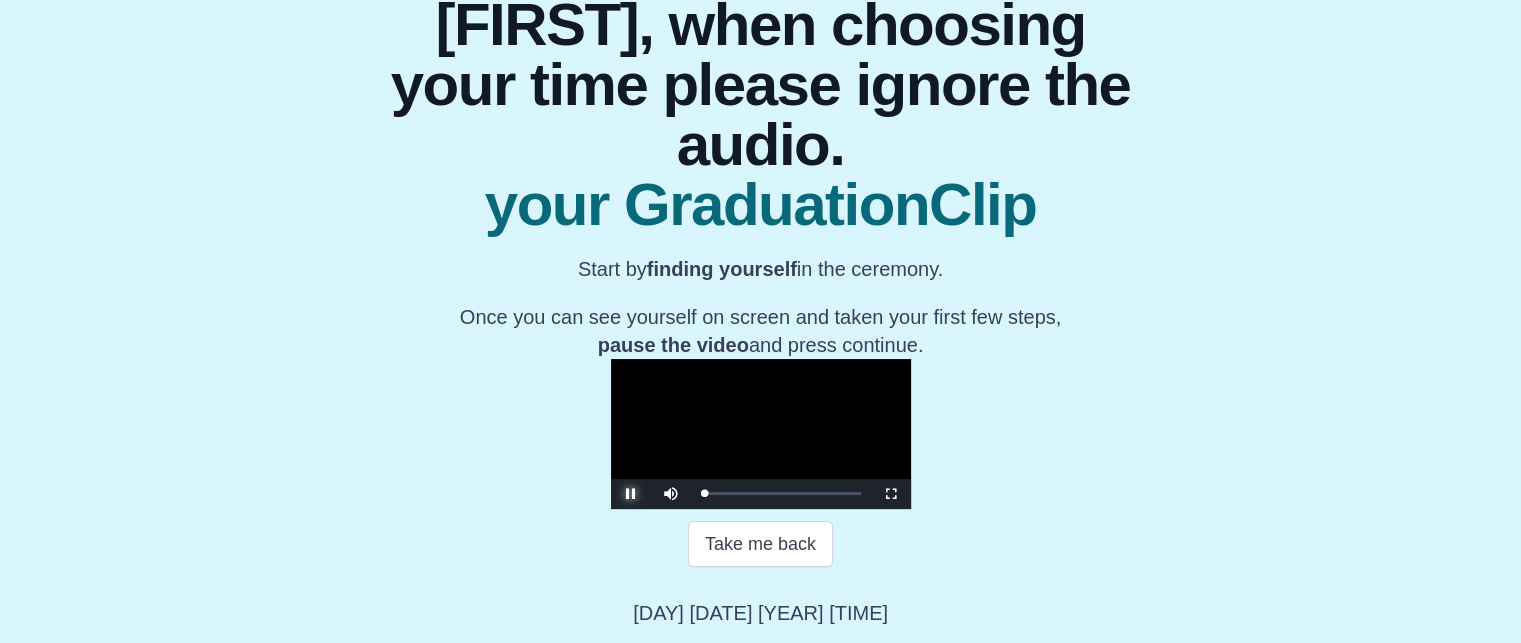 click at bounding box center (631, 494) 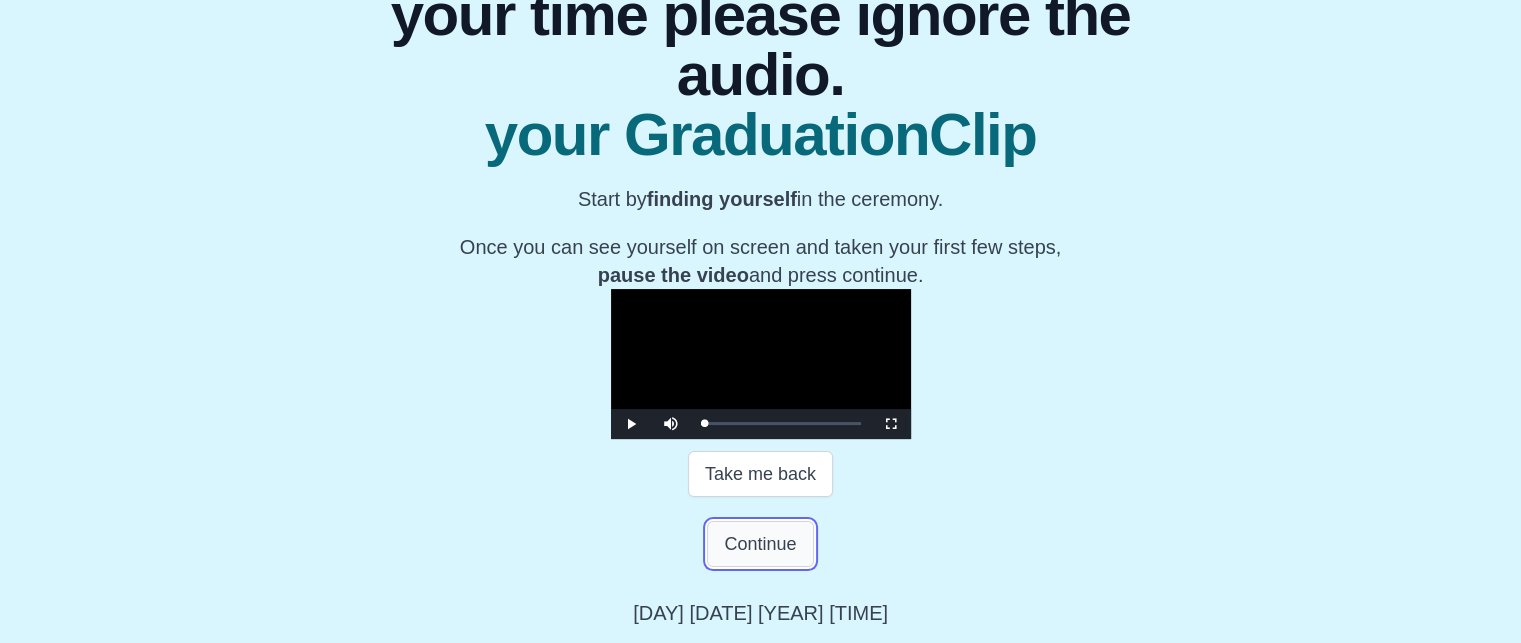 click on "Continue" at bounding box center [760, 544] 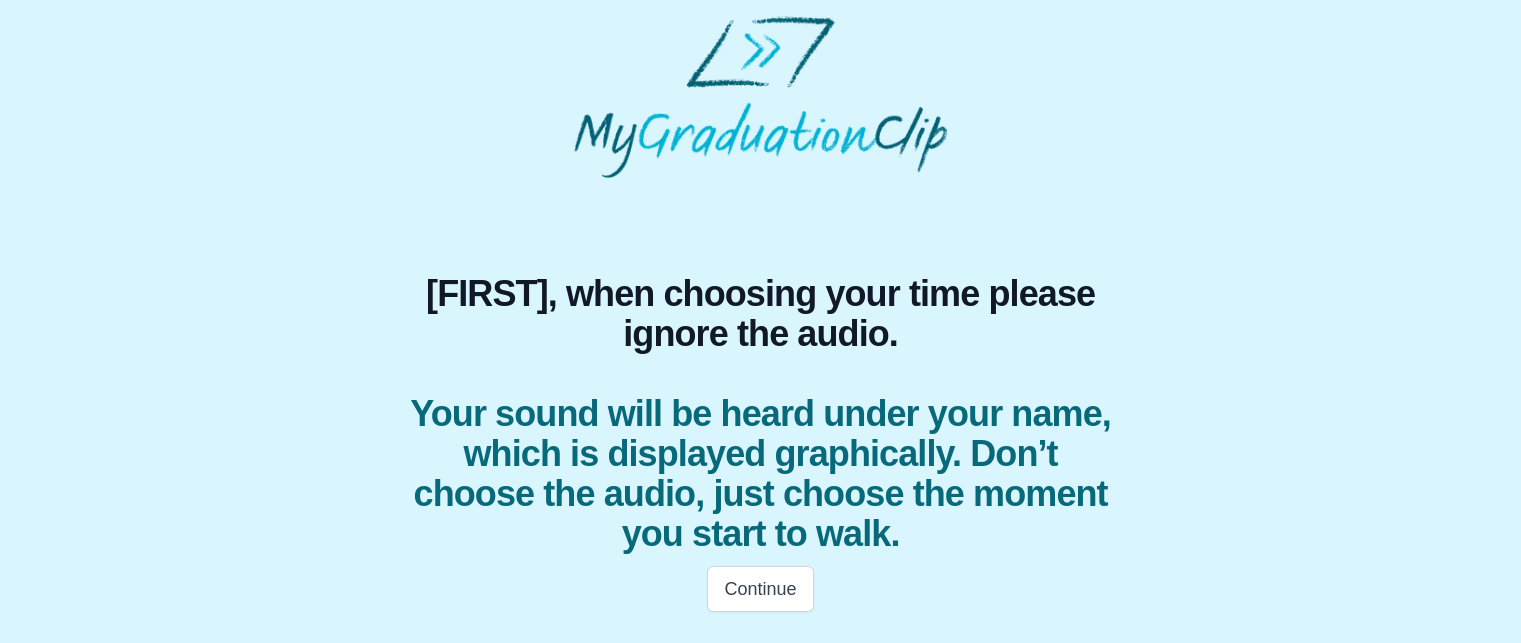 scroll, scrollTop: 0, scrollLeft: 0, axis: both 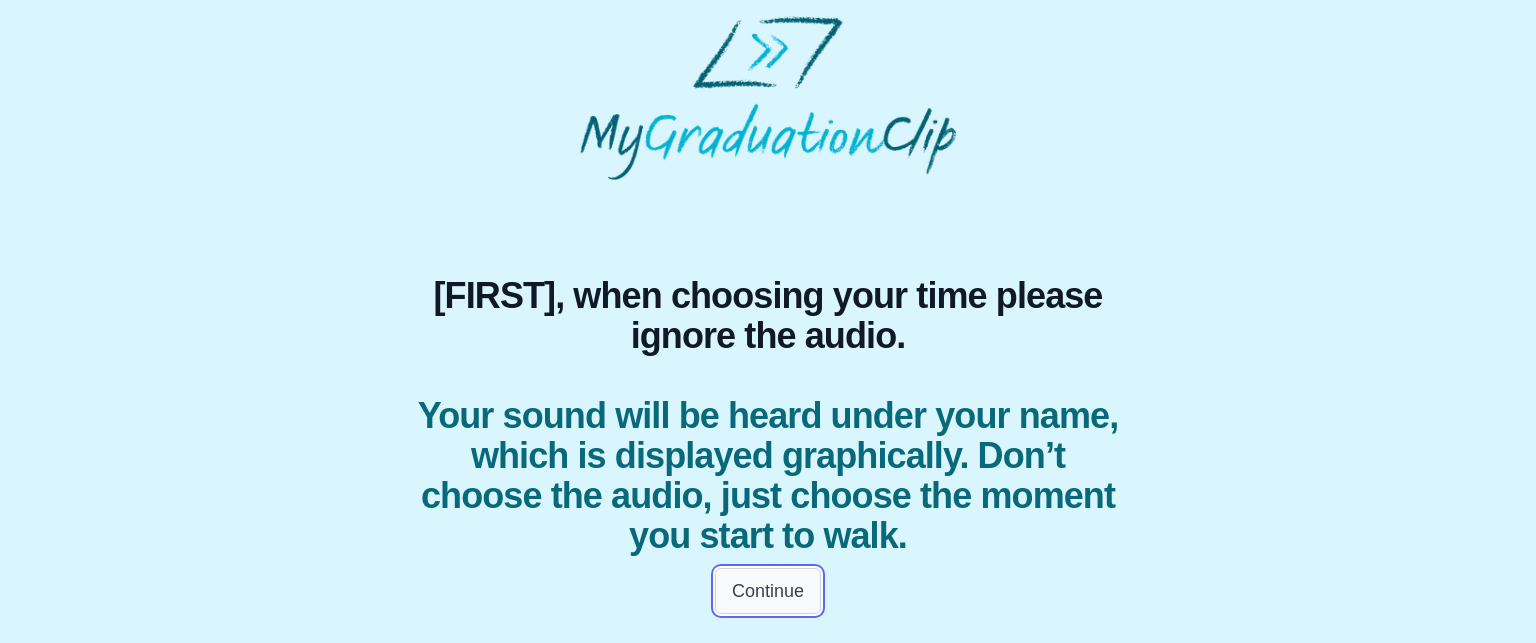 click on "Continue" at bounding box center (768, 591) 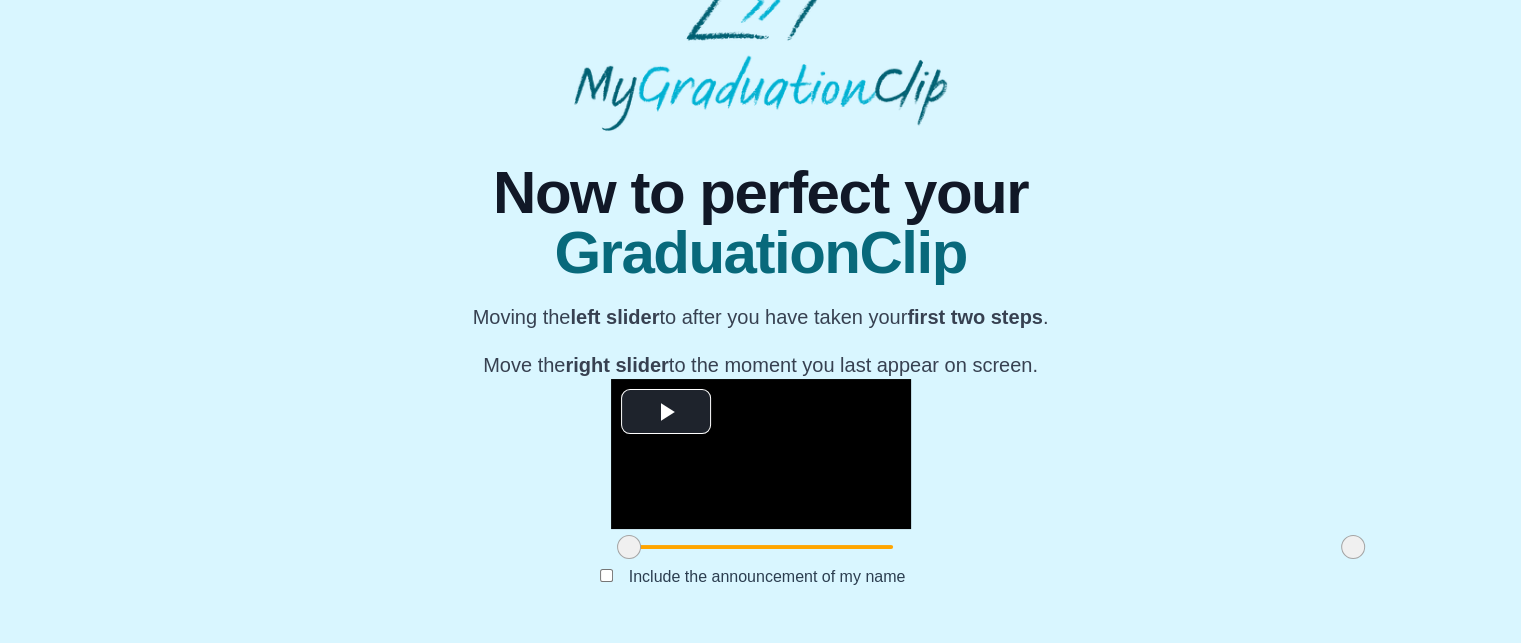 scroll, scrollTop: 300, scrollLeft: 0, axis: vertical 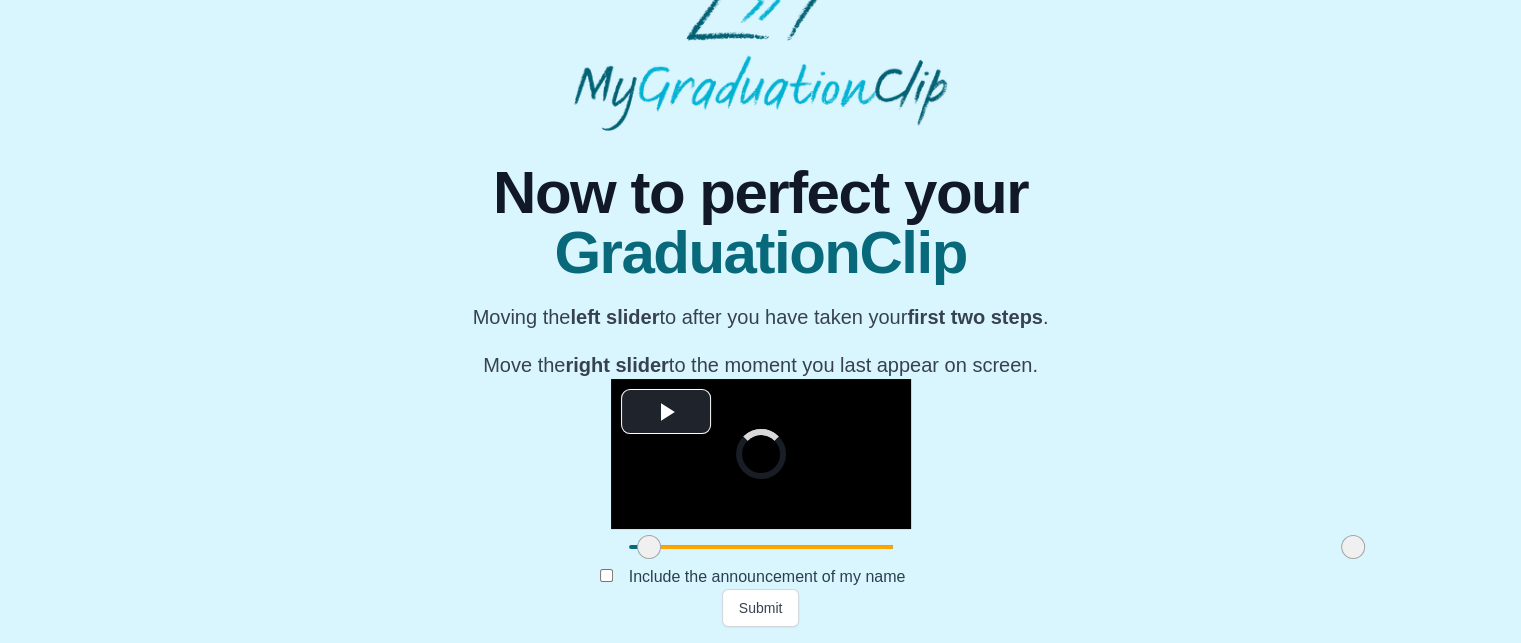 drag, startPoint x: 397, startPoint y: 570, endPoint x: 416, endPoint y: 566, distance: 19.416489 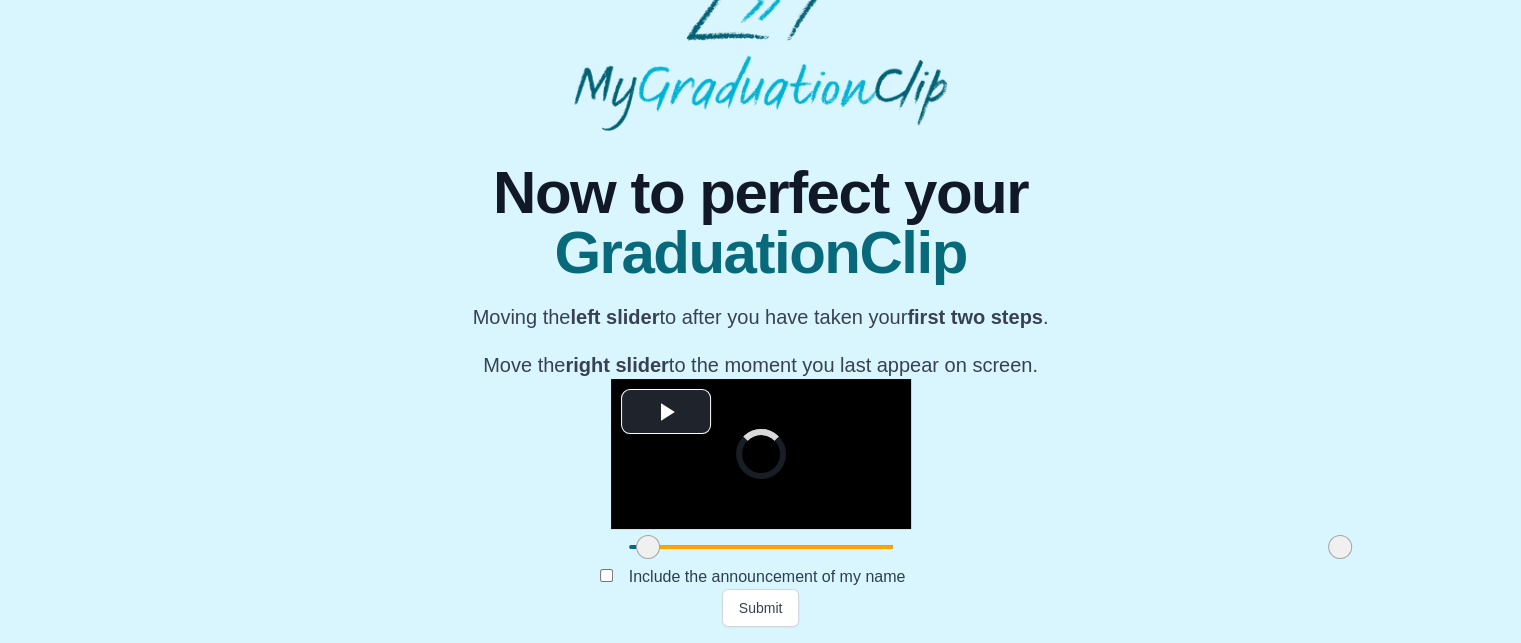 click at bounding box center (1340, 547) 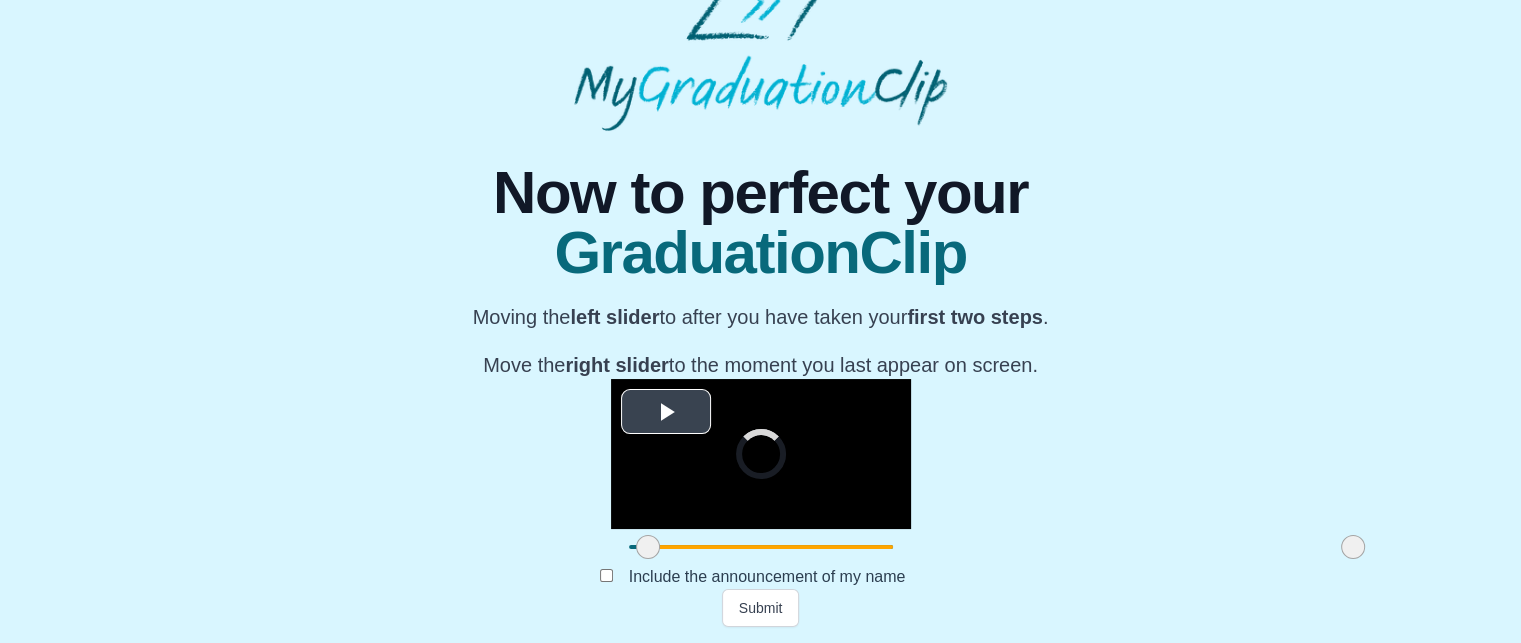 click at bounding box center [666, 411] 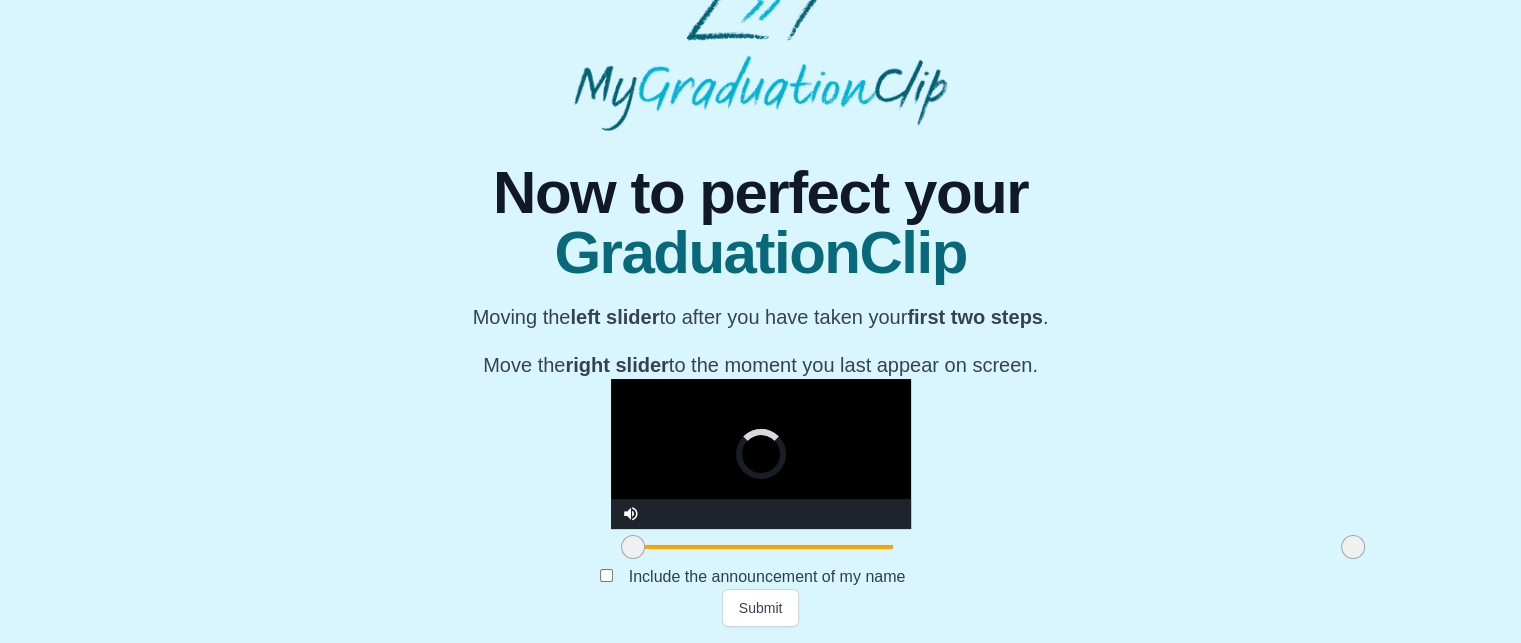 drag, startPoint x: 415, startPoint y: 573, endPoint x: 400, endPoint y: 572, distance: 15.033297 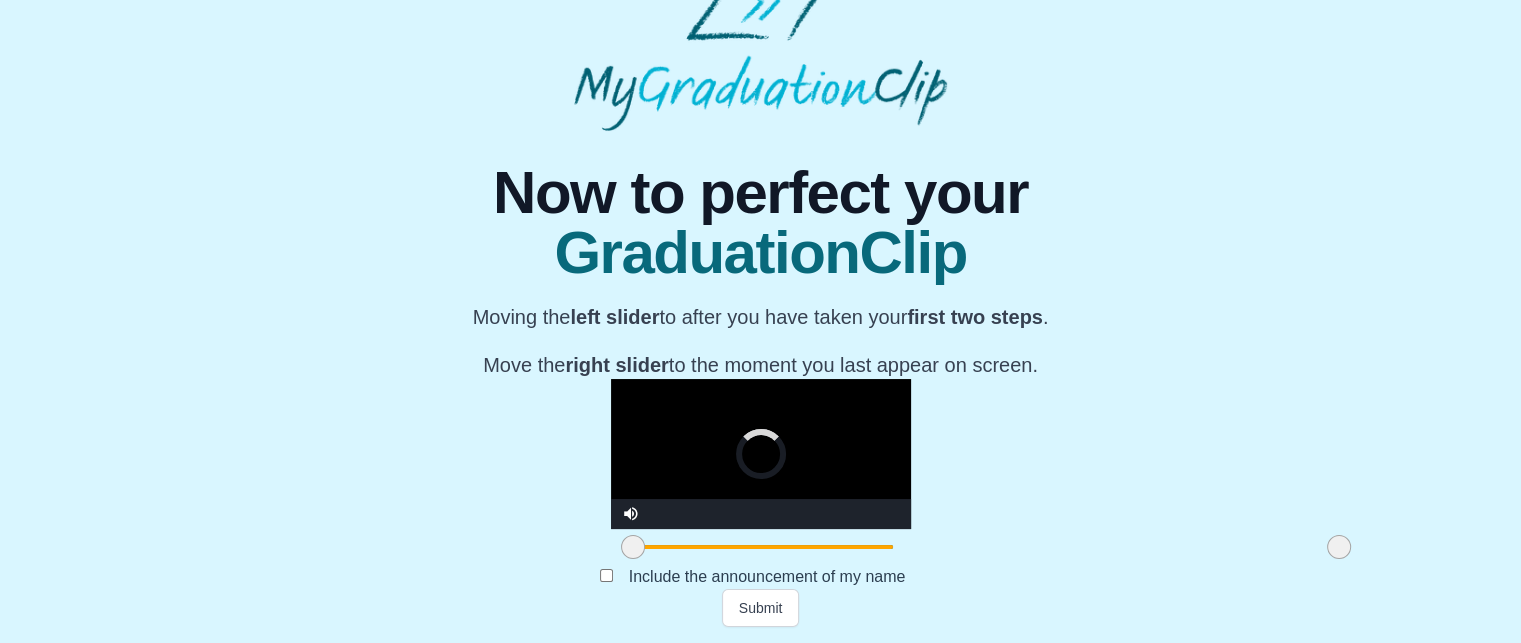 drag, startPoint x: 1123, startPoint y: 571, endPoint x: 1109, endPoint y: 571, distance: 14 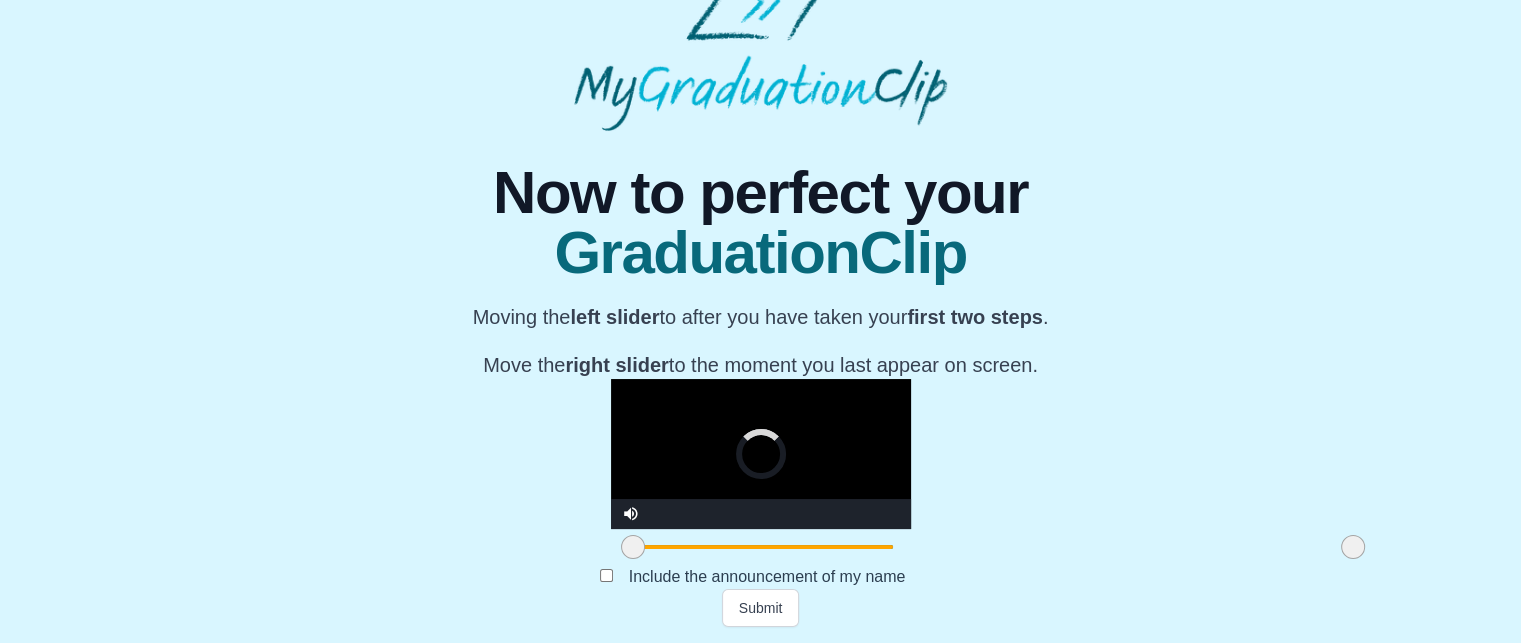 drag, startPoint x: 1108, startPoint y: 545, endPoint x: 1165, endPoint y: 540, distance: 57.21888 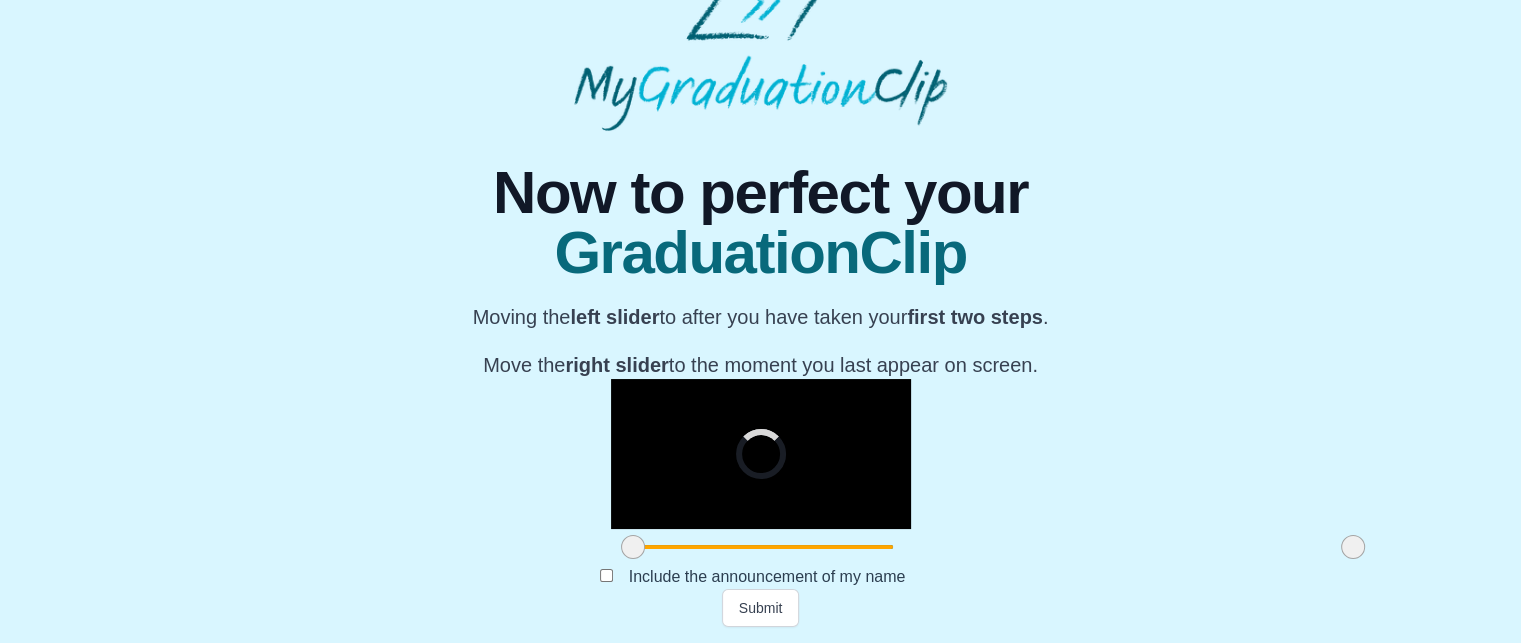 scroll, scrollTop: 324, scrollLeft: 0, axis: vertical 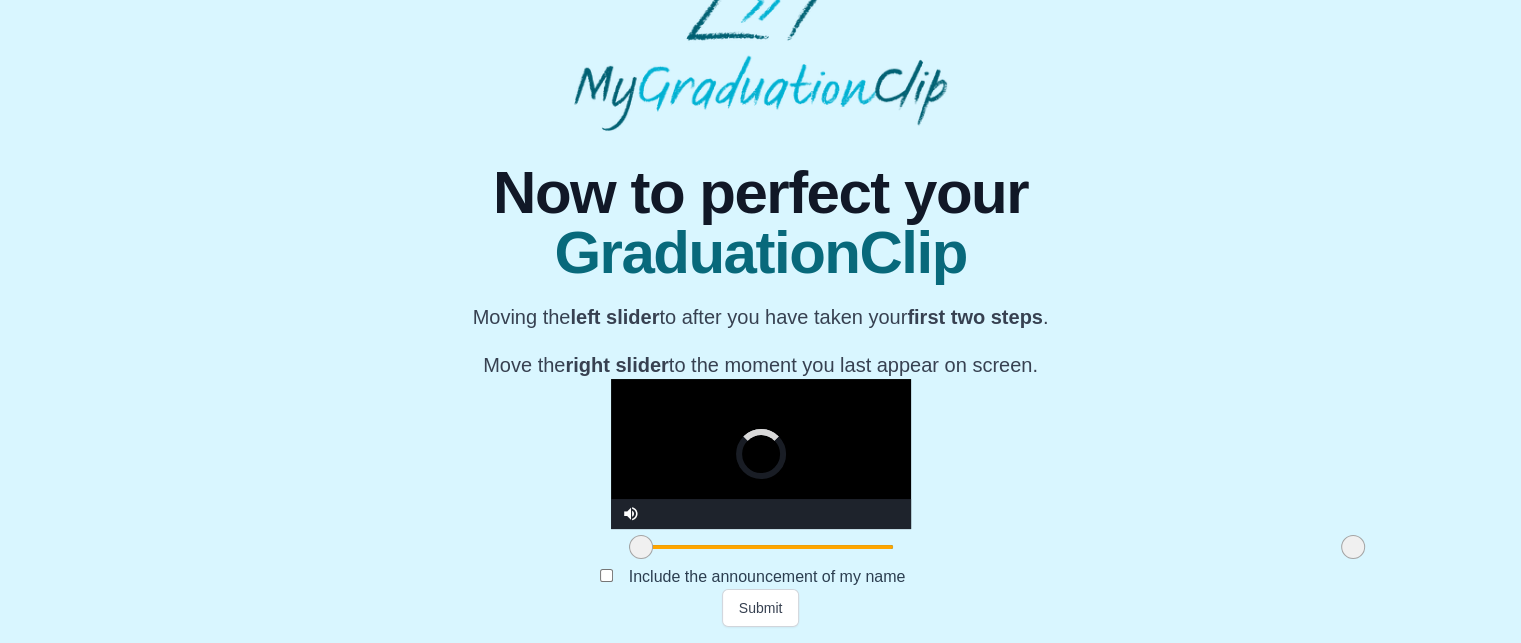 drag, startPoint x: 400, startPoint y: 544, endPoint x: 416, endPoint y: 554, distance: 18.867962 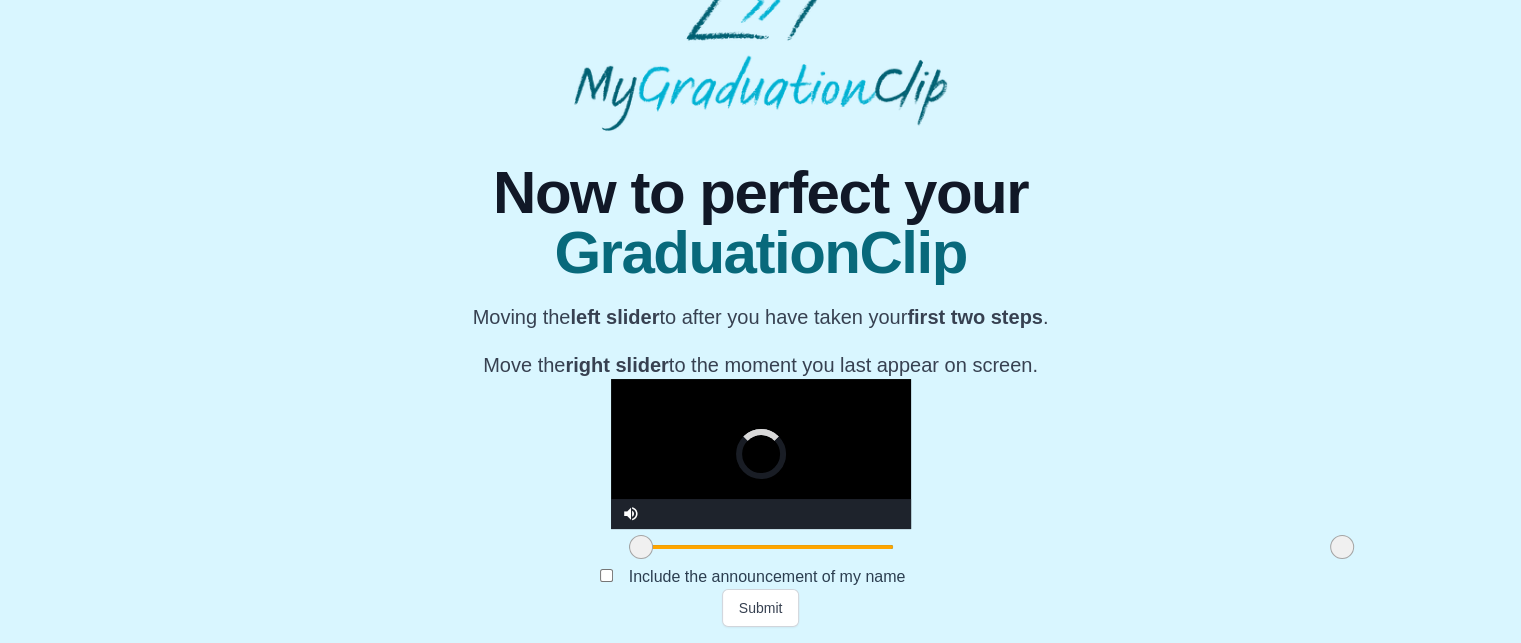 drag, startPoint x: 1123, startPoint y: 543, endPoint x: 1112, endPoint y: 547, distance: 11.7046995 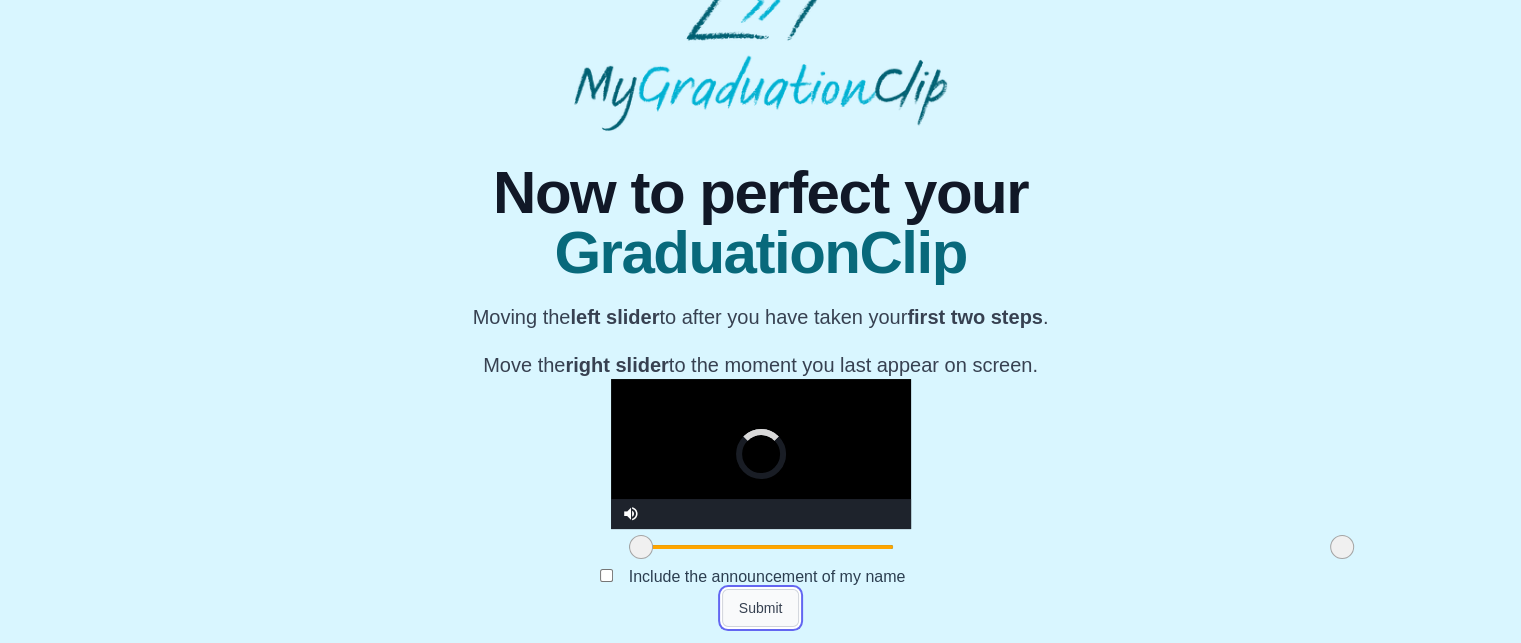 click on "Submit" at bounding box center [761, 608] 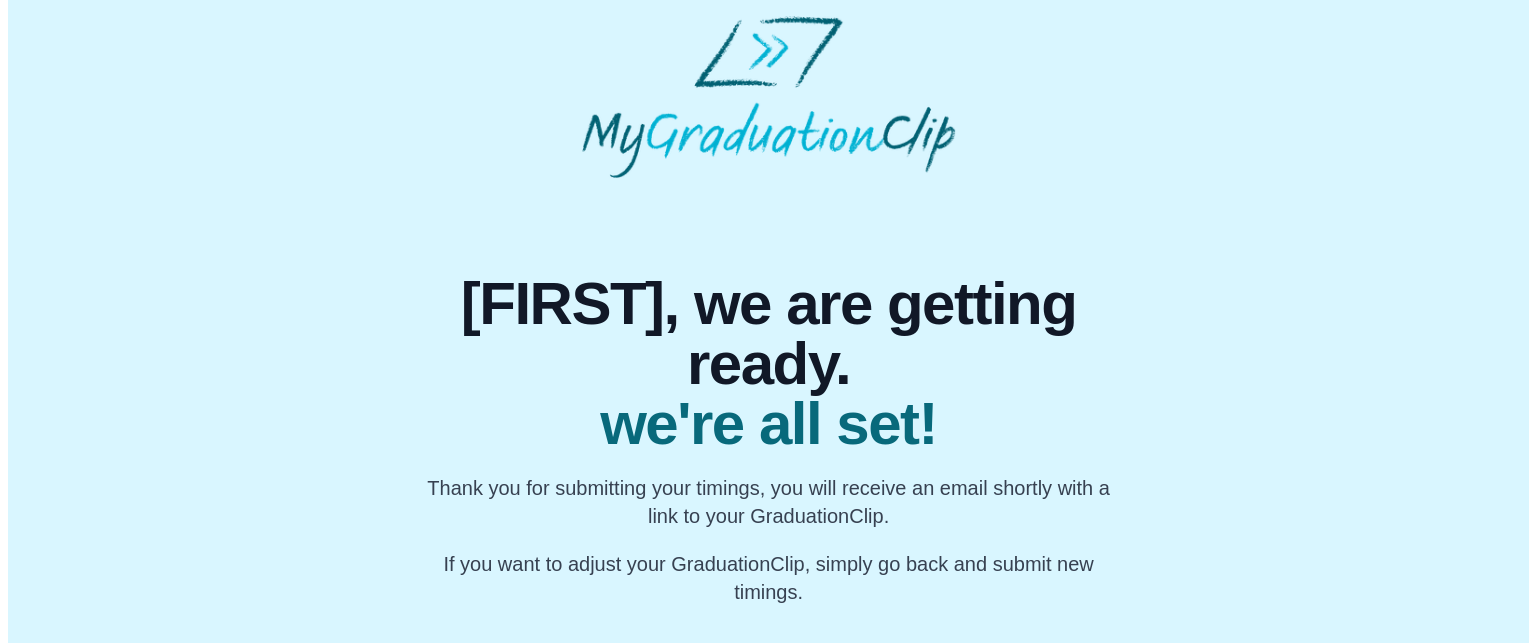 scroll, scrollTop: 0, scrollLeft: 0, axis: both 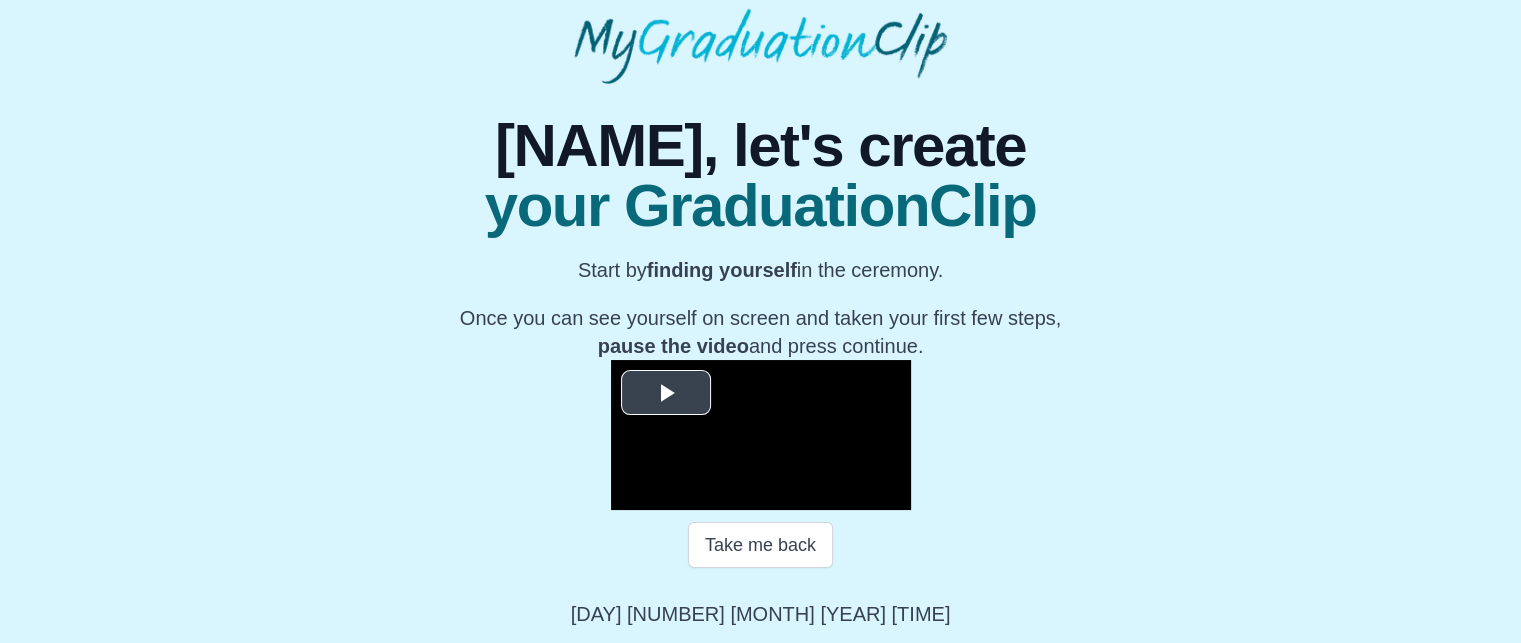click at bounding box center [666, 392] 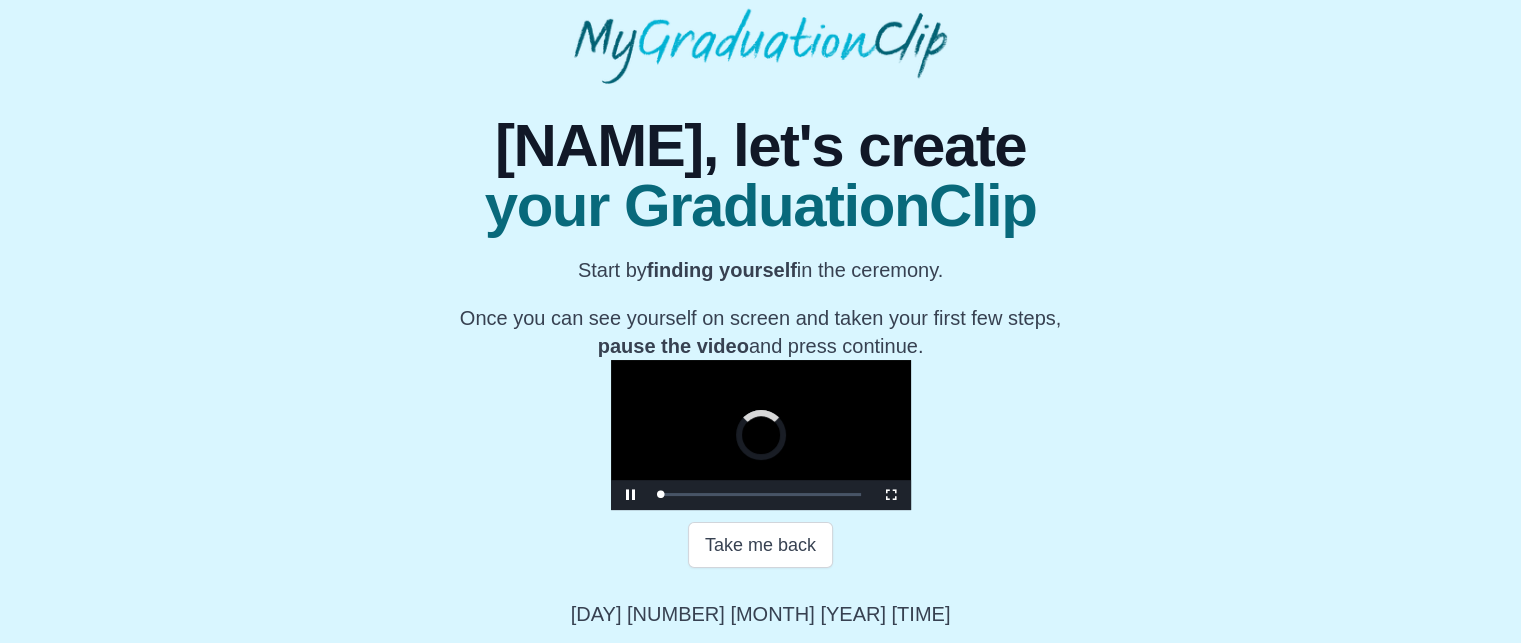 click on "Video Player is loading." at bounding box center (761, 435) 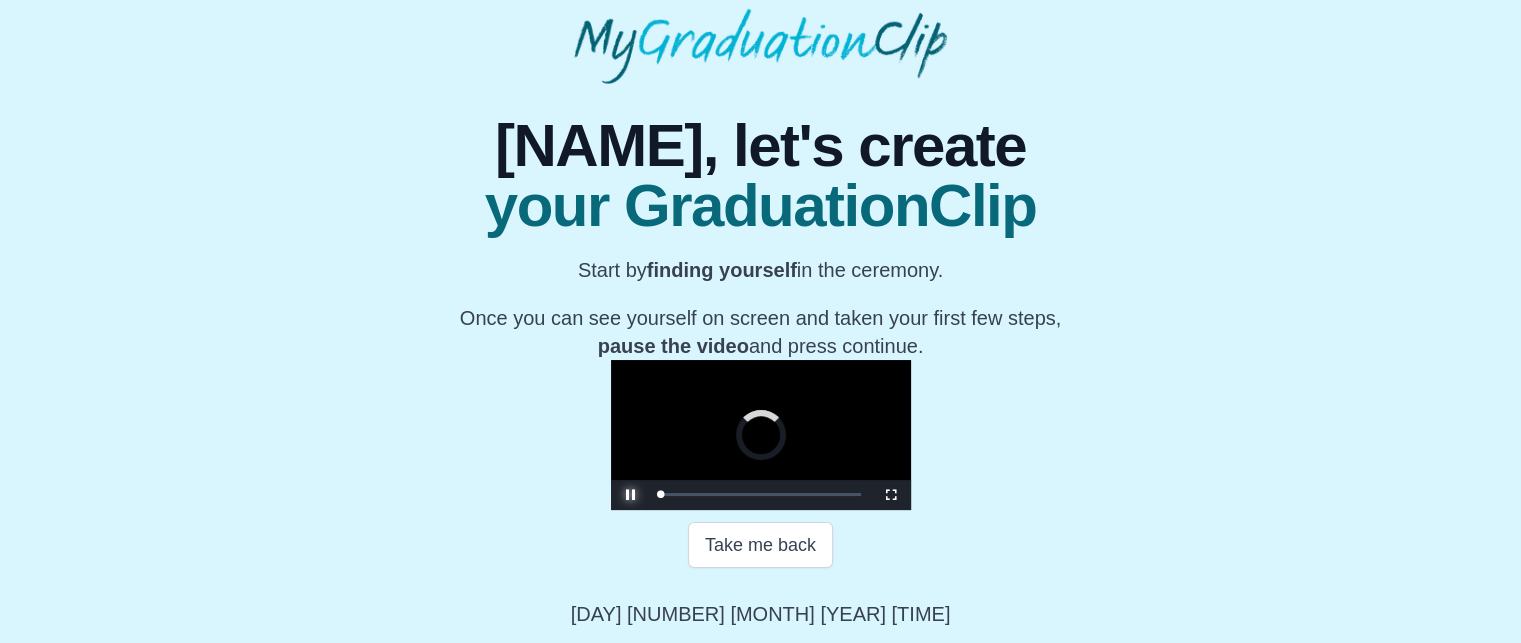 click at bounding box center (631, 495) 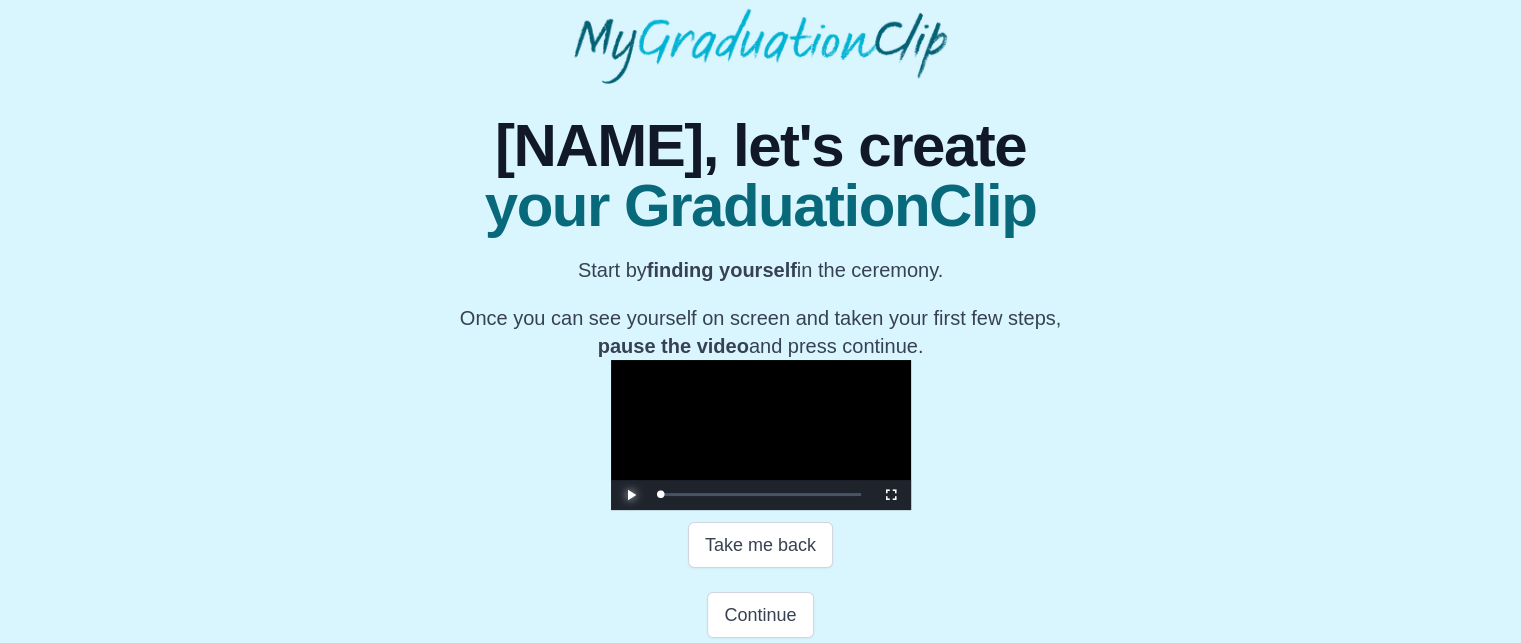click at bounding box center [631, 495] 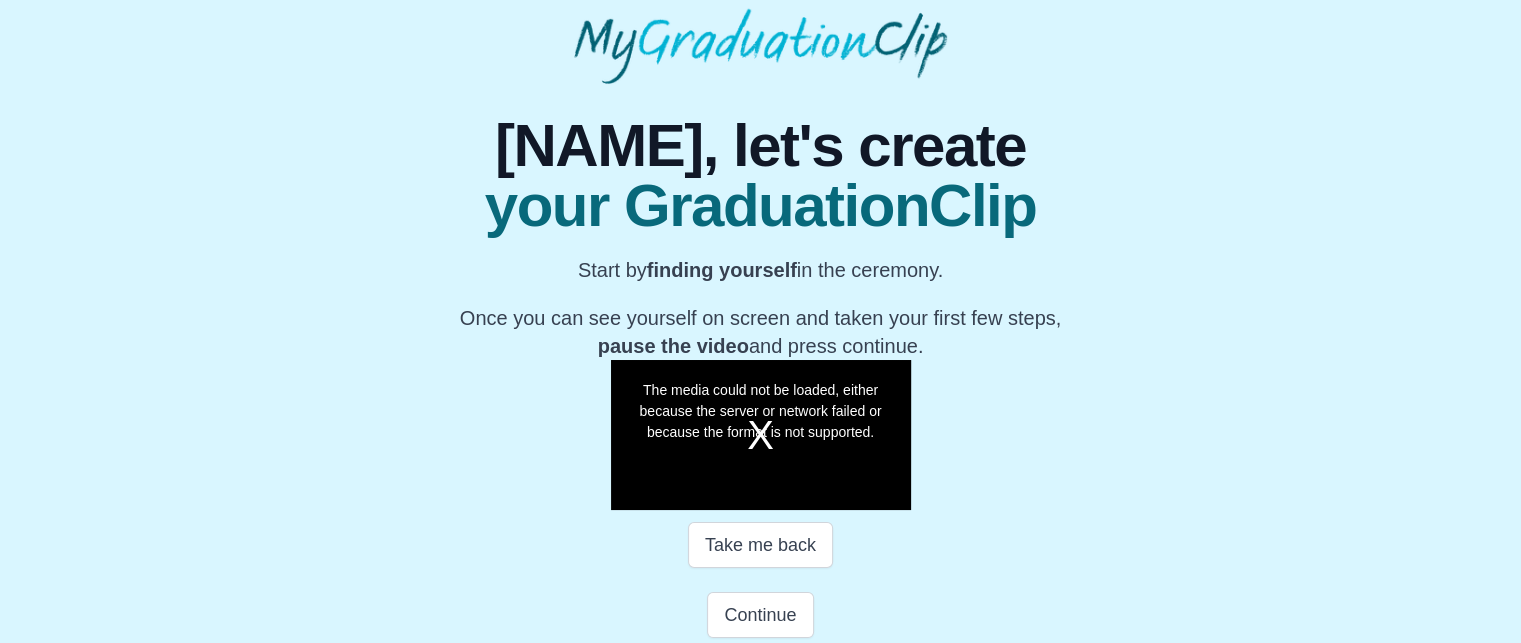 click on "**********" at bounding box center (760, 391) 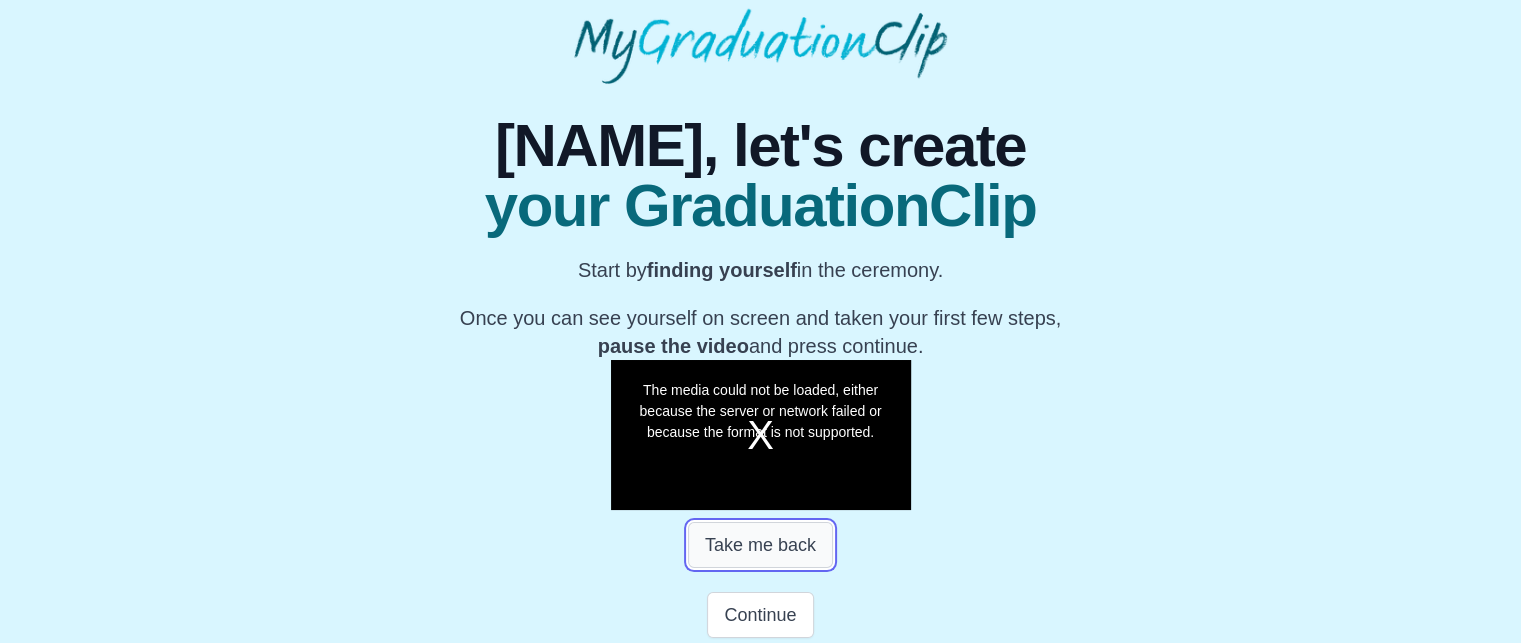 click on "Take me back" at bounding box center (760, 545) 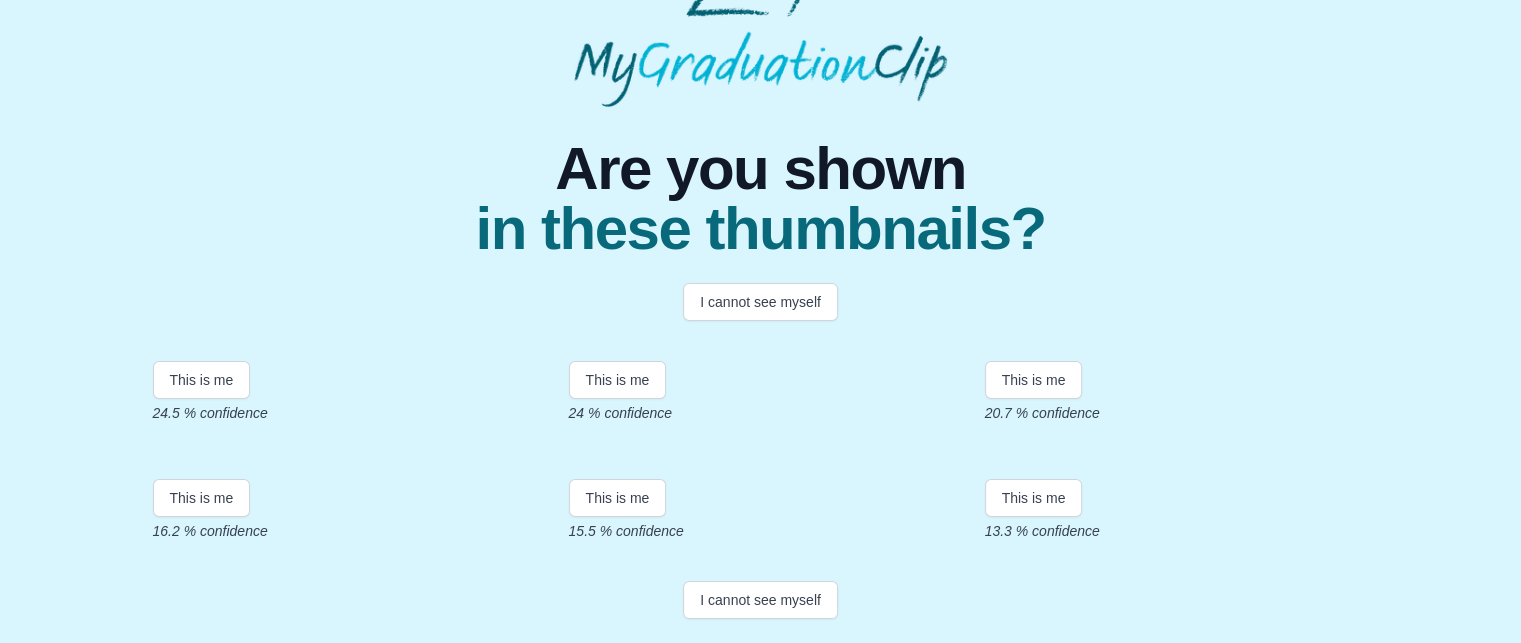 scroll, scrollTop: 200, scrollLeft: 0, axis: vertical 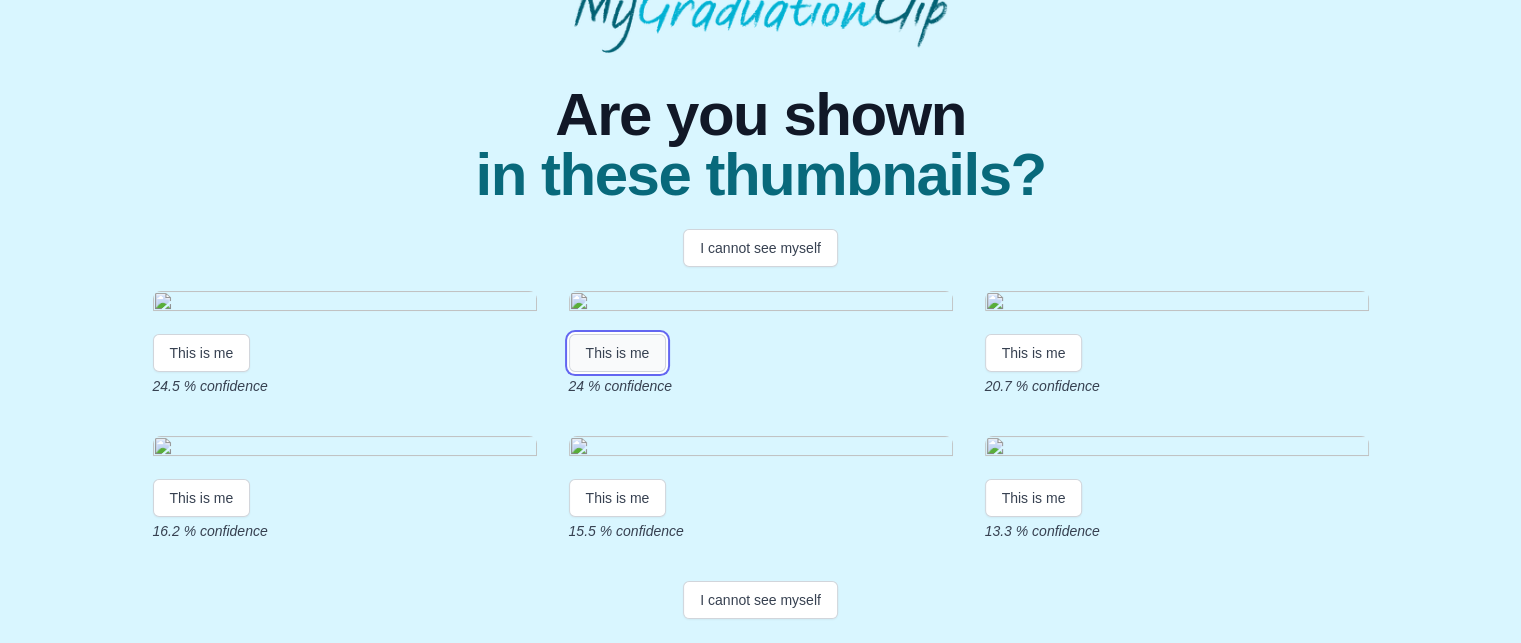 click on "This is me" at bounding box center [618, 353] 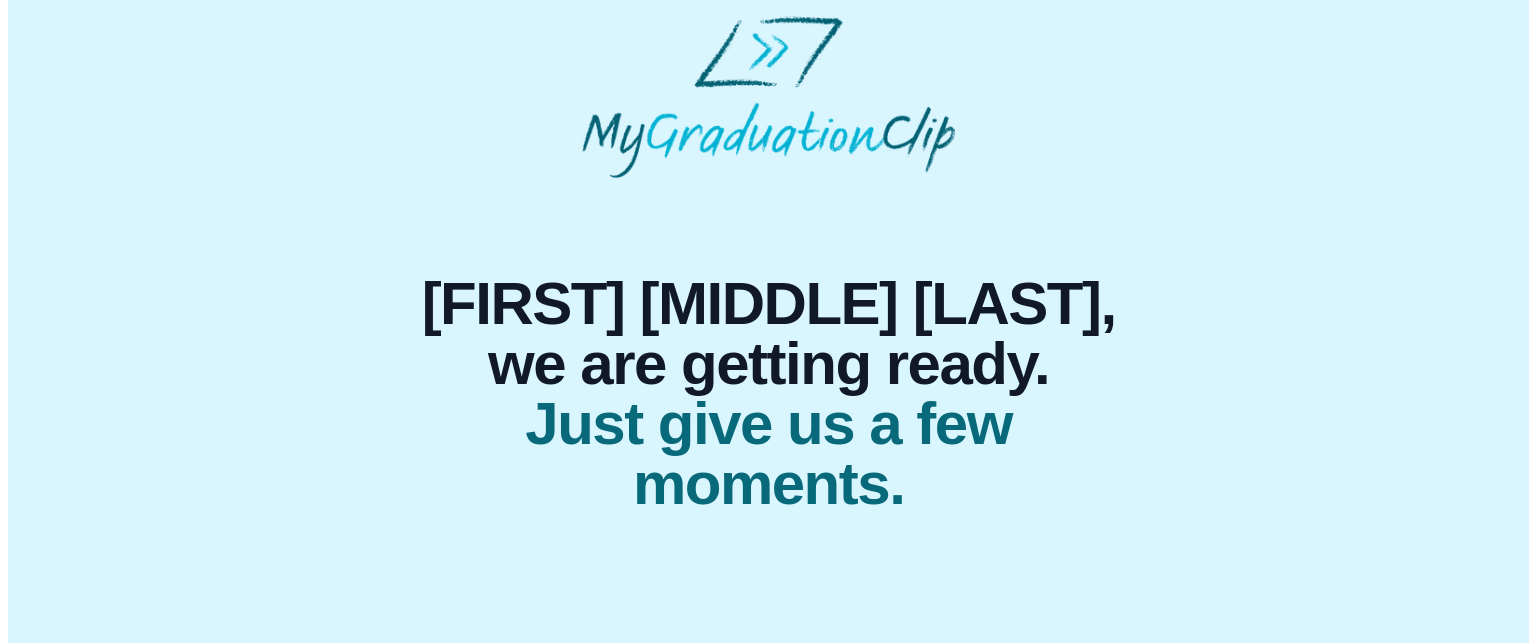scroll, scrollTop: 0, scrollLeft: 0, axis: both 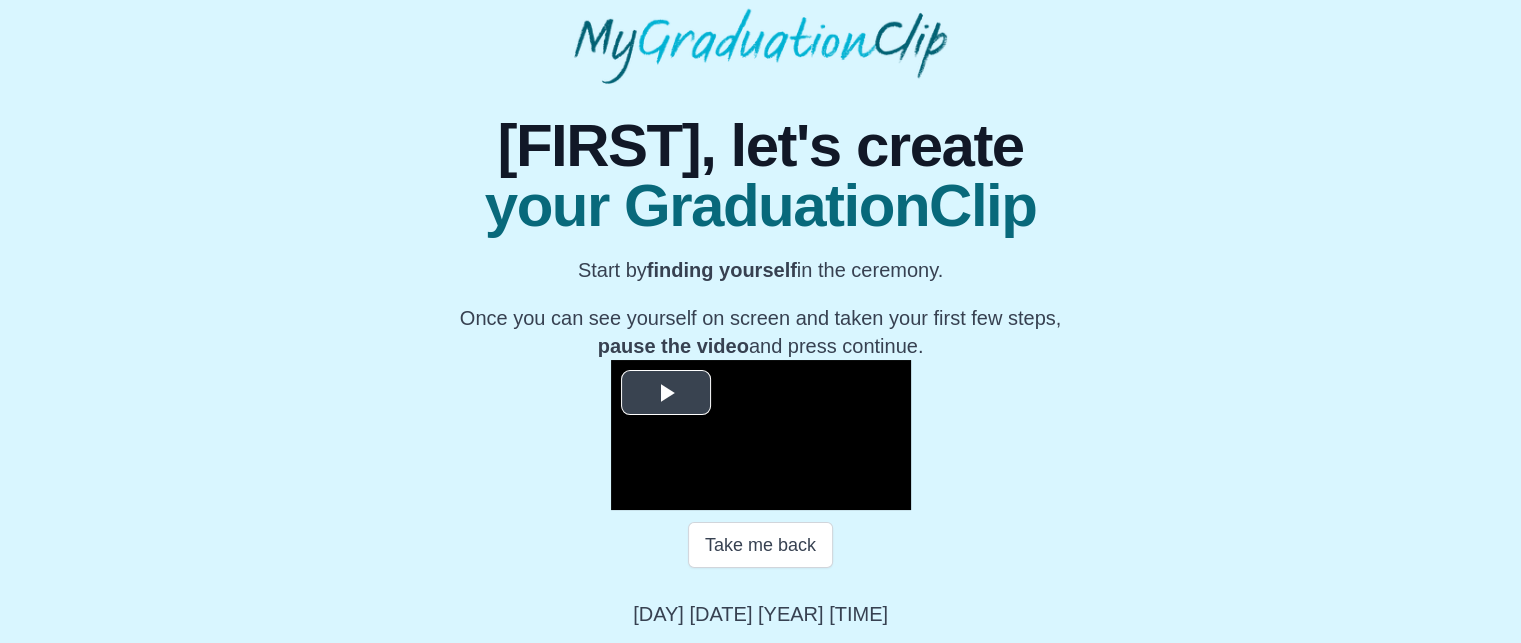 click at bounding box center [666, 392] 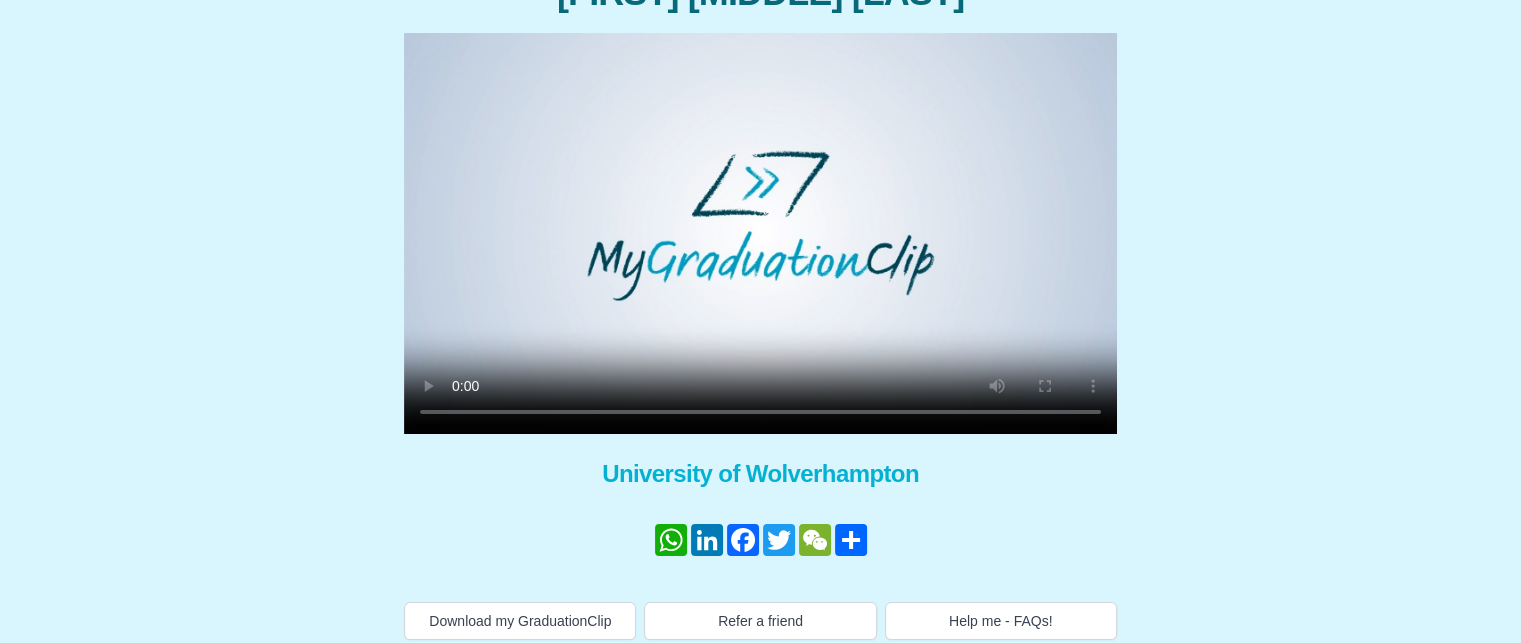 scroll, scrollTop: 308, scrollLeft: 0, axis: vertical 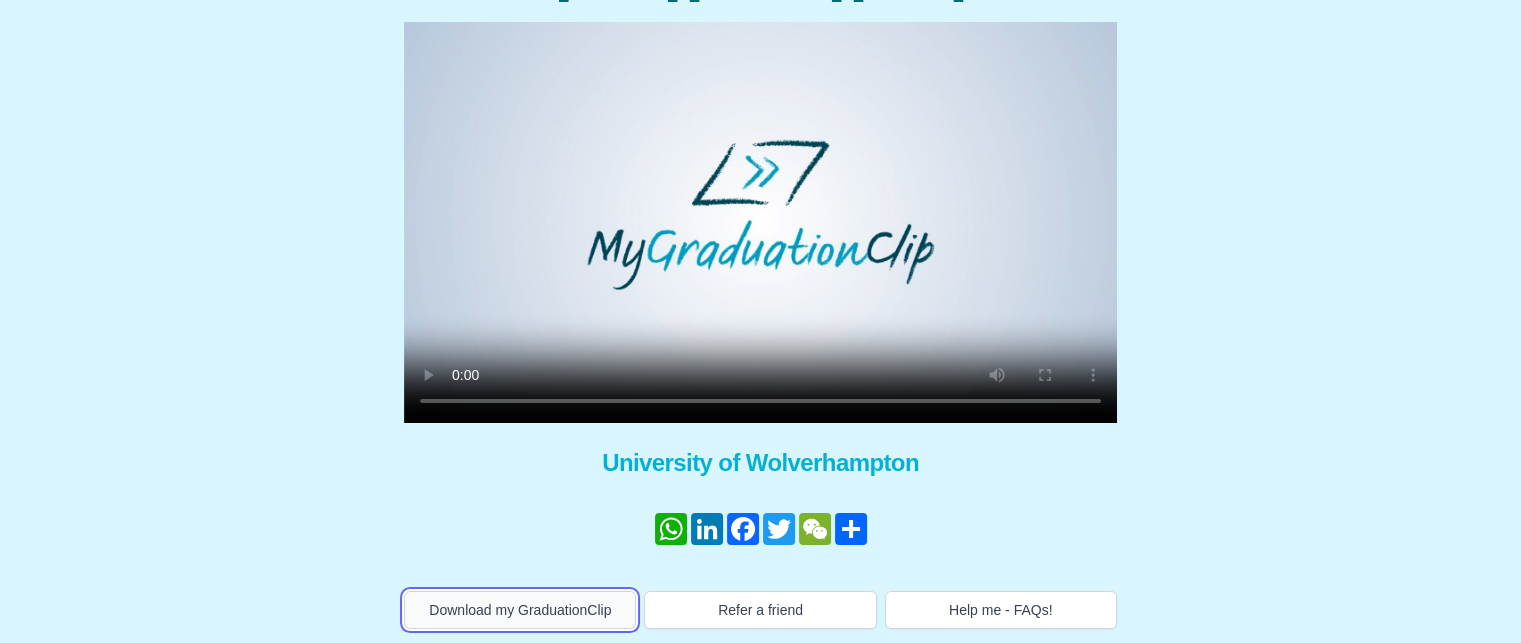 click on "Download my GraduationClip" at bounding box center [520, 610] 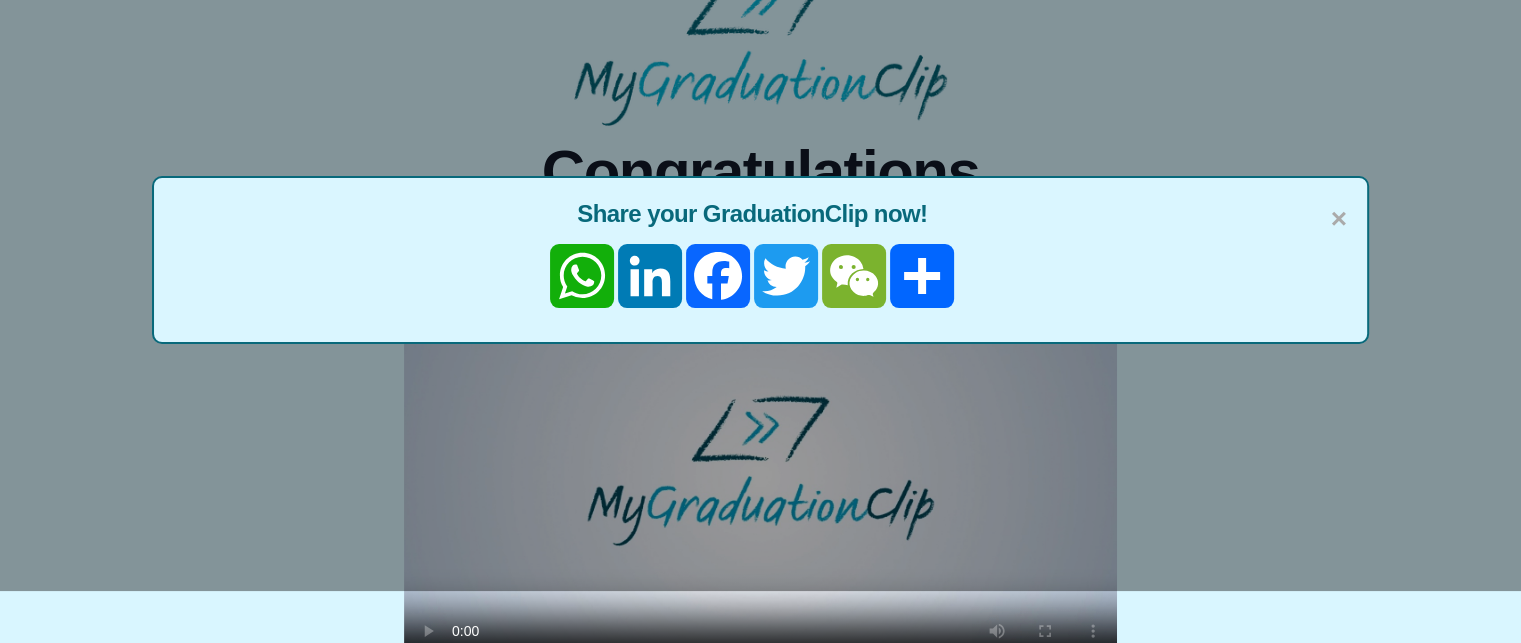 scroll, scrollTop: 8, scrollLeft: 0, axis: vertical 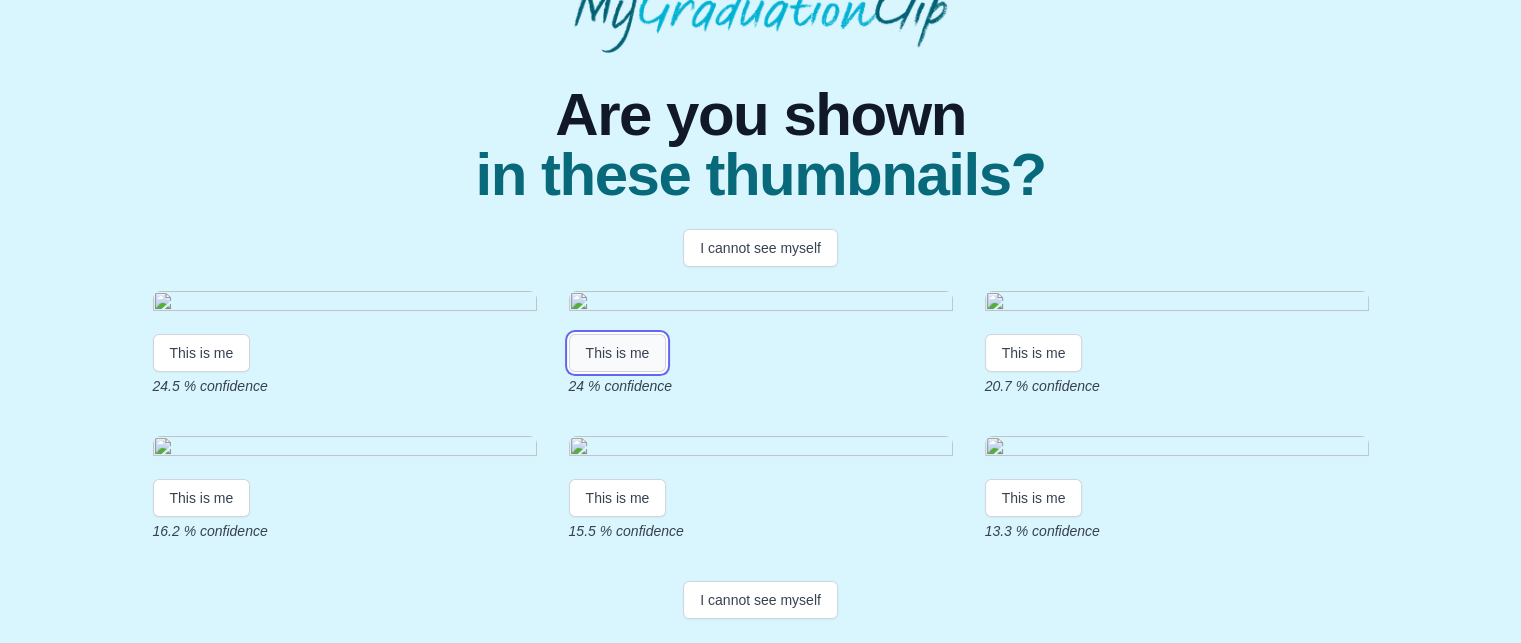 click on "This is me" at bounding box center [618, 353] 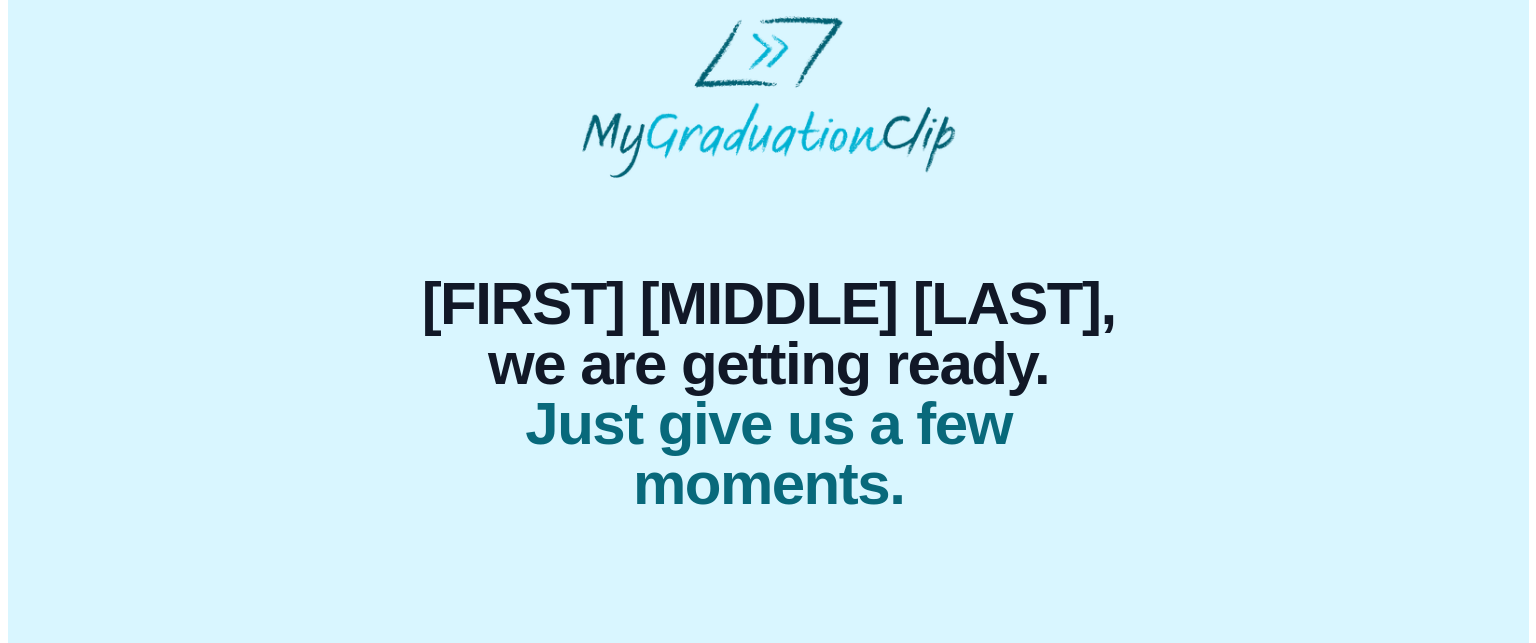 scroll, scrollTop: 0, scrollLeft: 0, axis: both 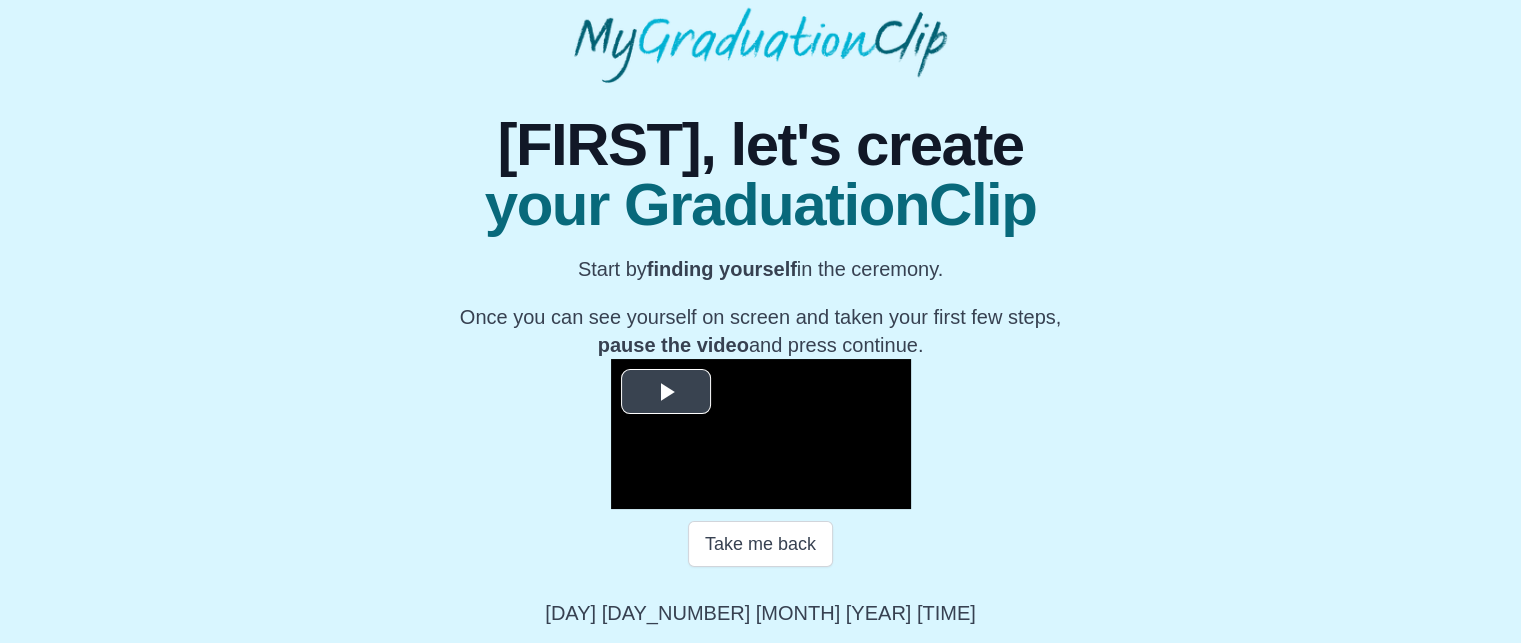 click at bounding box center [666, 391] 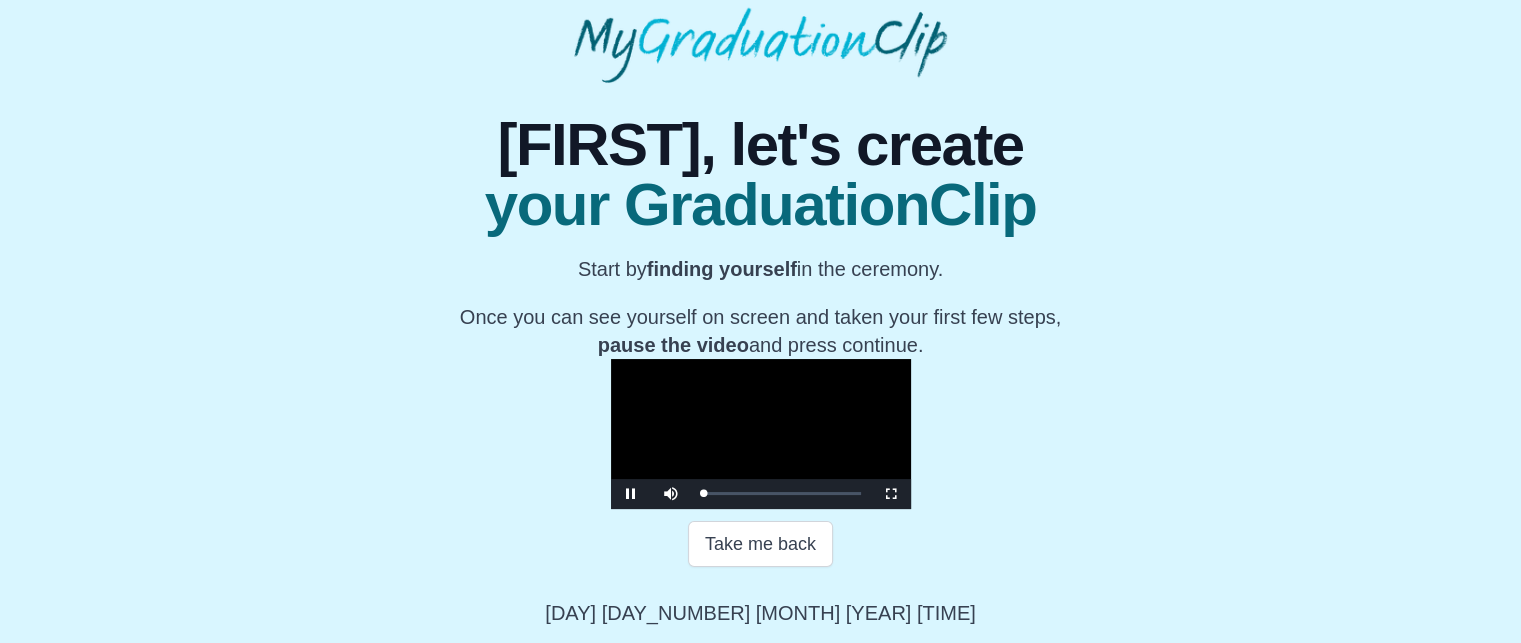 scroll, scrollTop: 372, scrollLeft: 0, axis: vertical 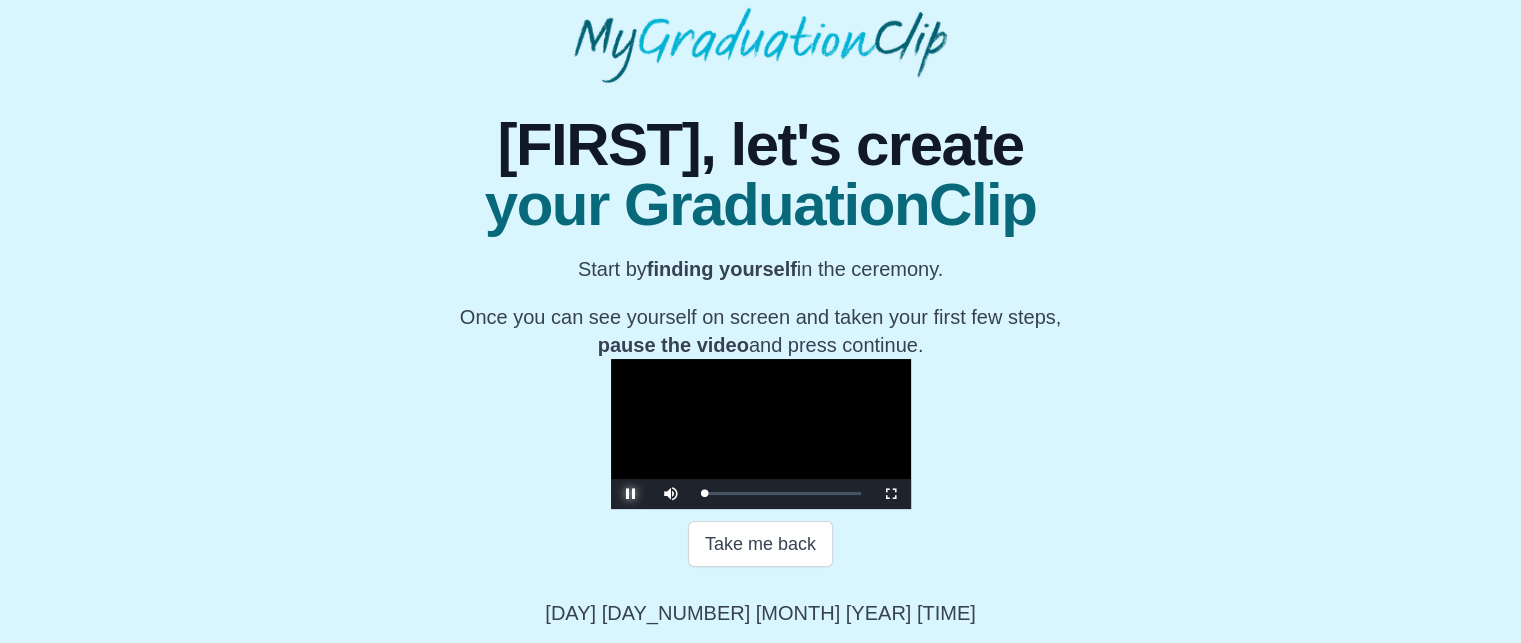 click at bounding box center [631, 494] 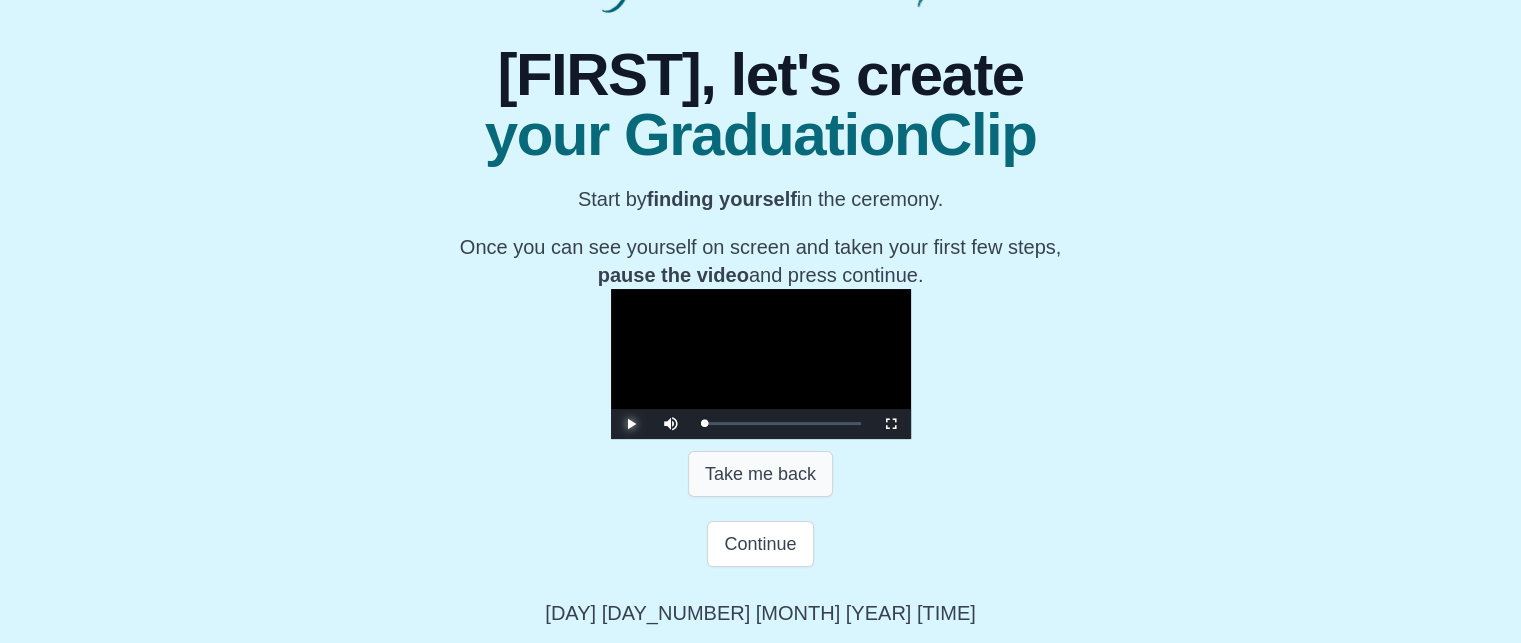 scroll, scrollTop: 442, scrollLeft: 0, axis: vertical 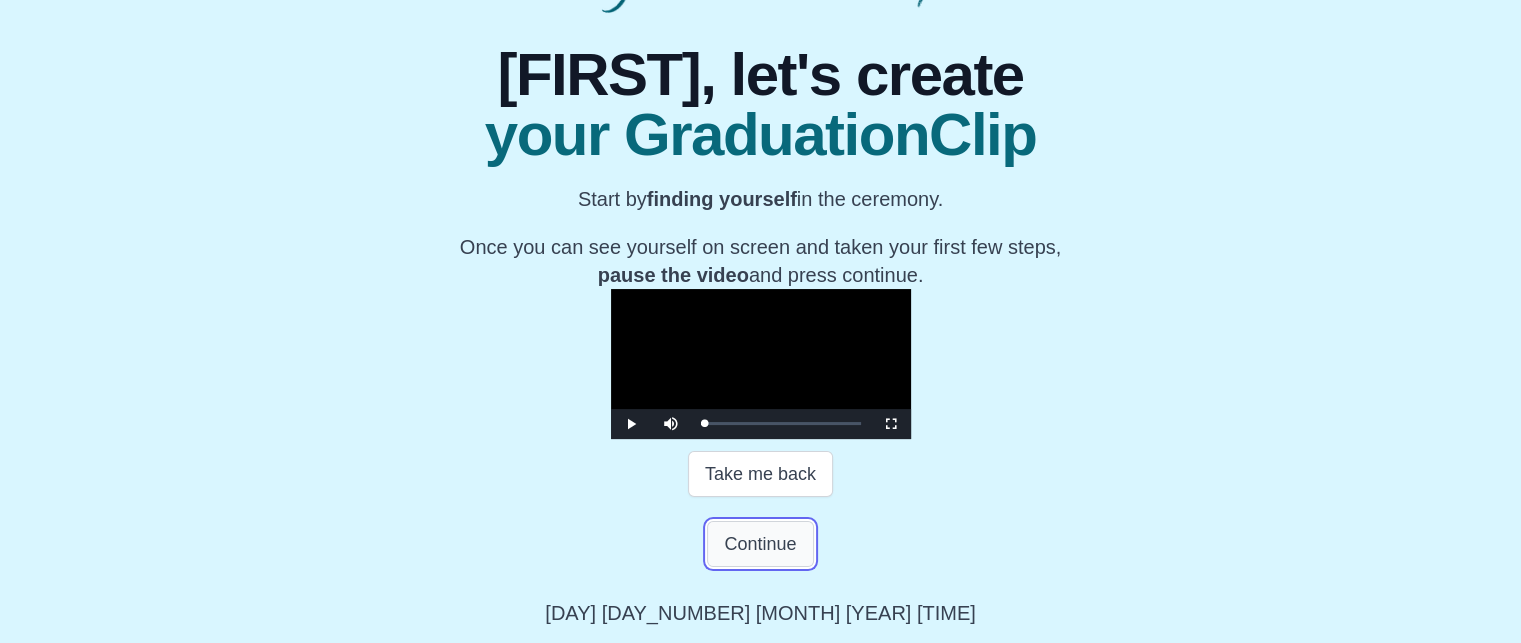 click on "Continue" at bounding box center (760, 544) 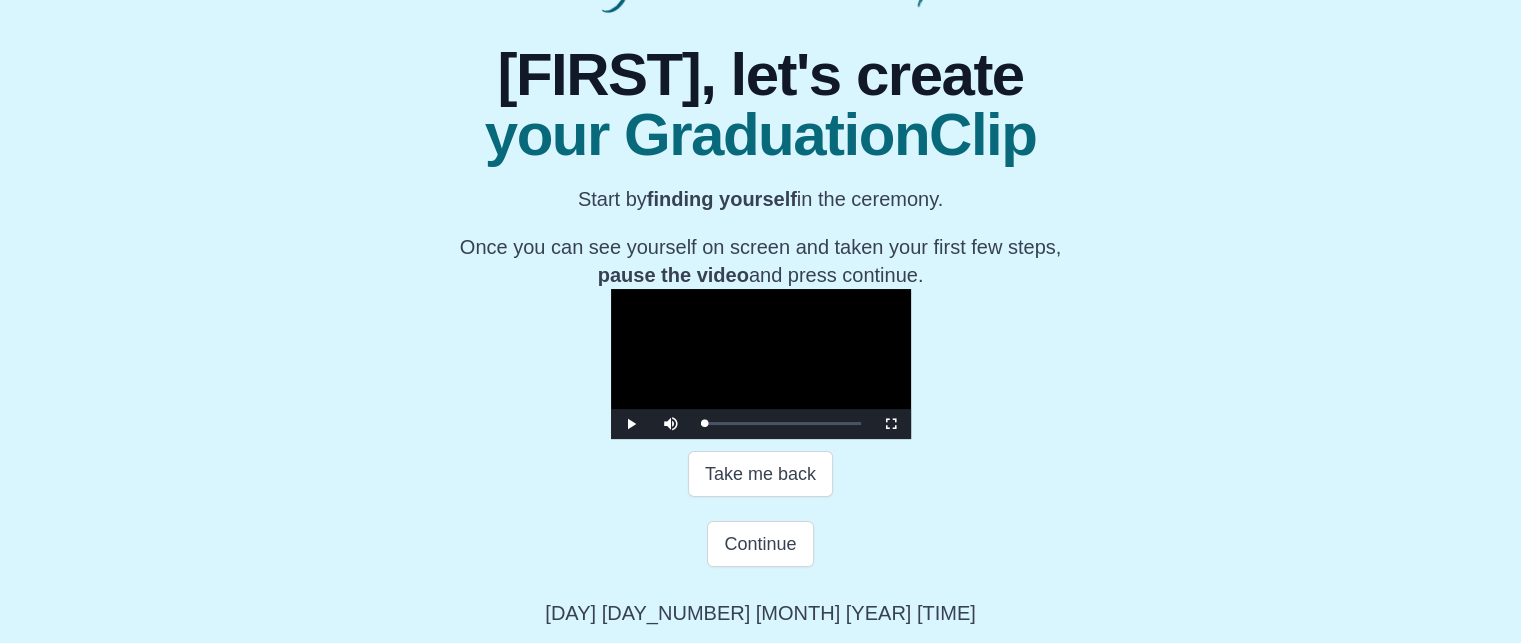 scroll, scrollTop: 0, scrollLeft: 0, axis: both 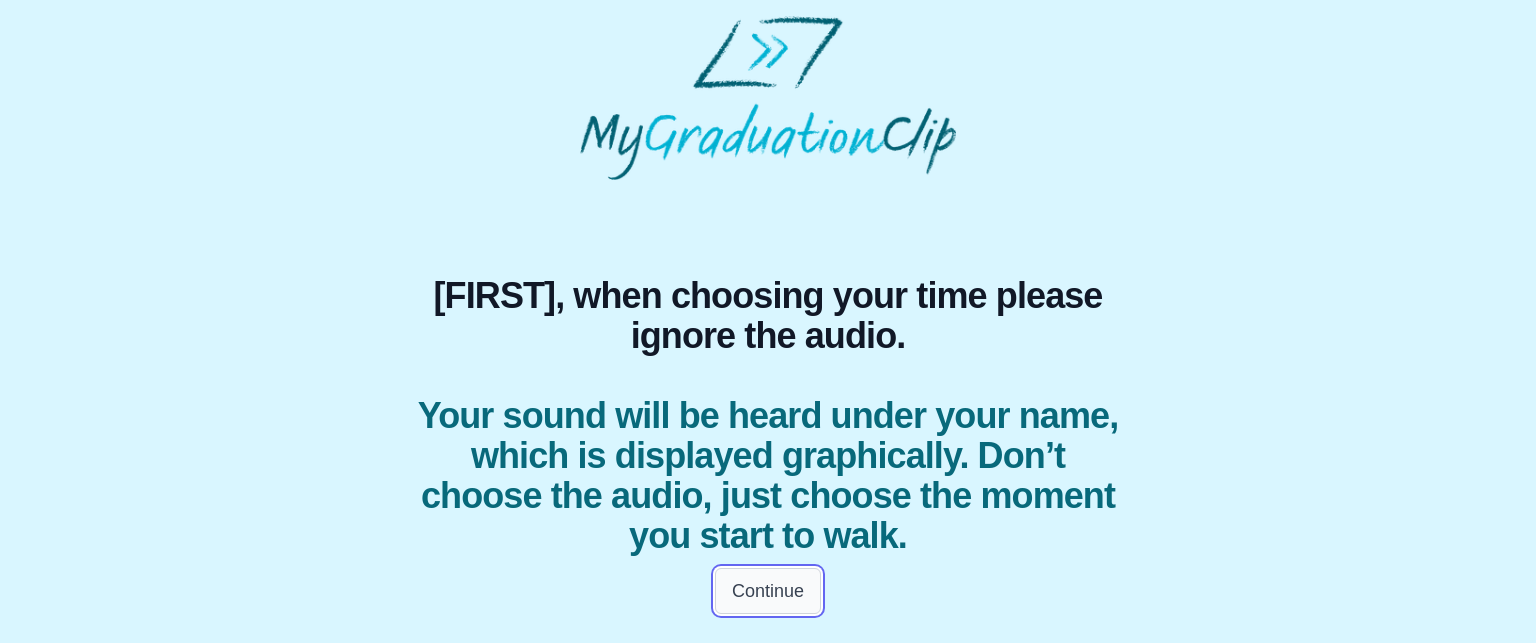 click on "Continue" at bounding box center [768, 591] 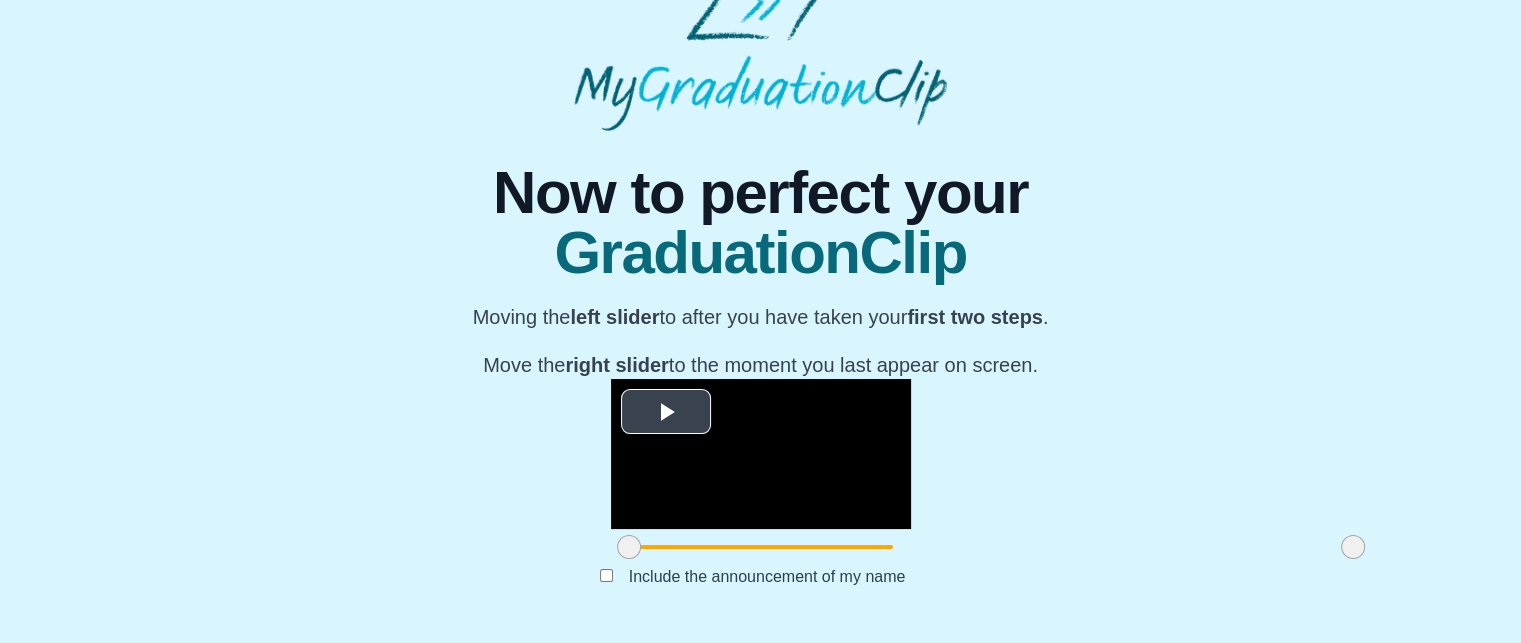 scroll, scrollTop: 224, scrollLeft: 0, axis: vertical 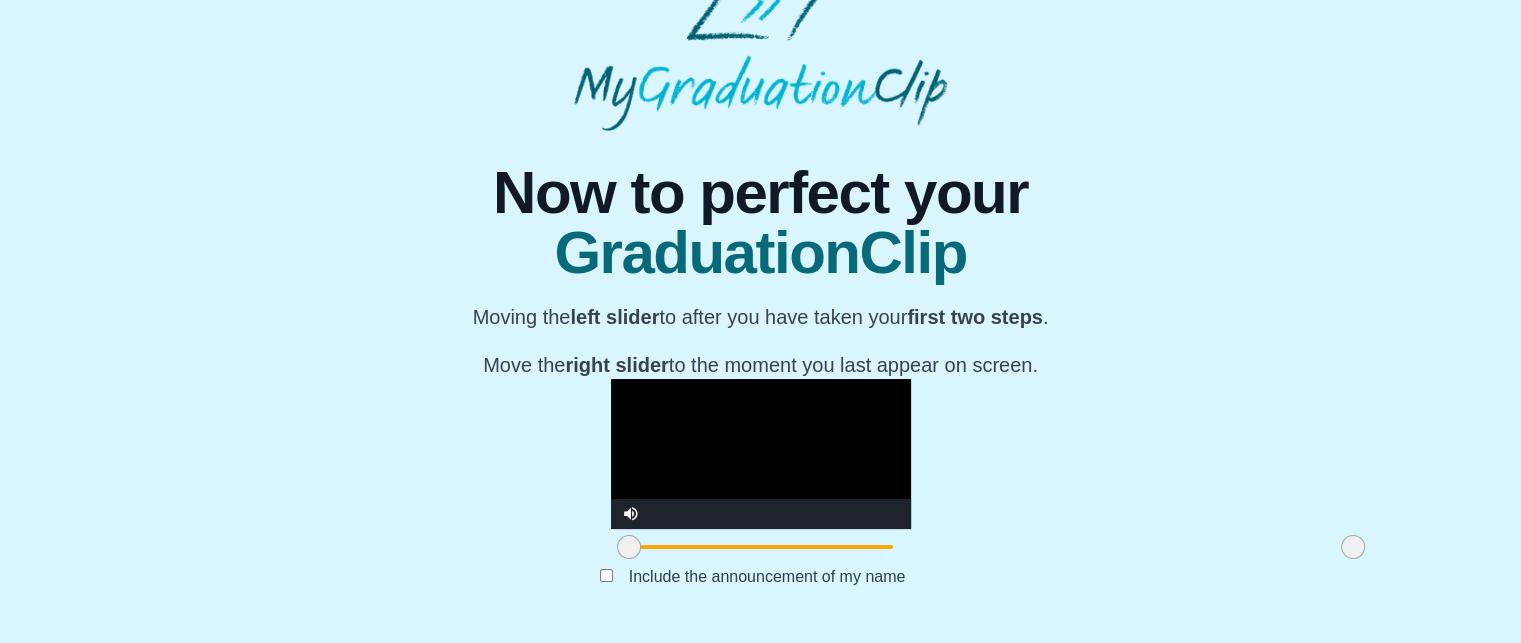 drag, startPoint x: 997, startPoint y: 419, endPoint x: 1220, endPoint y: 459, distance: 226.55904 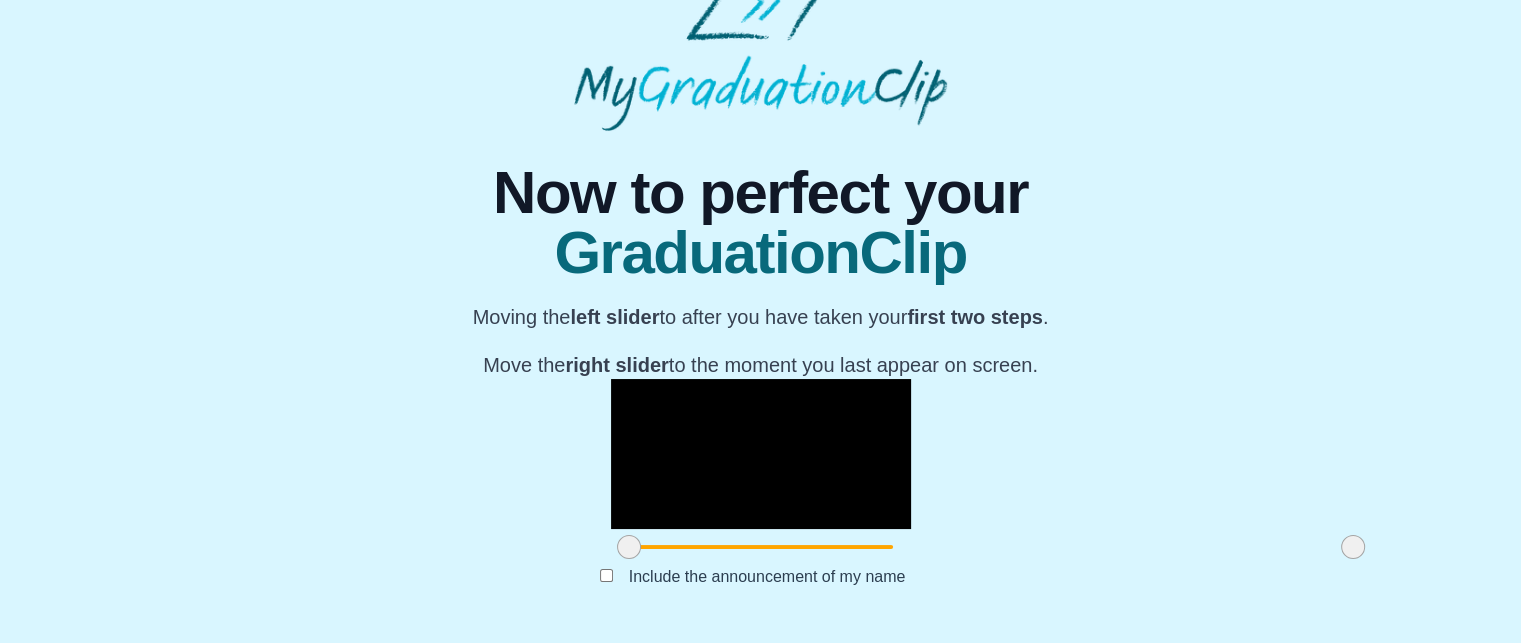 scroll, scrollTop: 324, scrollLeft: 0, axis: vertical 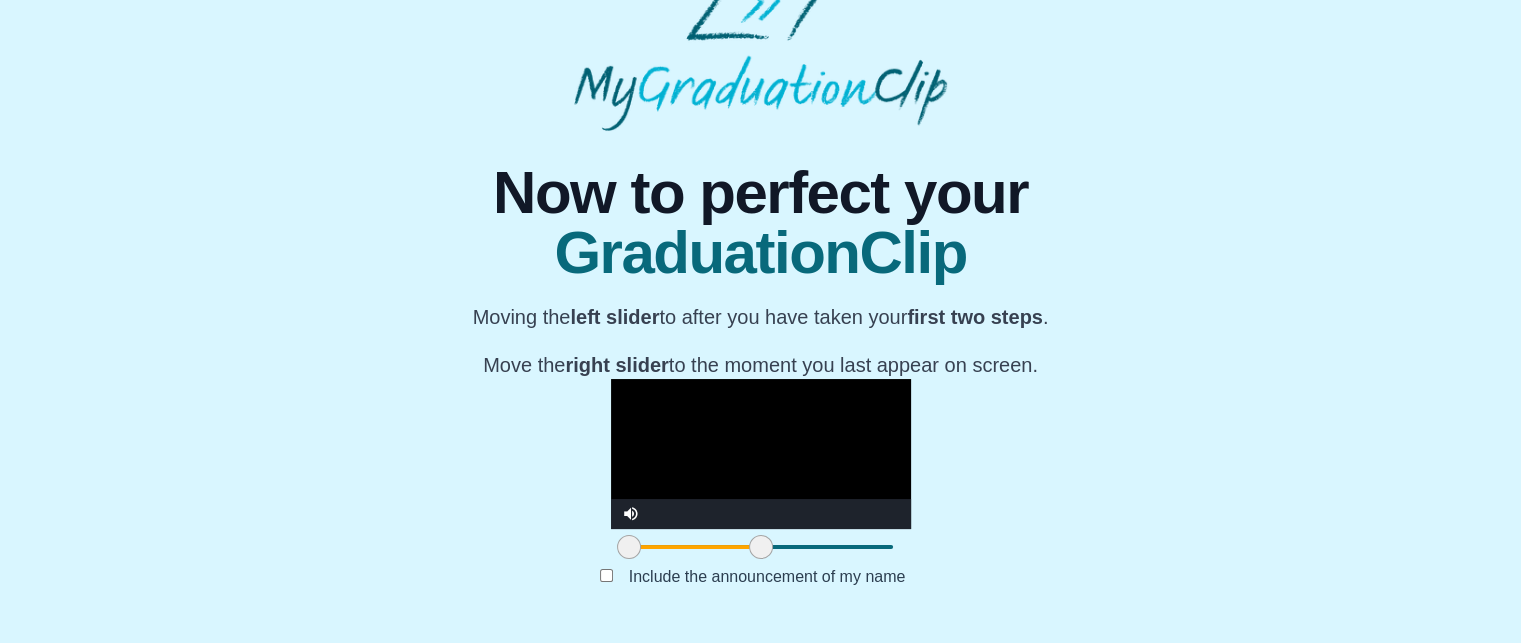 drag, startPoint x: 1116, startPoint y: 546, endPoint x: 540, endPoint y: 531, distance: 576.19525 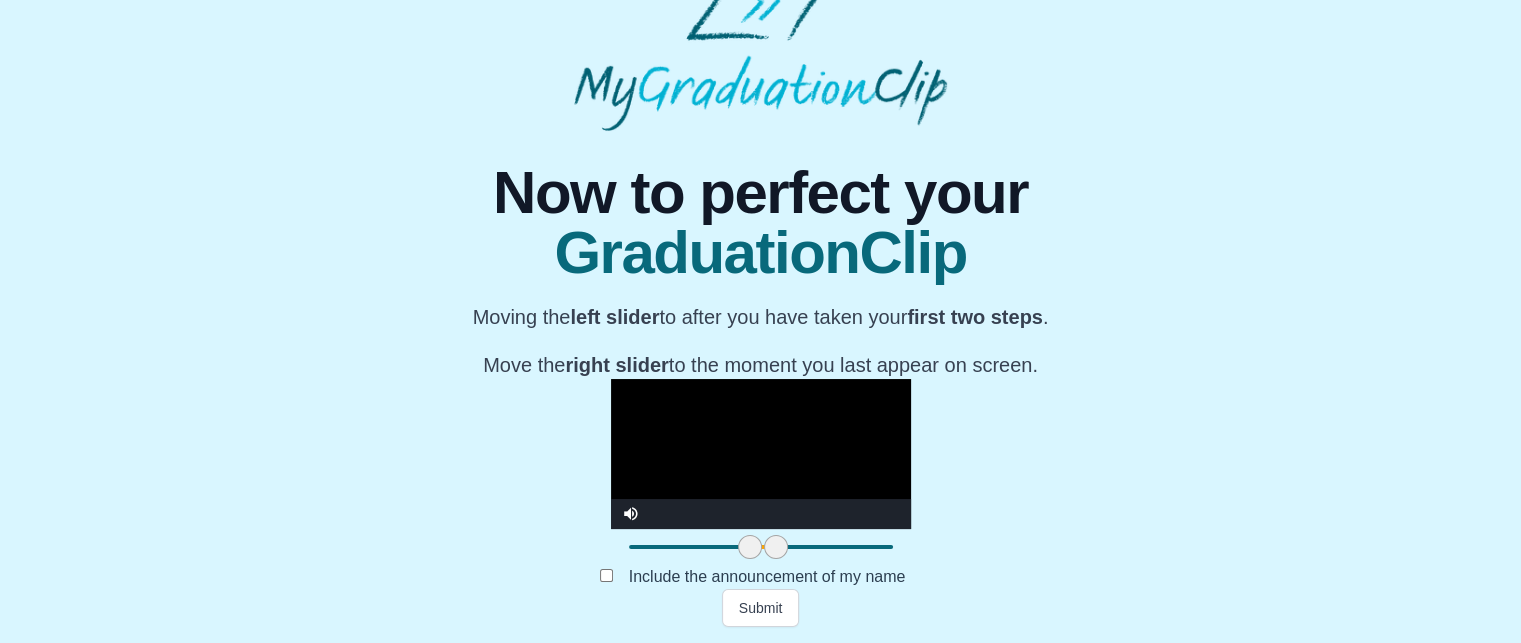 drag, startPoint x: 395, startPoint y: 545, endPoint x: 547, endPoint y: 558, distance: 152.5549 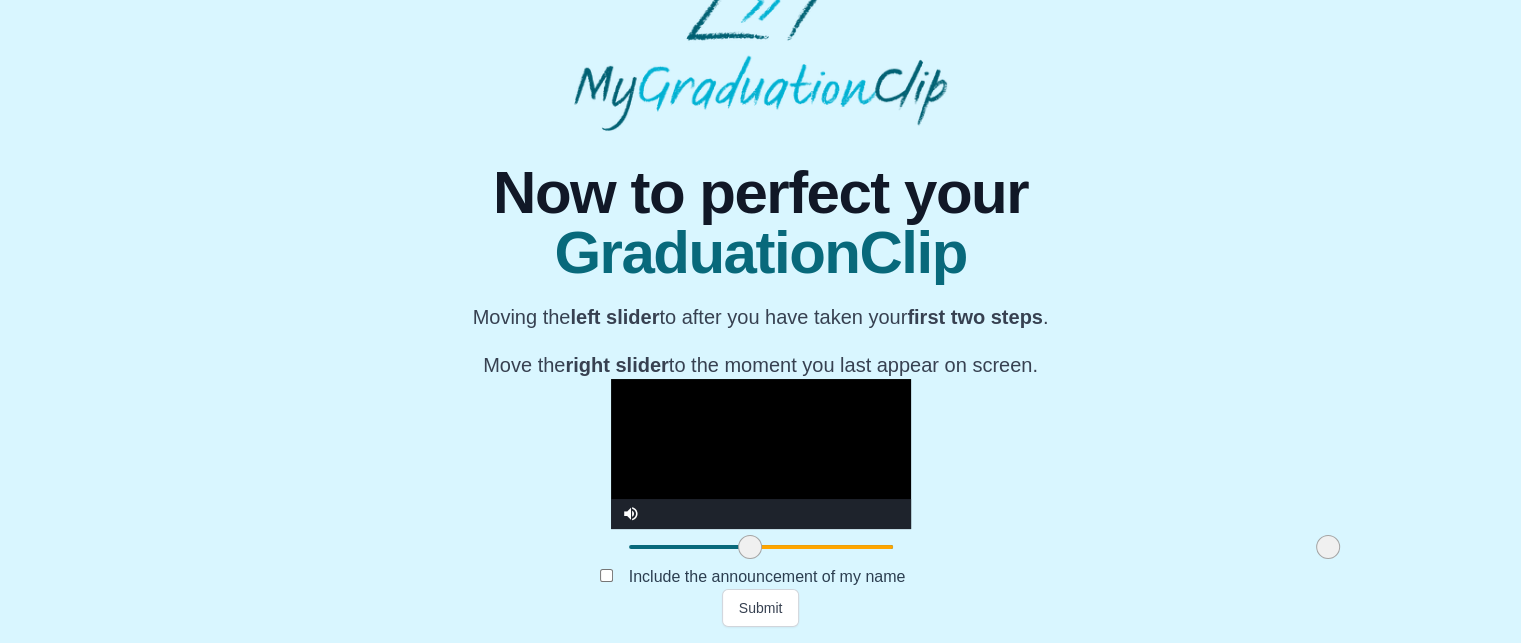 drag, startPoint x: 540, startPoint y: 549, endPoint x: 1092, endPoint y: 581, distance: 552.92676 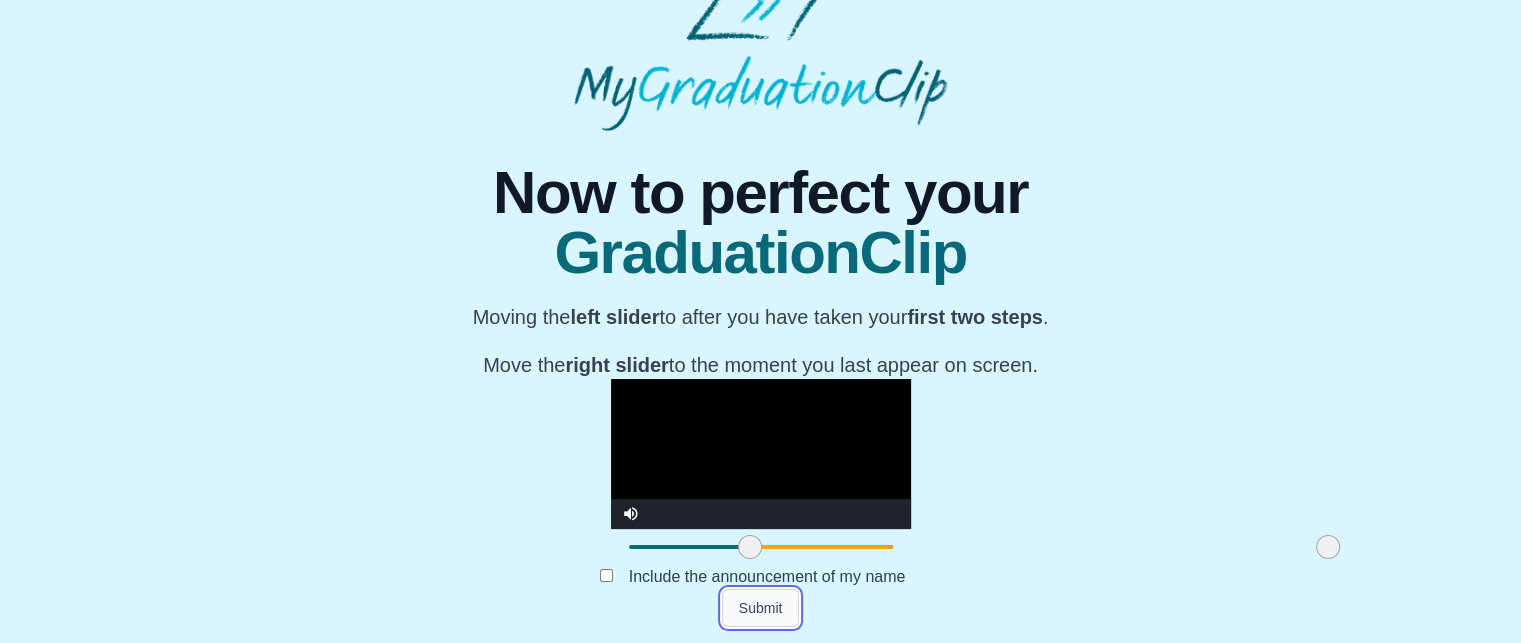 click on "Submit" at bounding box center [761, 608] 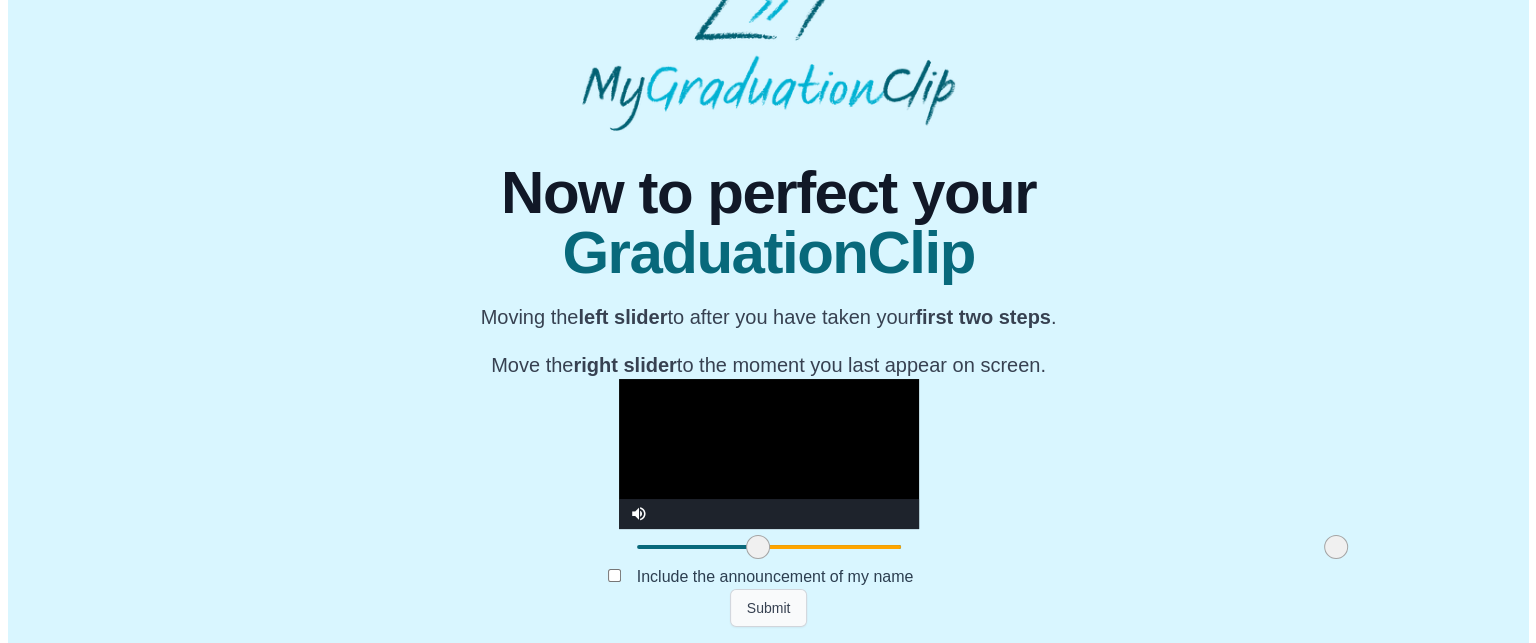 scroll, scrollTop: 0, scrollLeft: 0, axis: both 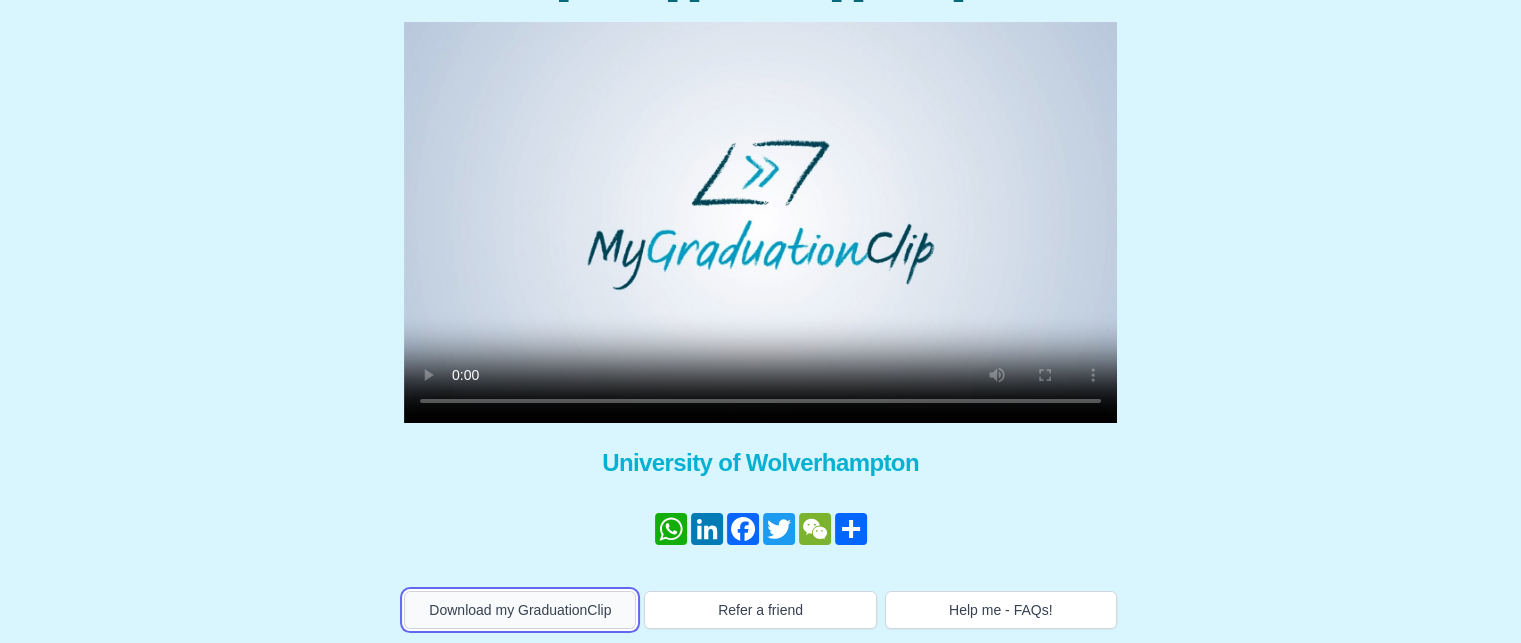 click on "Download my GraduationClip" at bounding box center [520, 610] 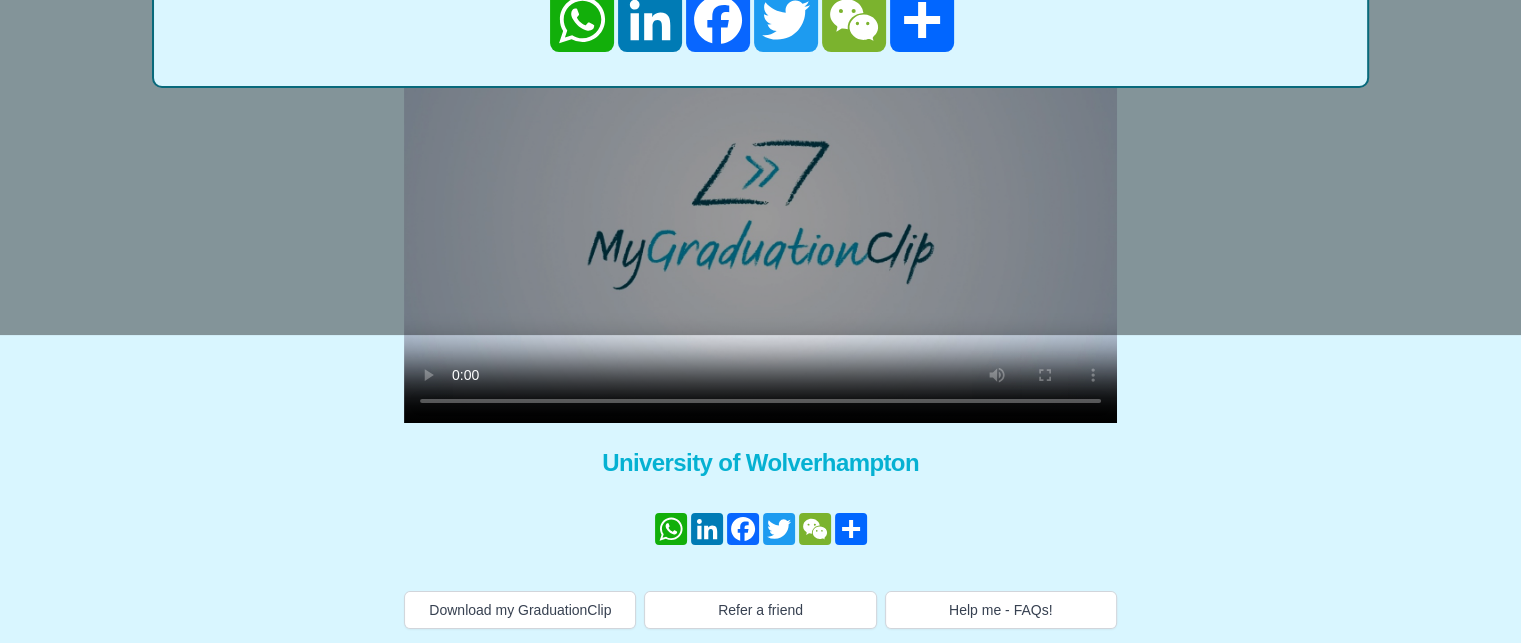 click on "Congratulations JOHN PETER COONEY × Share your GraduationClip now! WhatsApp LinkedIn Facebook Twitter WeChat Share × Why not also get the Full Length Graduation film? Get the full ceremony film! University of Wolverhampton WhatsApp LinkedIn Facebook Twitter WeChat Share  Download my GraduationClip   Refer a friend   Help me - FAQs!" at bounding box center [760, 249] 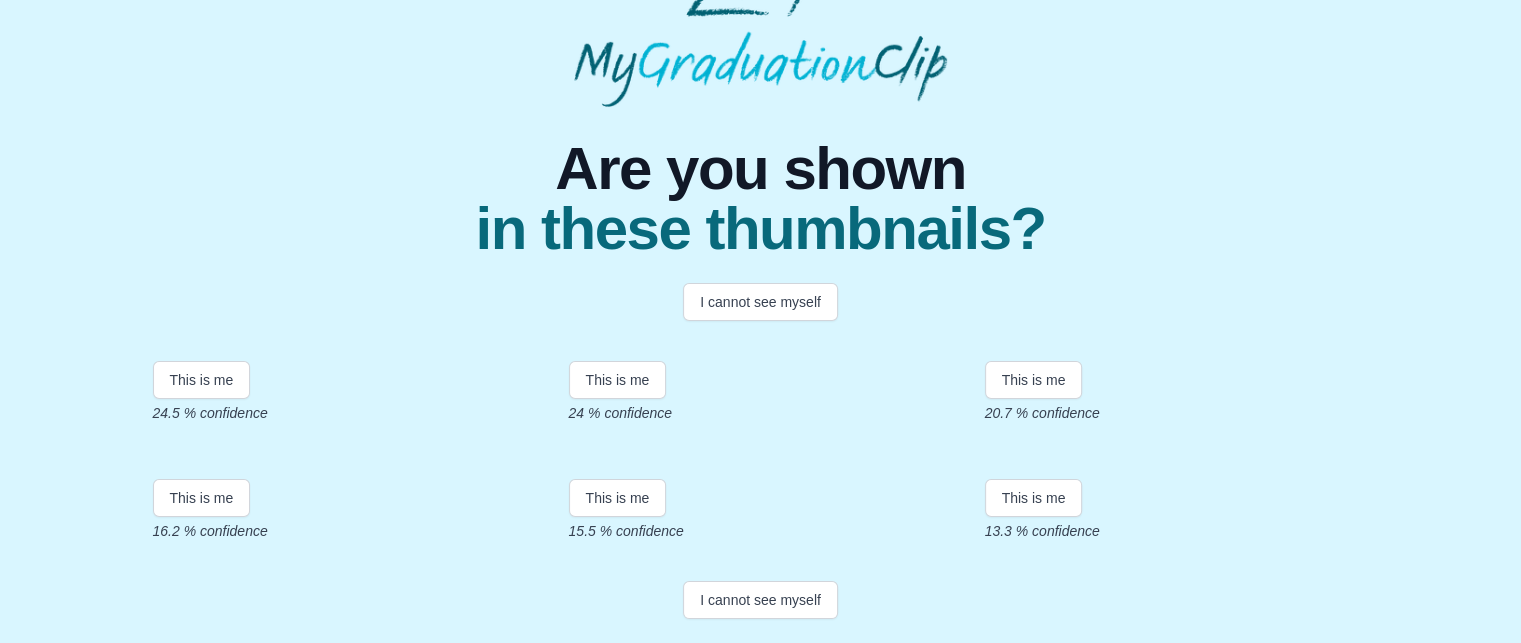 scroll, scrollTop: 200, scrollLeft: 0, axis: vertical 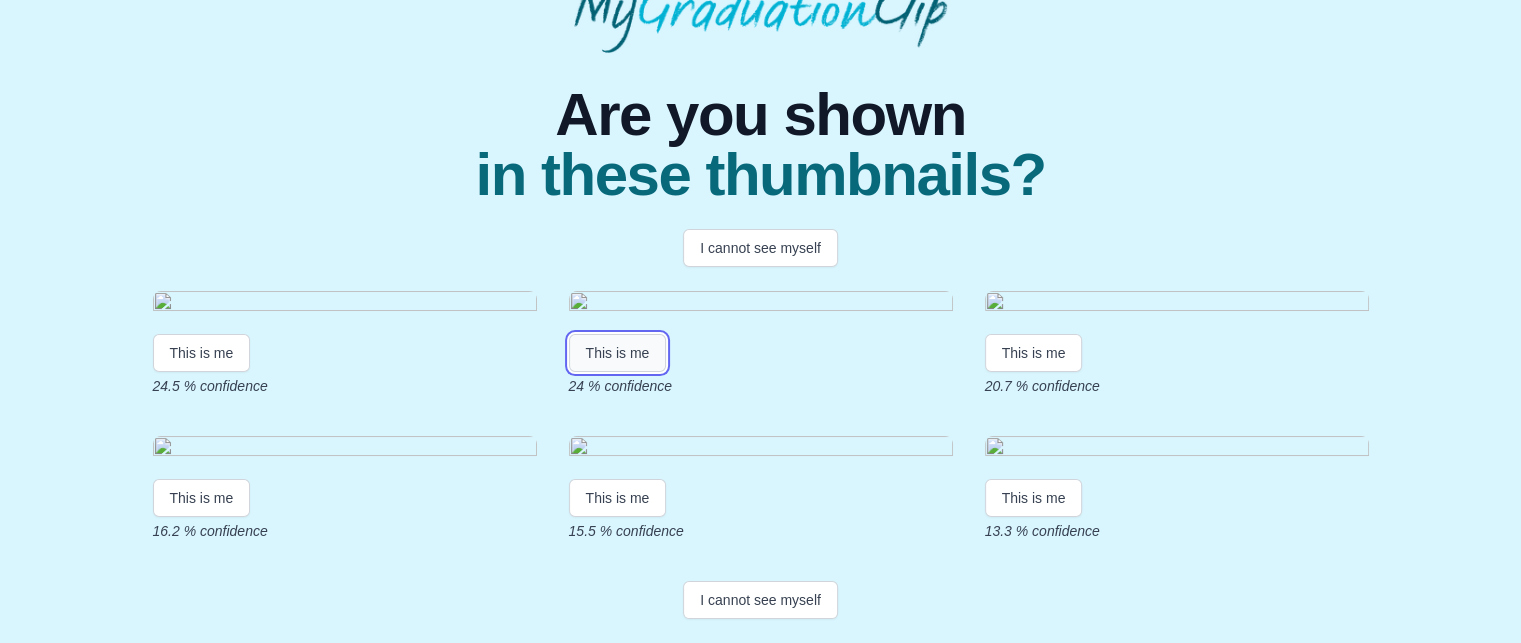 click on "This is me" at bounding box center [618, 353] 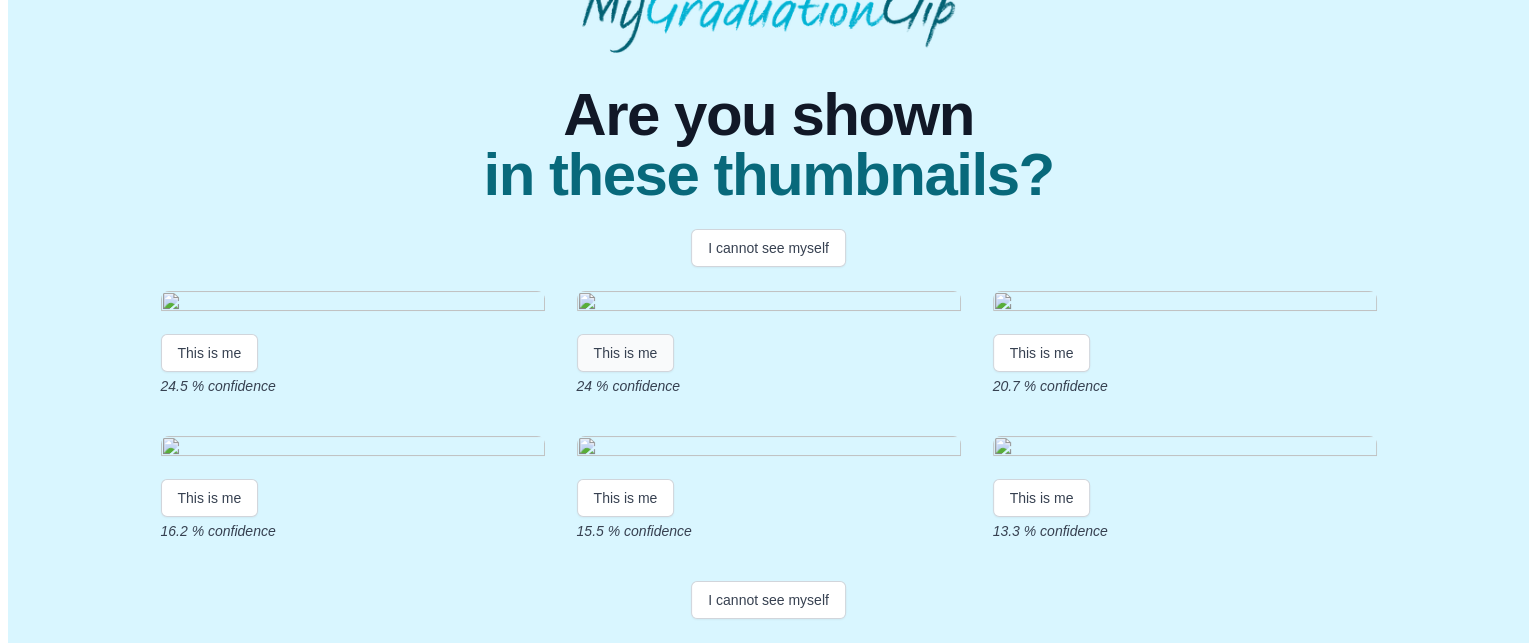 scroll, scrollTop: 0, scrollLeft: 0, axis: both 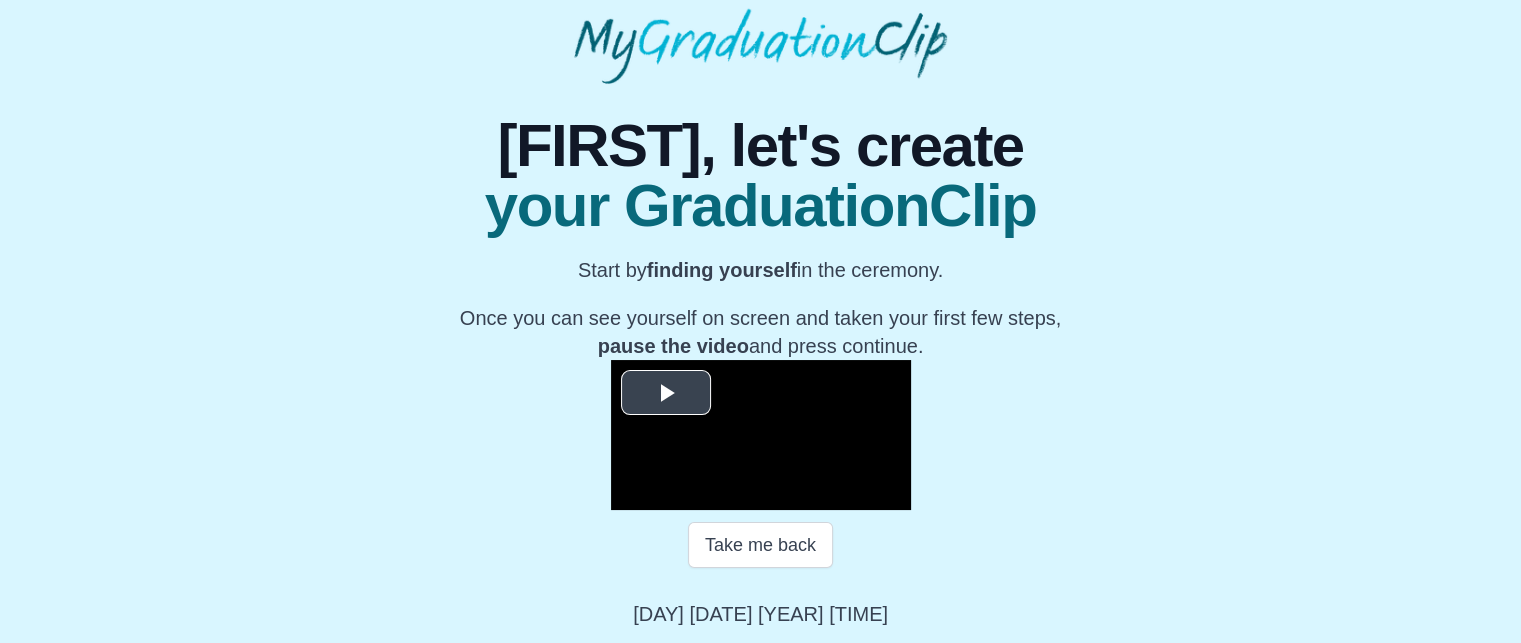click at bounding box center [666, 392] 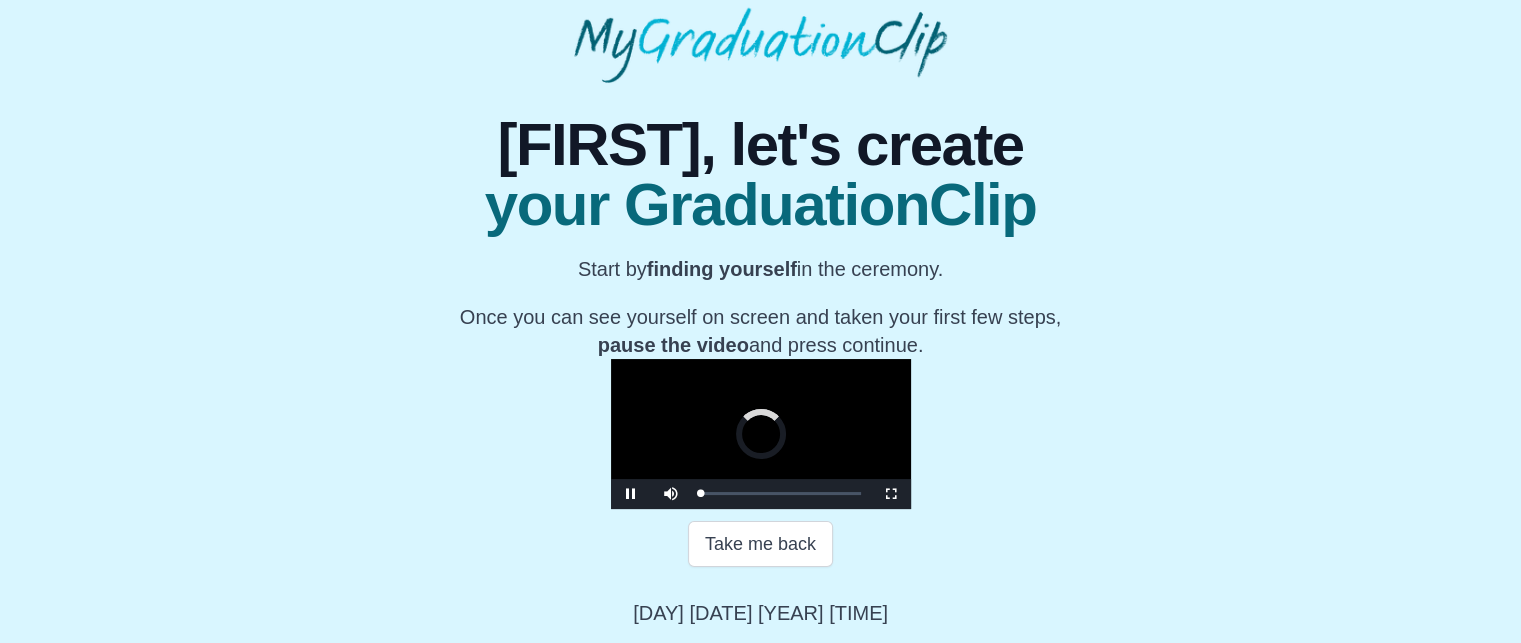 scroll, scrollTop: 294, scrollLeft: 0, axis: vertical 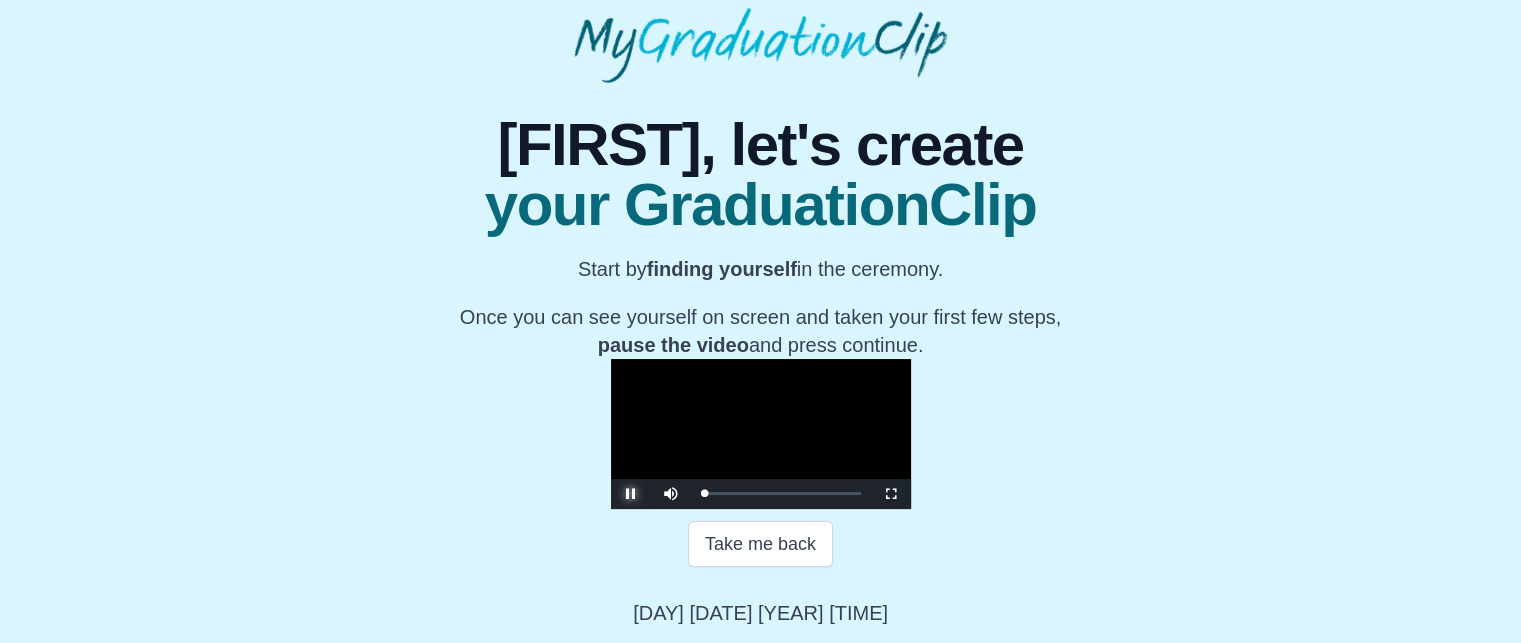 click at bounding box center [631, 494] 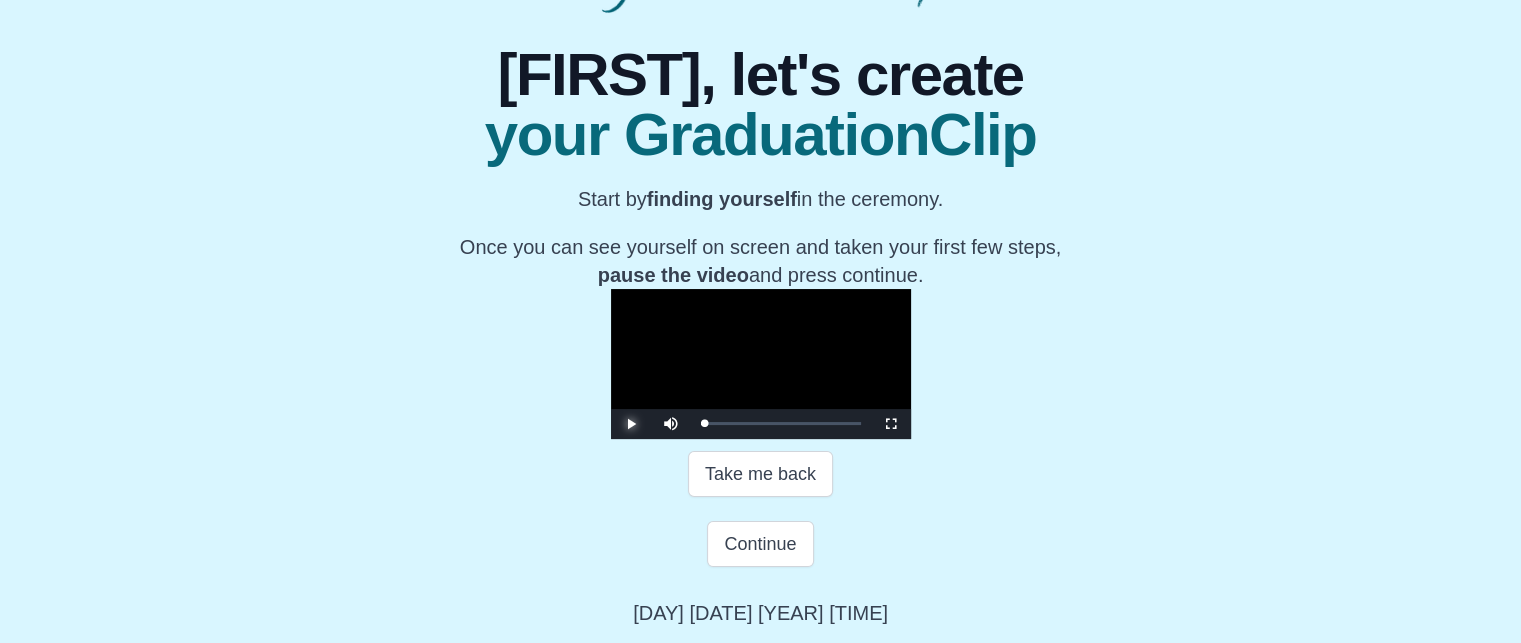 scroll, scrollTop: 442, scrollLeft: 0, axis: vertical 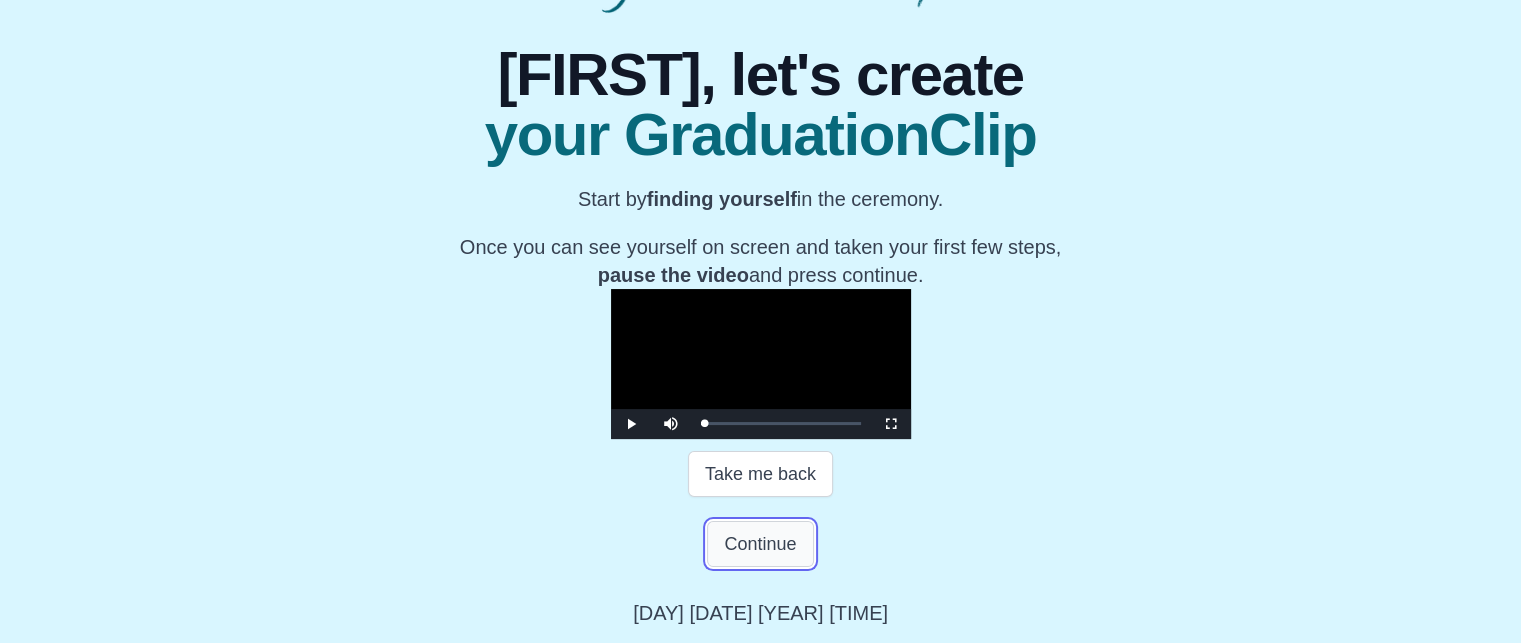 click on "Continue" at bounding box center [760, 544] 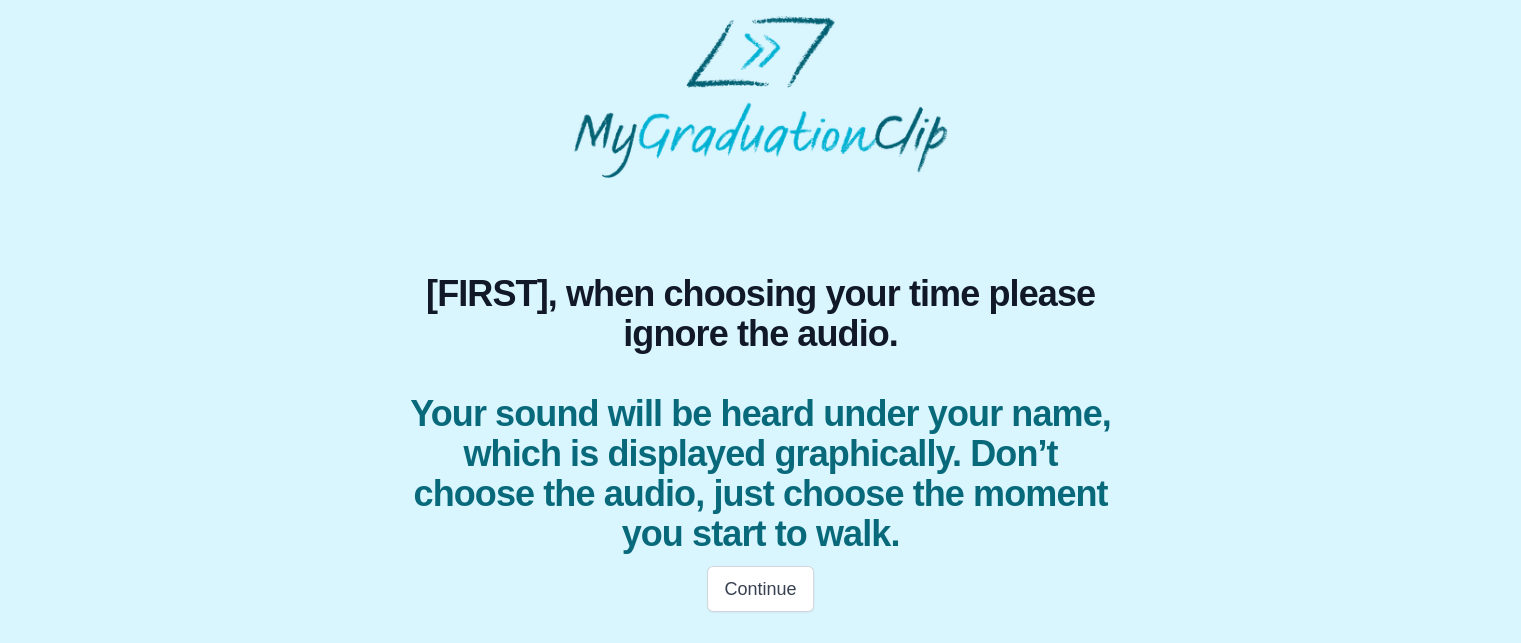 scroll, scrollTop: 0, scrollLeft: 0, axis: both 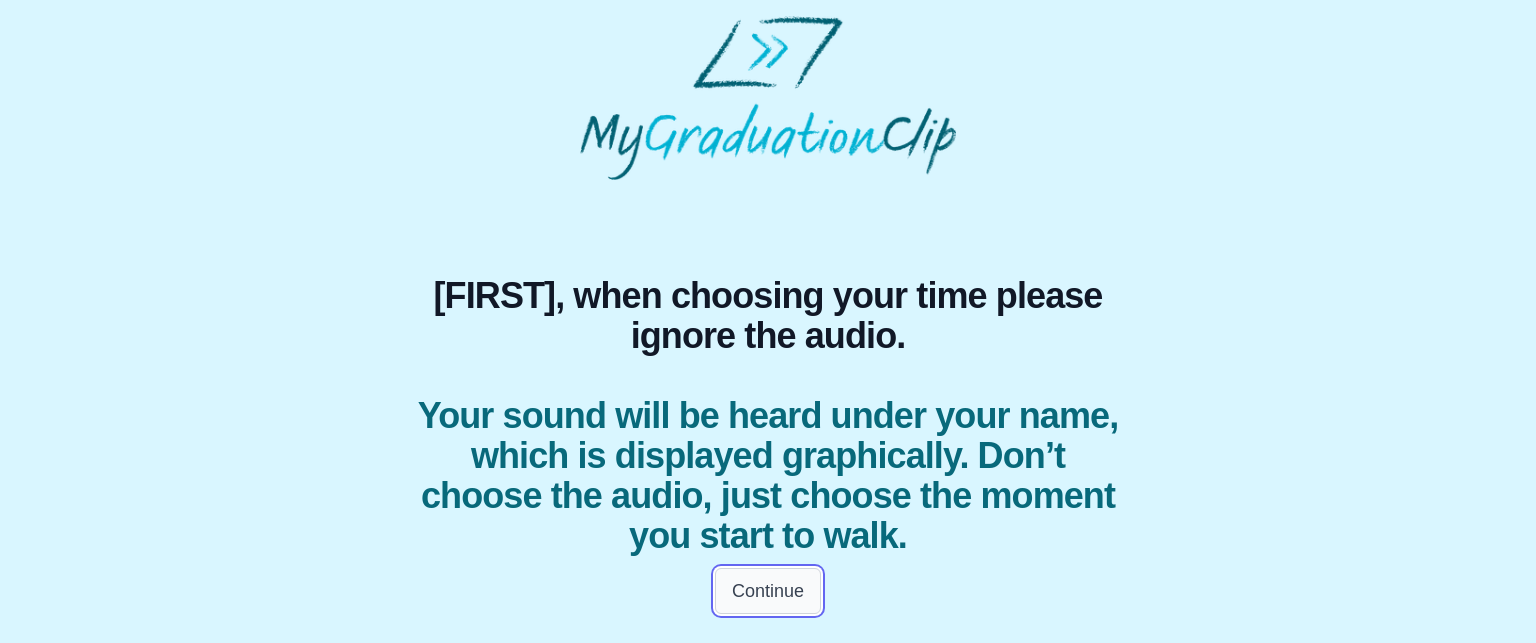 click on "Continue" at bounding box center [768, 591] 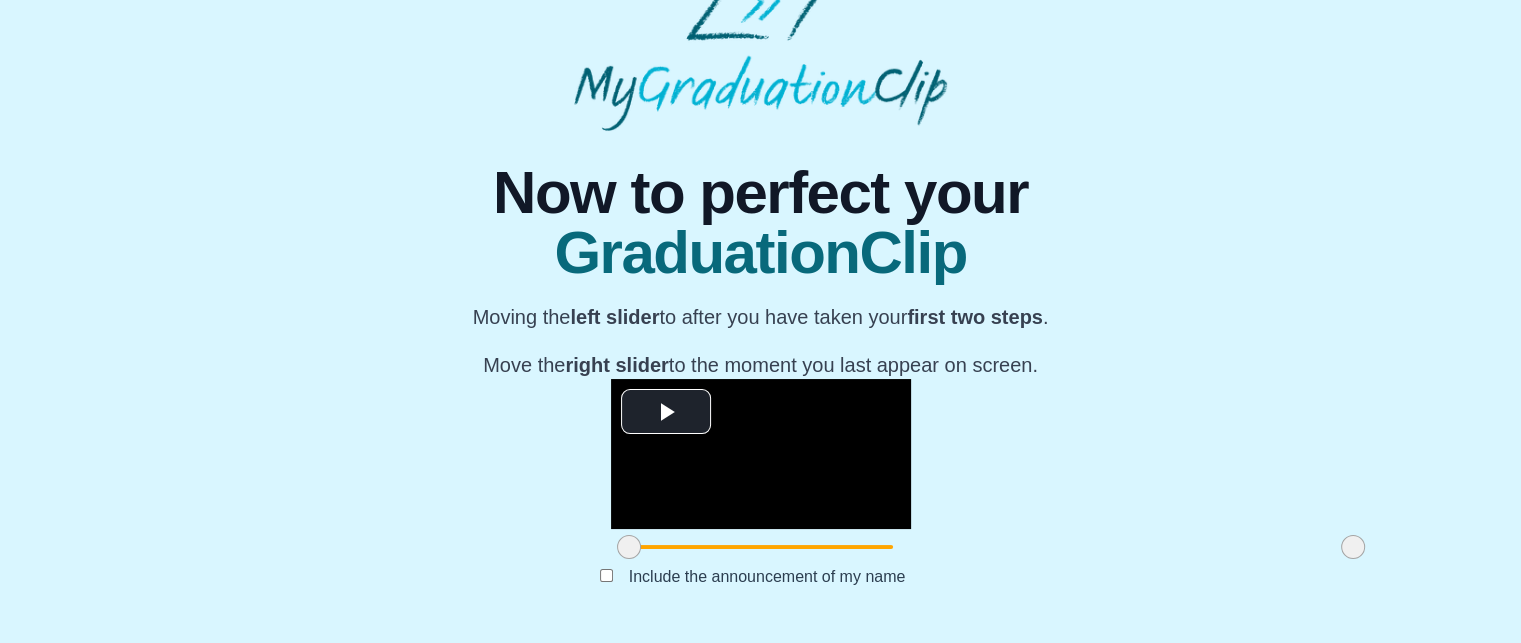 scroll, scrollTop: 0, scrollLeft: 0, axis: both 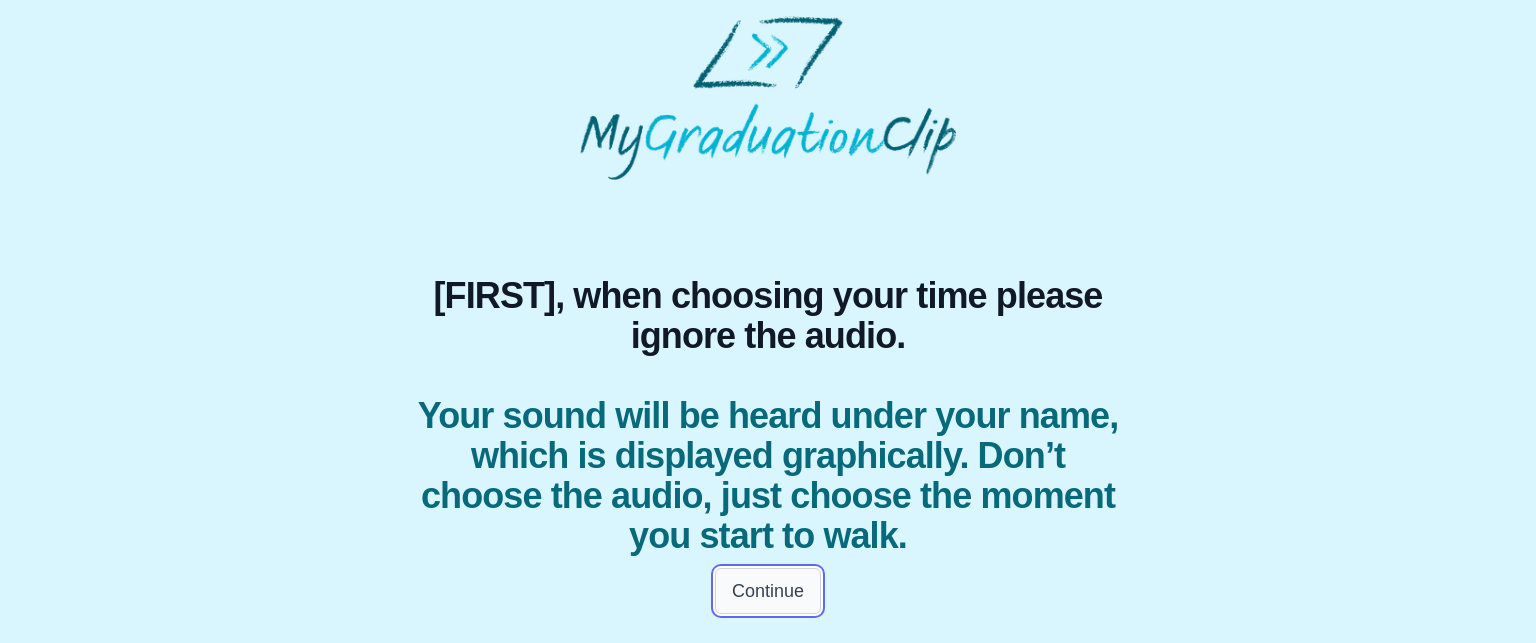 click on "Continue" at bounding box center [768, 591] 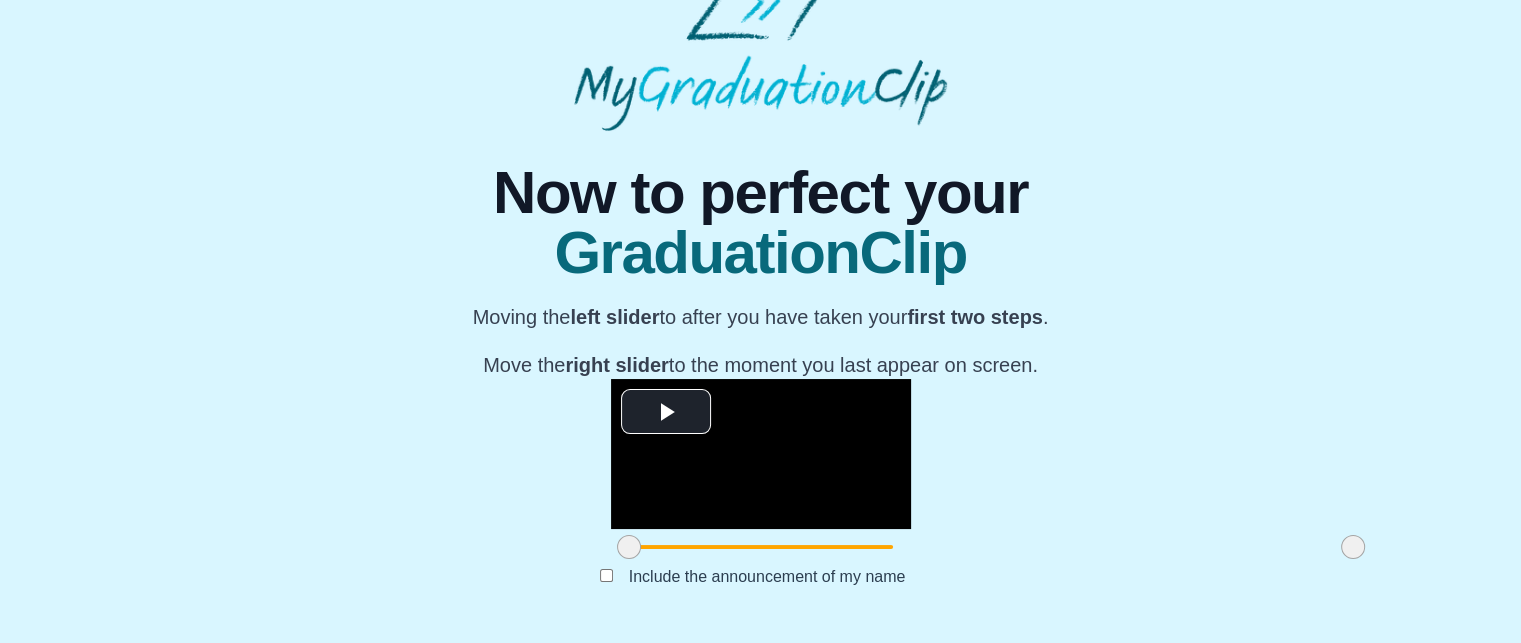 scroll, scrollTop: 300, scrollLeft: 0, axis: vertical 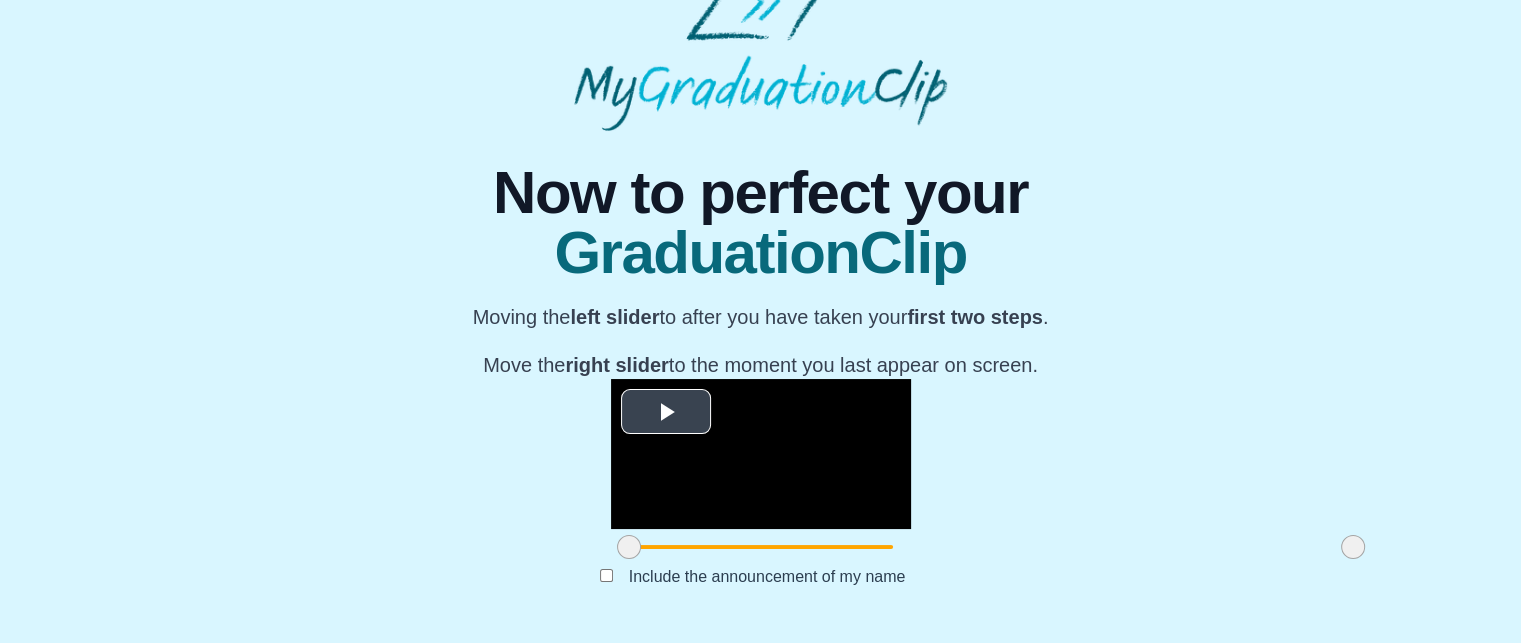click at bounding box center [666, 411] 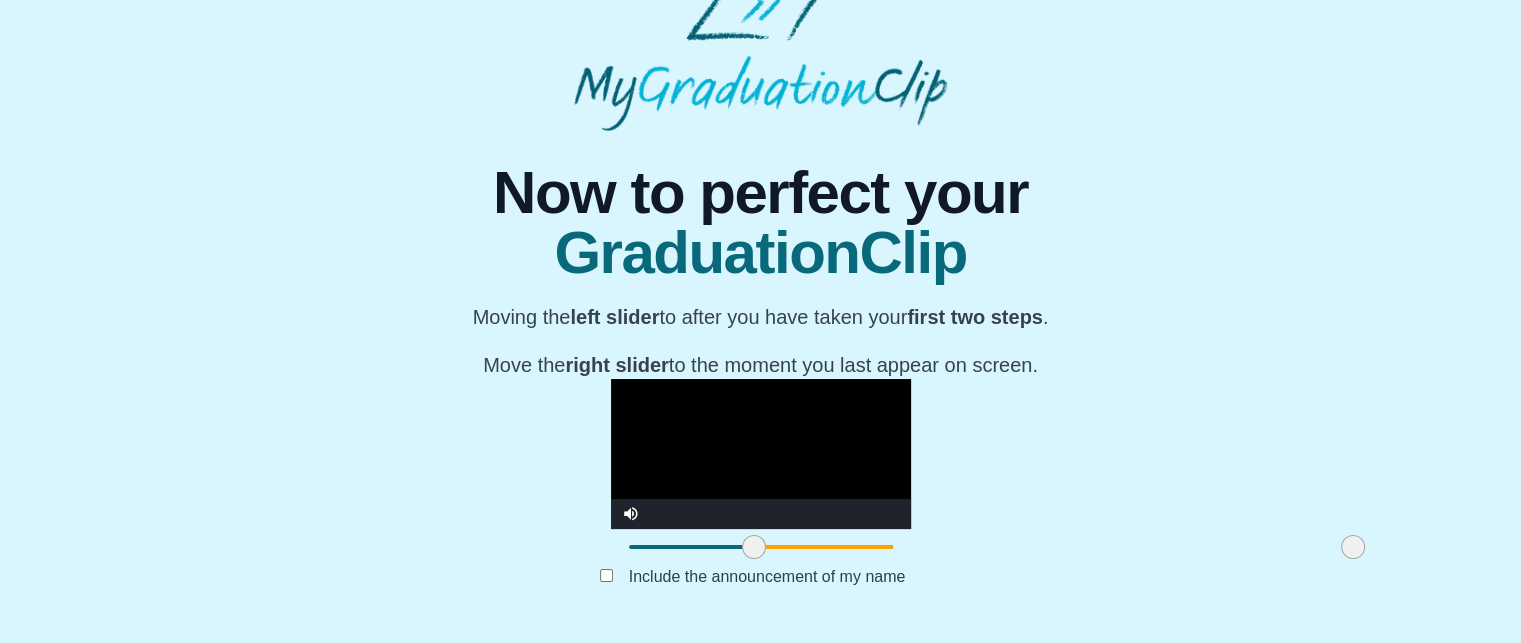 drag, startPoint x: 400, startPoint y: 567, endPoint x: 536, endPoint y: 578, distance: 136.44412 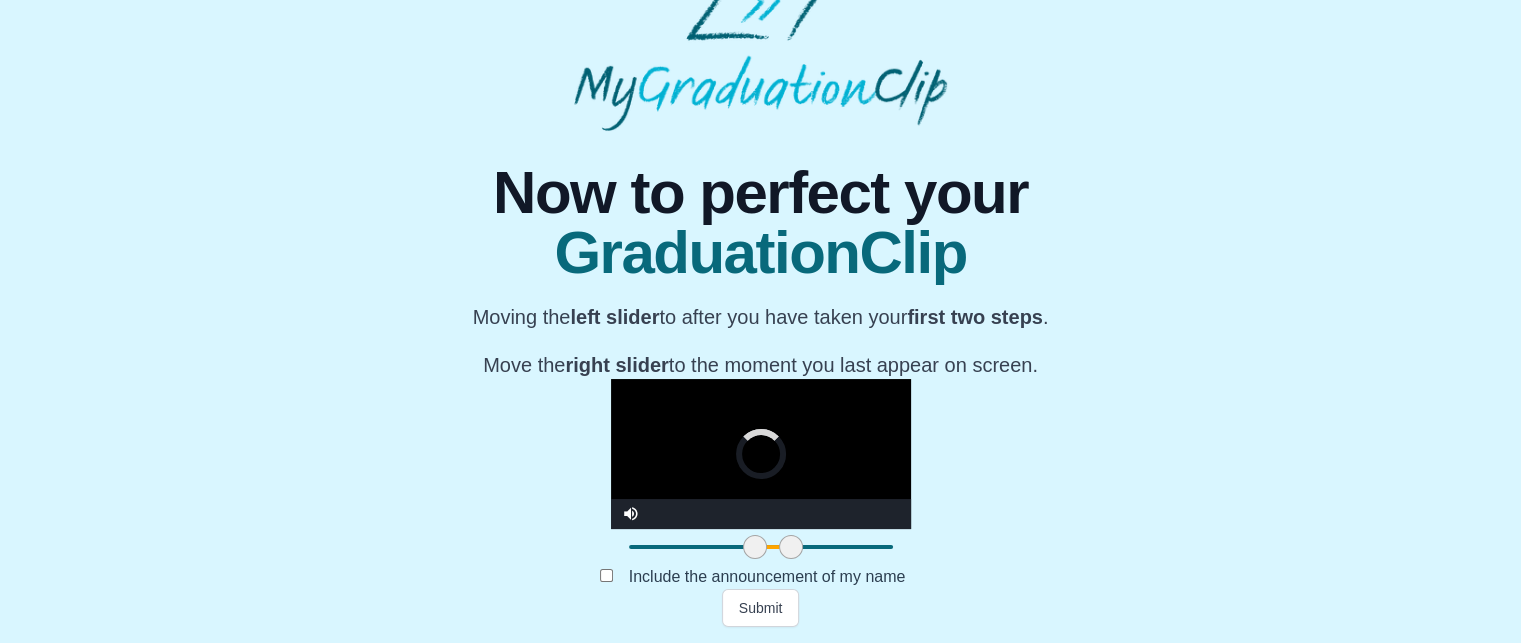 drag, startPoint x: 1120, startPoint y: 571, endPoint x: 556, endPoint y: 563, distance: 564.05676 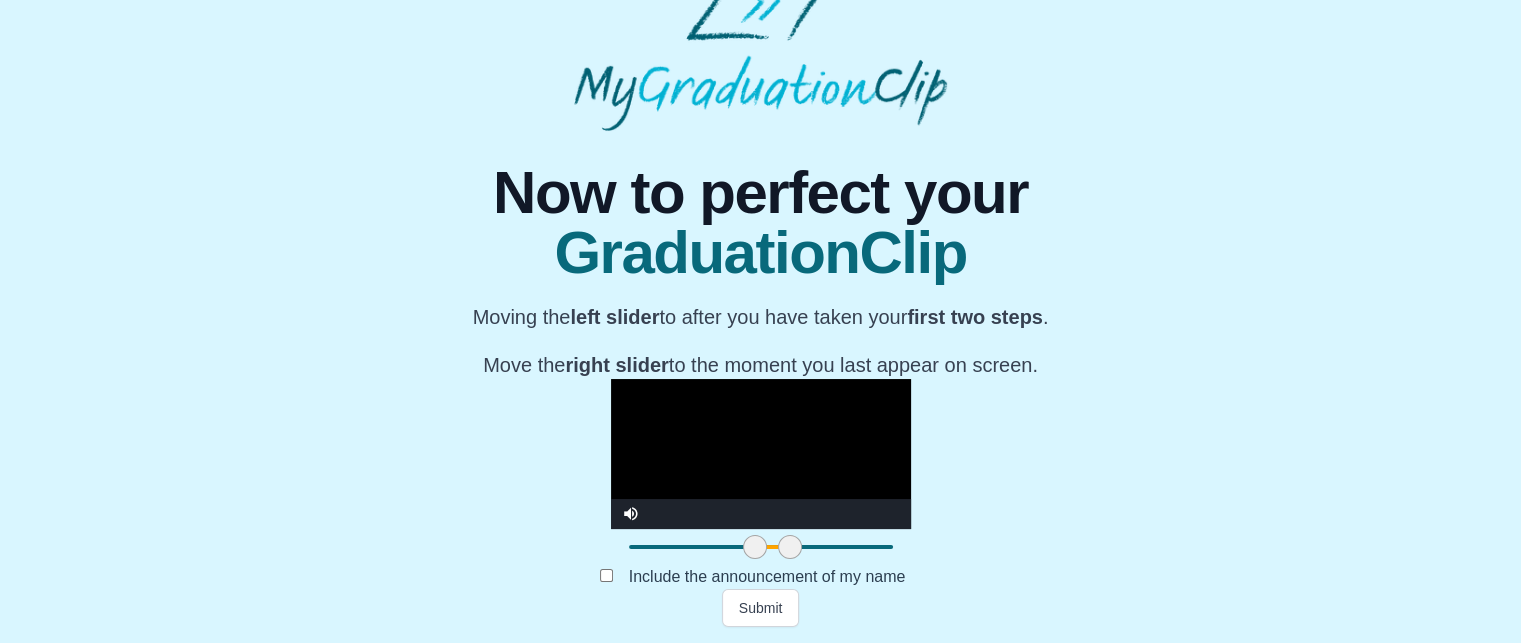 scroll, scrollTop: 324, scrollLeft: 0, axis: vertical 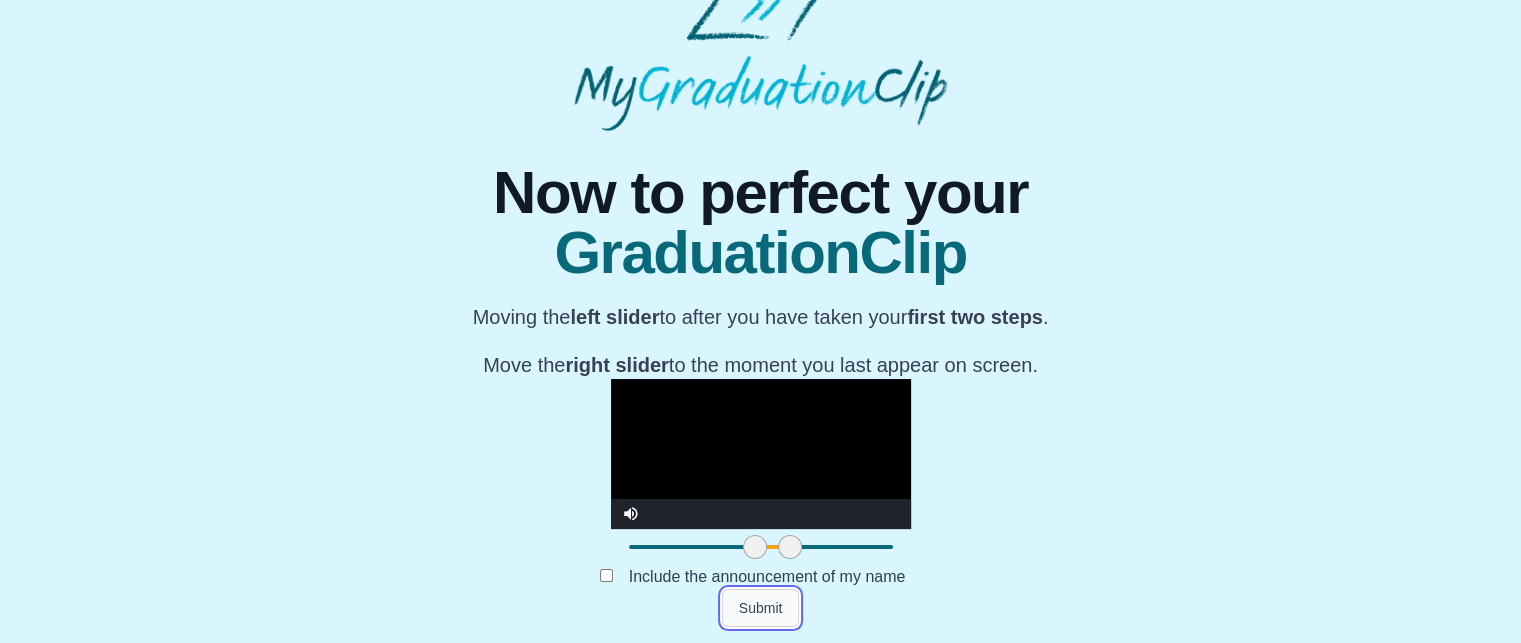 click on "Submit" at bounding box center (761, 608) 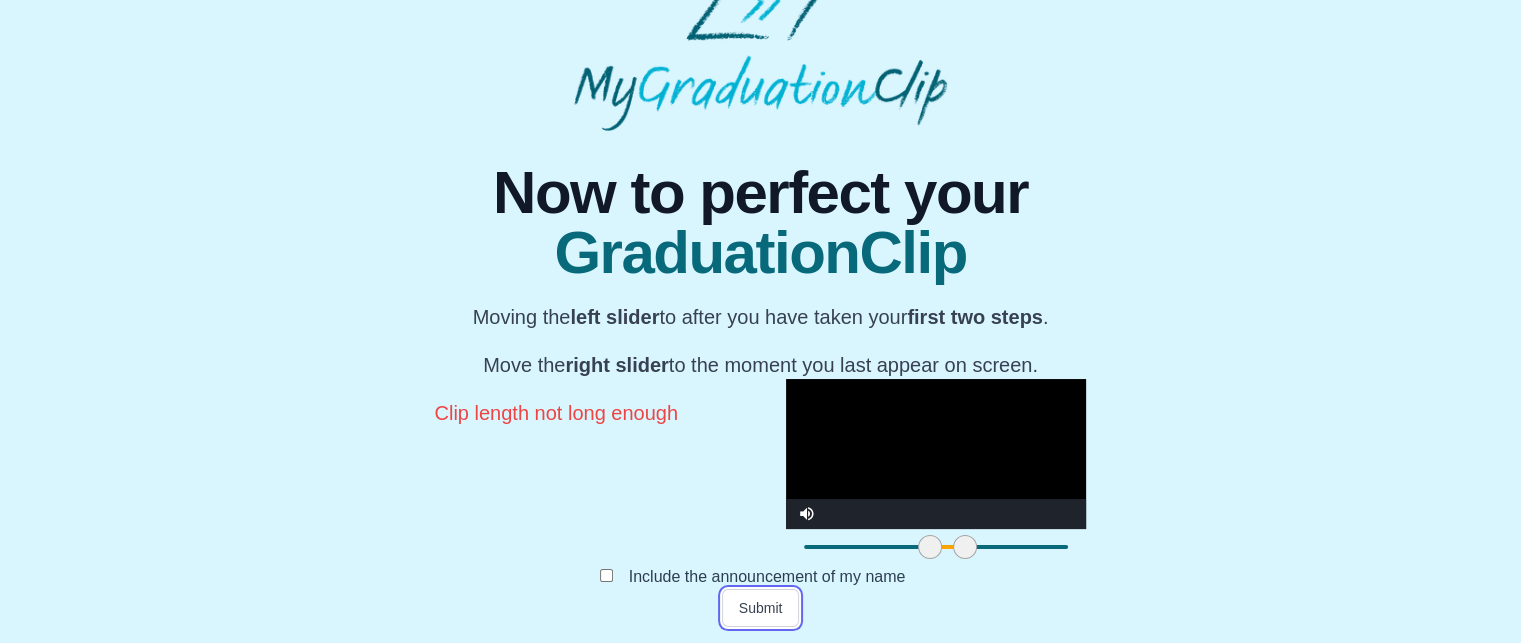 scroll, scrollTop: 372, scrollLeft: 0, axis: vertical 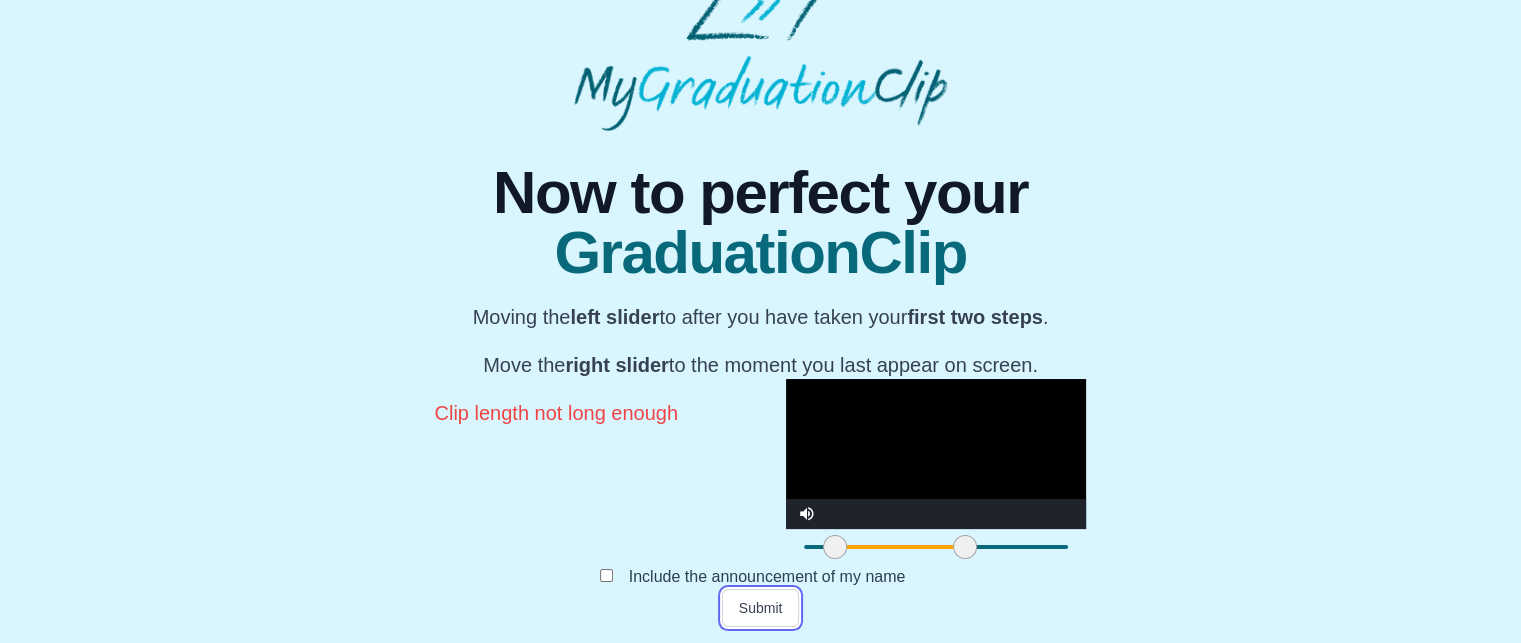 drag, startPoint x: 517, startPoint y: 547, endPoint x: 422, endPoint y: 551, distance: 95.084175 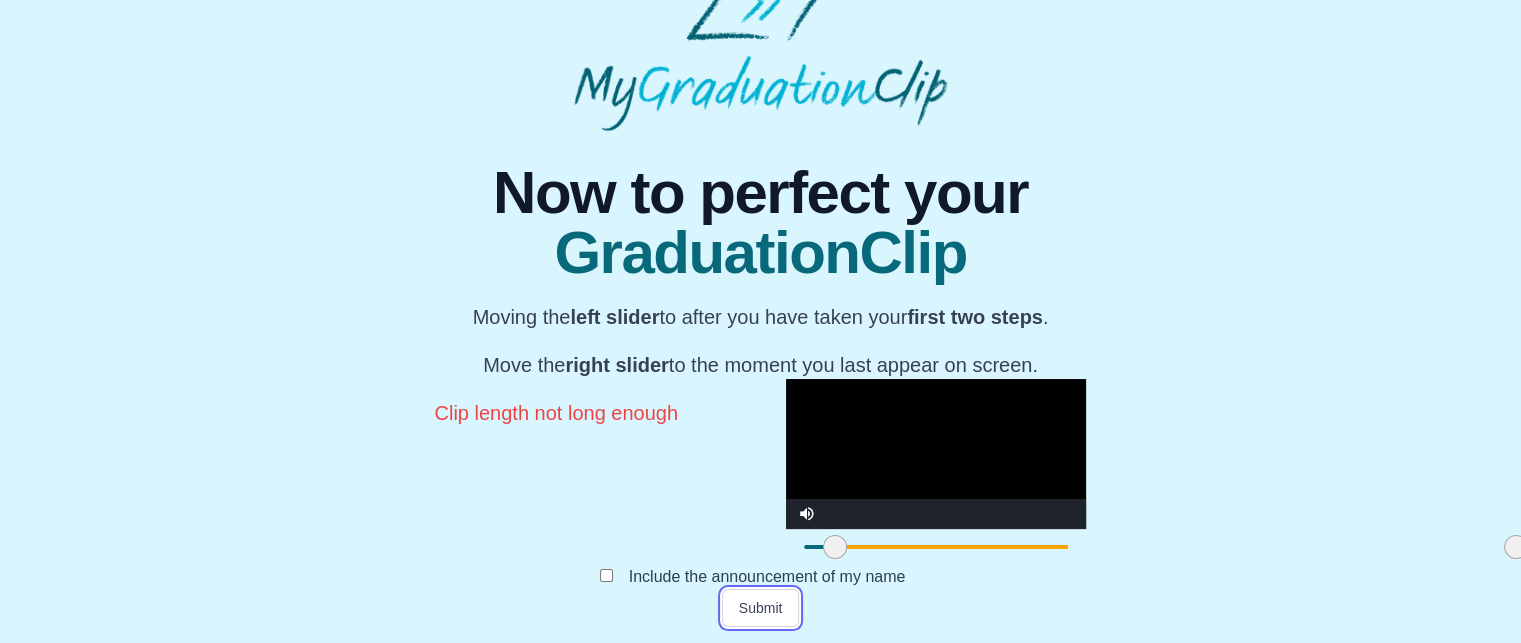 drag, startPoint x: 562, startPoint y: 545, endPoint x: 1108, endPoint y: 557, distance: 546.13184 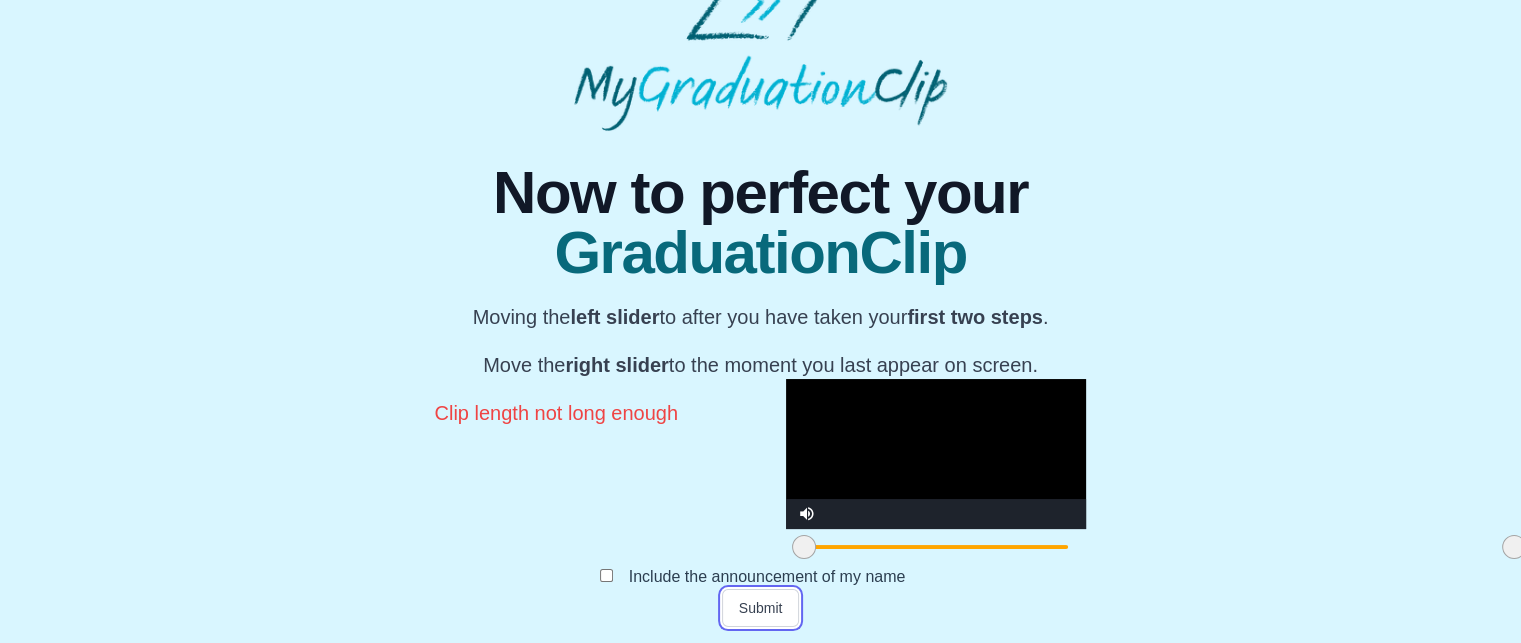 click at bounding box center (804, 547) 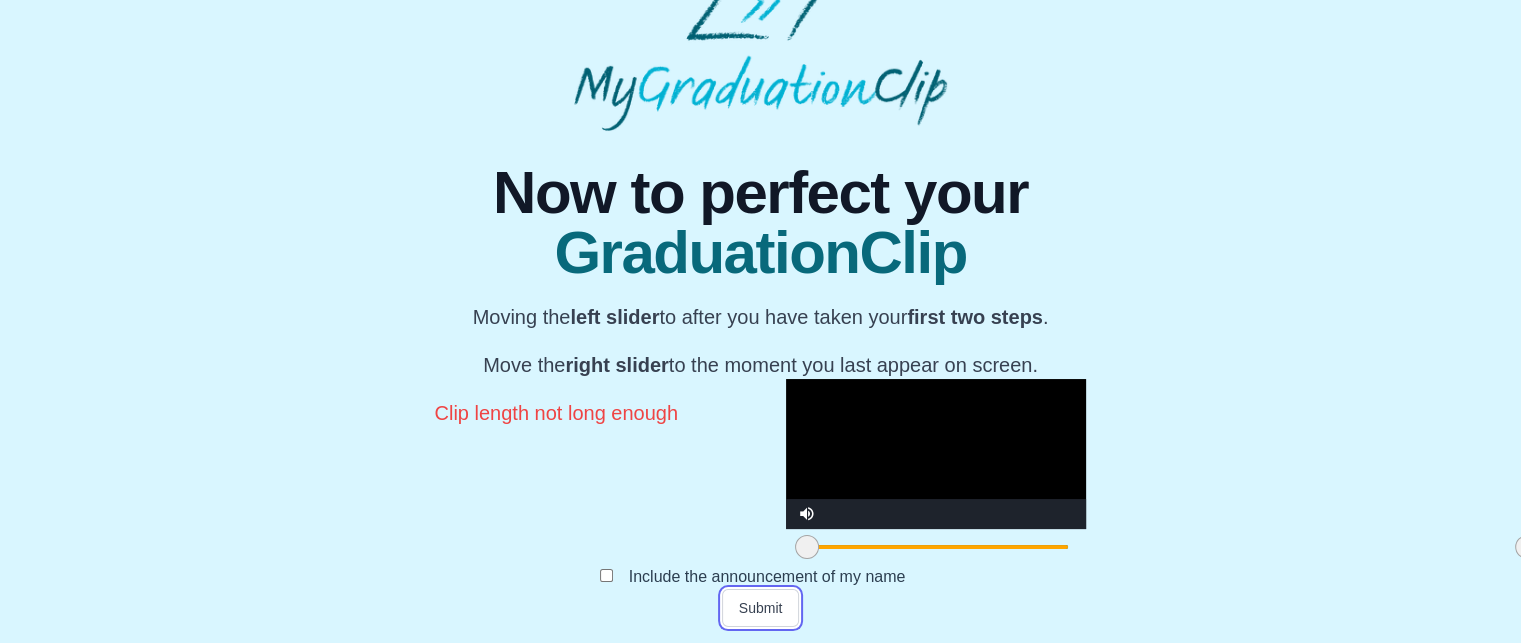 drag, startPoint x: 1104, startPoint y: 546, endPoint x: 1117, endPoint y: 545, distance: 13.038404 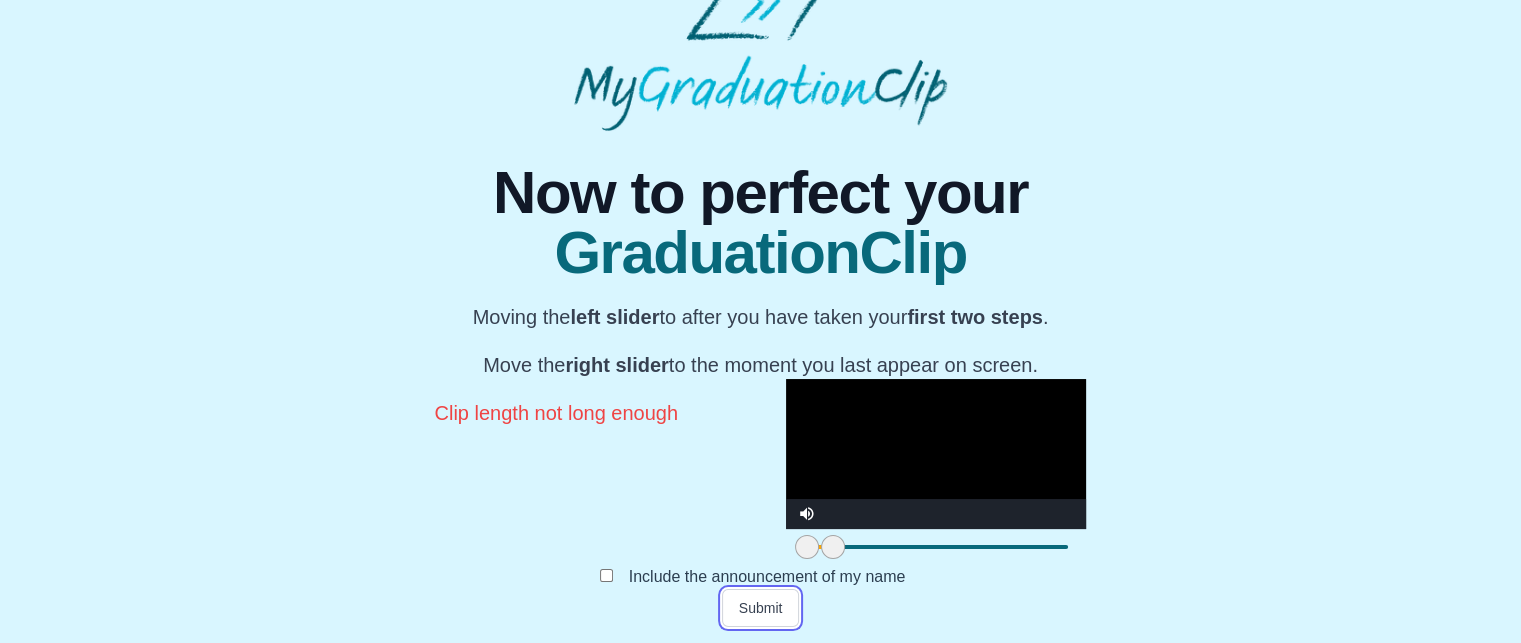 drag, startPoint x: 1120, startPoint y: 547, endPoint x: 425, endPoint y: 545, distance: 695.00287 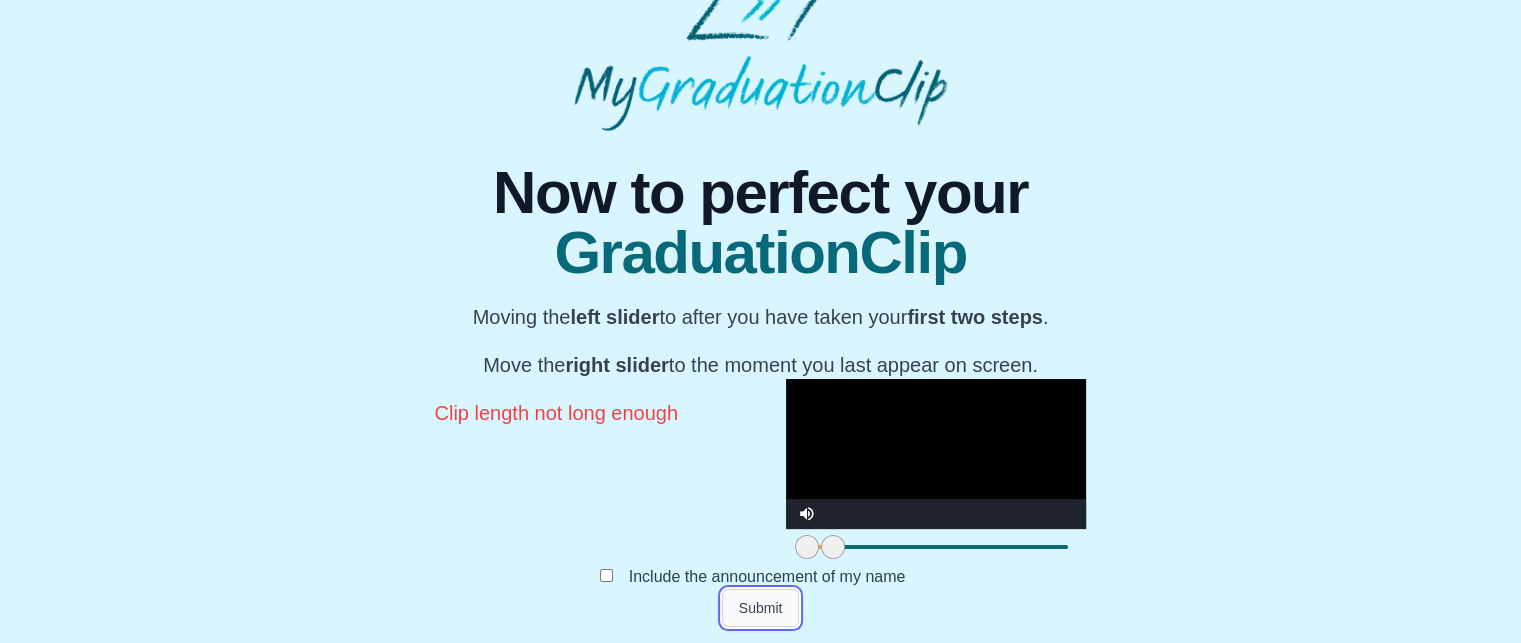 click on "Submit" at bounding box center (761, 608) 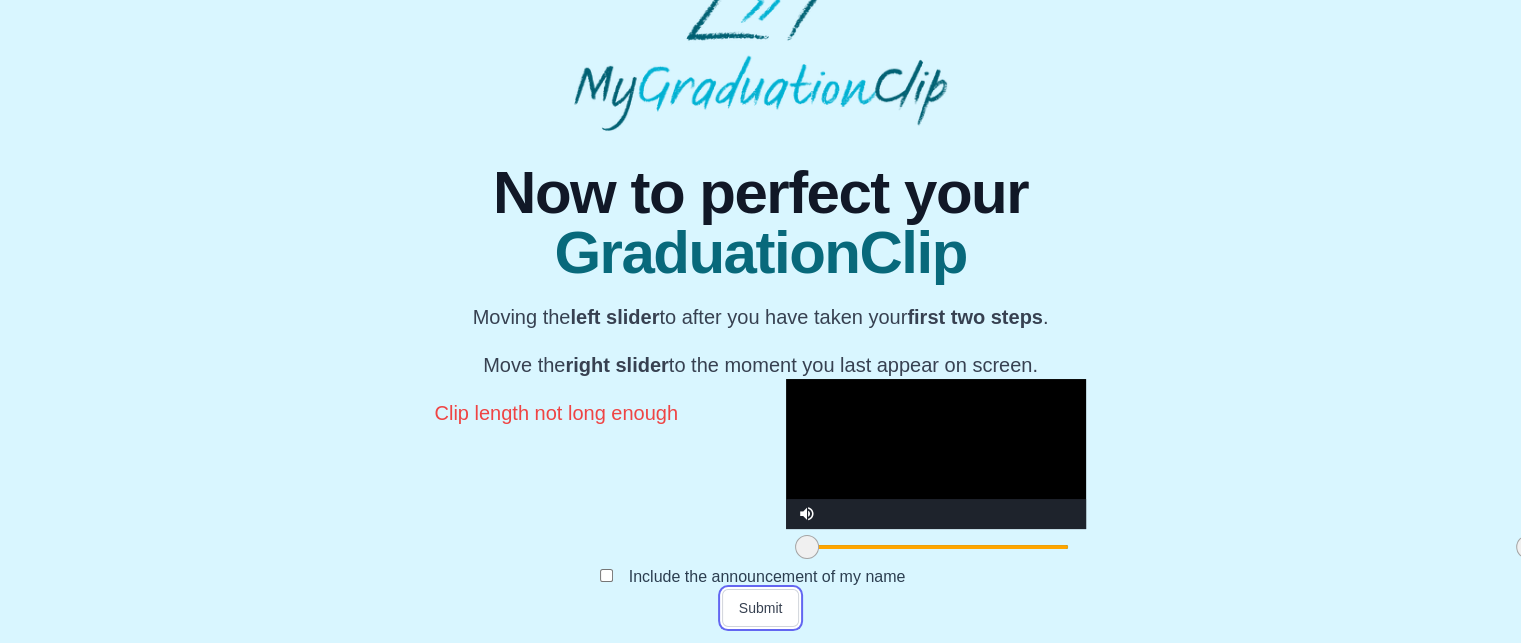 drag, startPoint x: 426, startPoint y: 545, endPoint x: 1124, endPoint y: 563, distance: 698.23206 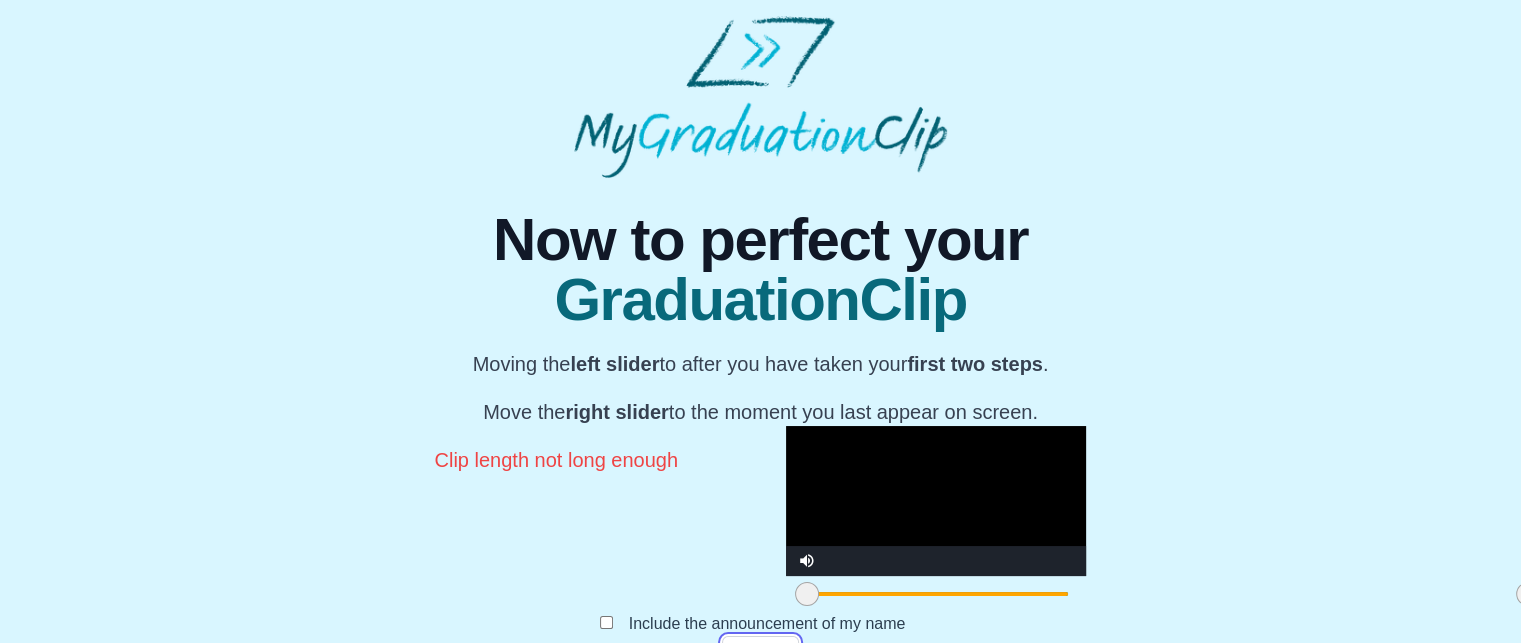 scroll, scrollTop: 0, scrollLeft: 0, axis: both 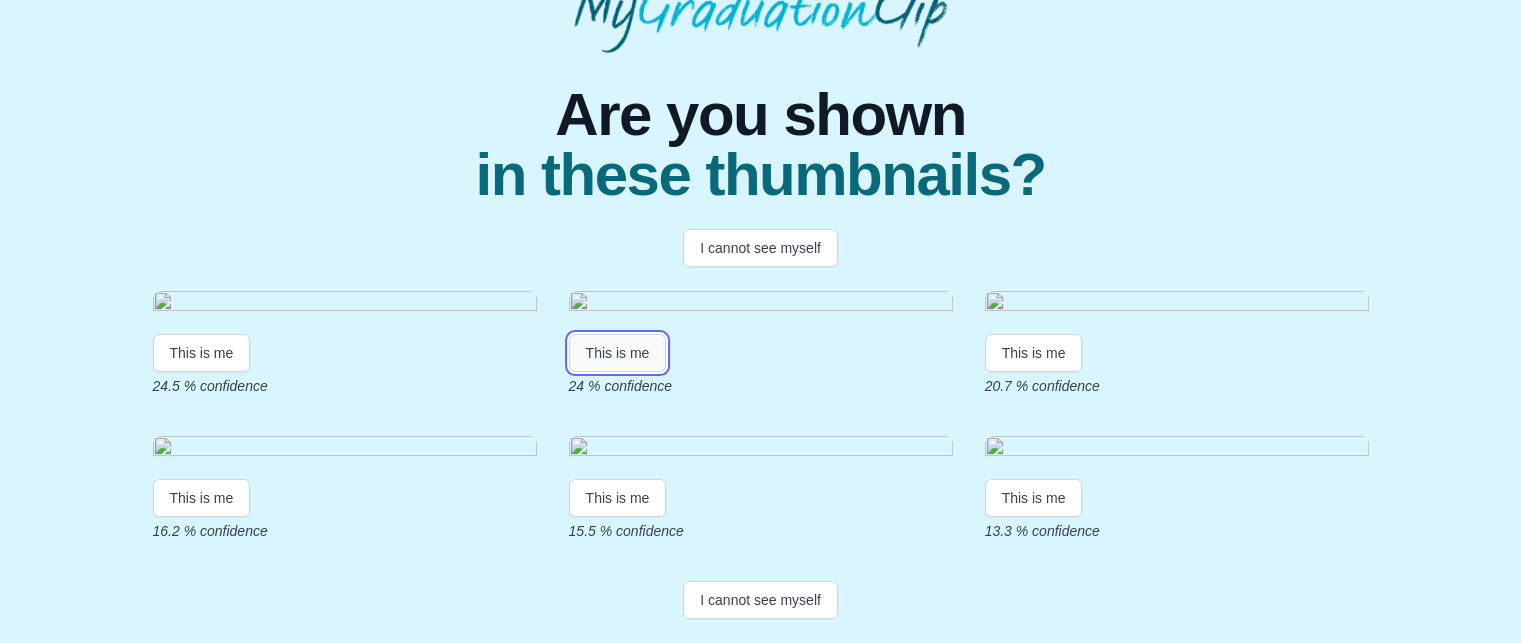 click on "This is me" at bounding box center [618, 353] 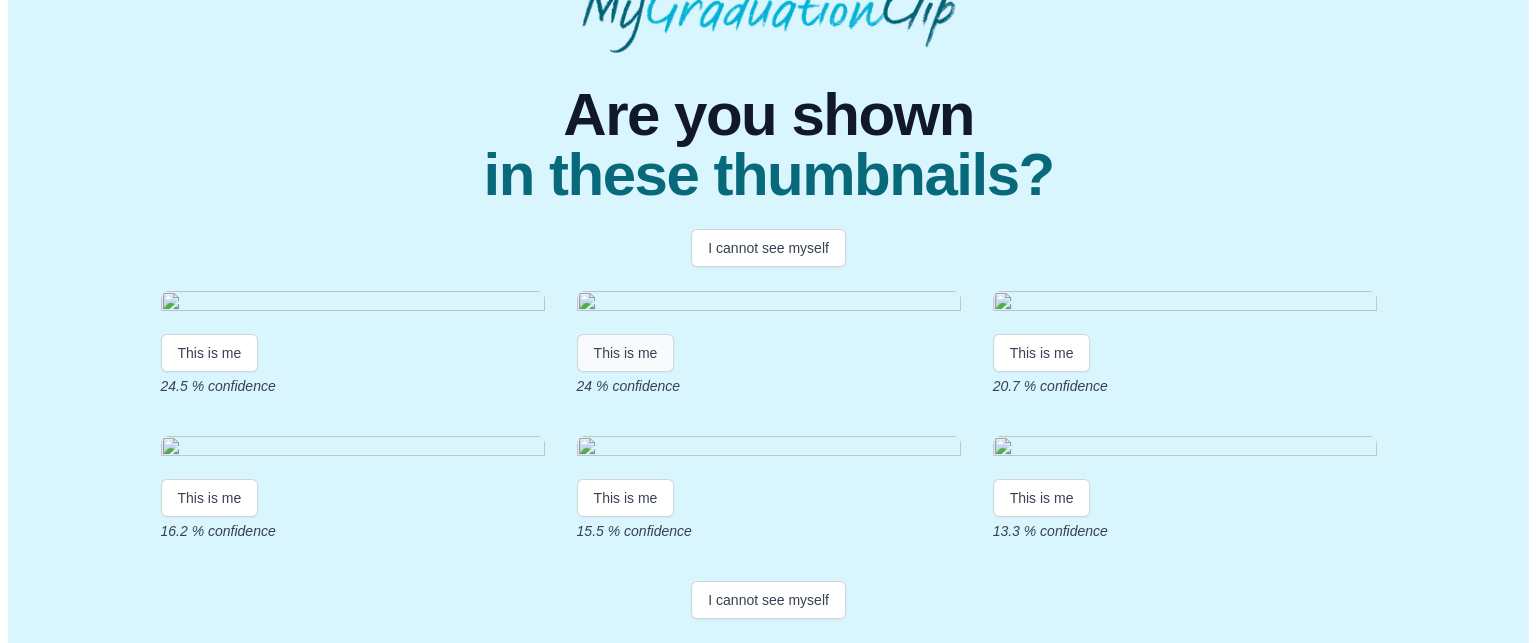 scroll, scrollTop: 0, scrollLeft: 0, axis: both 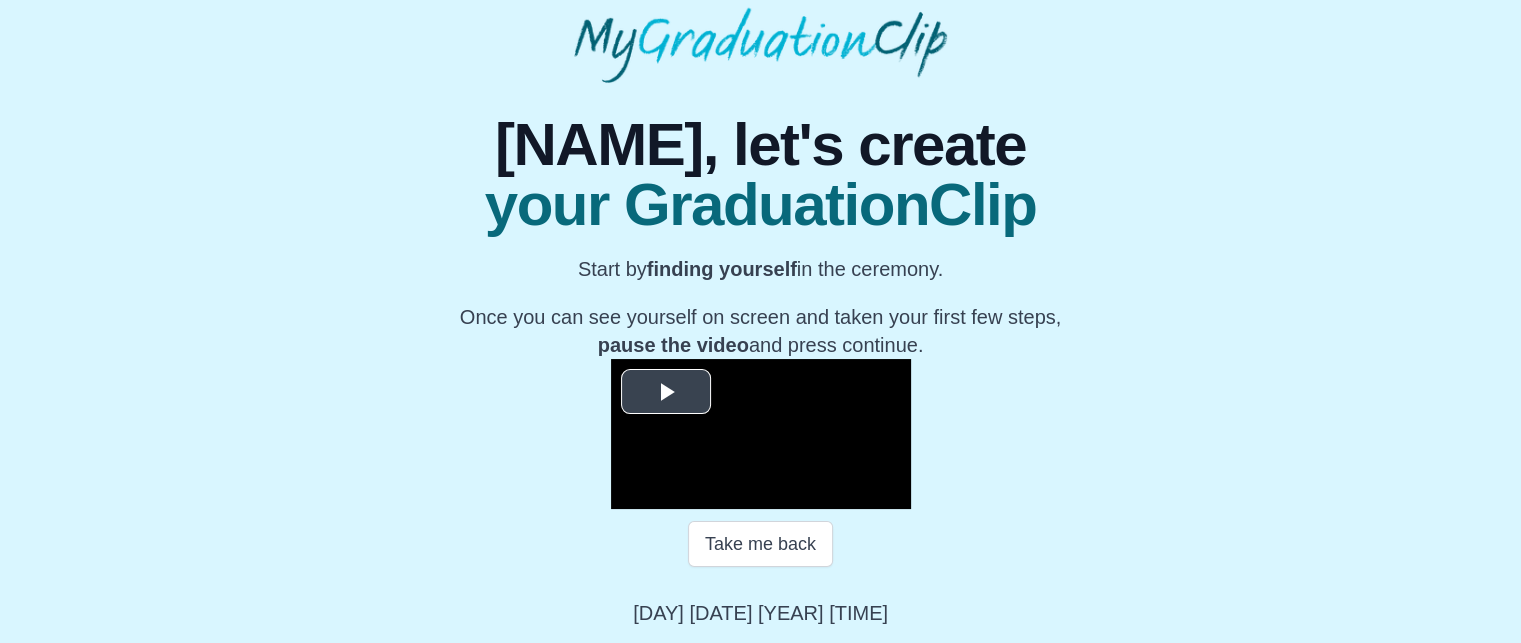 click at bounding box center [666, 391] 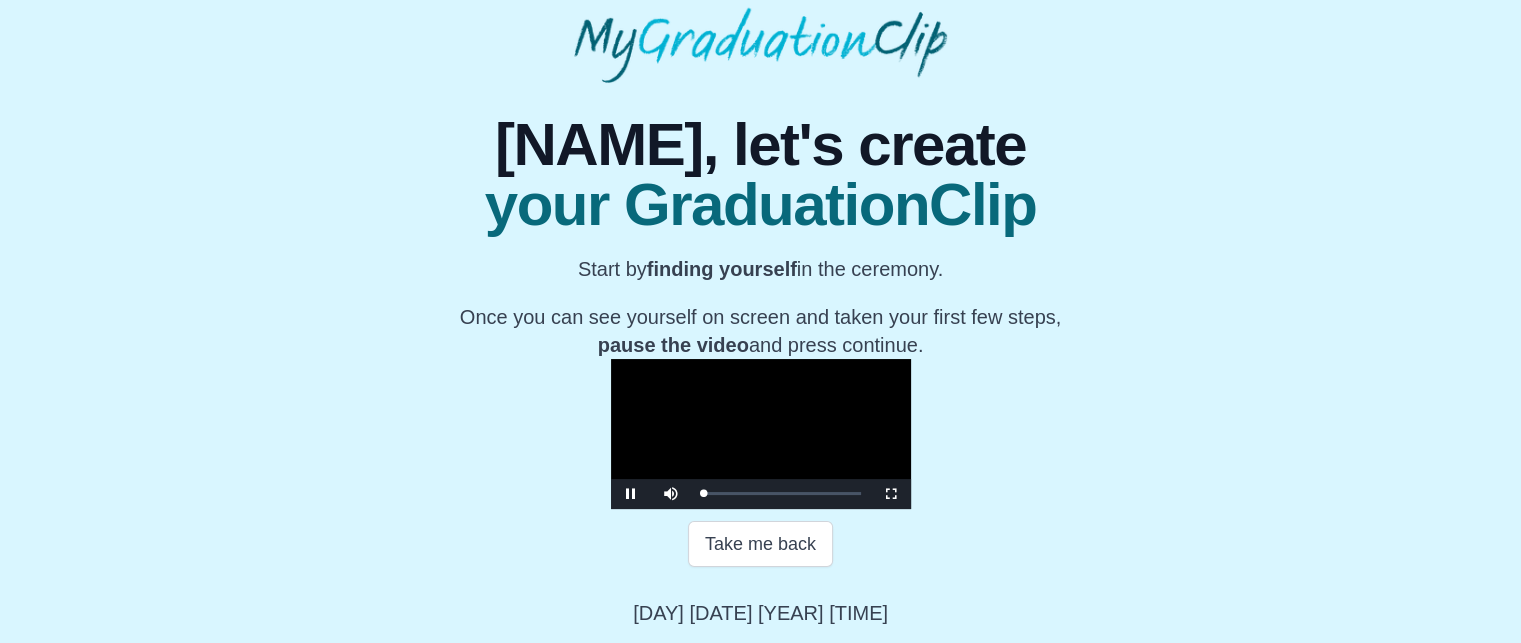 scroll, scrollTop: 372, scrollLeft: 0, axis: vertical 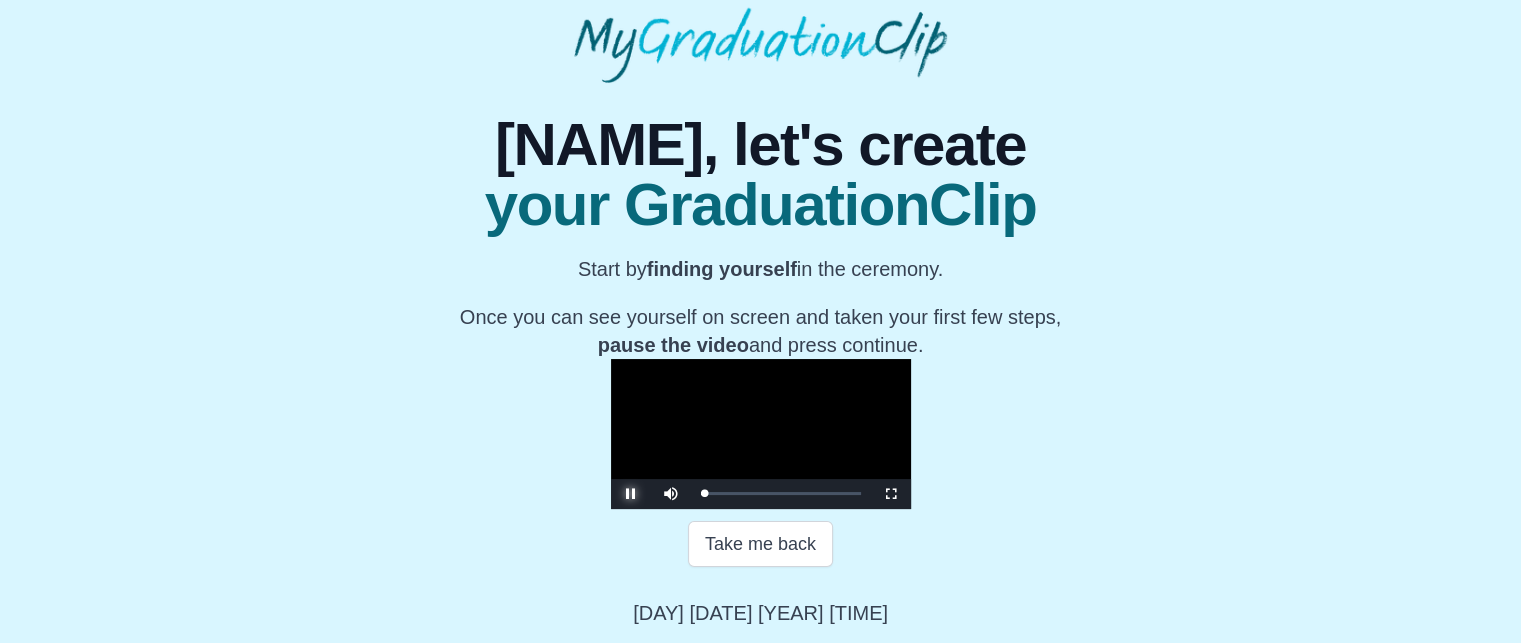 click at bounding box center [631, 494] 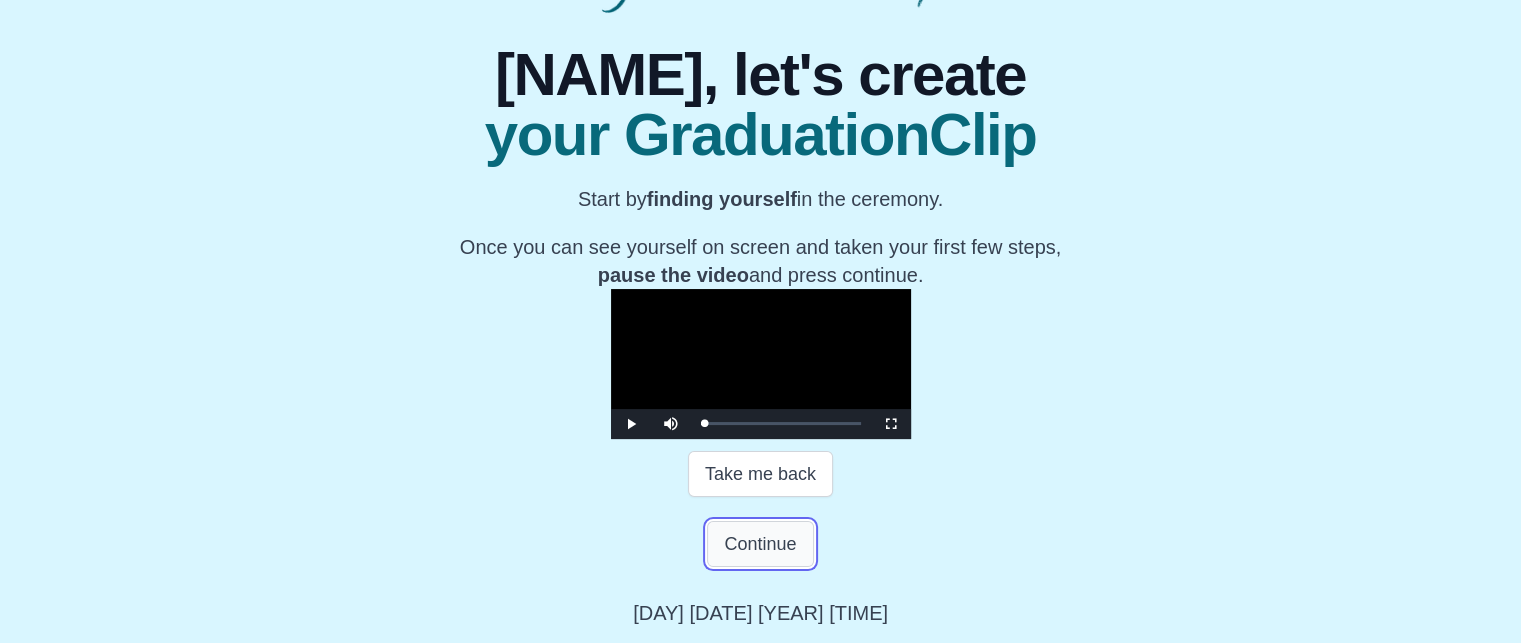 click on "Continue" at bounding box center (760, 544) 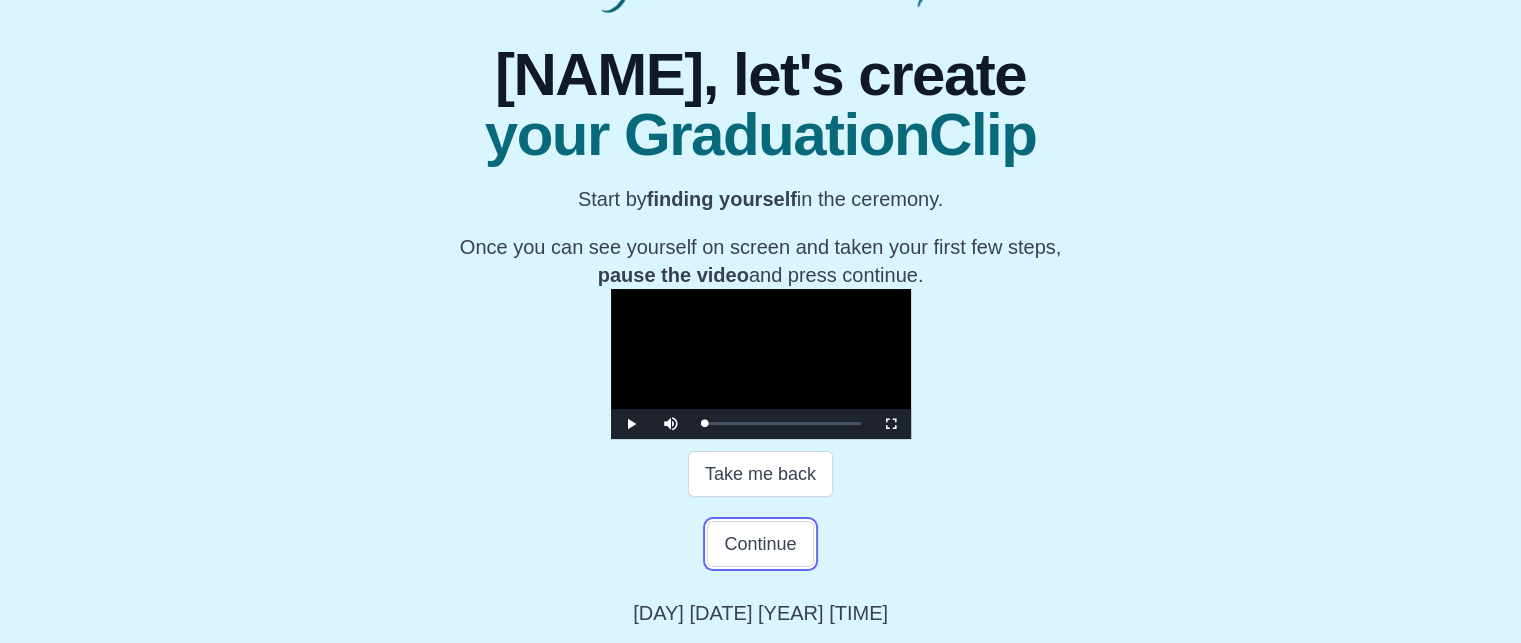 scroll, scrollTop: 442, scrollLeft: 0, axis: vertical 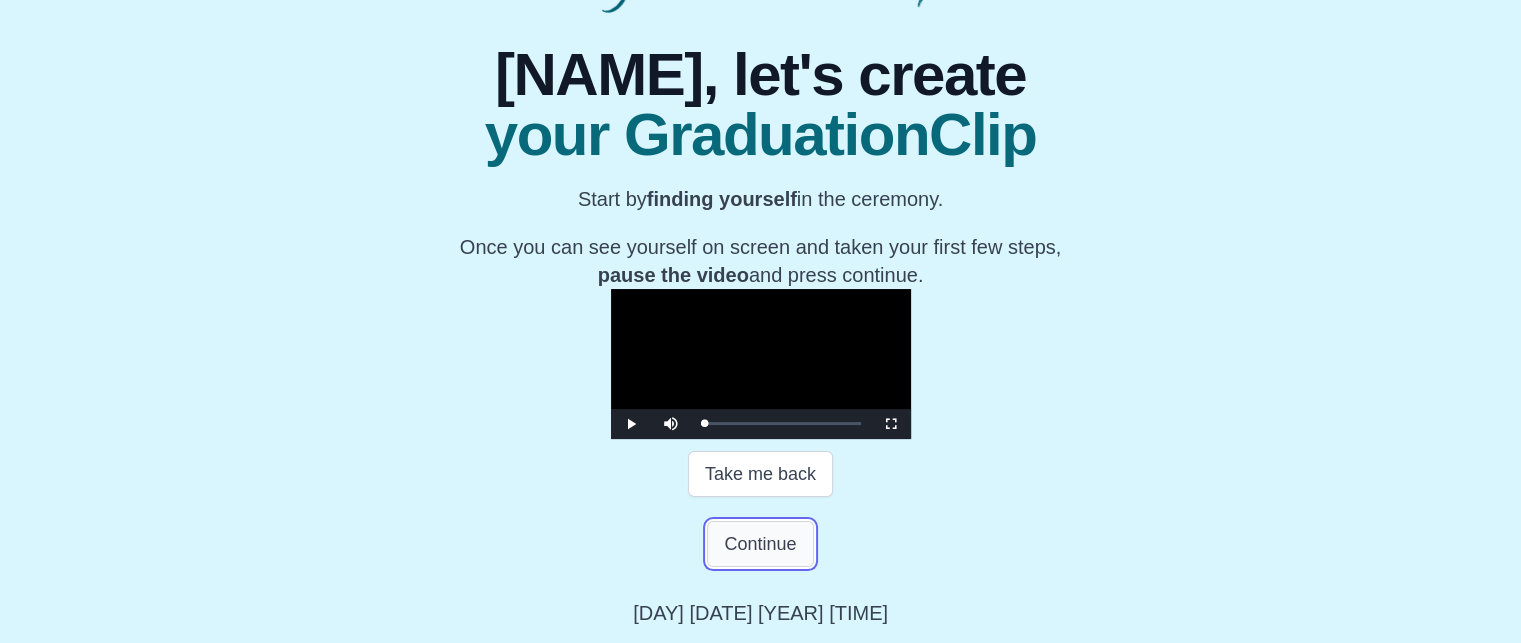 click on "Continue" at bounding box center [760, 544] 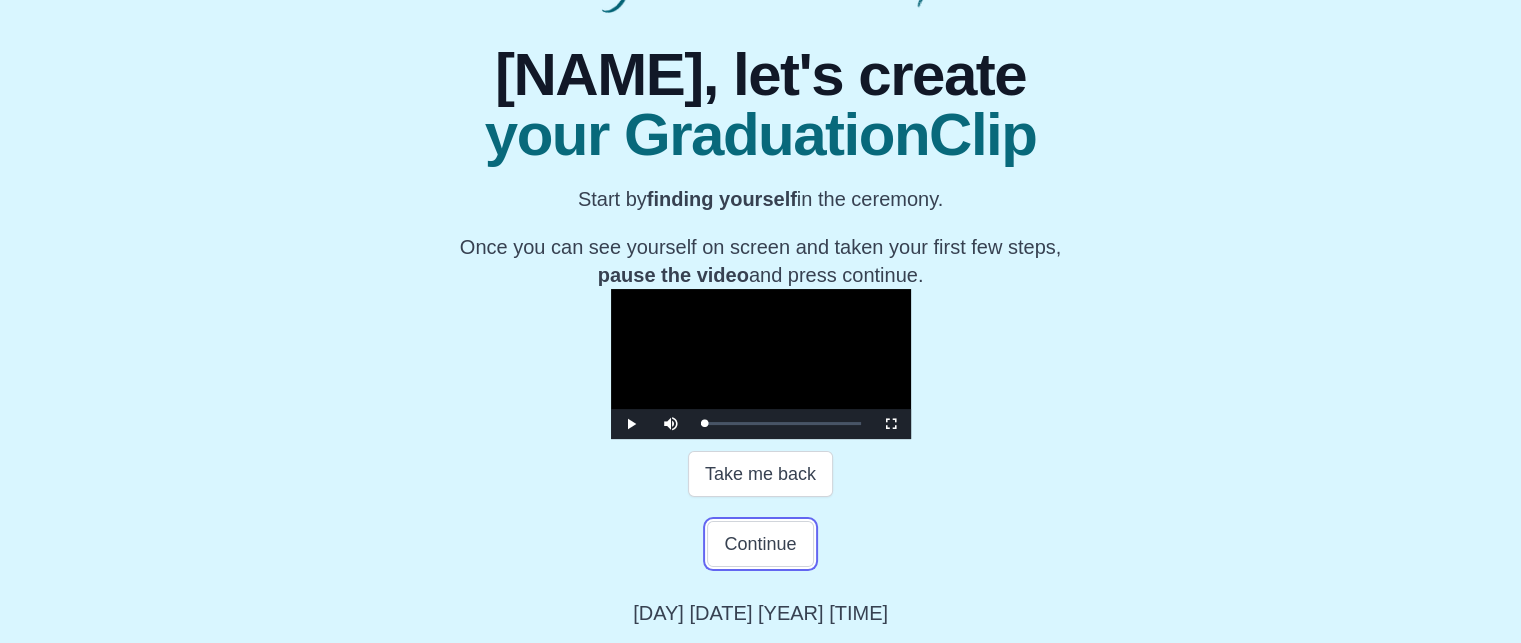 scroll, scrollTop: 442, scrollLeft: 0, axis: vertical 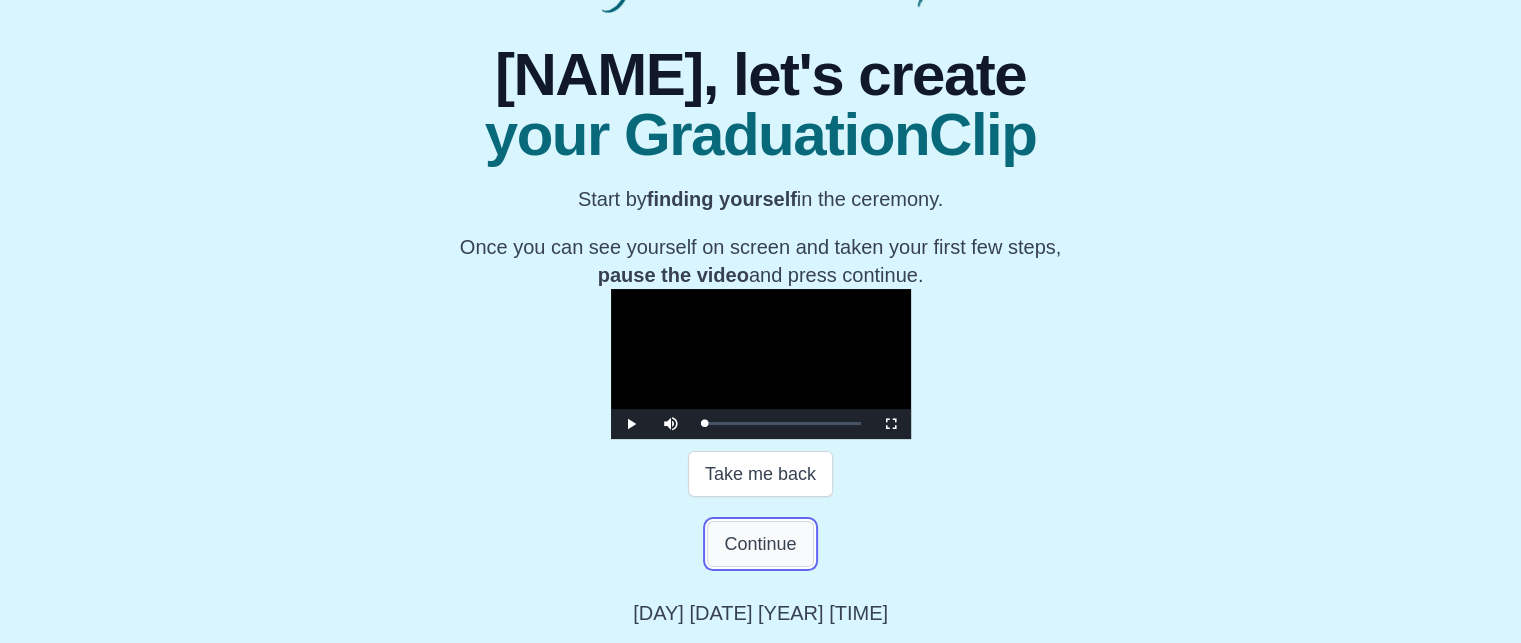 click on "Continue" at bounding box center (760, 544) 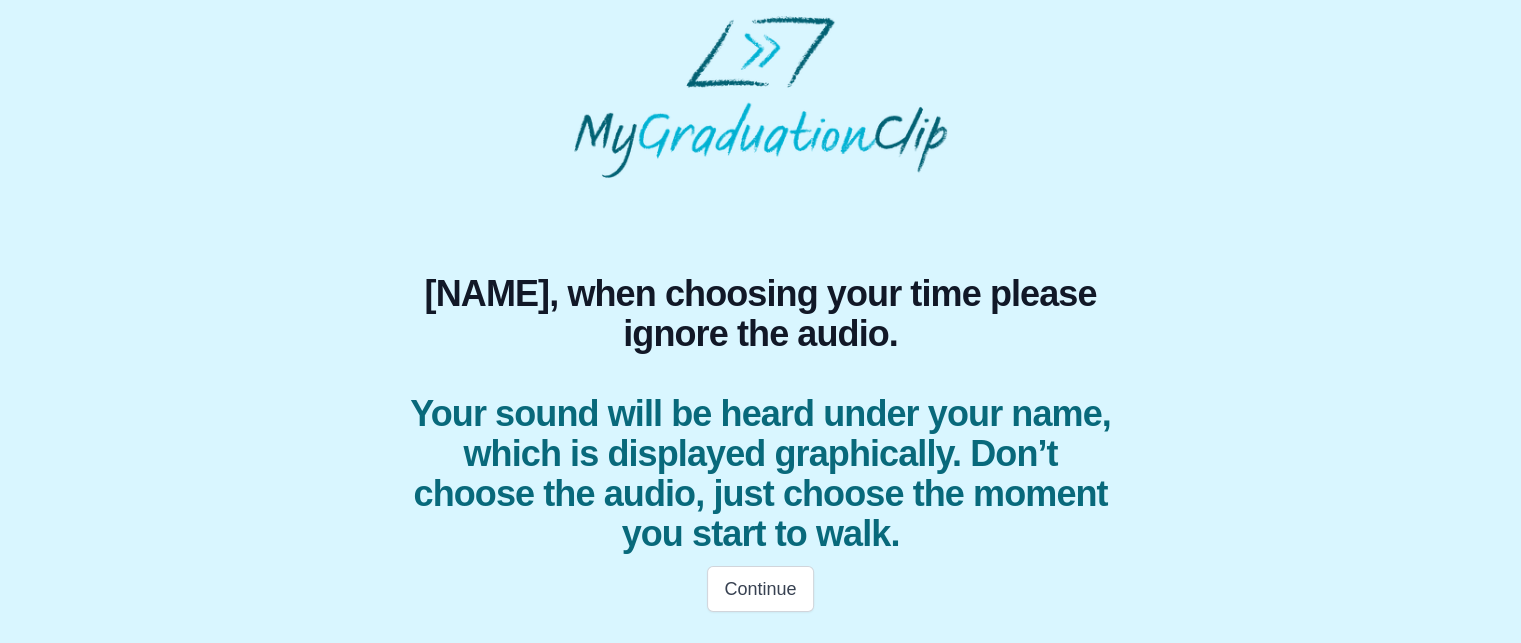 scroll, scrollTop: 0, scrollLeft: 0, axis: both 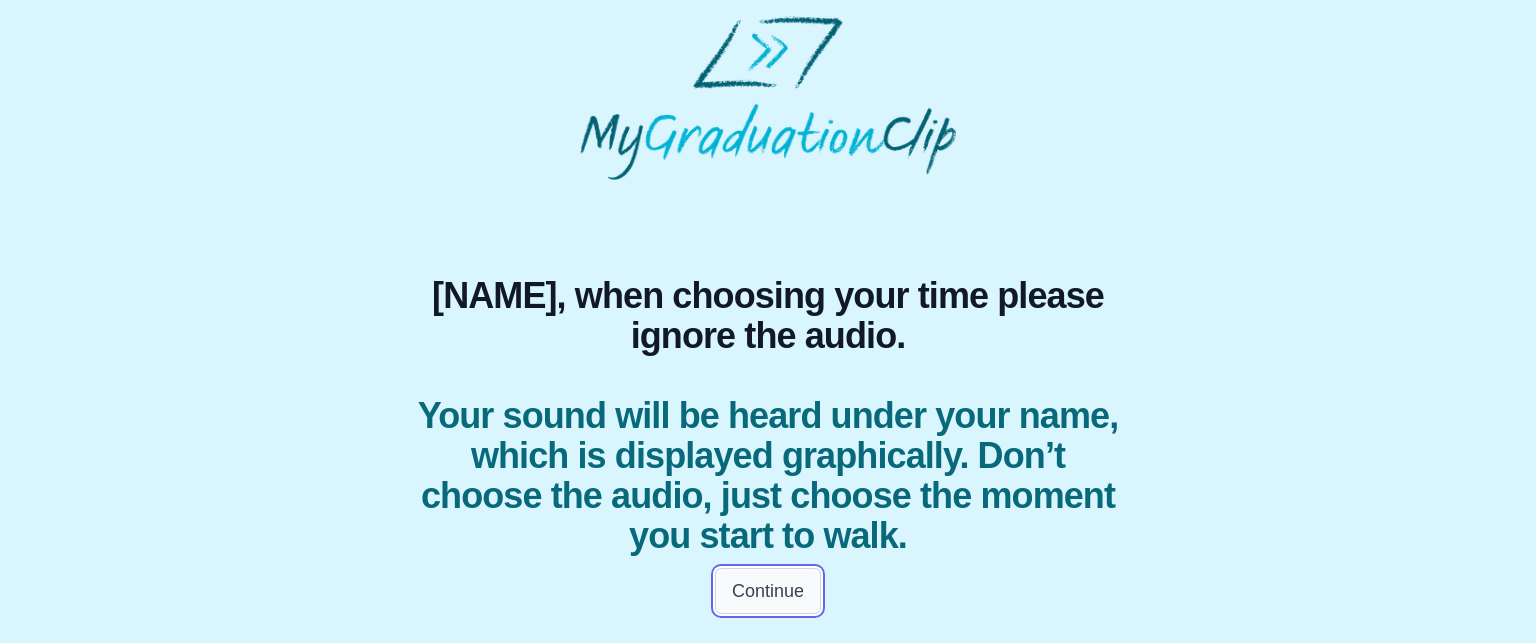 click on "Continue" at bounding box center (768, 591) 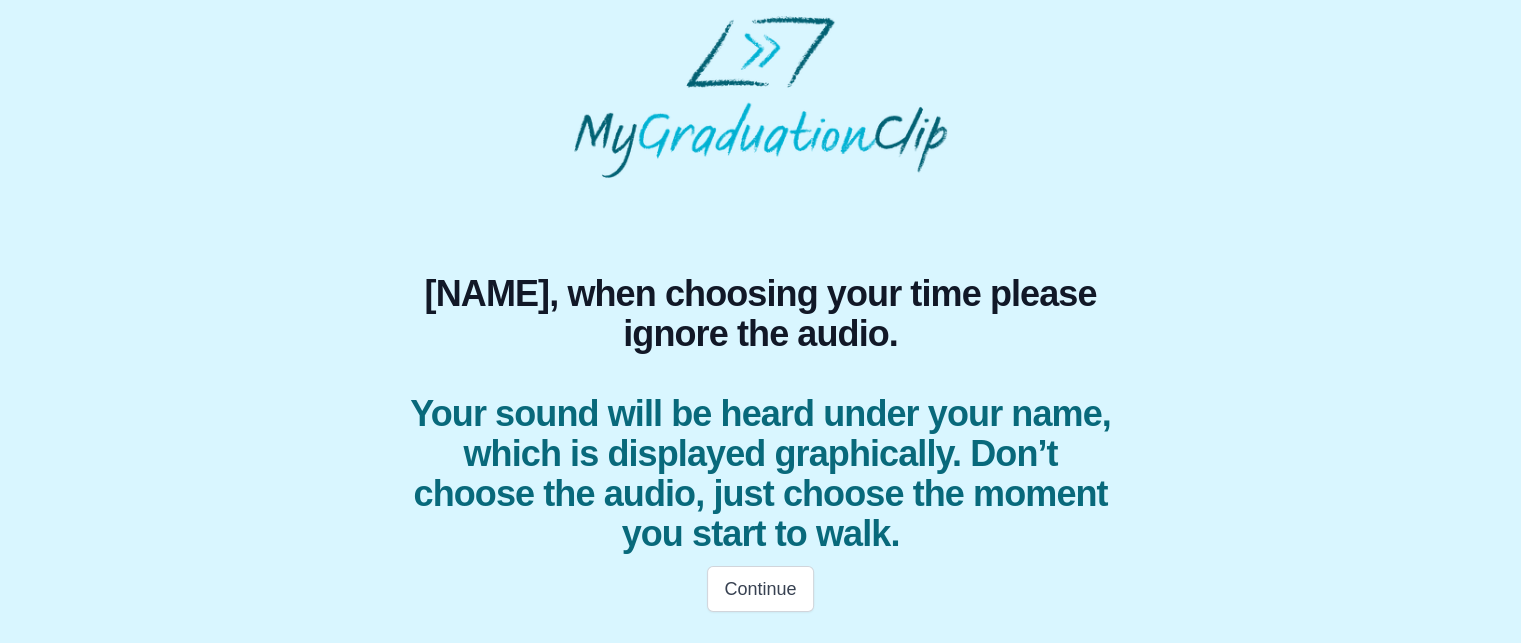 scroll, scrollTop: 0, scrollLeft: 0, axis: both 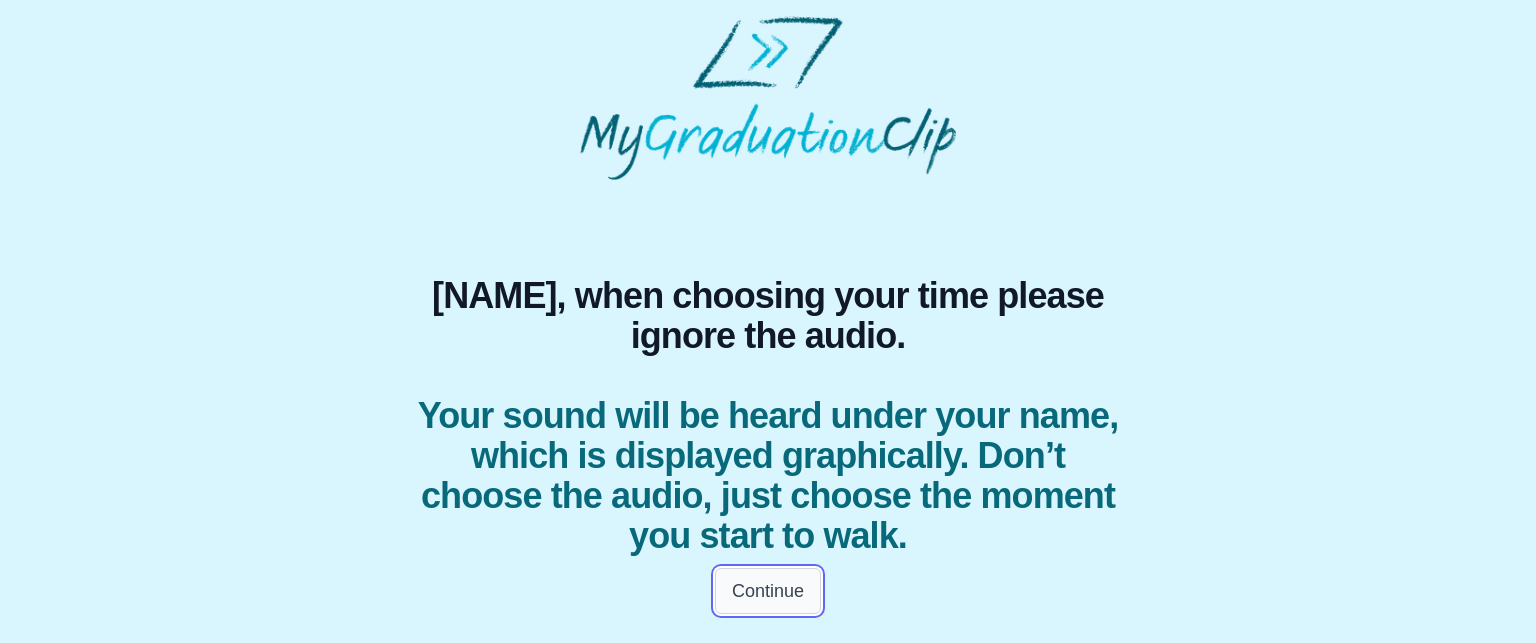 click on "Continue" at bounding box center (768, 591) 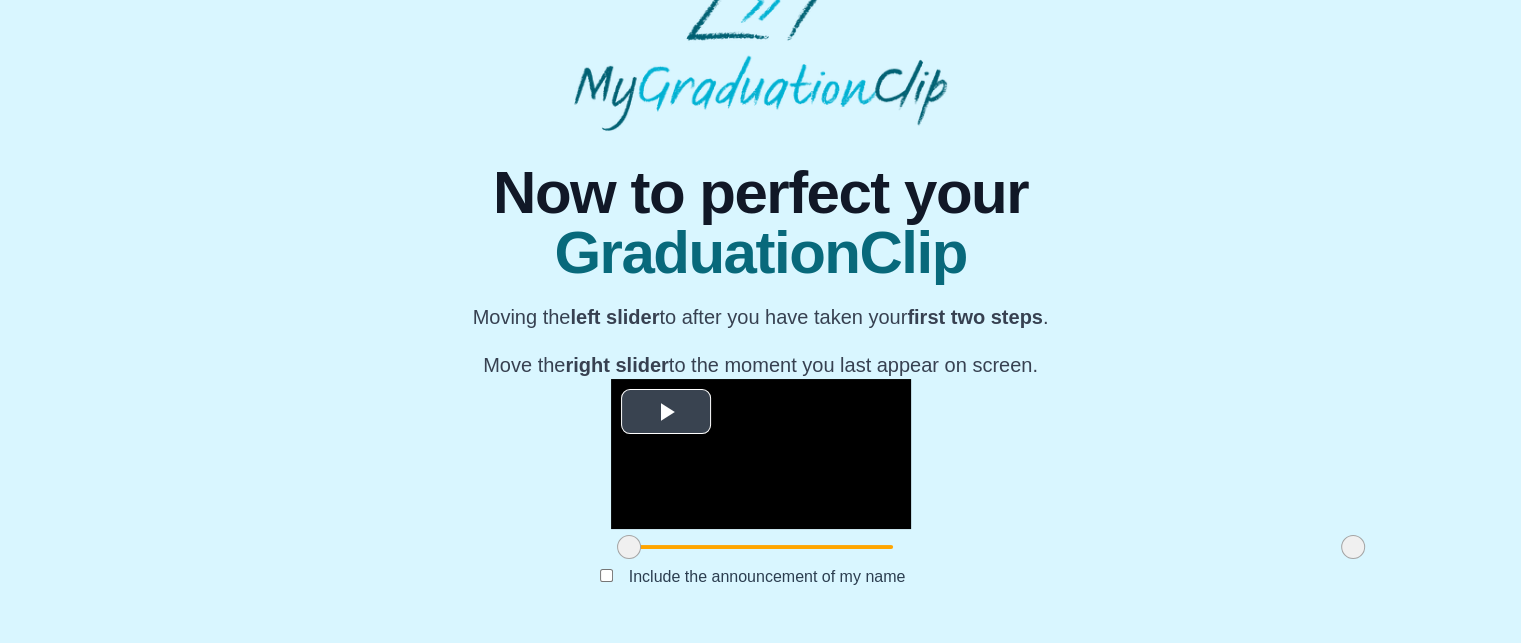 scroll, scrollTop: 300, scrollLeft: 0, axis: vertical 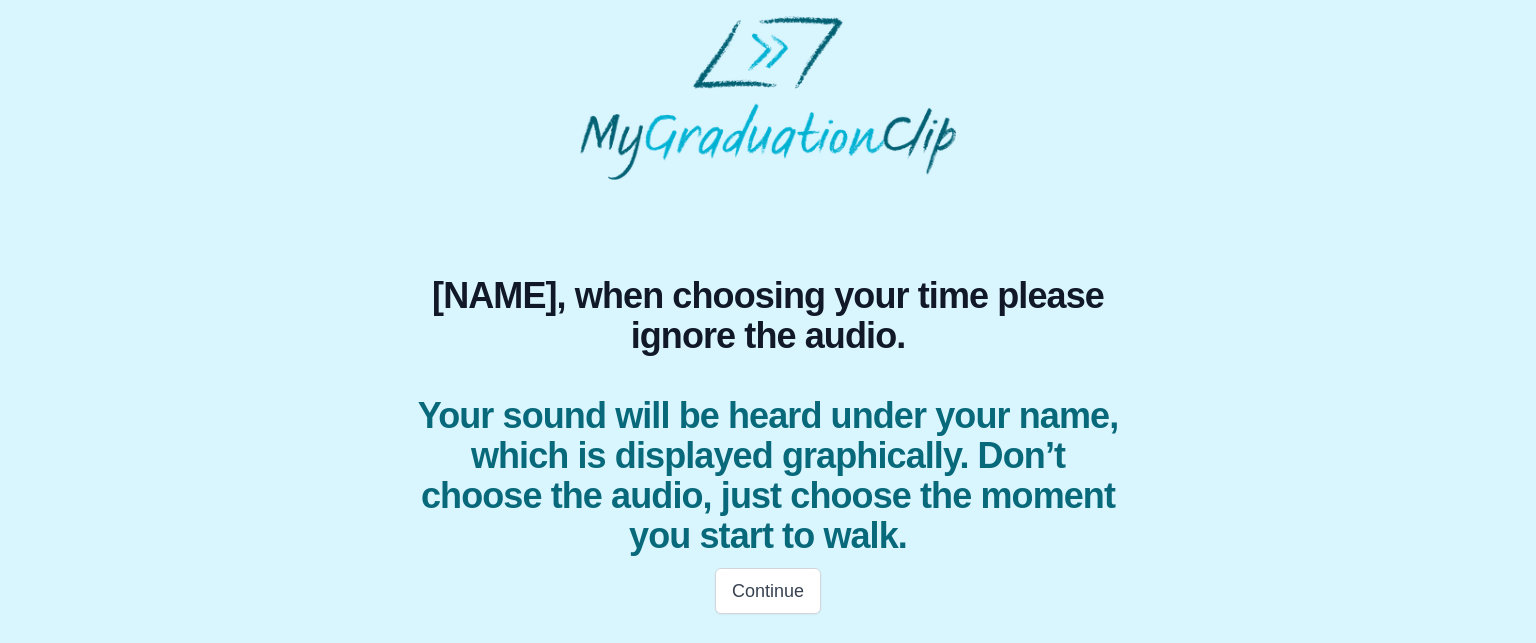 drag, startPoint x: 394, startPoint y: 567, endPoint x: 420, endPoint y: 563, distance: 26.305893 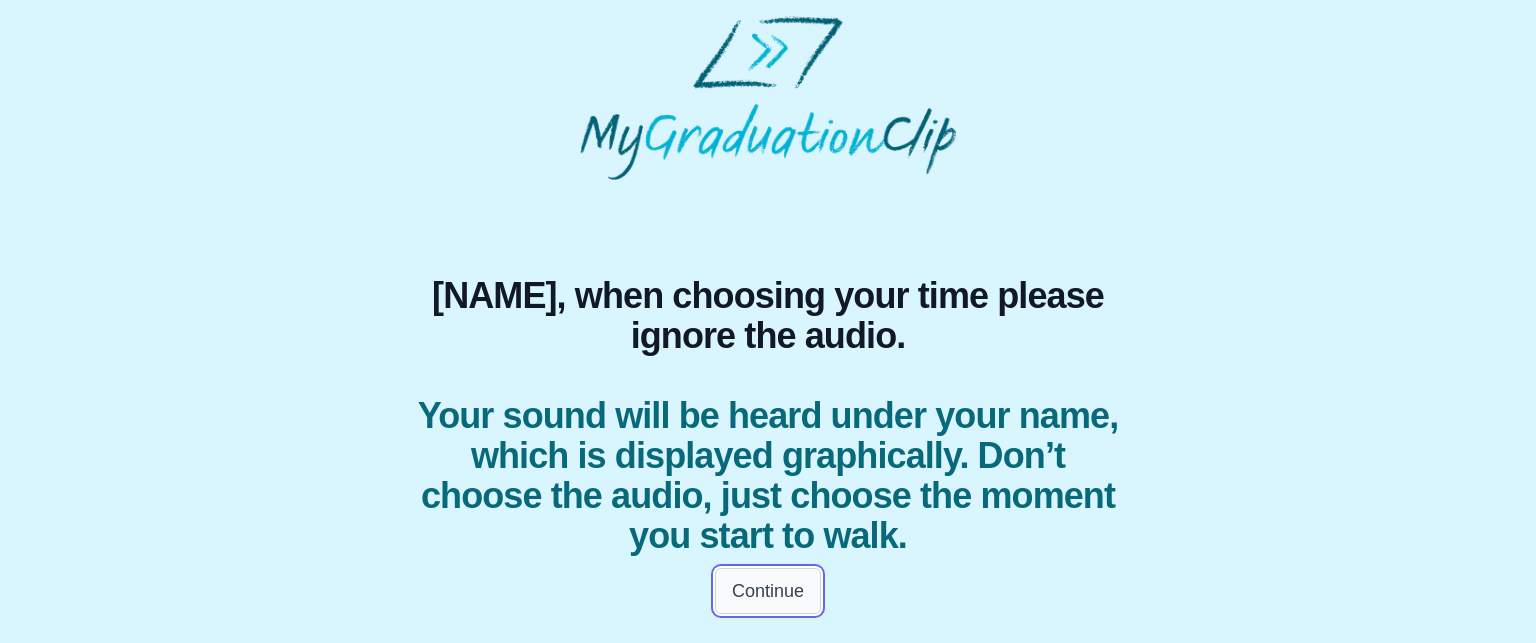 click on "Continue" at bounding box center (768, 591) 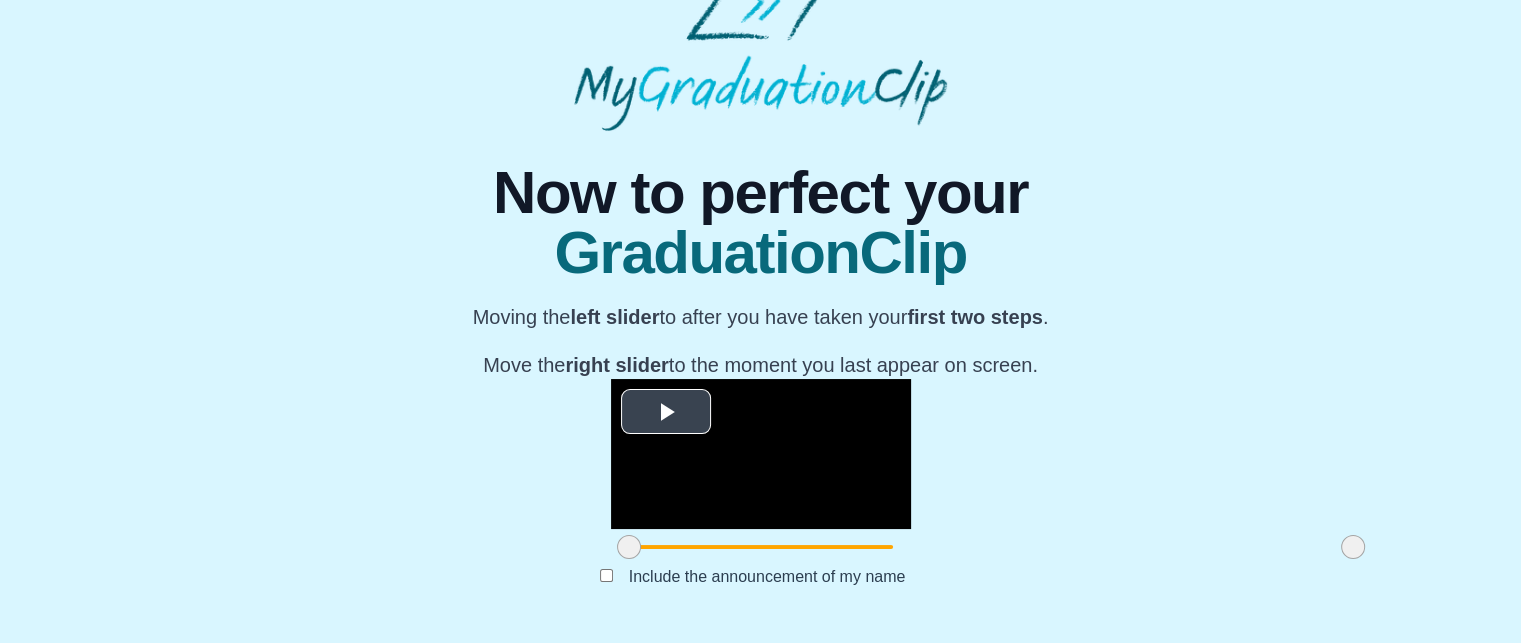 scroll, scrollTop: 300, scrollLeft: 0, axis: vertical 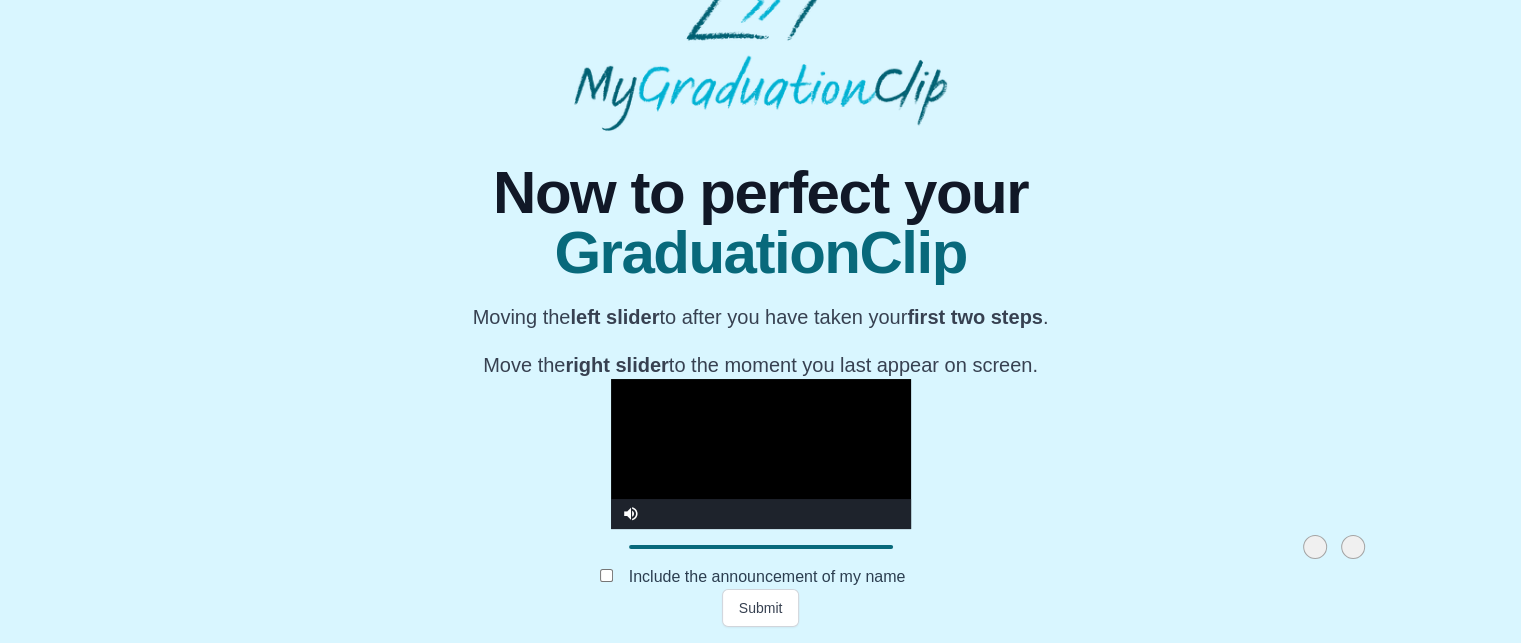 drag, startPoint x: 400, startPoint y: 570, endPoint x: 1083, endPoint y: 587, distance: 683.21155 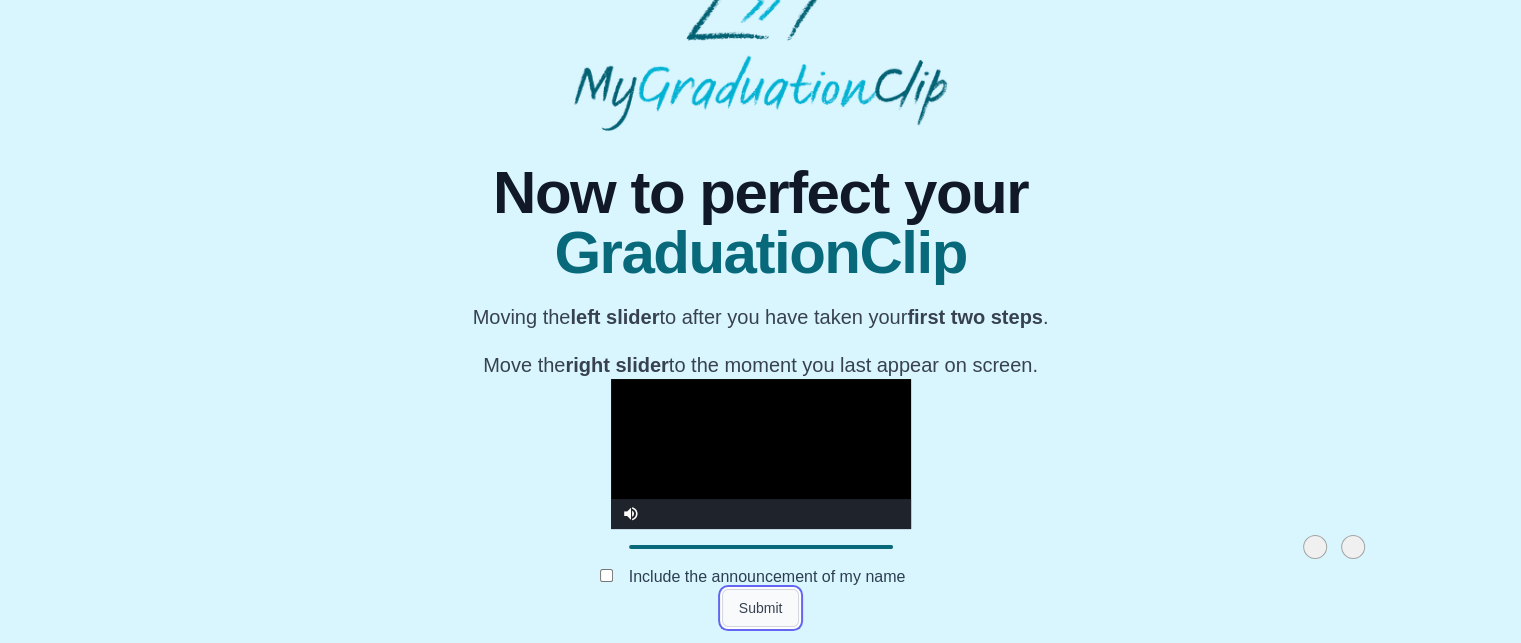 click on "Submit" at bounding box center [761, 608] 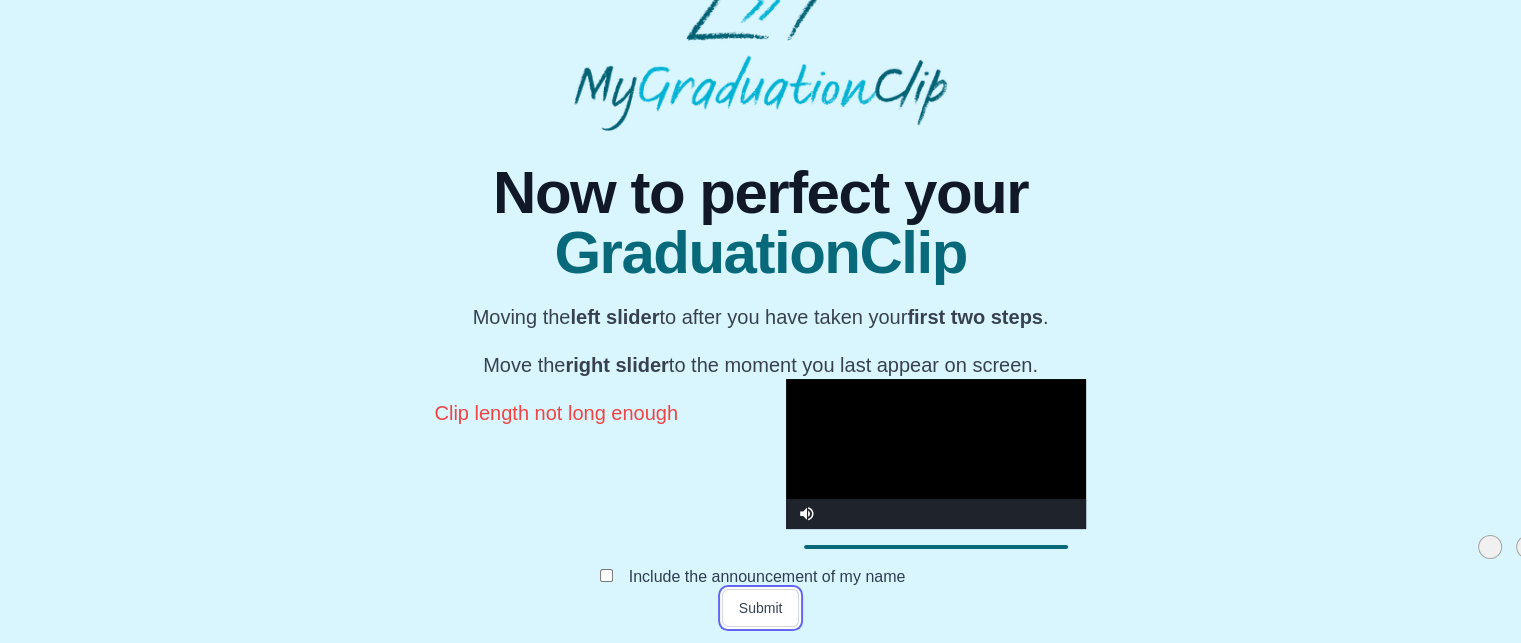 scroll, scrollTop: 372, scrollLeft: 0, axis: vertical 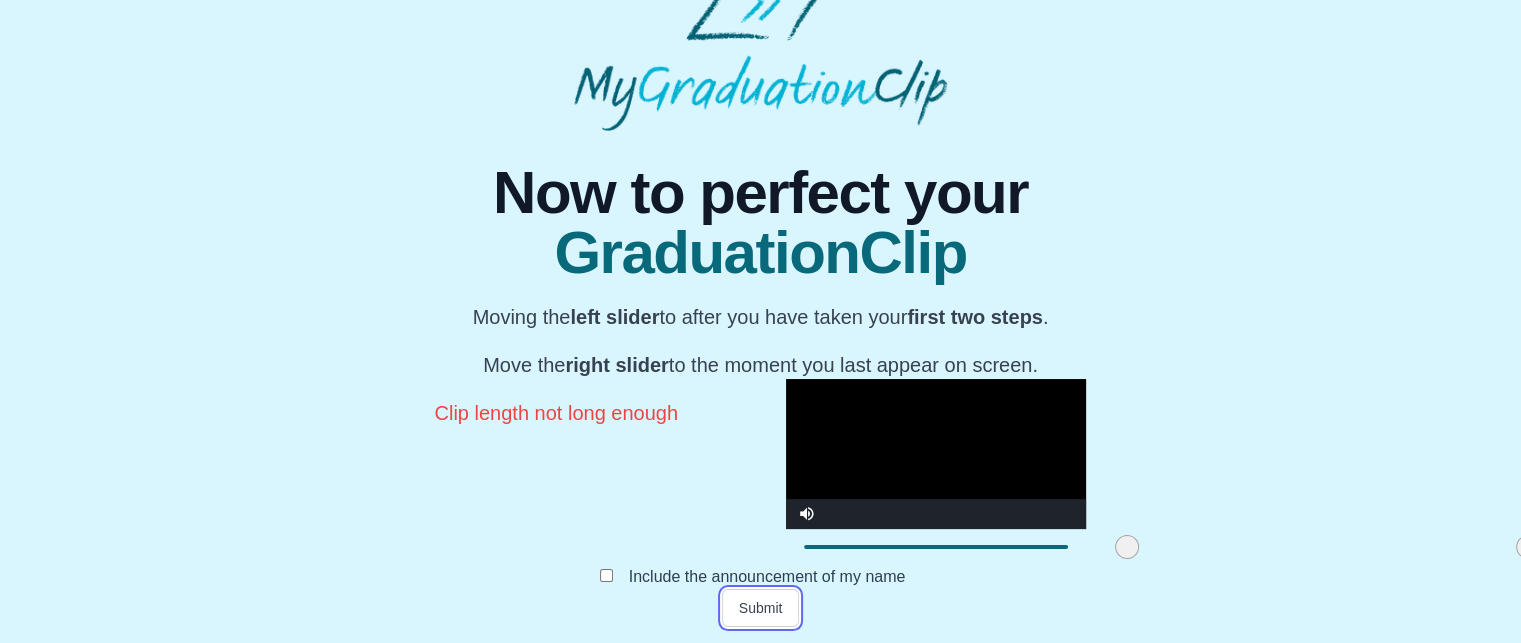 drag, startPoint x: 1079, startPoint y: 547, endPoint x: 716, endPoint y: 550, distance: 363.0124 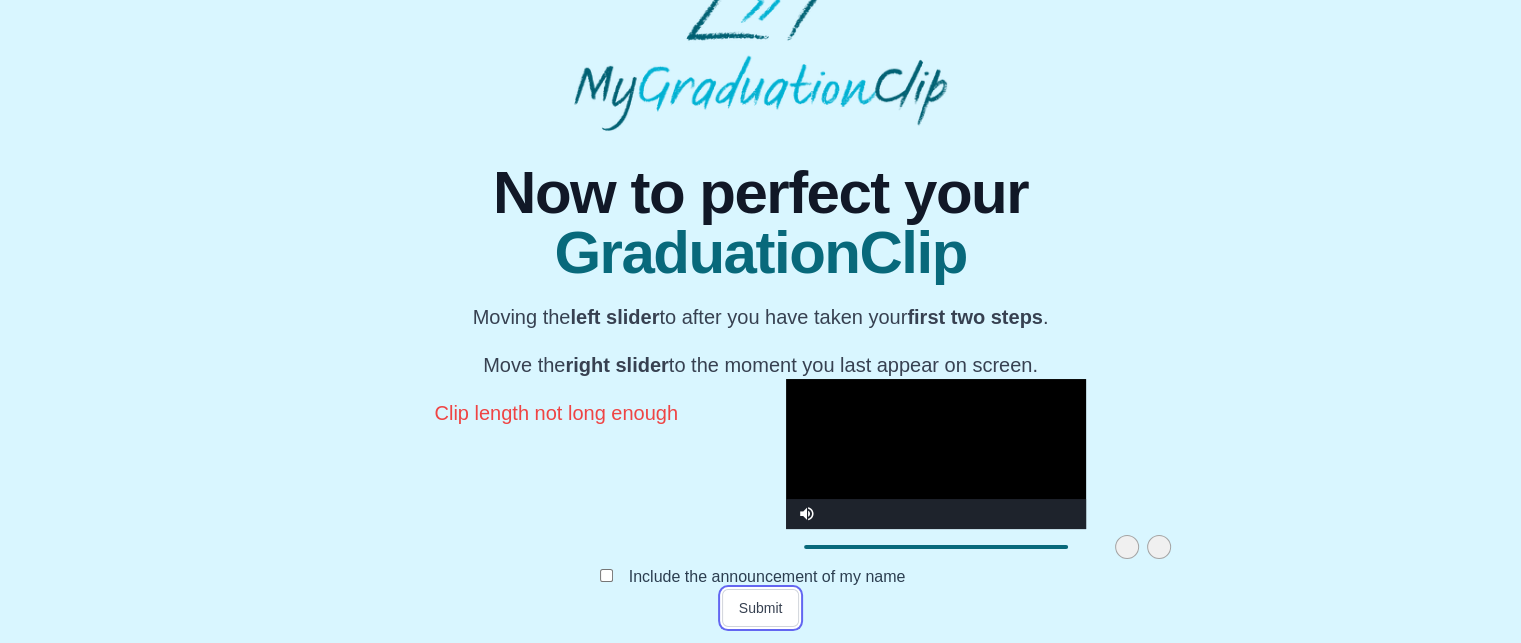 drag, startPoint x: 1121, startPoint y: 547, endPoint x: 751, endPoint y: 549, distance: 370.0054 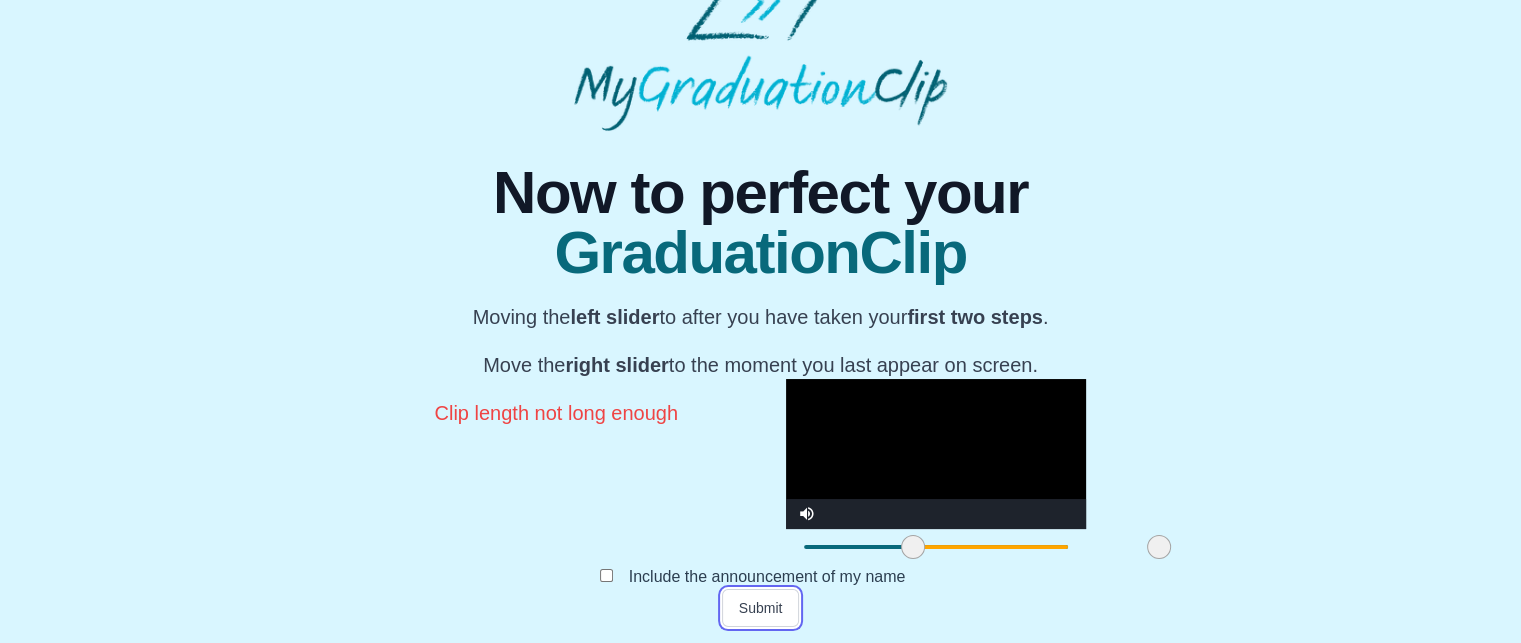 drag, startPoint x: 720, startPoint y: 550, endPoint x: 506, endPoint y: 543, distance: 214.11446 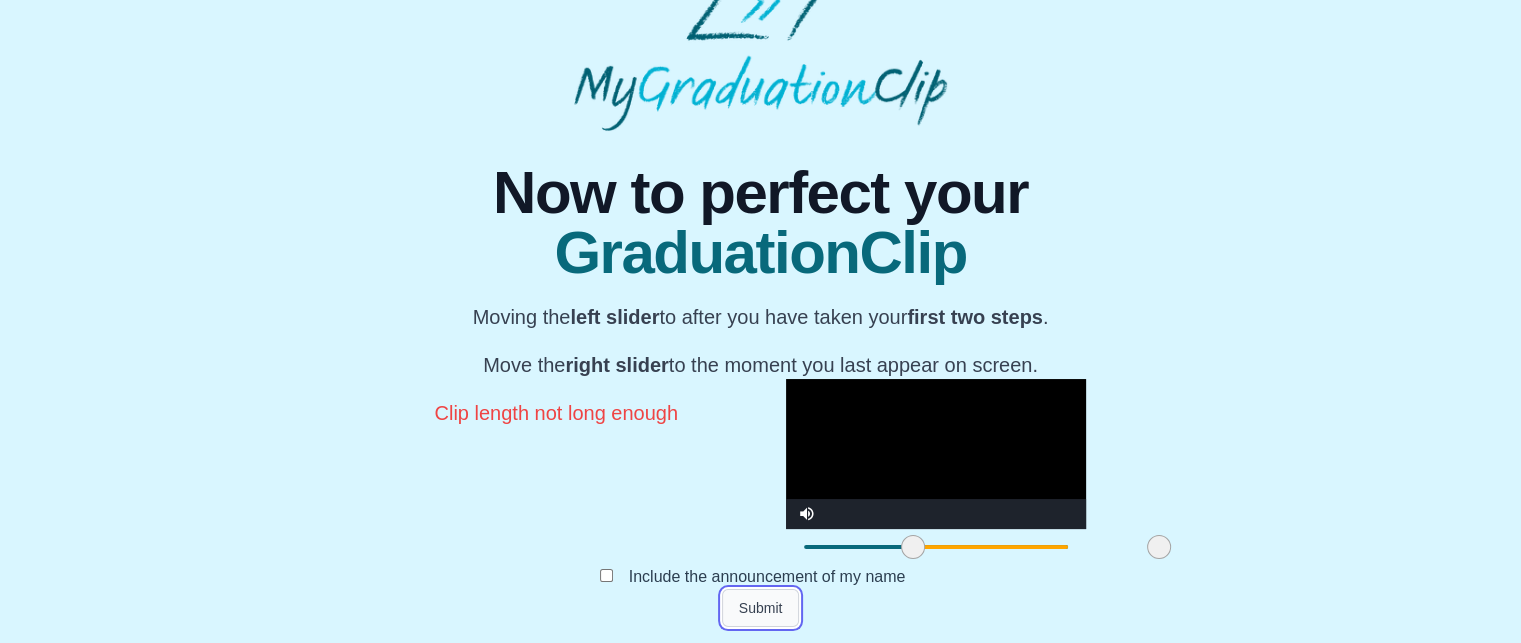 click on "Submit" at bounding box center (761, 608) 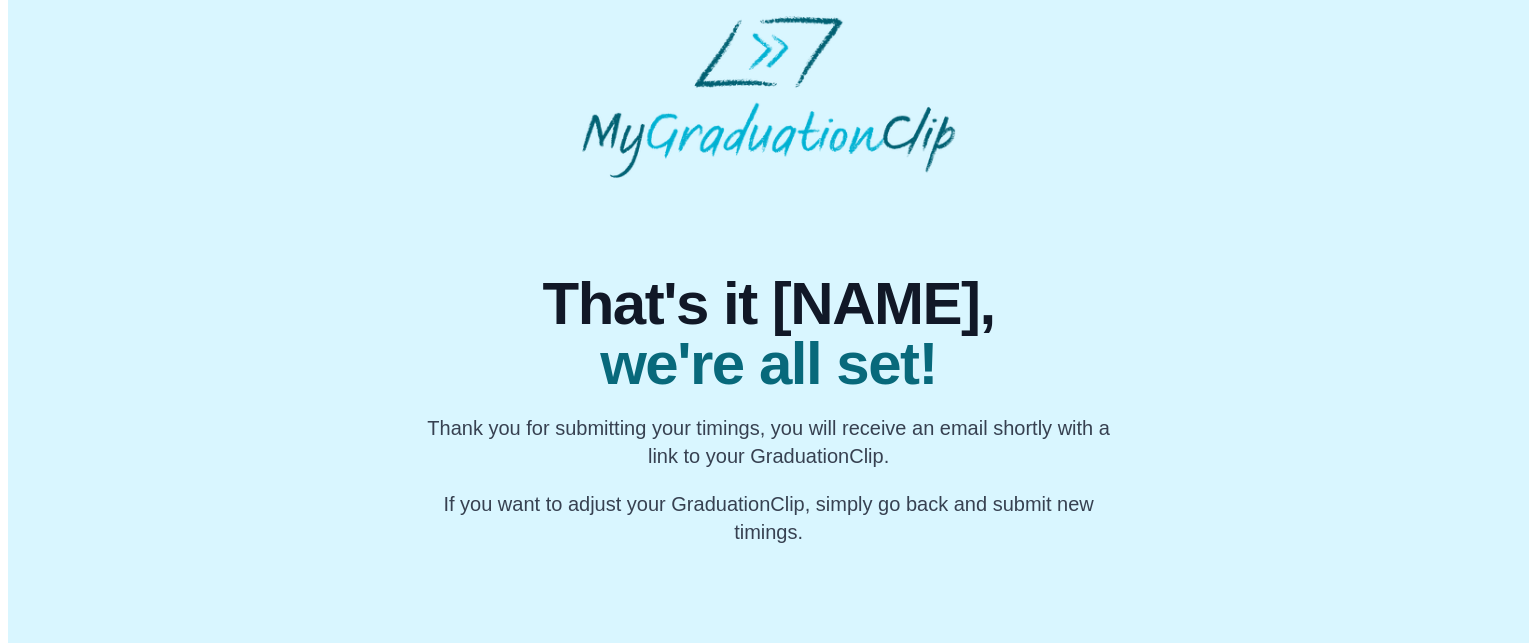 scroll, scrollTop: 0, scrollLeft: 0, axis: both 